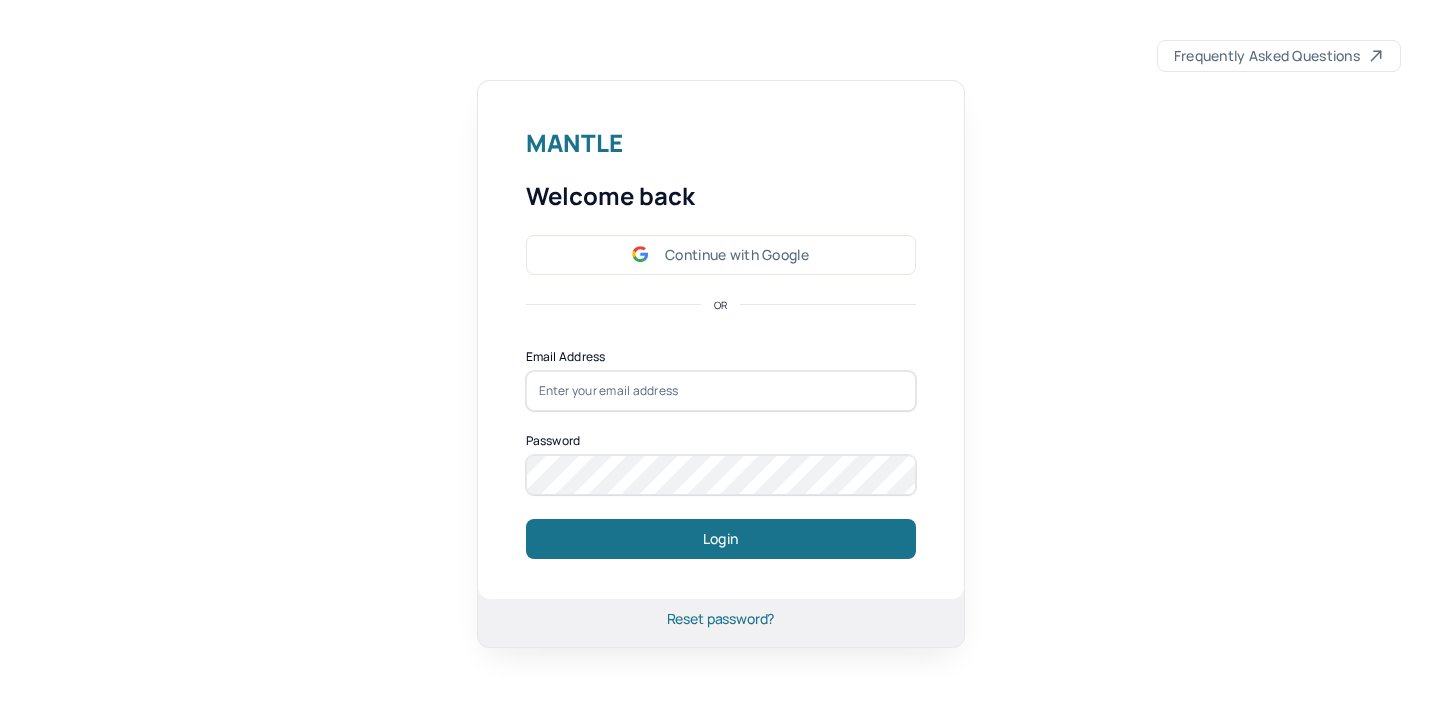 click on "Continue with Google" at bounding box center (721, 255) 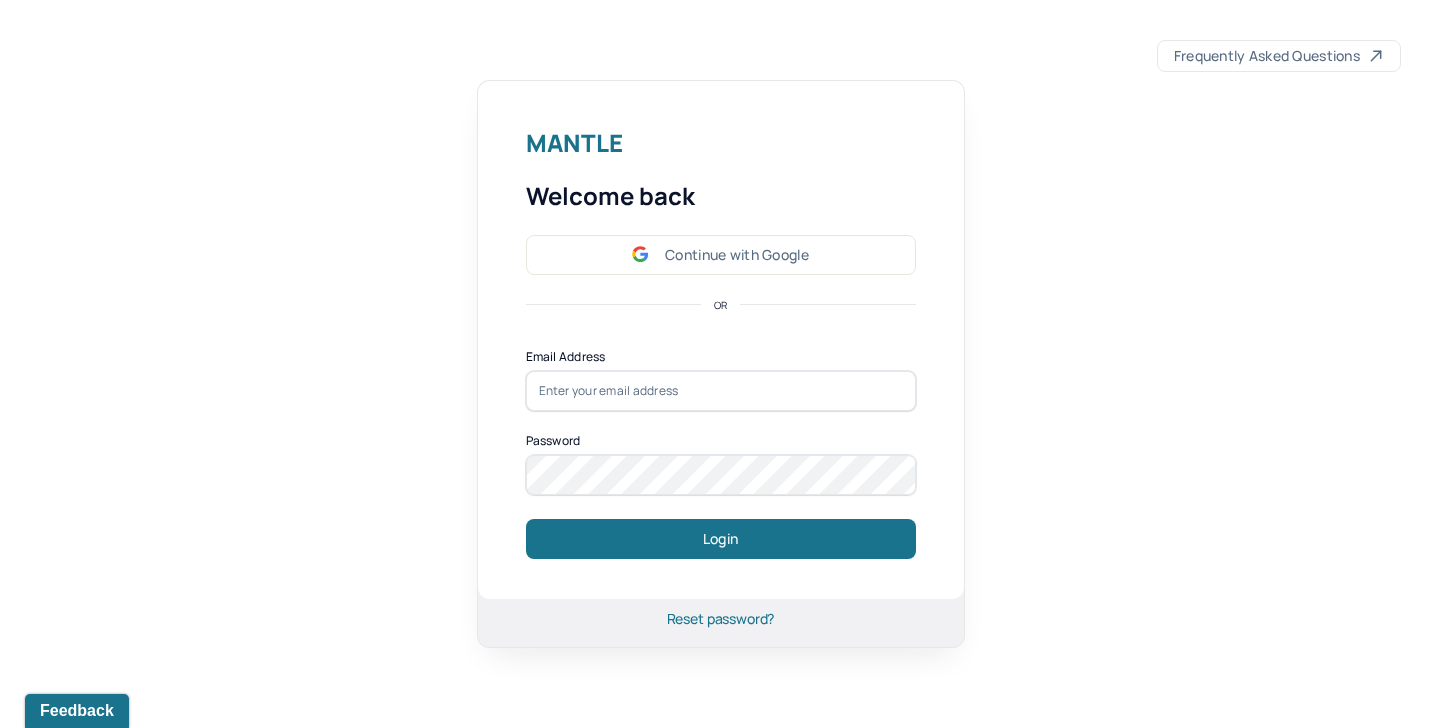 scroll, scrollTop: 0, scrollLeft: 0, axis: both 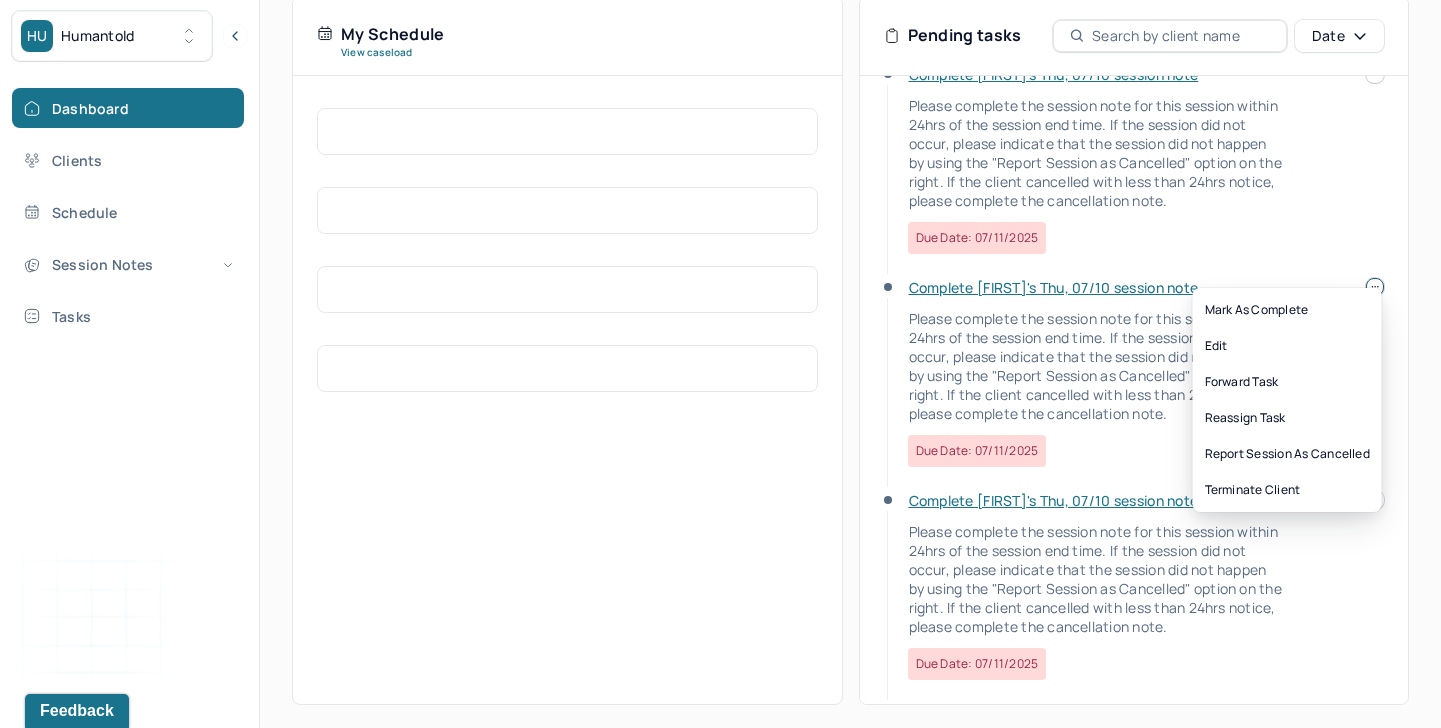 click on "HU Humantold       Dashboard Clients Schedule Session Notes Tasks TA Tashay   Anderson provider   Logout   Search by client name, chart number     FAQs     TA Tashay Let’s get you started 🚀 You can manage your caseload and availability here   this week   SESSIONS SCHEDULED 13 COMPLETED NOTES 0 LATE NOTES 0 My Schedule View caseload Pending tasks    Date   Complete R'ryona's Thu, 07/10 session note Please complete the session note for this session within 24hrs of the session end time. If the session did not occur, please indicate that the session did not happen by using the "Report Session as Cancelled" option on the right. If the client cancelled with less than 24hrs notice, please complete the cancellation note. Due date: 07/11/2025     Complete Juanita's Thu, 07/10 session note Due date: 07/11/2025     Complete Tanyika's Thu, 07/10 session note Due date: 07/11/2025     Complete Azali's Thu, 07/10 session note Due date: 07/11/2025     Complete Rebecca's Thu, 07/10 session note" at bounding box center (720, 146) 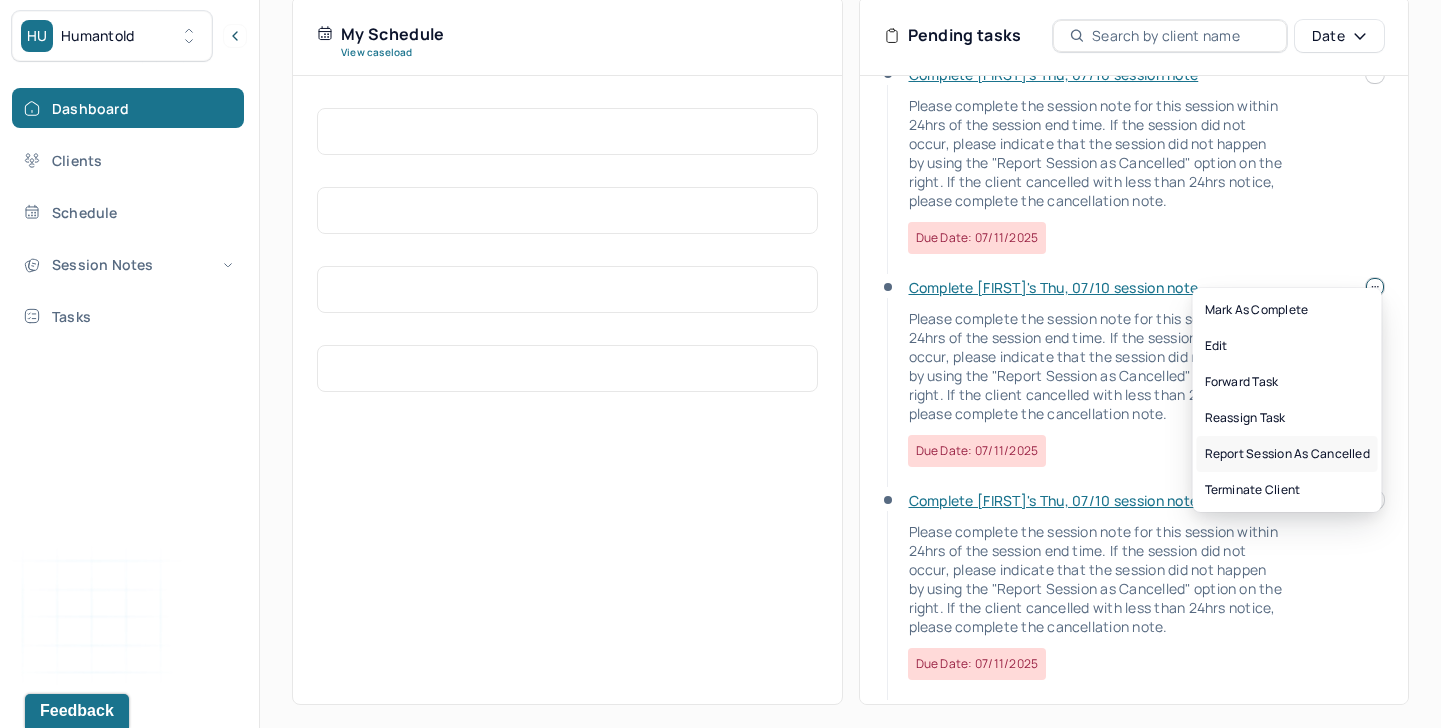click on "Report session as cancelled" at bounding box center (1287, 454) 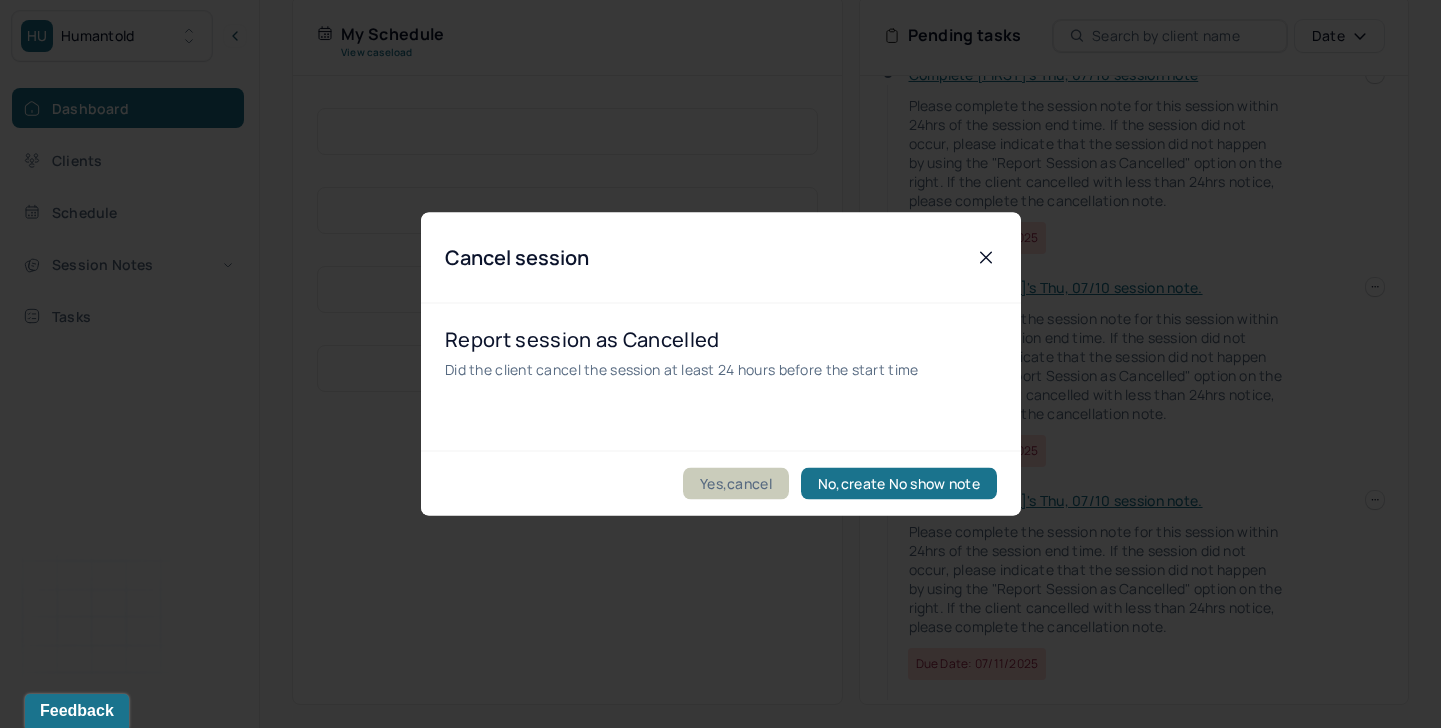 click on "Yes,cancel" at bounding box center (736, 484) 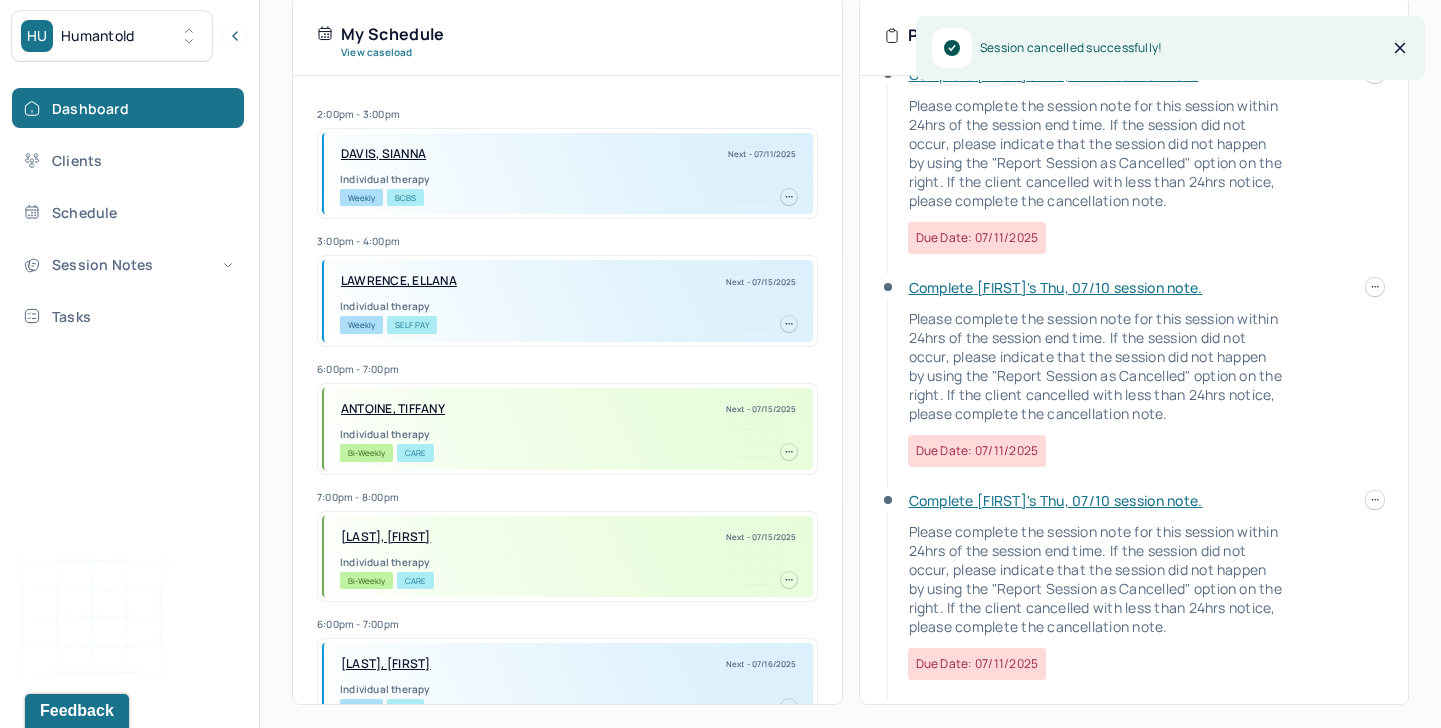 scroll, scrollTop: 256, scrollLeft: 0, axis: vertical 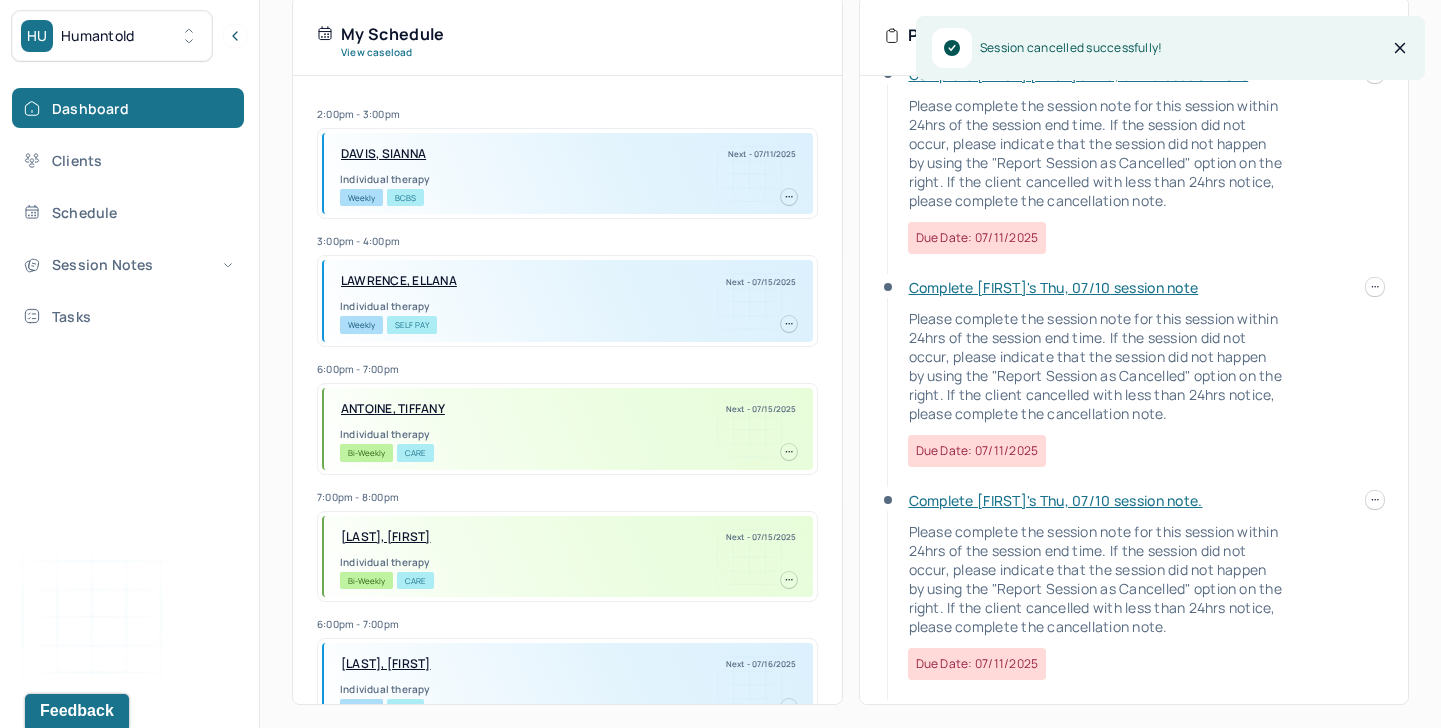 click on "Pending tasks Date Complete R'ryona's Thu, 07/10 session note Please complete the session note for this session within 24hrs of the session end time. If the session did not occur, please indicate that the session did not happen by using the "Report Session as Cancelled" option on the right. If the client cancelled with less than 24hrs notice, please complete the cancellation note. Due date: 07/11/2025 Complete Juanita's Thu, 07/10 session note Please complete the session note for this session within 24hrs of the session end time. If the session did not occur, please indicate that the session did not happen by using the "Report Session as Cancelled" option on the right. If the client cancelled with less than 24hrs notice, please complete the cancellation note. Due date: 07/11/2025 Complete Tanyika's Thu, 07/10 session note Due date: 07/11/2025 Complete Rebecca's Thu, 07/10 session note Due date: 07/11/2025" at bounding box center [1134, 350] 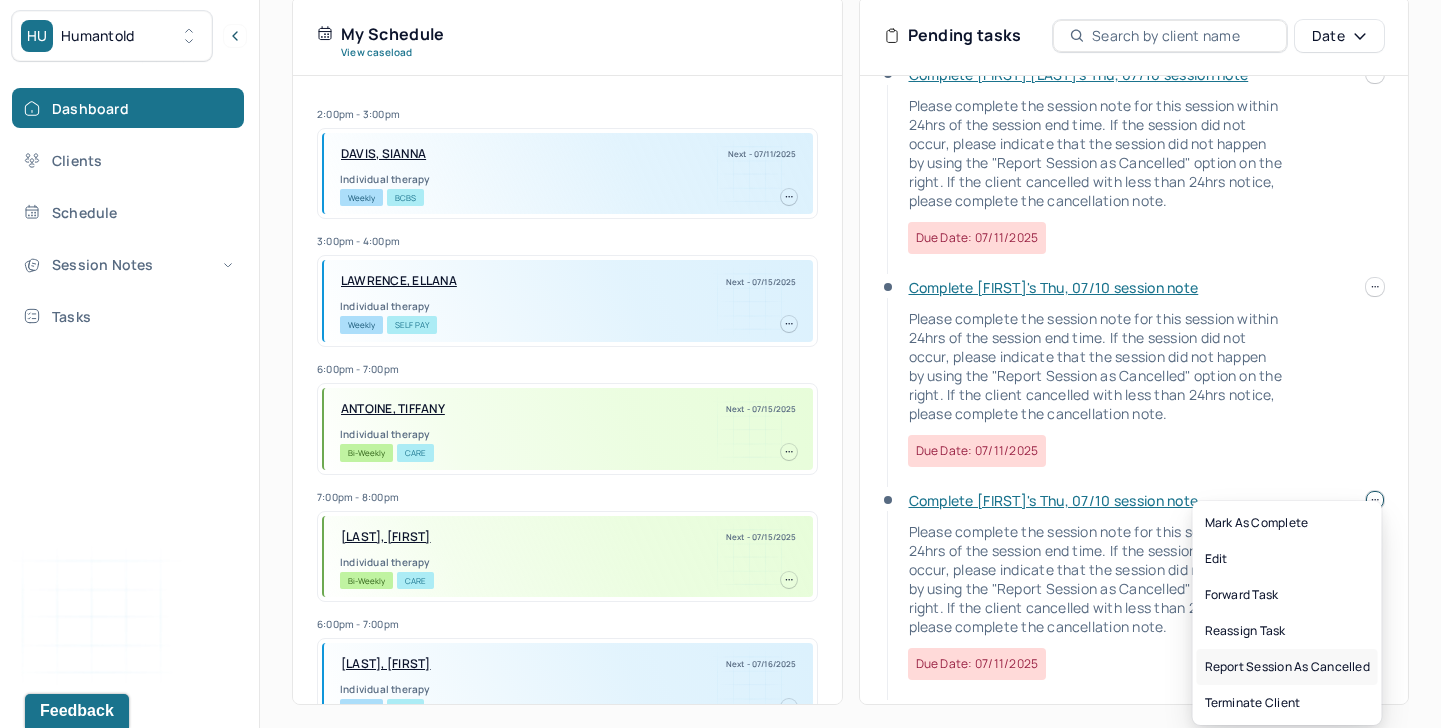click on "Report session as cancelled" at bounding box center (1287, 667) 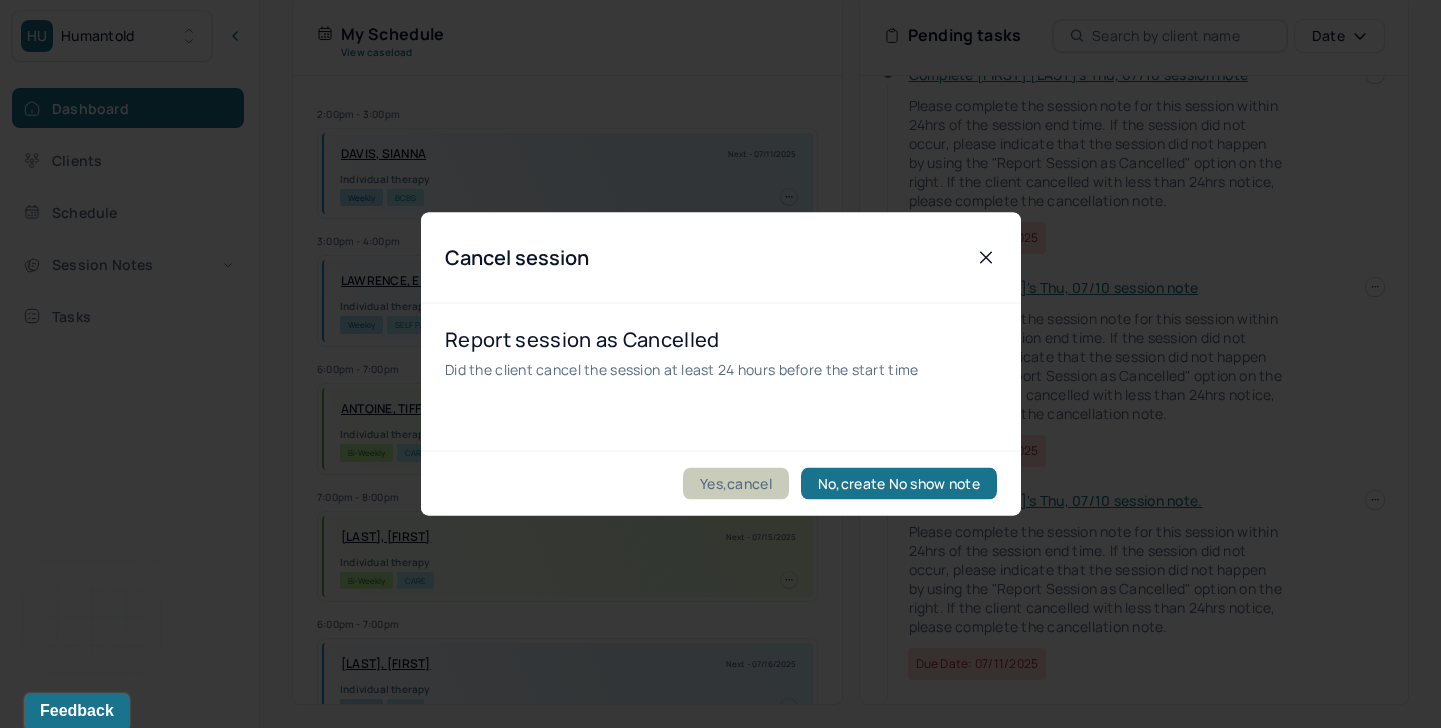 click on "Yes,cancel" at bounding box center [736, 484] 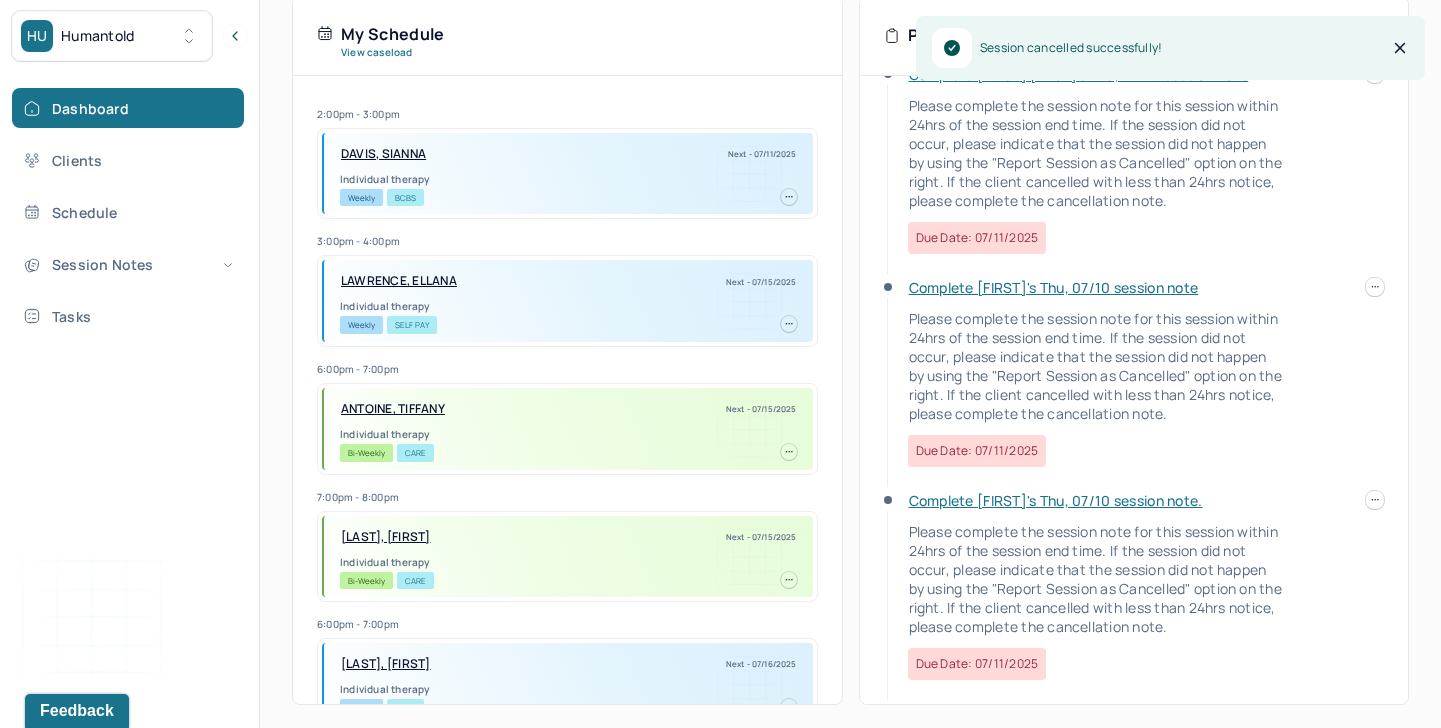 scroll, scrollTop: 43, scrollLeft: 0, axis: vertical 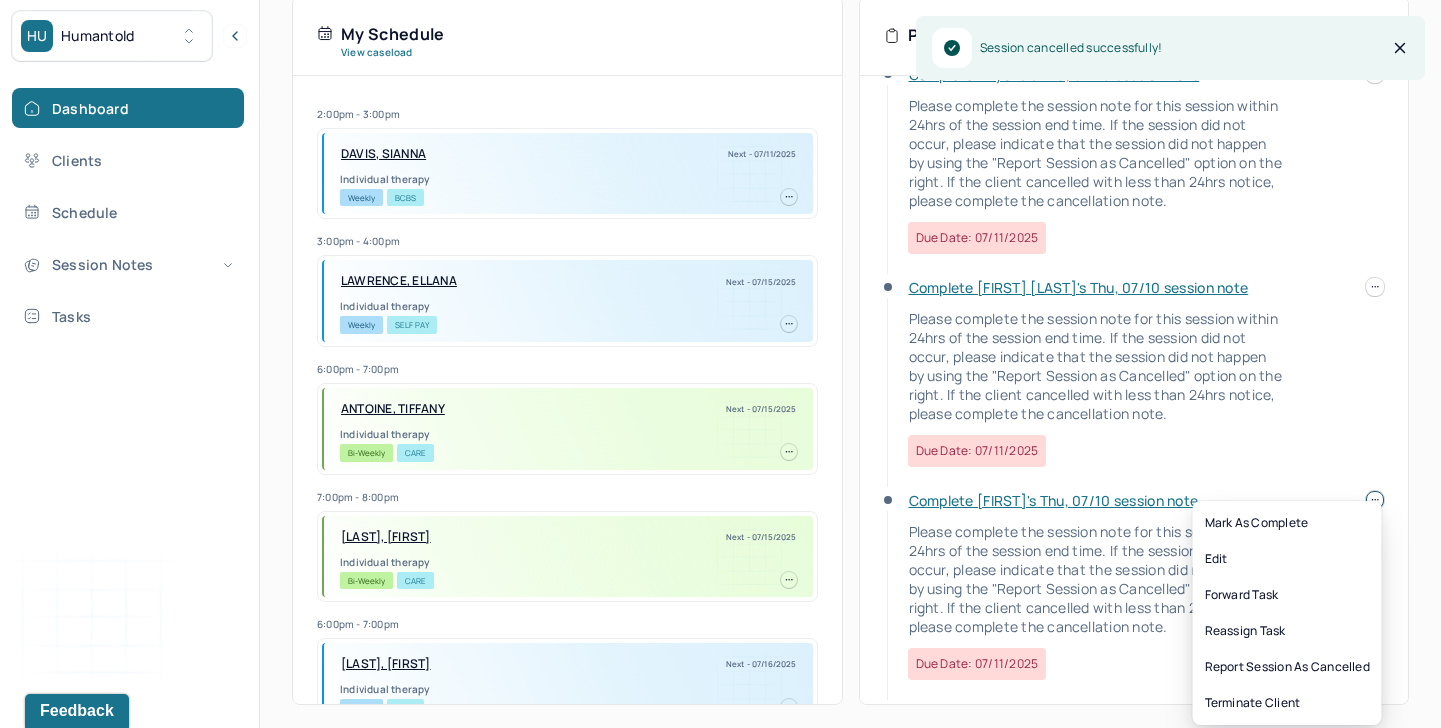 click on "HU Humantold       Dashboard Clients Schedule Session Notes Tasks TA [LAST]   [LAST], [FIRST] provider   Logout   Search by client name, chart number     FAQs     TA [LAST] Let’s get you started 🚀 You can manage your caseload and availability here   this week   SESSIONS SCHEDULED 13 COMPLETED NOTES 0 LATE NOTES 0 My Schedule View caseload 2:00pm - 3:00pm   [LAST], [FIRST]   Next - 07/11/2025 Individual therapy Weekly BCBS     3:00pm - 4:00pm   [LAST], [FIRST]   Next - 07/15/2025 Individual therapy Weekly Self Pay     6:00pm - 7:00pm   [LAST], [FIRST]   Next - 07/15/2025 Individual therapy Bi-Weekly CARE     7:00pm - 8:00pm   [LAST], [FIRST]   Next - 07/15/2025 Individual therapy Bi-Weekly CARE     6:00pm - 7:00pm   [LAST], [FIRST]   Next - 07/16/2025 Individual therapy Weekly CARE     7:00pm - 8:00pm   [LAST], [FIRST]   Next - 07/16/2025 Individual therapy Weekly CARE     12:00pm - 1:00pm   [LAST], [FIRST]   Next - 07/16/2025 Individual therapy Weekly CARE     12:00pm - 1:00pm   [LAST], [FIRST]" at bounding box center (720, 146) 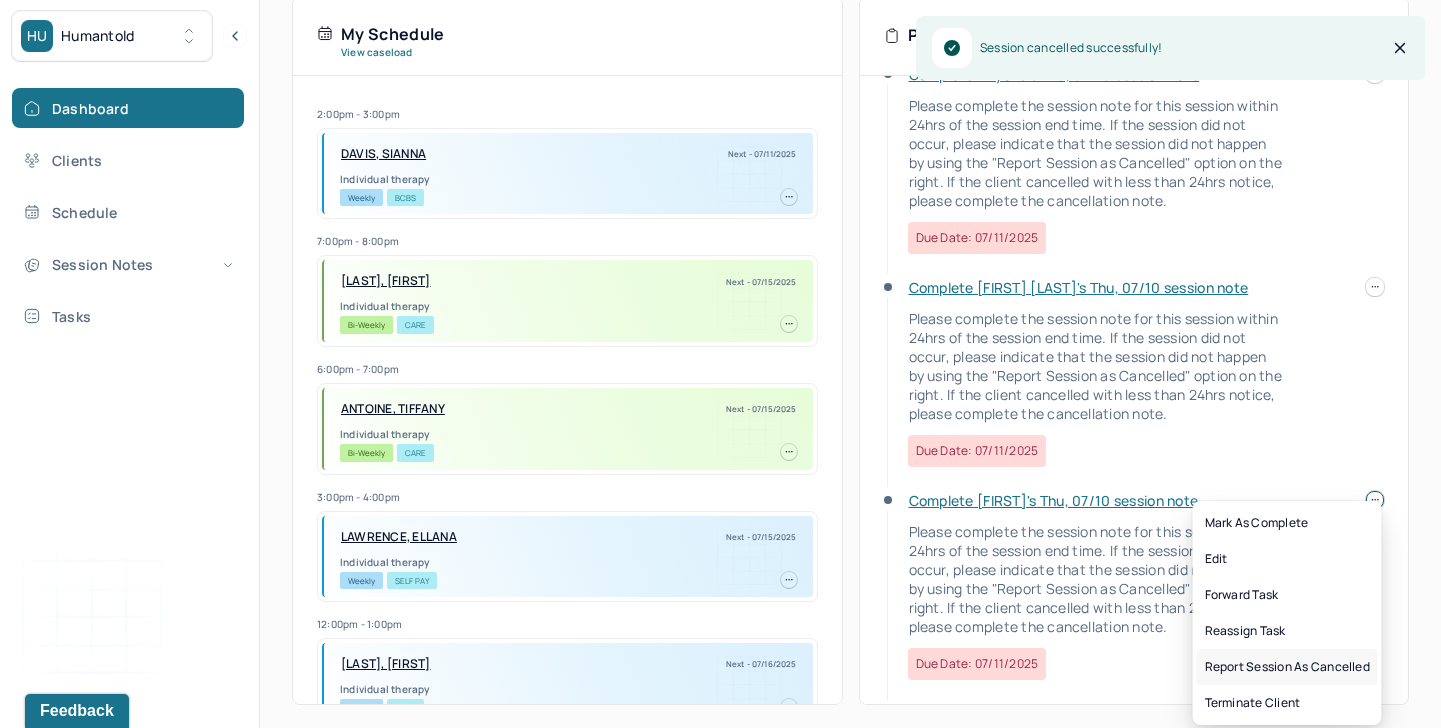 click on "Report session as cancelled" at bounding box center (1287, 667) 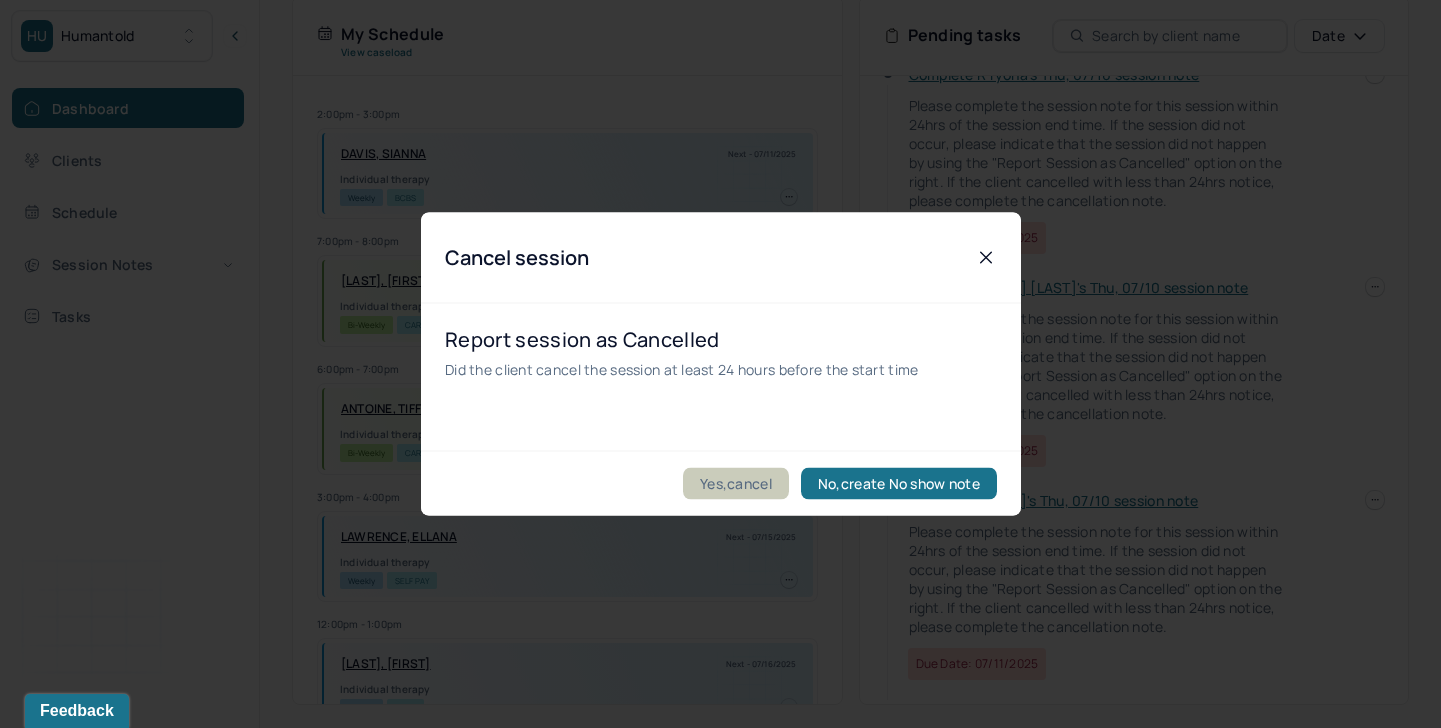 click on "Yes,cancel" at bounding box center (736, 484) 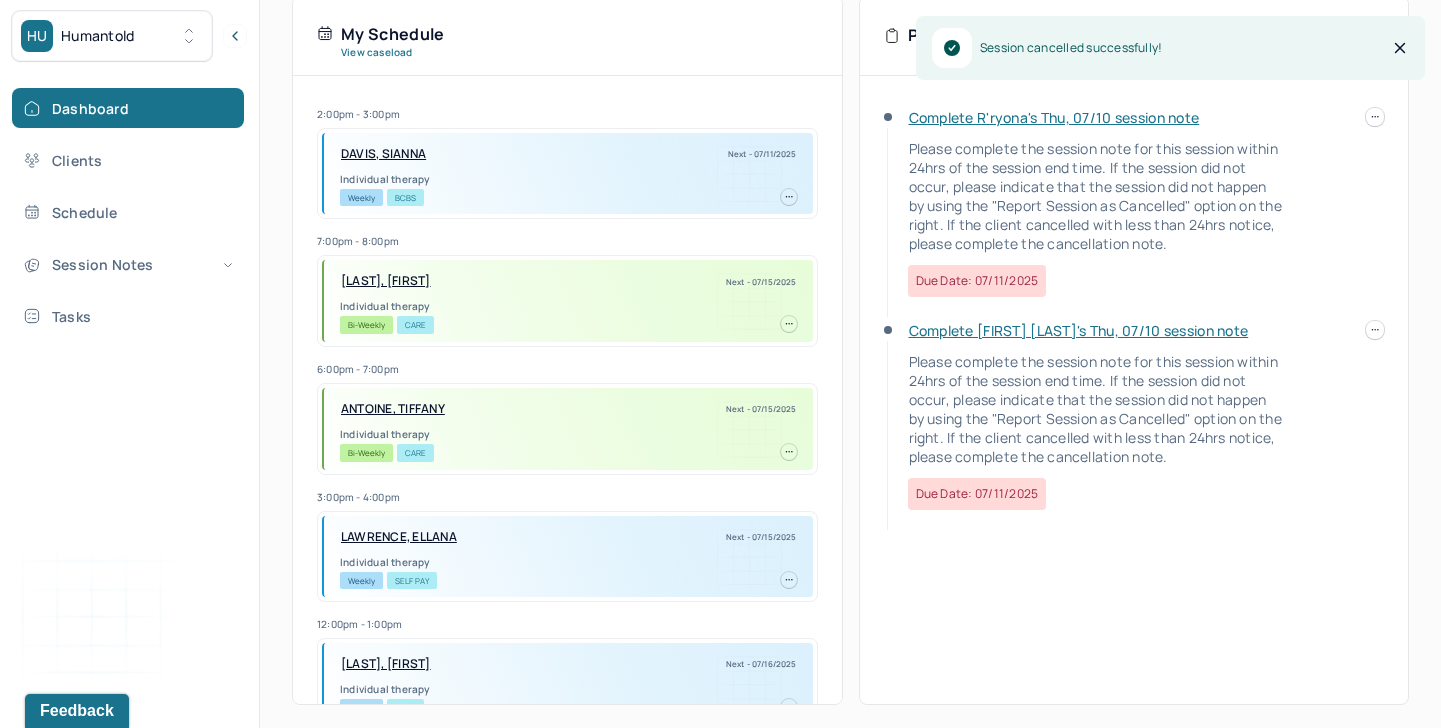 scroll, scrollTop: 0, scrollLeft: 0, axis: both 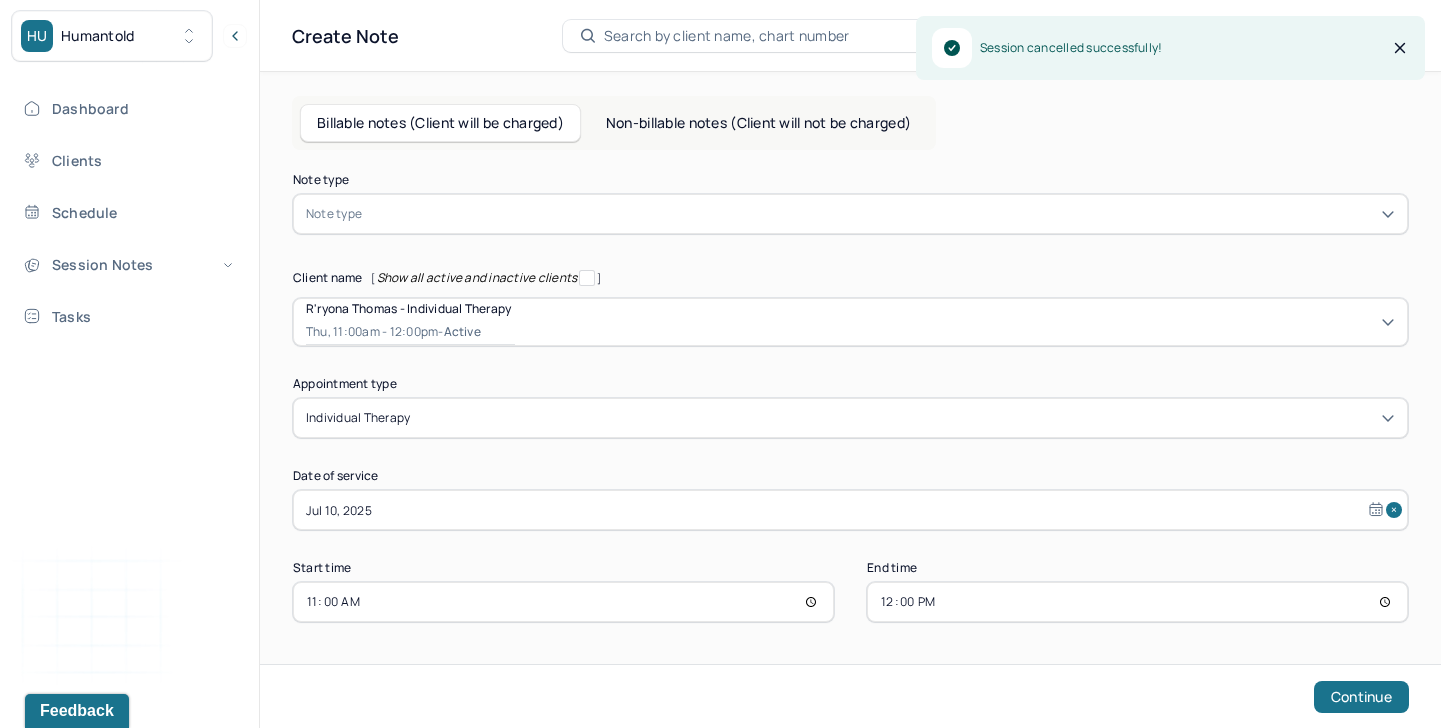 click on "Billable notes (Client will be charged) Non-billable notes (Client will not be charged) Note type Note type Client name [ Show all active and inactive clients ] [LAST], [FIRST] - Individual therapy Thu, 11:00am - 12:00pm - active Appointment type individual therapy Date of service Jul 10, 2025 Start time 11:00 End time 12:00 Continue" at bounding box center (850, 400) 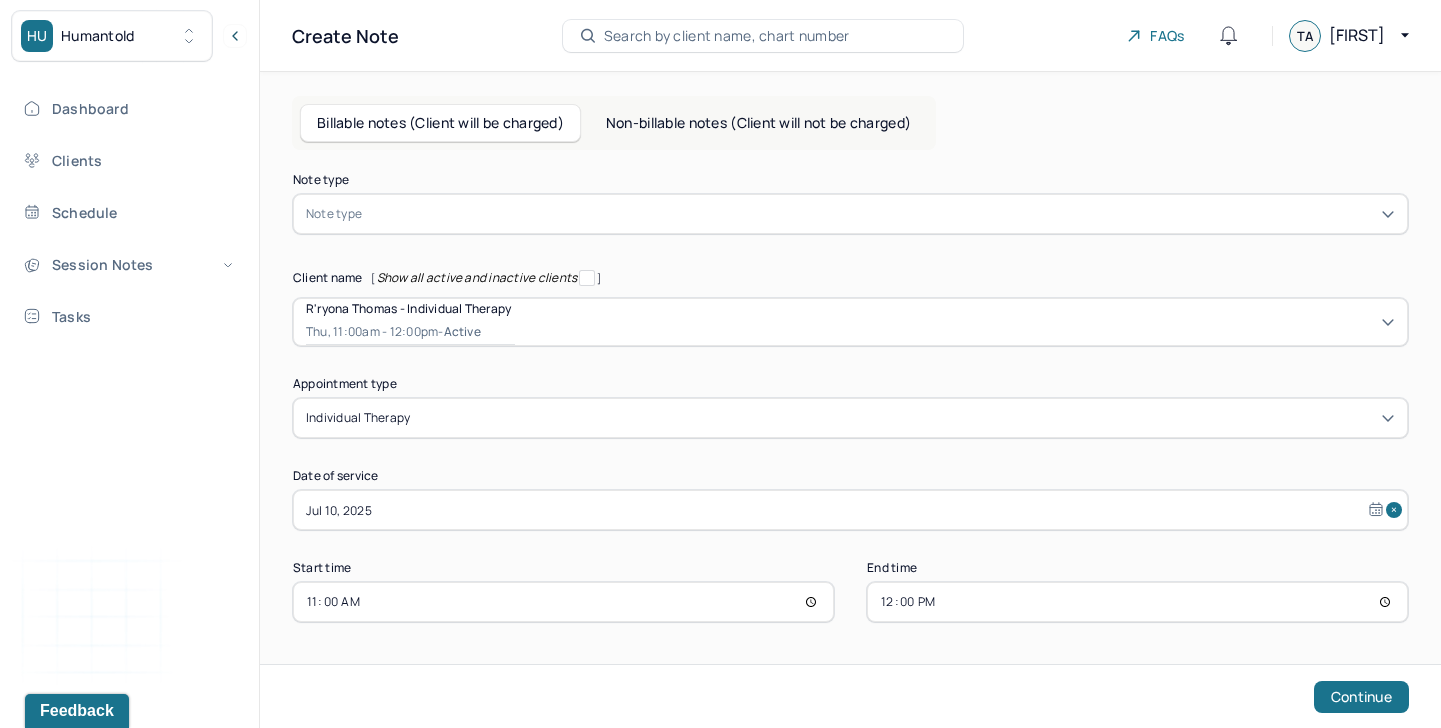 click at bounding box center (880, 214) 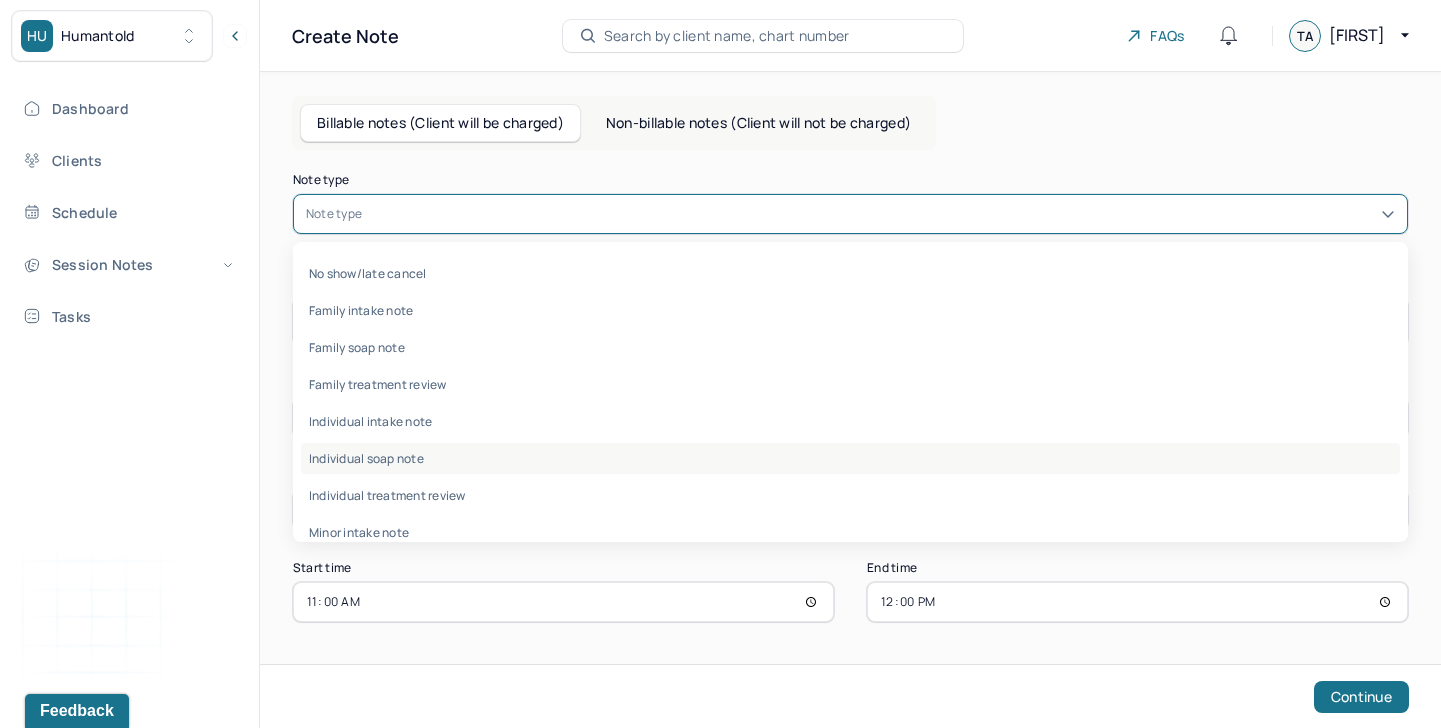 click on "Individual soap note" at bounding box center [850, 458] 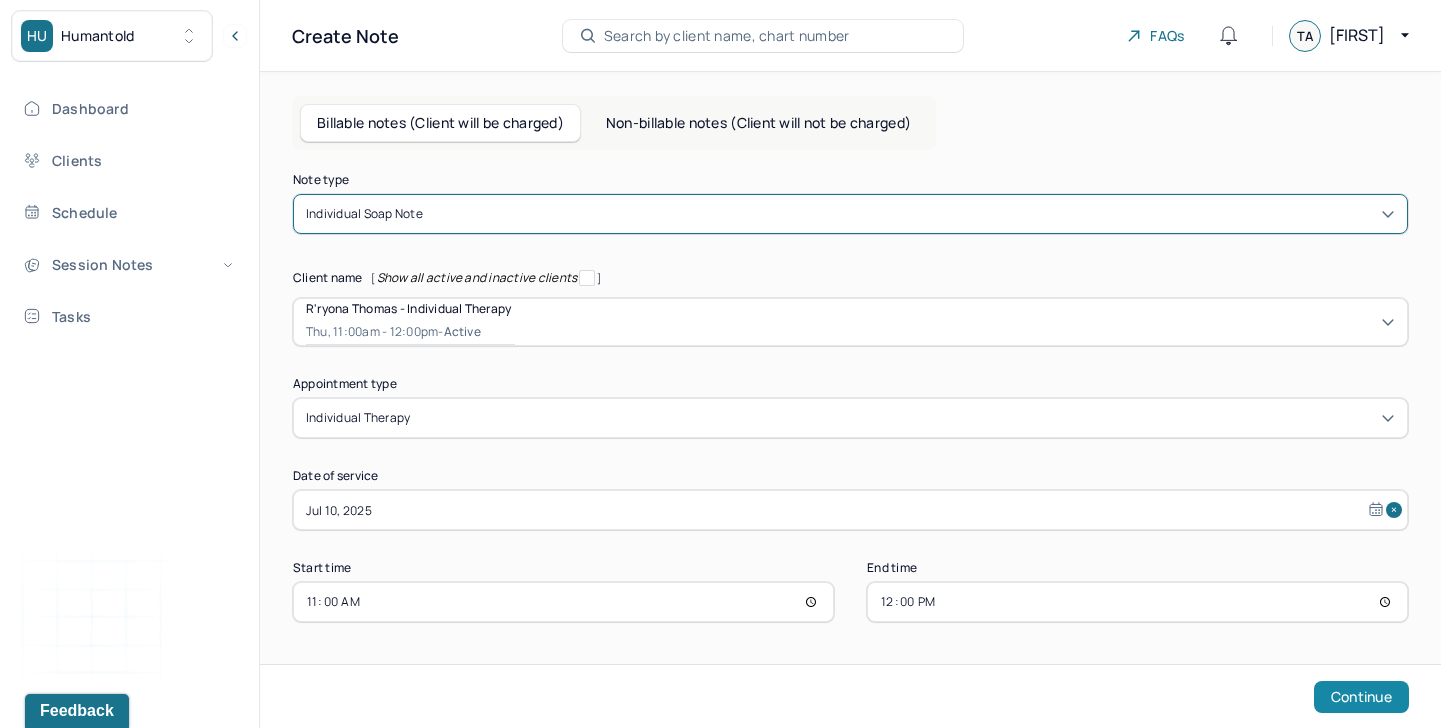 click on "Continue" at bounding box center [1361, 697] 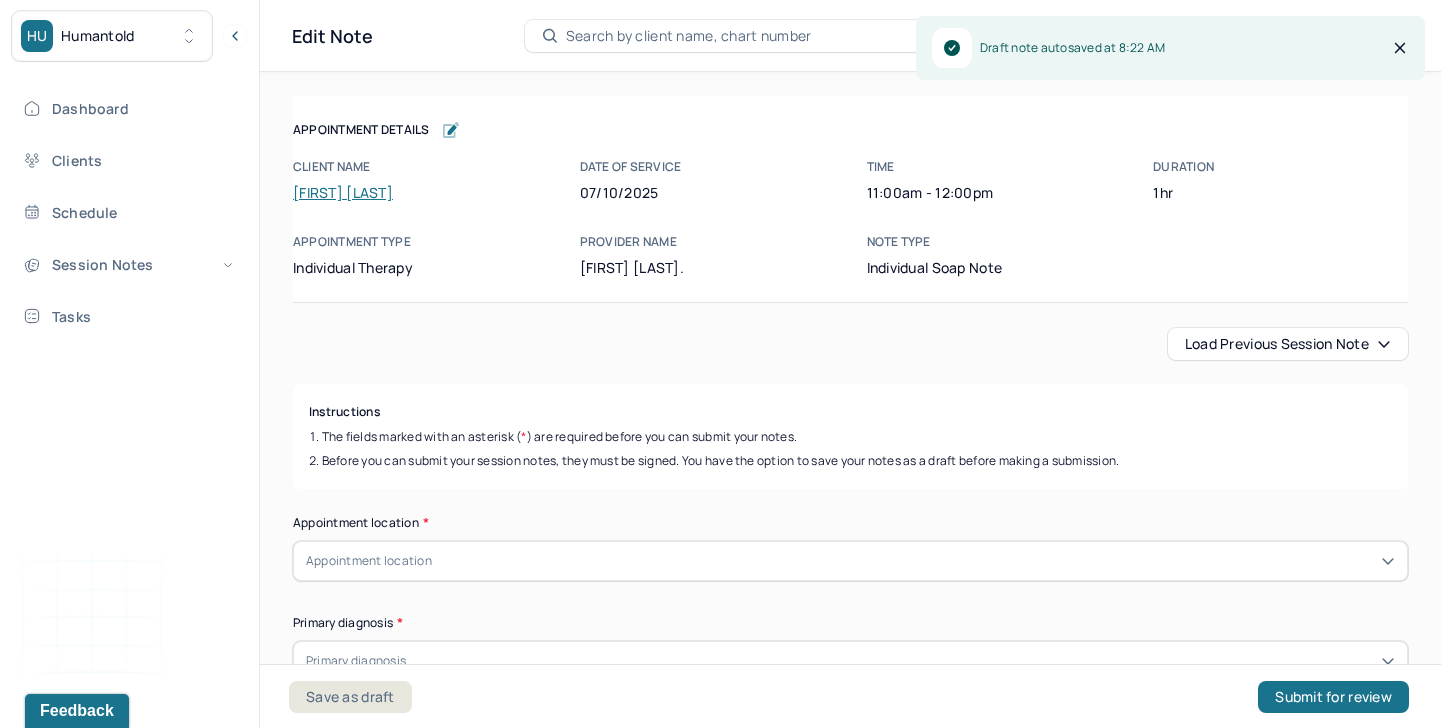 click on "Load previous session note" at bounding box center (1288, 344) 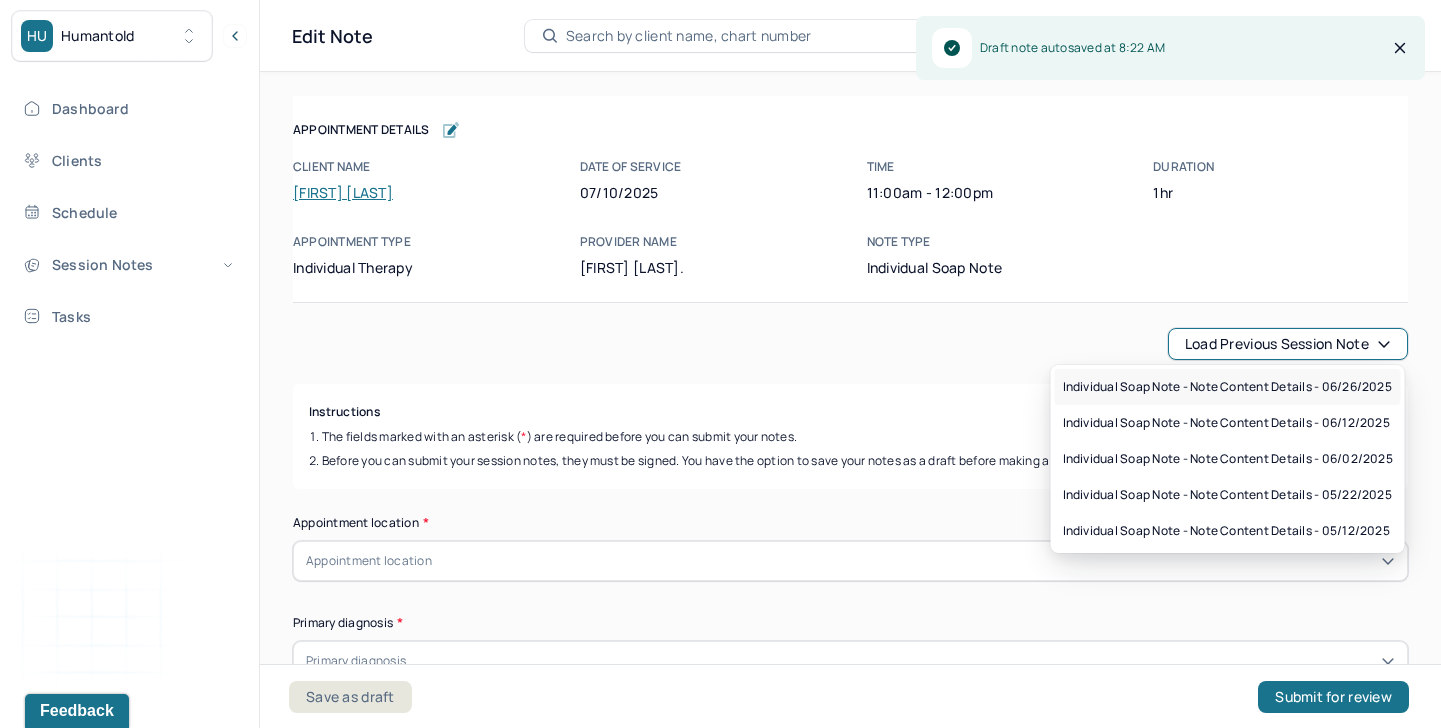 click on "Individual soap note   - Note content Details -   06/26/2025" at bounding box center (1227, 387) 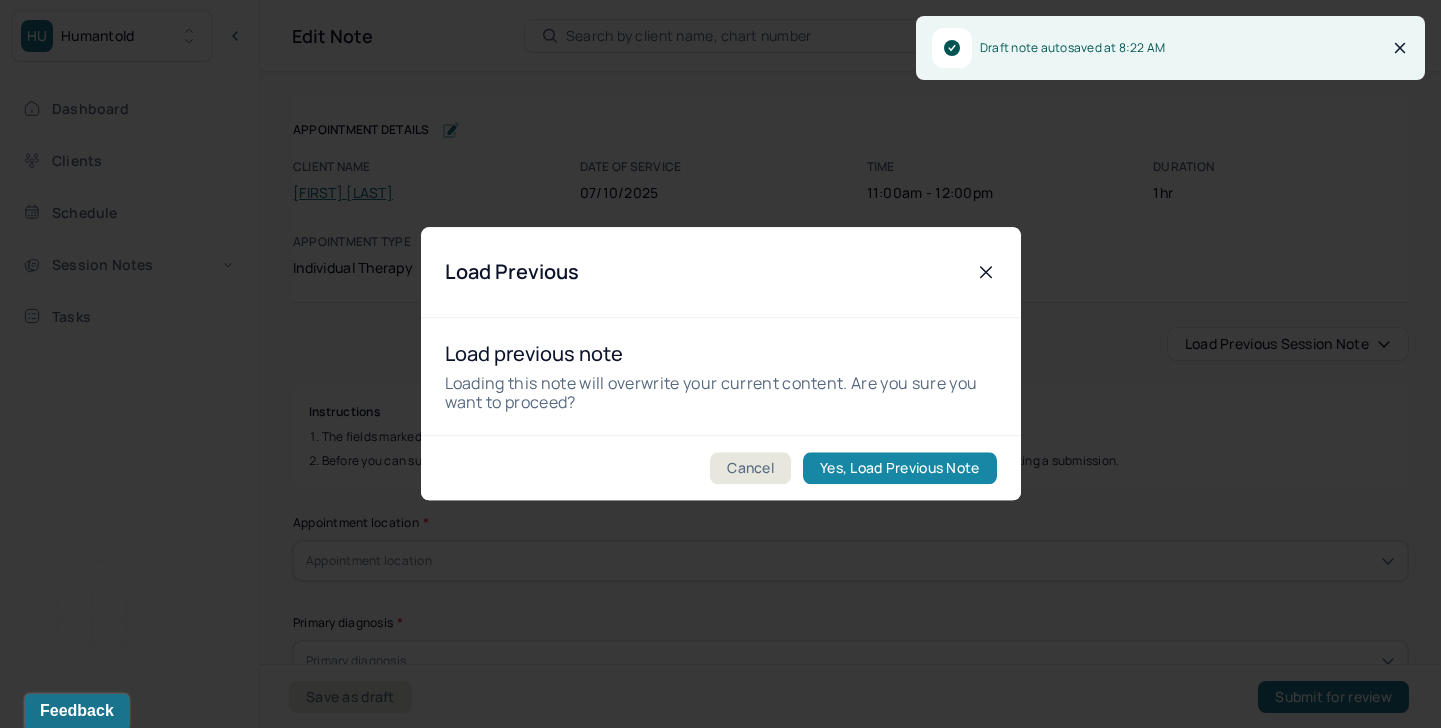 click on "Yes, Load Previous Note" at bounding box center [899, 469] 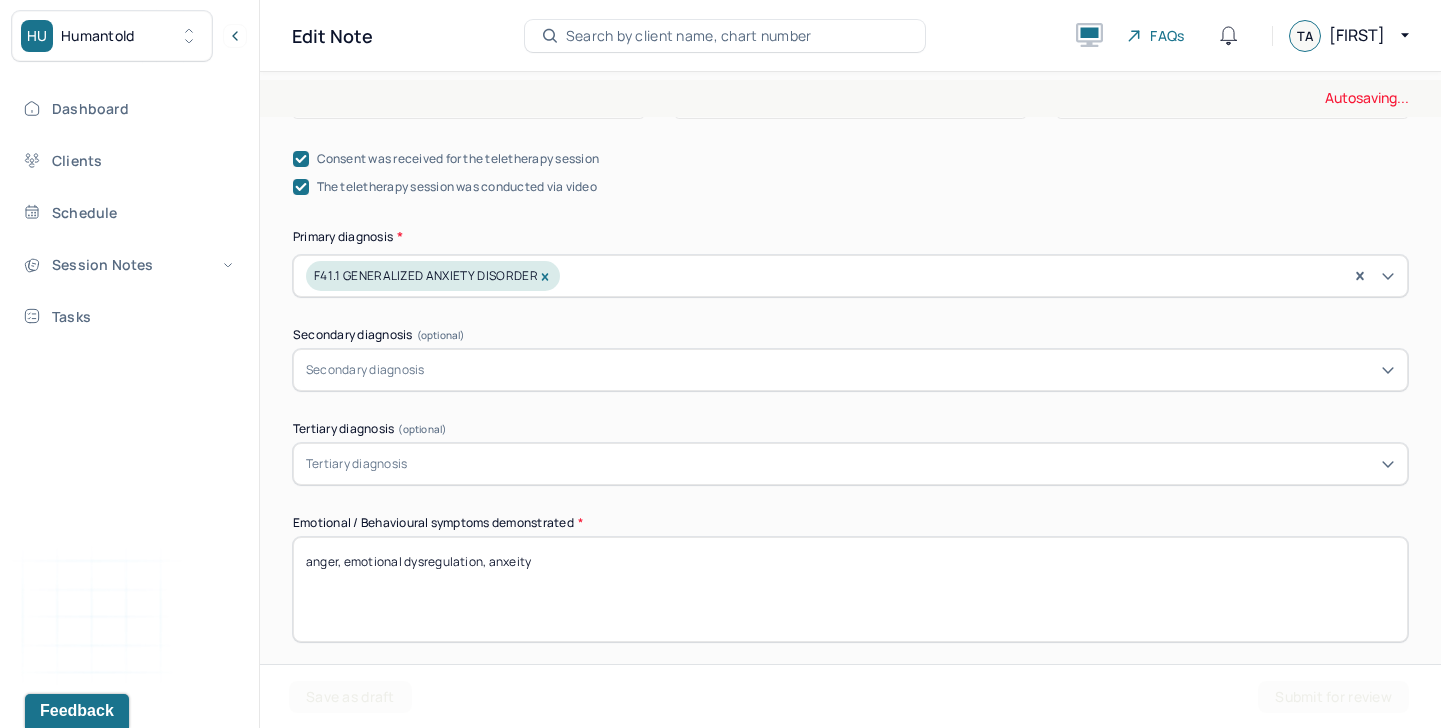 scroll, scrollTop: 859, scrollLeft: 0, axis: vertical 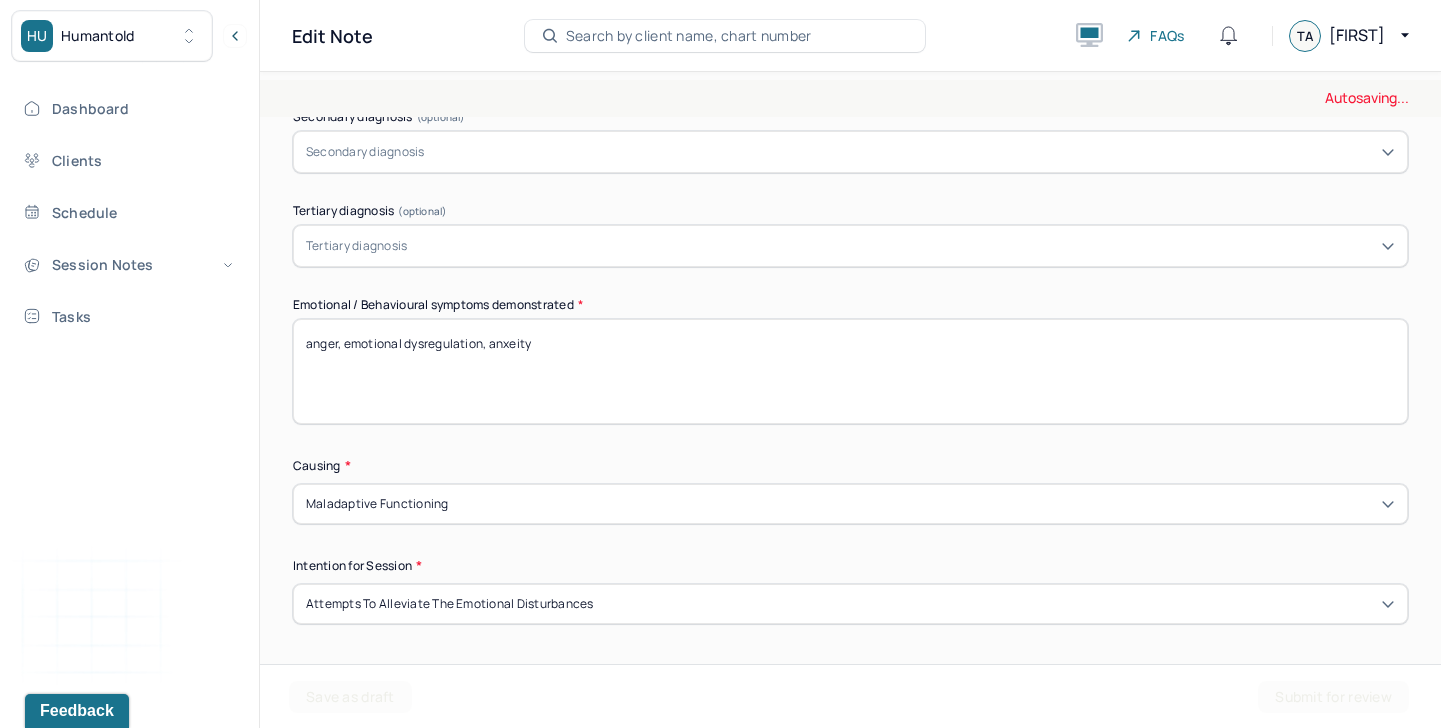 click on "anger, emotional dysregulation, anxeity" at bounding box center [850, 371] 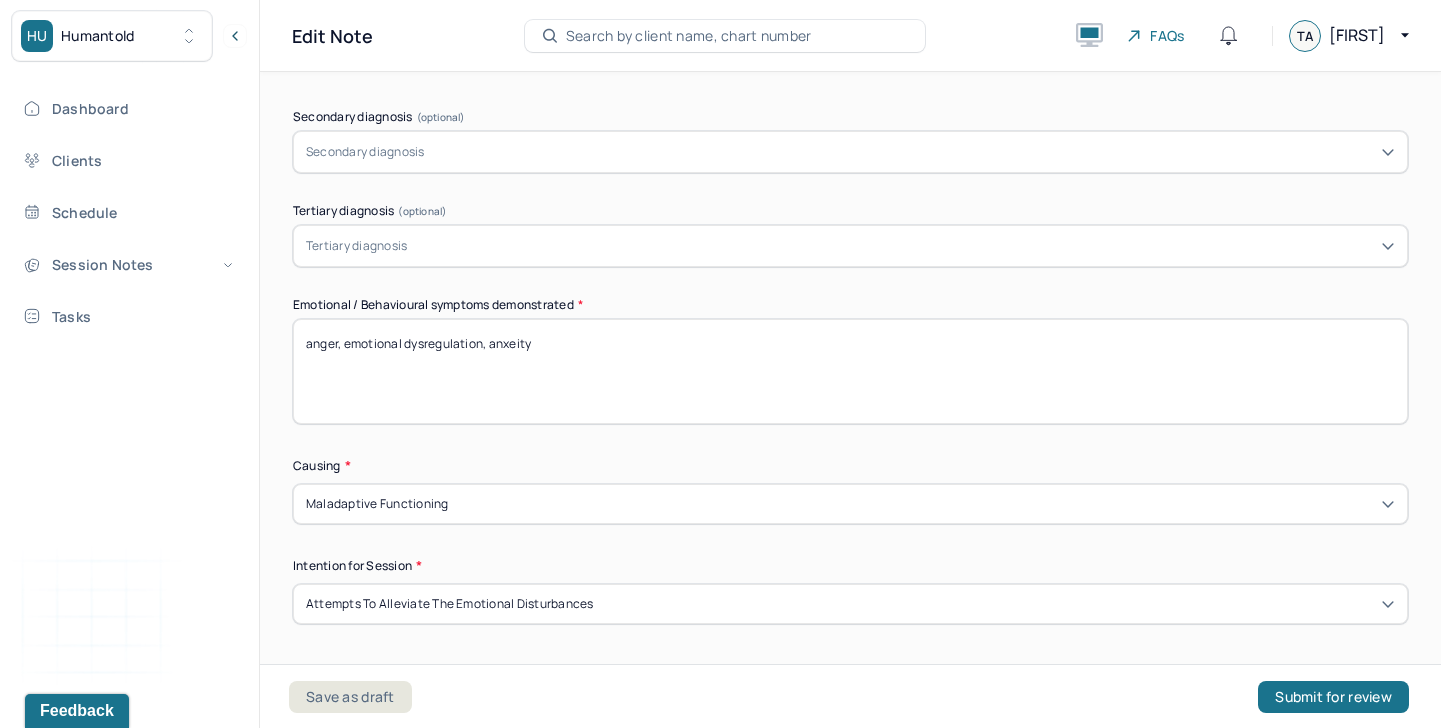 click on "anger, emotional dysregulation, anxeity" at bounding box center [850, 371] 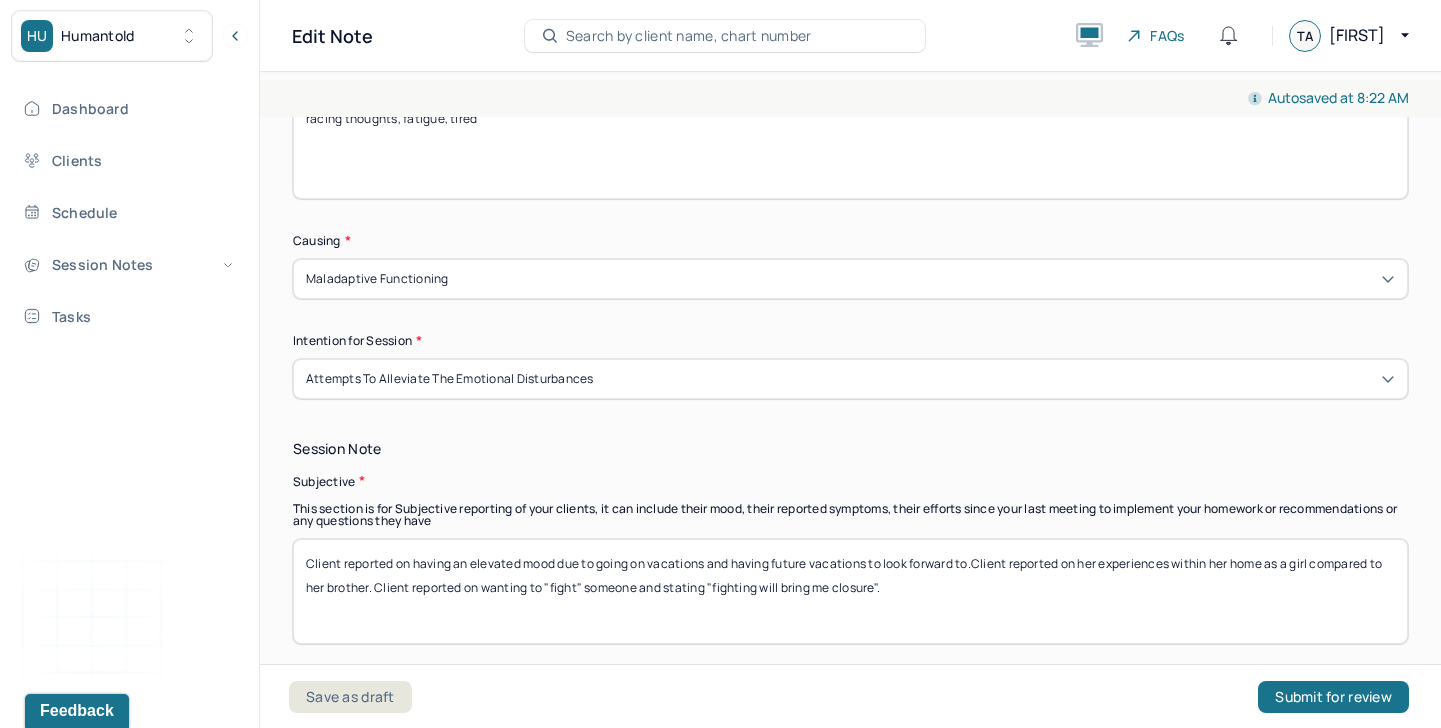 scroll, scrollTop: 1223, scrollLeft: 0, axis: vertical 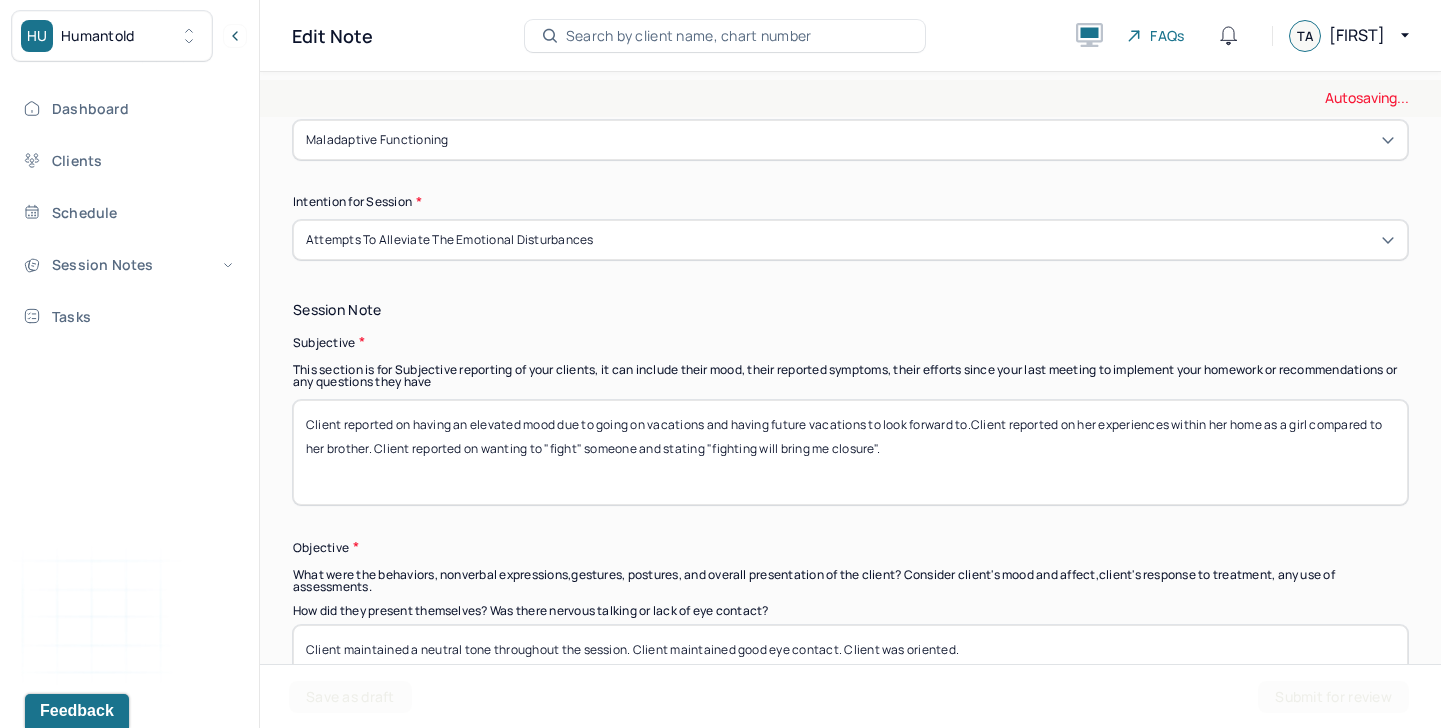 type on "racing thoughts, fatigue, tired" 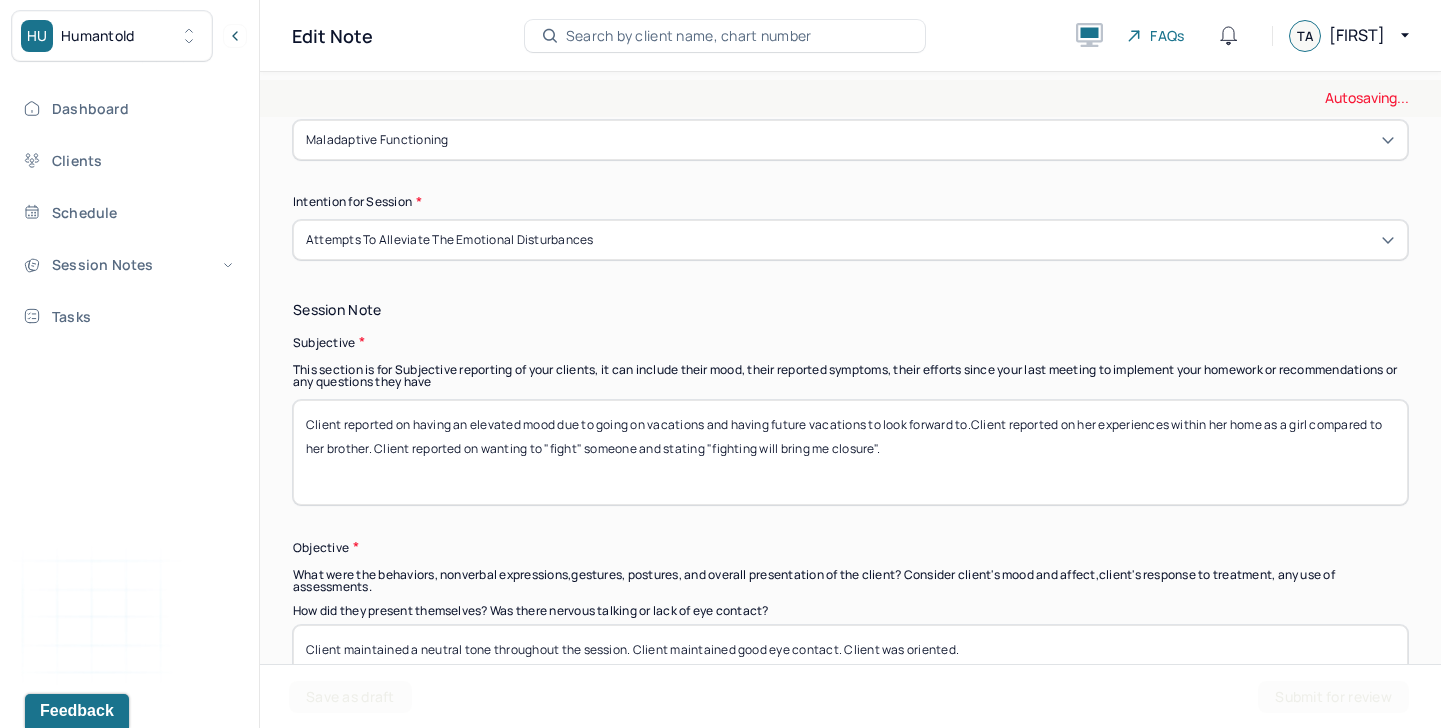 click on "Instructions The fields marked with an asterisk ( * ) are required before you can submit your notes. Before you can submit your session notes, they must be signed. You have the option to save your notes as a draft before making a submission. Appointment location * Teletherapy Client Teletherapy Location Home Office Other Provider Teletherapy Location Home Office Other Consent was received for the teletherapy session The teletherapy session was conducted via video Primary diagnosis * F41.1 GENERALIZED ANXIETY DISORDER Secondary diagnosis (optional) Secondary diagnosis Tertiary diagnosis (optional) Tertiary diagnosis Emotional / Behavioural symptoms demonstrated * anger, emotional dysregulation, anxeity Causing * Maladaptive Functioning Intention for Session * Attempts to alleviate the emotional disturbances Session Note Subjective Objective How did they present themselves? Was there nervous talking or lack of eye contact? Assessment Therapy Intervention Techniques Please select at least 1 intervention used * *" at bounding box center [850, 1285] 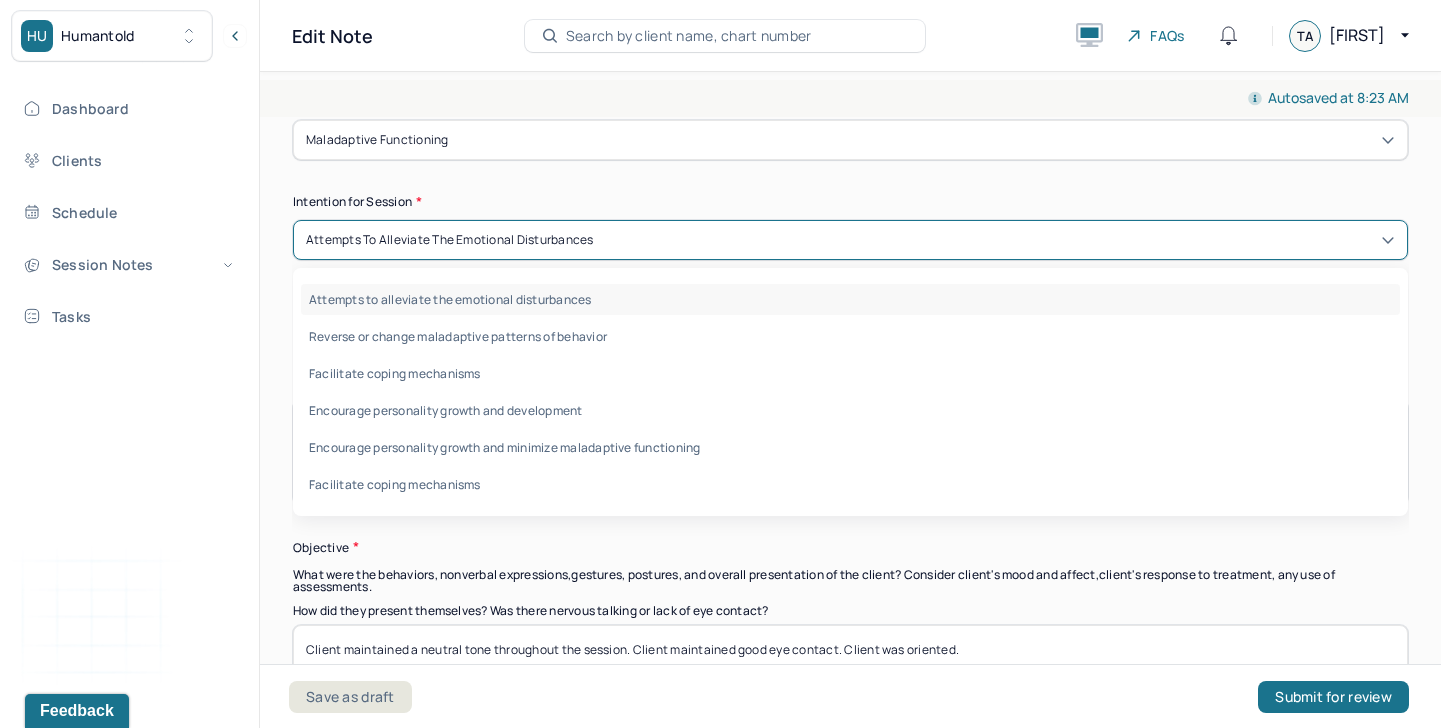 click on "Attempts to alleviate the emotional disturbances" at bounding box center [850, 240] 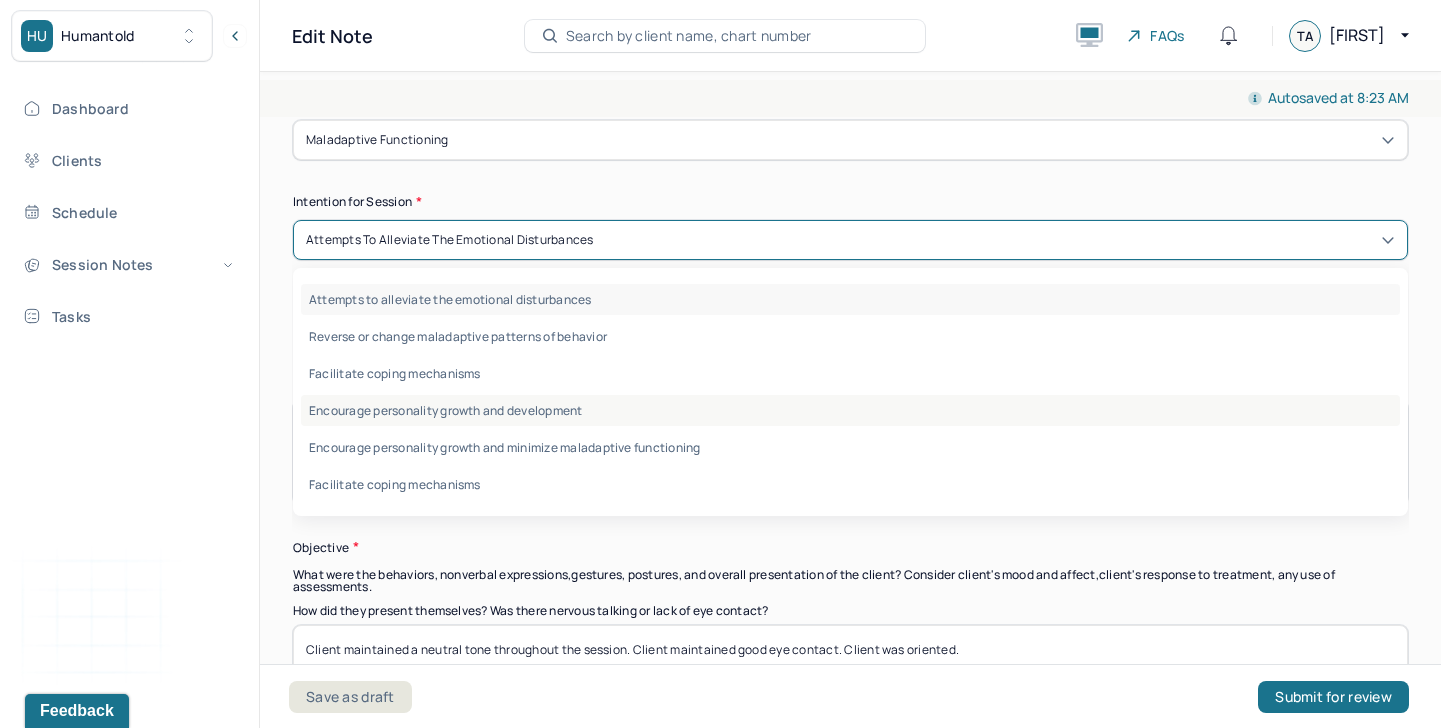 click on "Encourage personality growth and development" at bounding box center [850, 410] 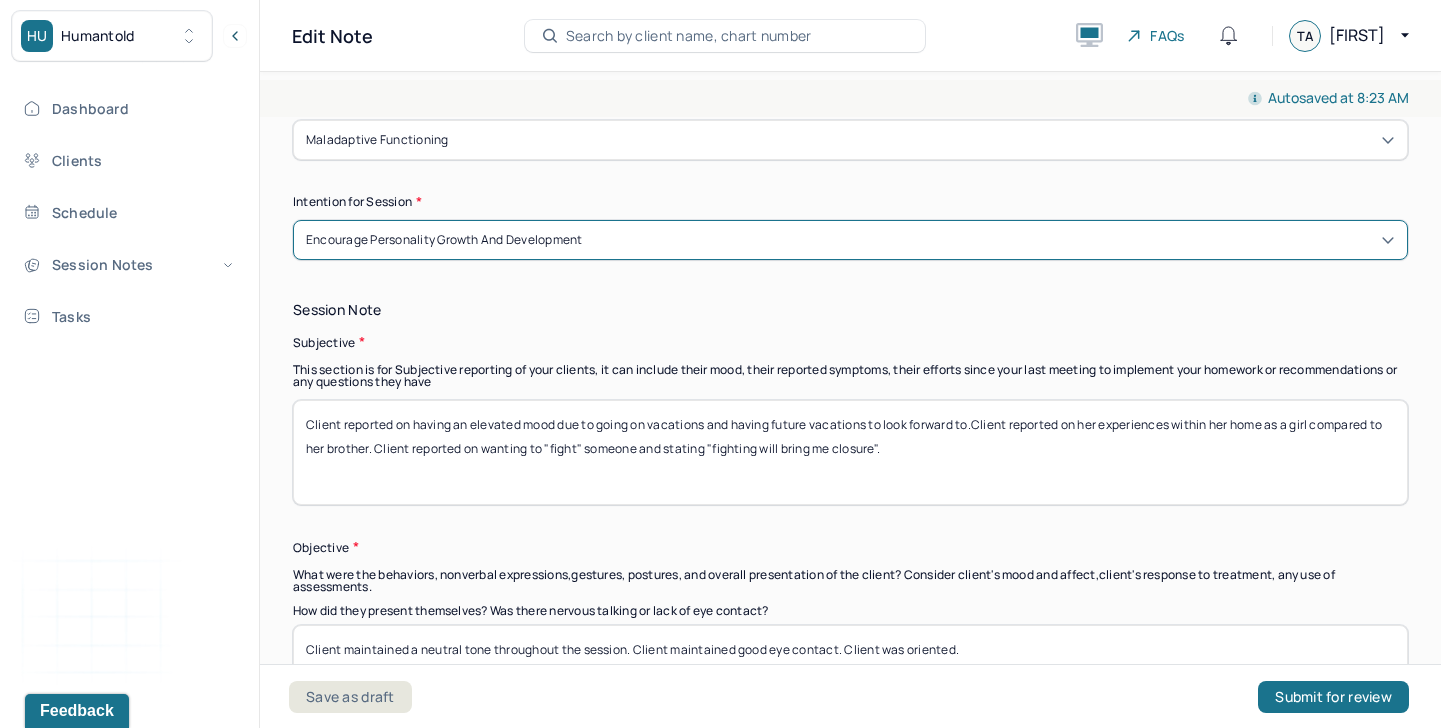 click on "Client reported on having an elevated mood due to going on vacations and having future vacations to look forward to.Client reported on her experiences within her home as a girl compared to her brother. Client reported on wanting to "fight" someone and stating "fighting will bring me closure"." at bounding box center (850, 452) 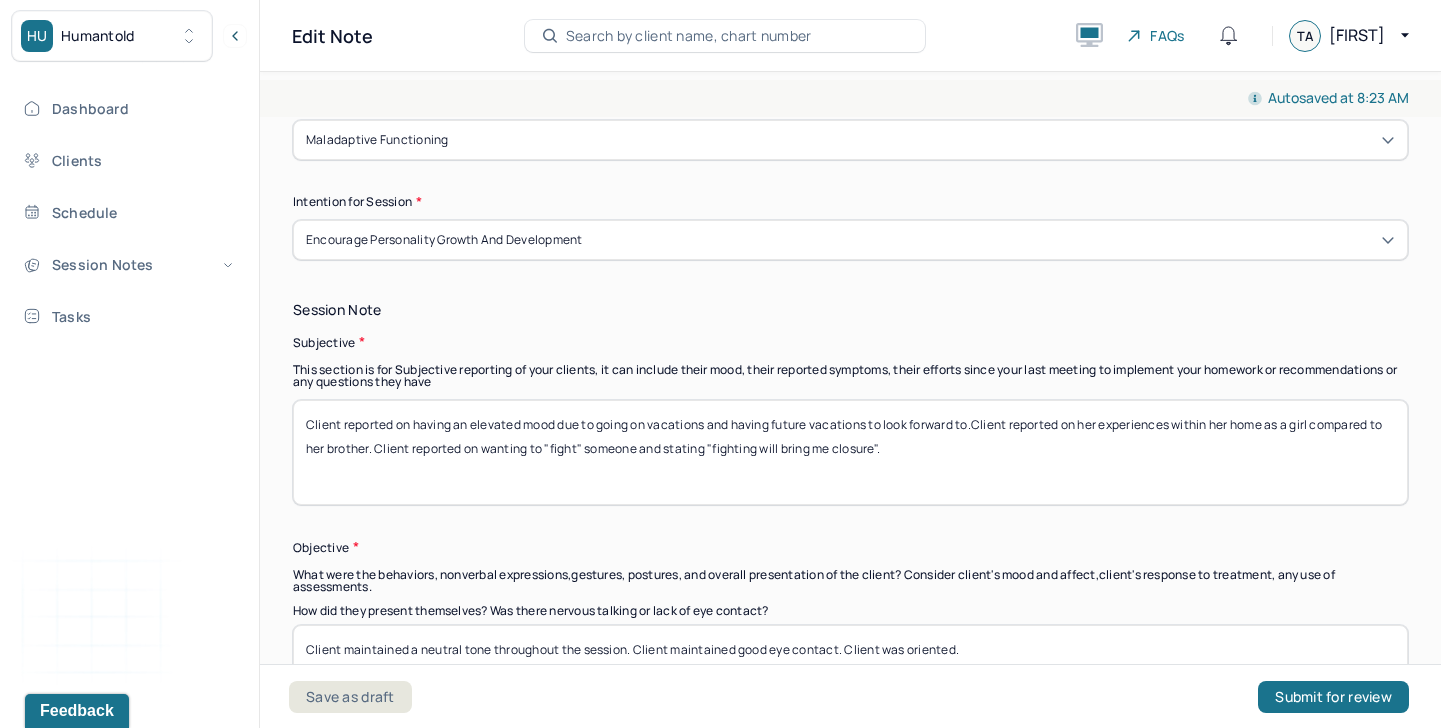 click on "Client reported on having an elevated mood due to going on vacations and having future vacations to look forward to.Client reported on her experiences within her home as a girl compared to her brother. Client reported on wanting to "fight" someone and stating "fighting will bring me closure"." at bounding box center (850, 452) 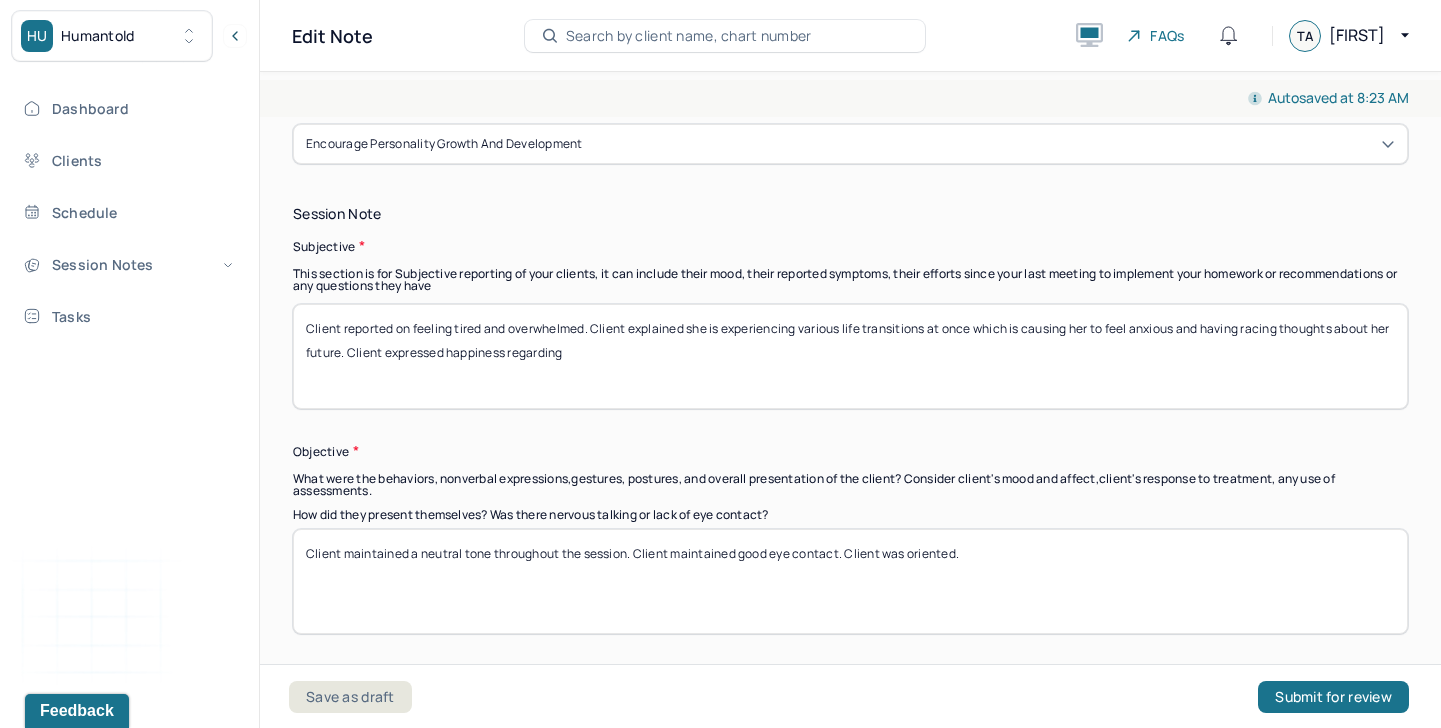 scroll, scrollTop: 1333, scrollLeft: 0, axis: vertical 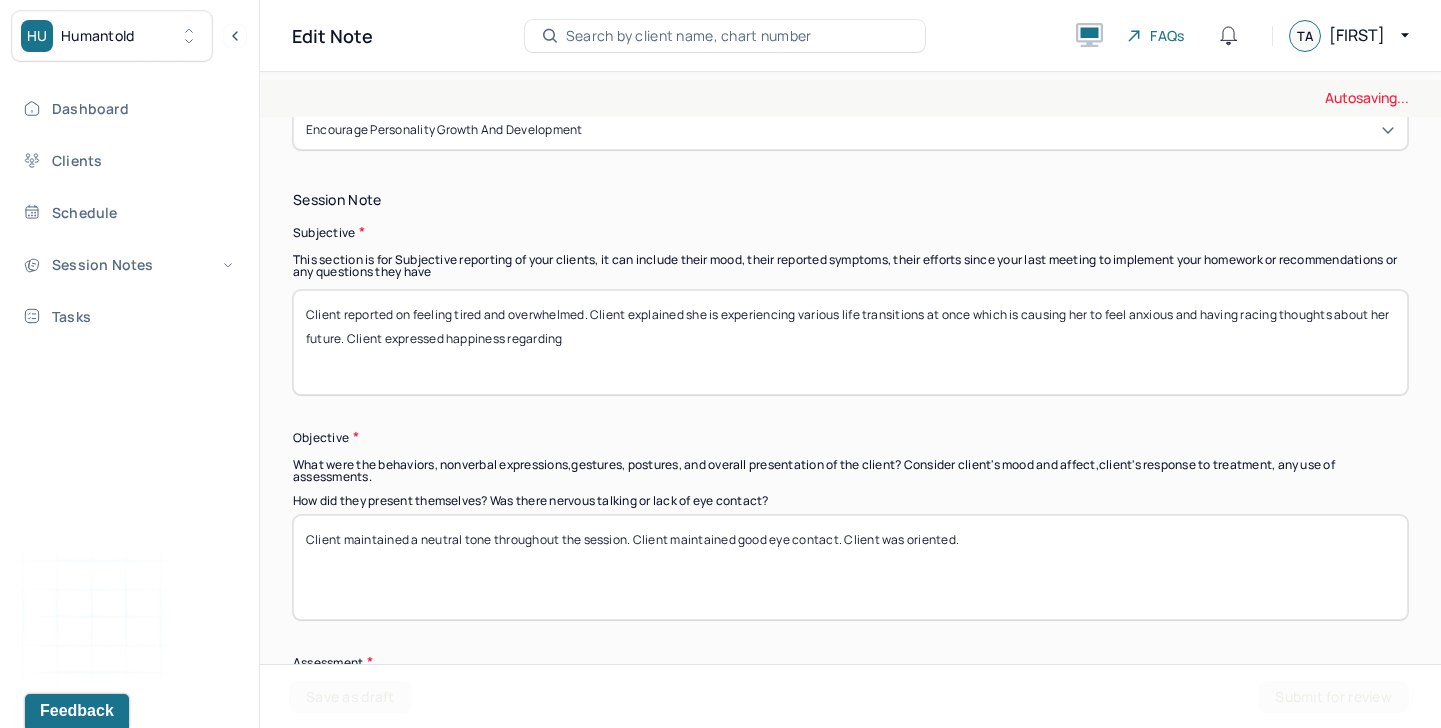 type on "Client reported on feeling tired and overwhelmed. Client explained she is experiencing various life transitions at once which is causing her to feel anxious and having racing thoughts about her future. Client expressed happiness regarding" 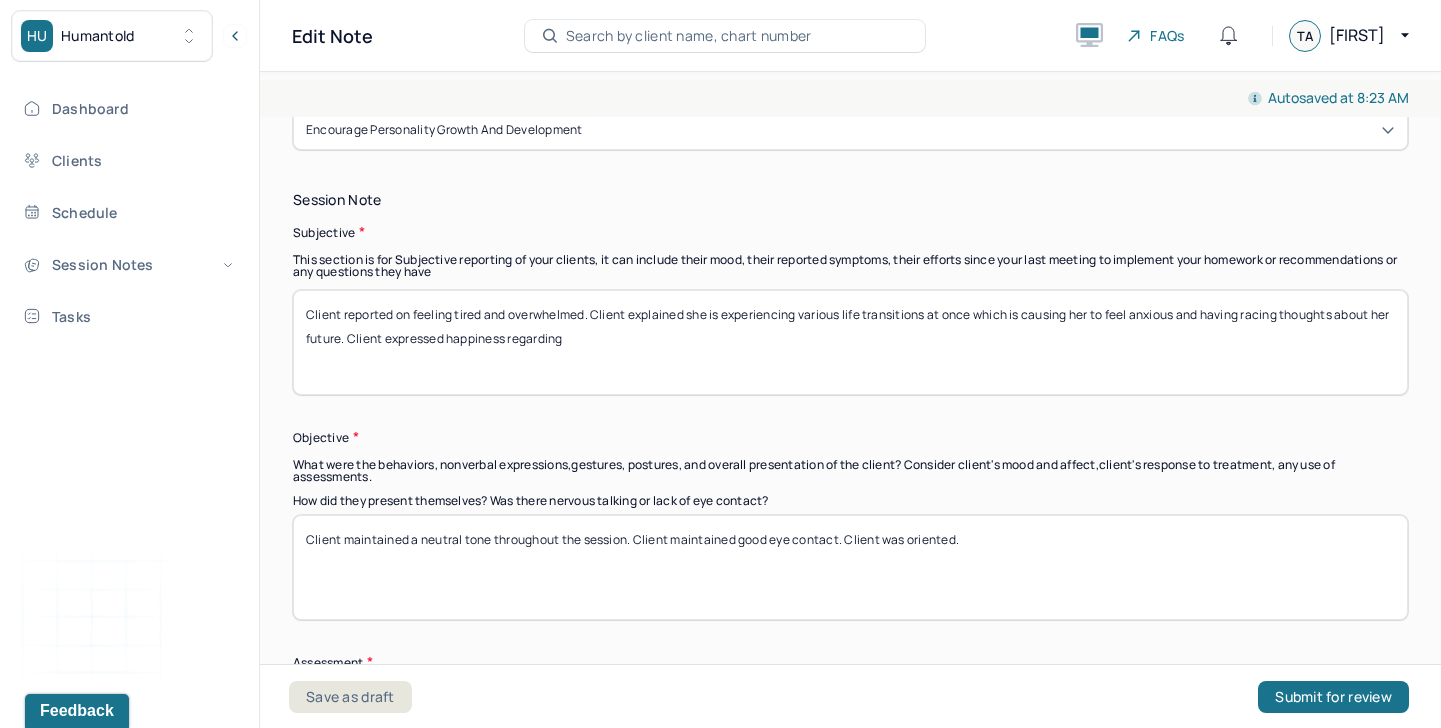 click on "Client maintained a neutral tone throughout the session. Client maintained good eye contact. Client was oriented." at bounding box center [850, 567] 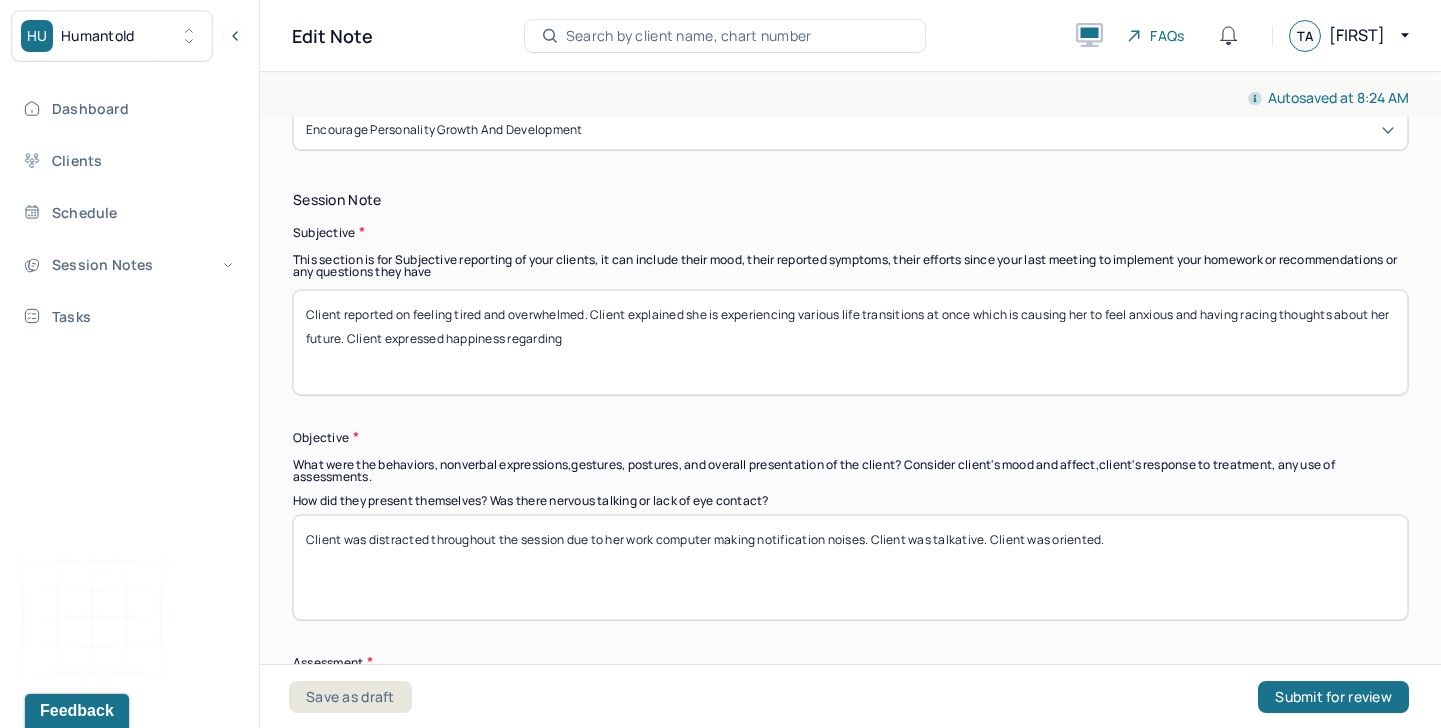 type on "Client was distracted throughout the session due to her work computer making notification noises. Client was talkative. Client was oriented." 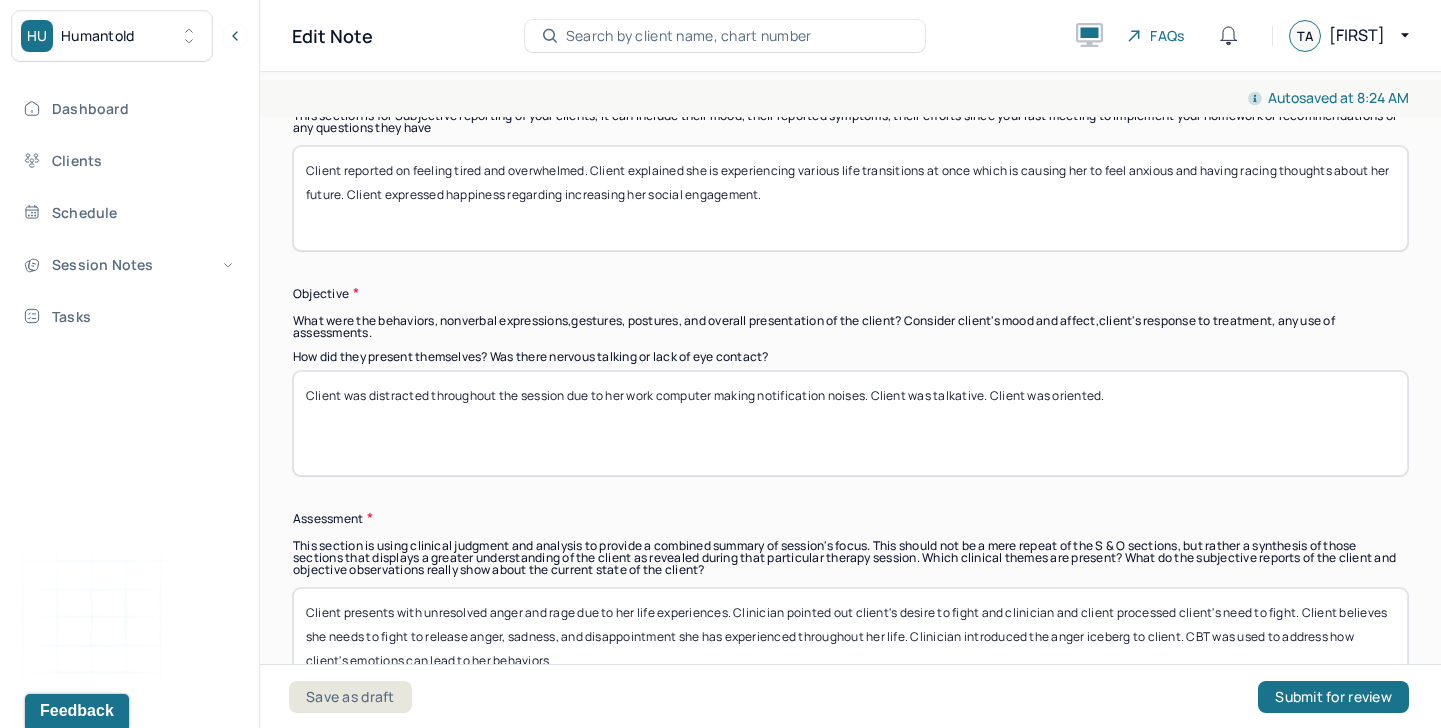 scroll, scrollTop: 1553, scrollLeft: 0, axis: vertical 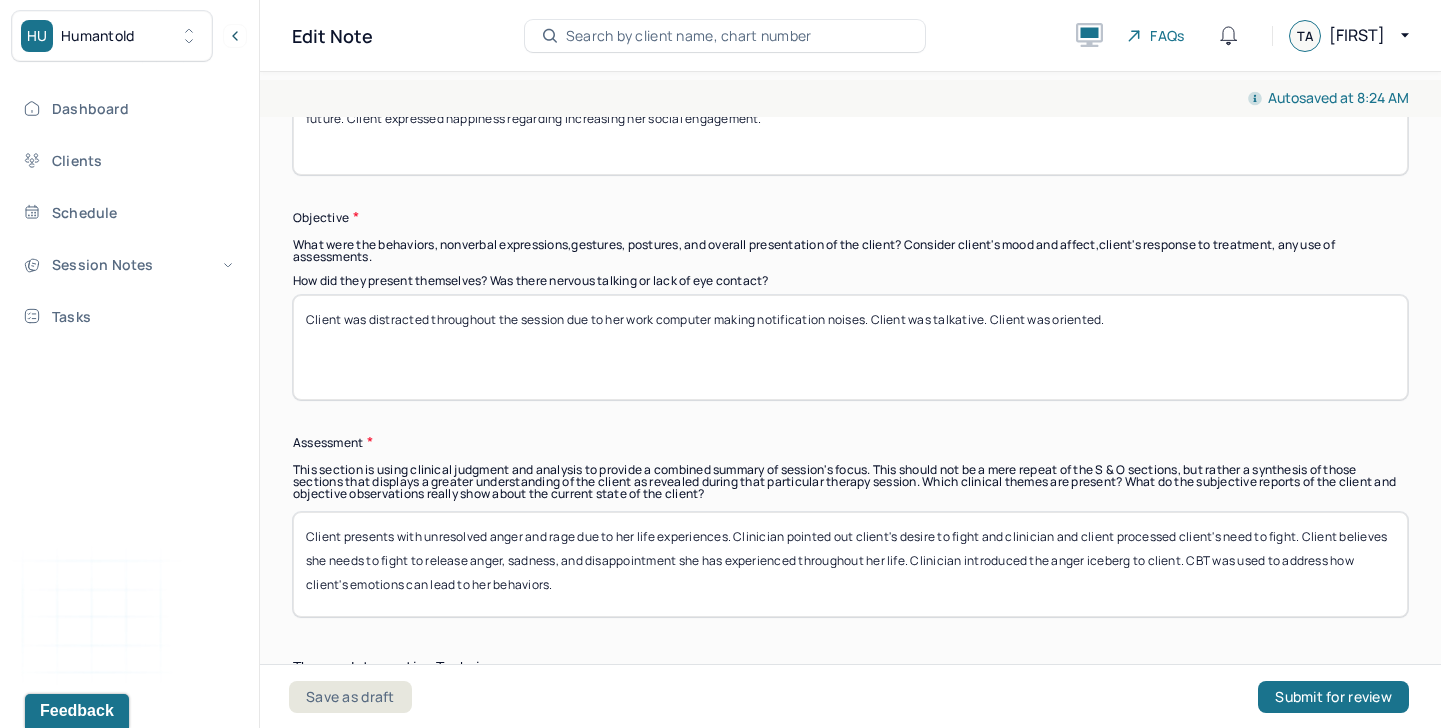 type on "Client reported on feeling tired and overwhelmed. Client explained she is experiencing various life transitions at once which is causing her to feel anxious and having racing thoughts about her future. Client expressed happiness regarding increasing her social engagement." 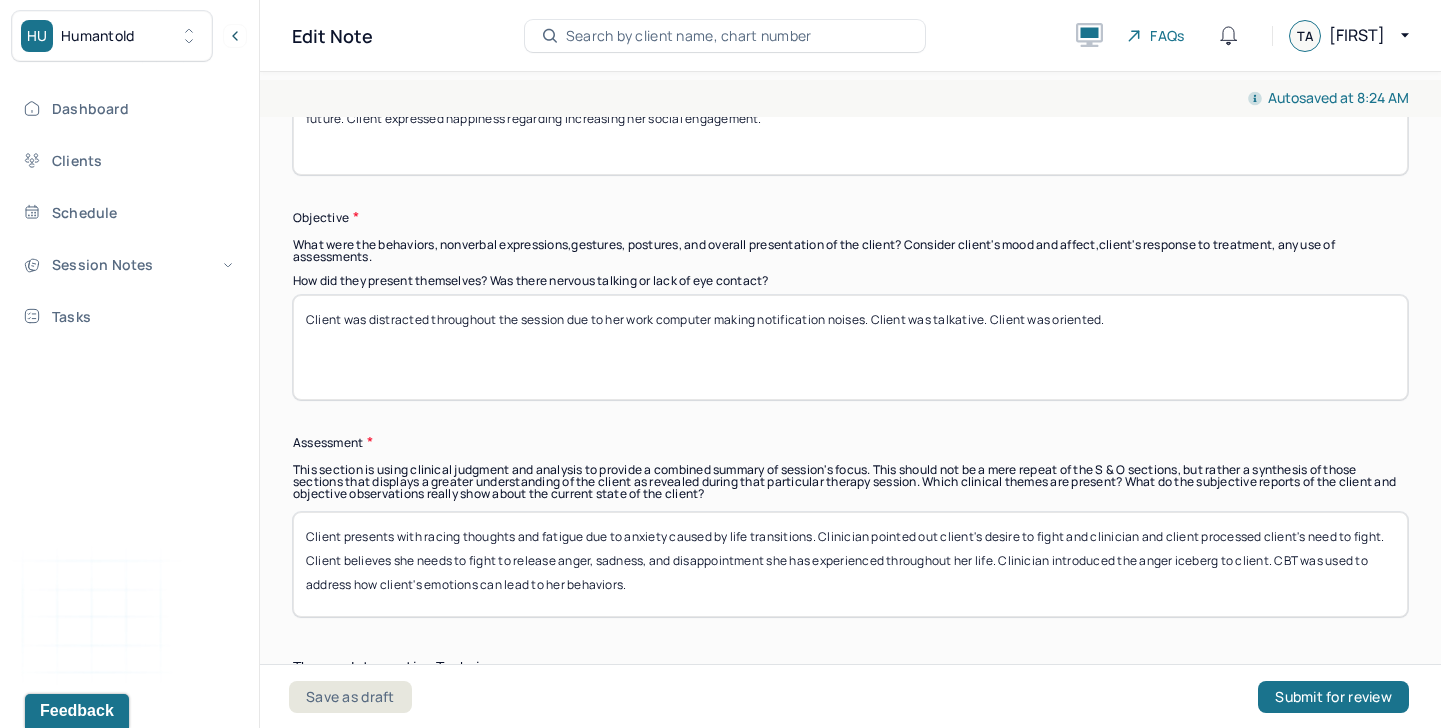 drag, startPoint x: 878, startPoint y: 539, endPoint x: 1006, endPoint y: 561, distance: 129.87686 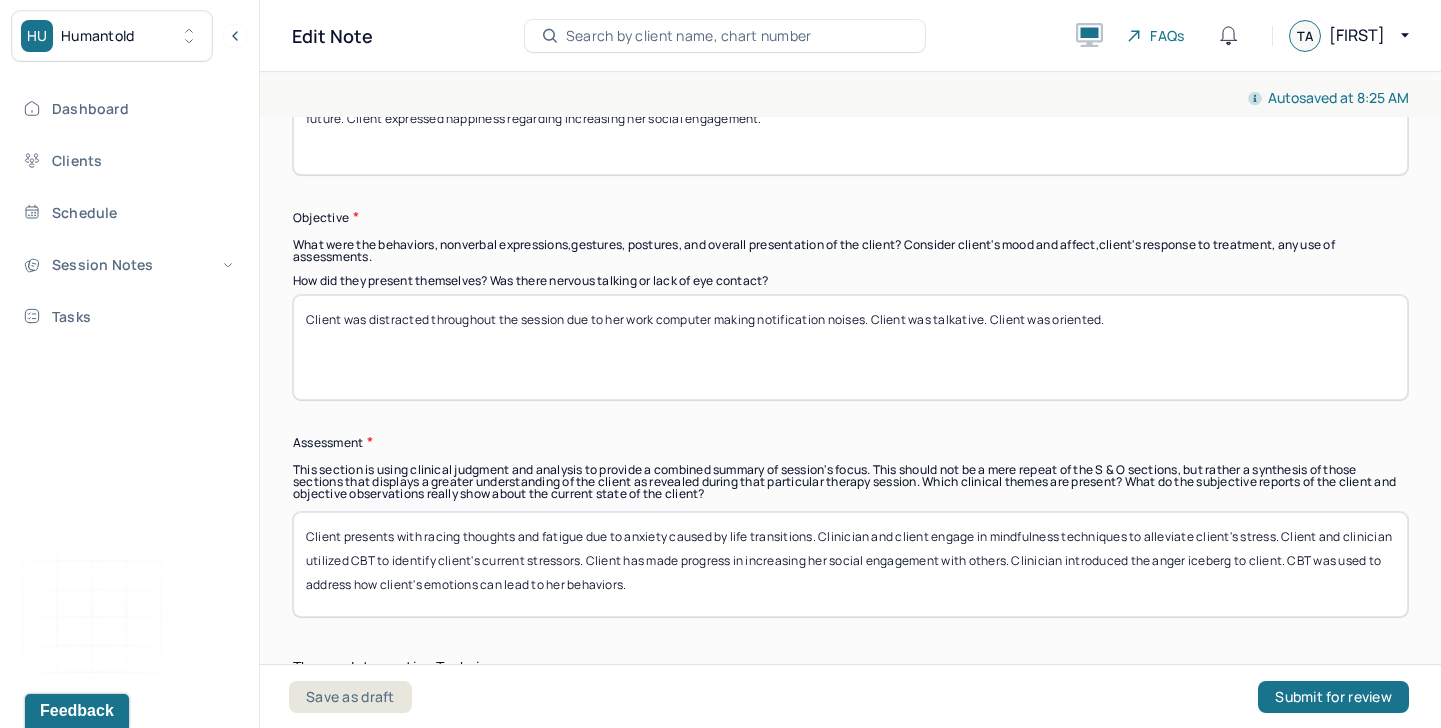 drag, startPoint x: 1018, startPoint y: 560, endPoint x: 1025, endPoint y: 579, distance: 20.248457 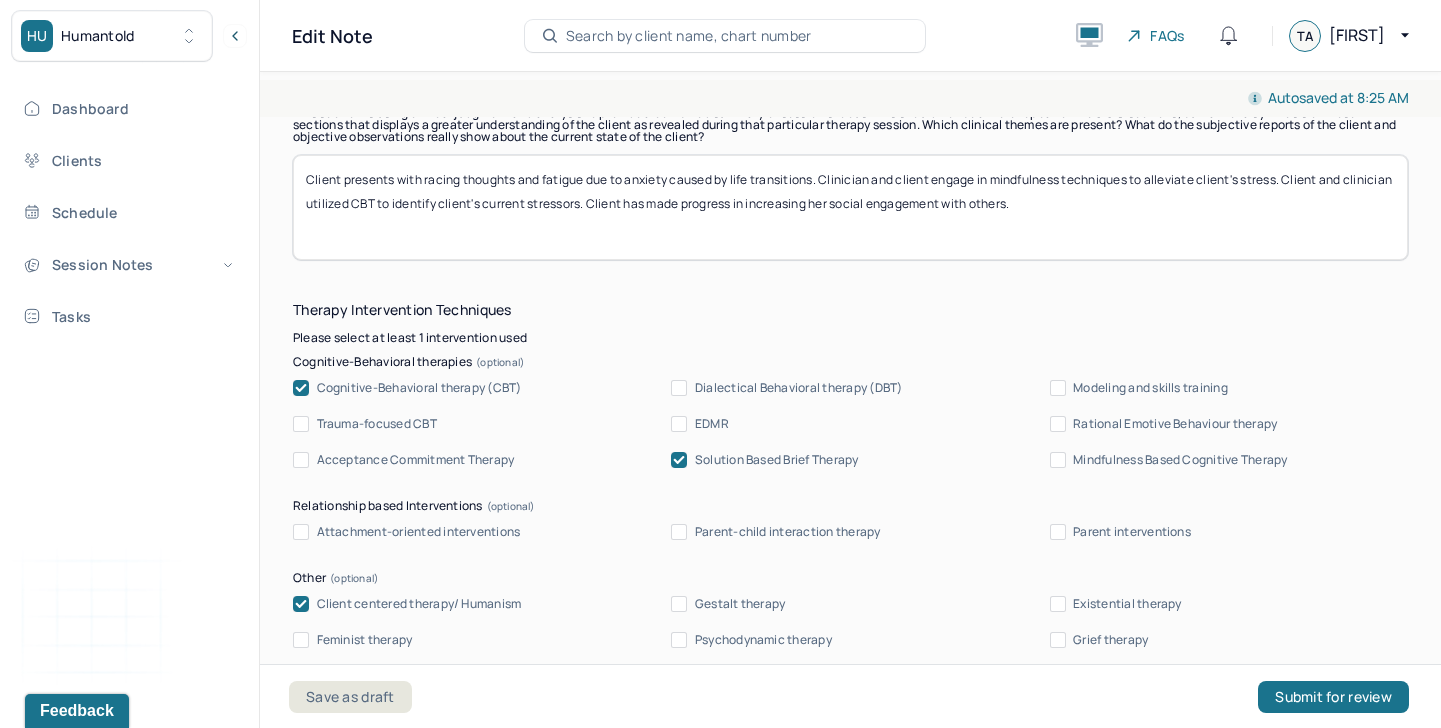 scroll, scrollTop: 1947, scrollLeft: 0, axis: vertical 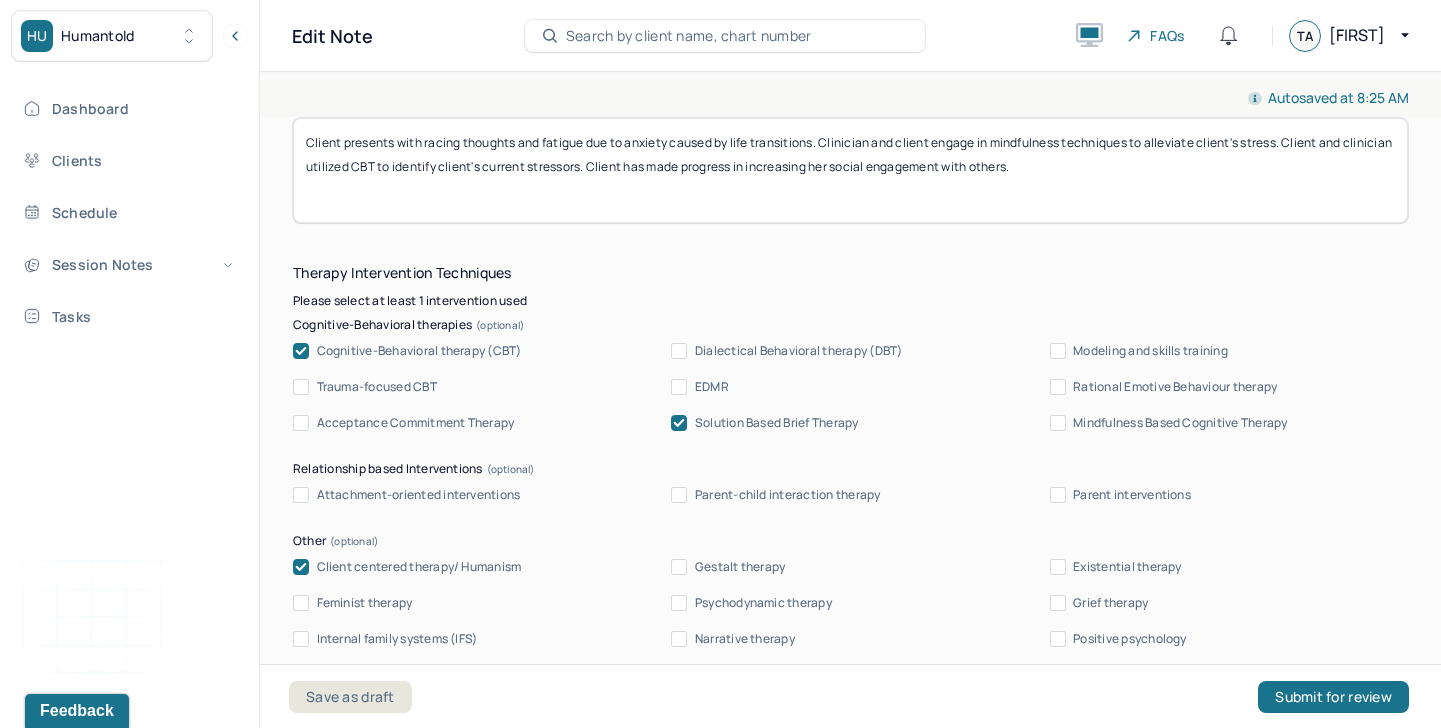 type on "Client presents with racing thoughts and fatigue due to anxiety caused by life transitions. Clinician and client engage in mindfulness techniques to alleviate client's stress. Client and clinician utilized CBT to identify client's current stressors. Client has made progress in increasing her social engagement with others." 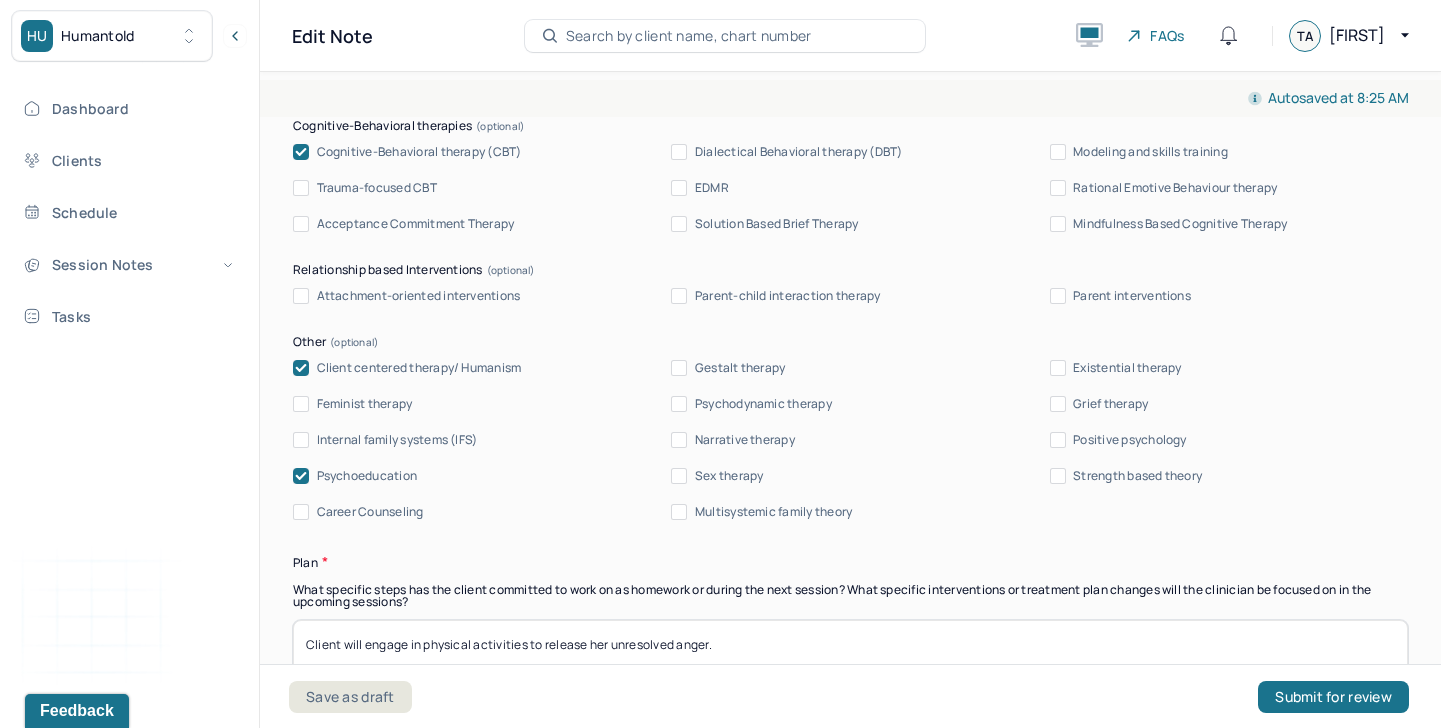scroll, scrollTop: 2154, scrollLeft: 0, axis: vertical 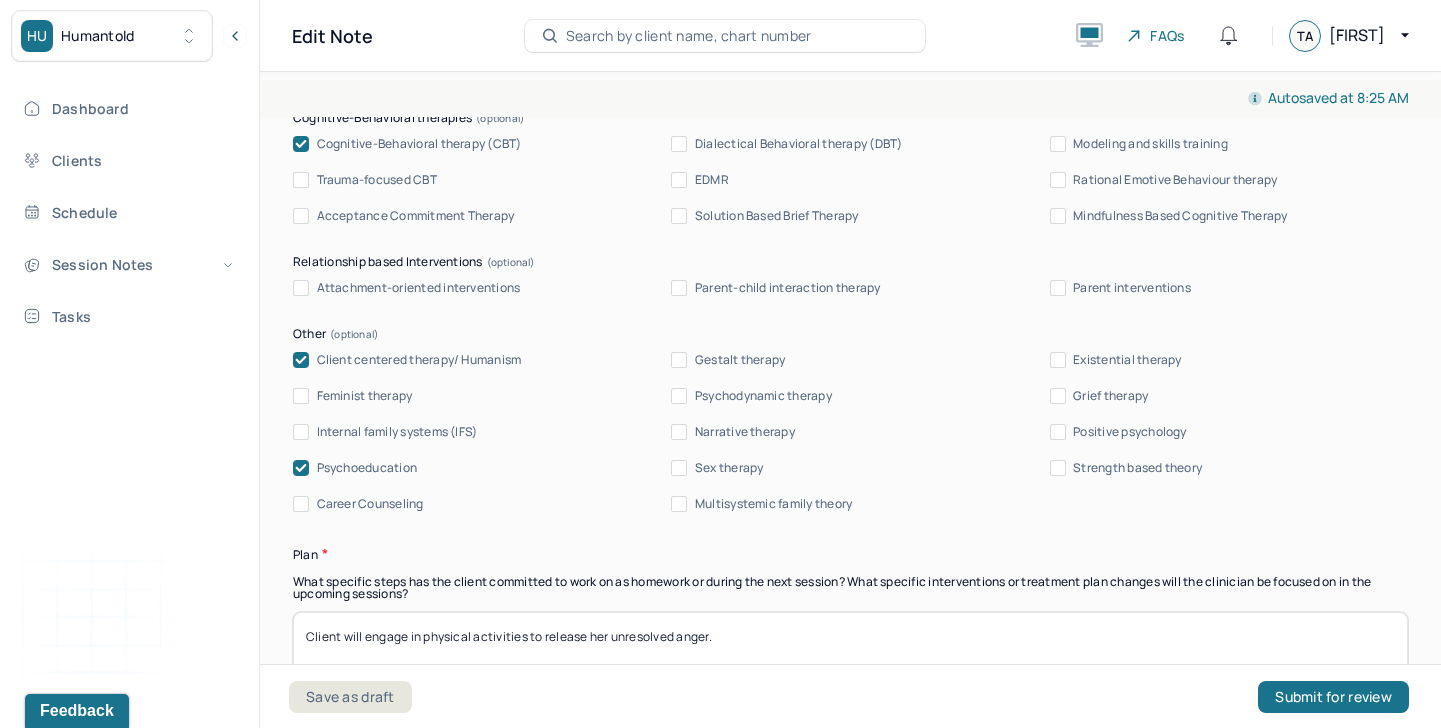 click on "Psychoeducation" at bounding box center [367, 468] 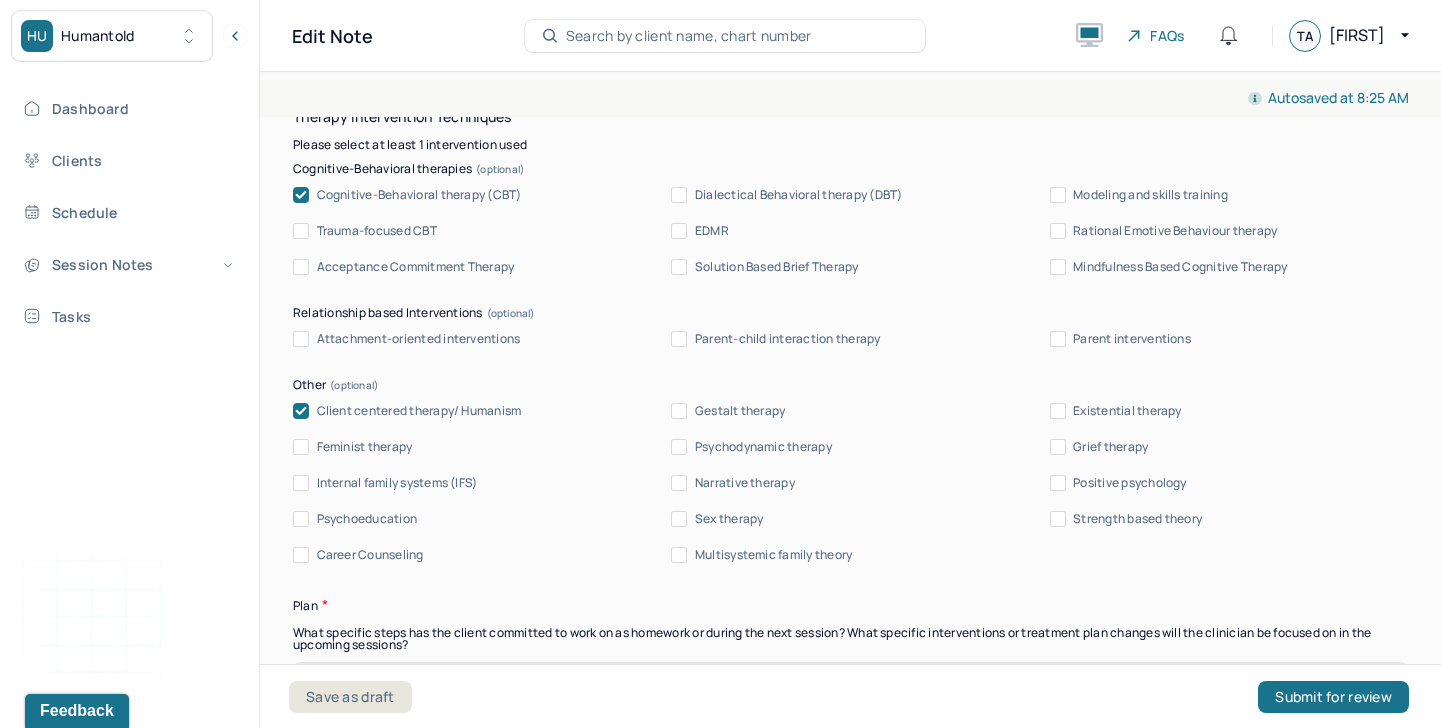 scroll, scrollTop: 2102, scrollLeft: 0, axis: vertical 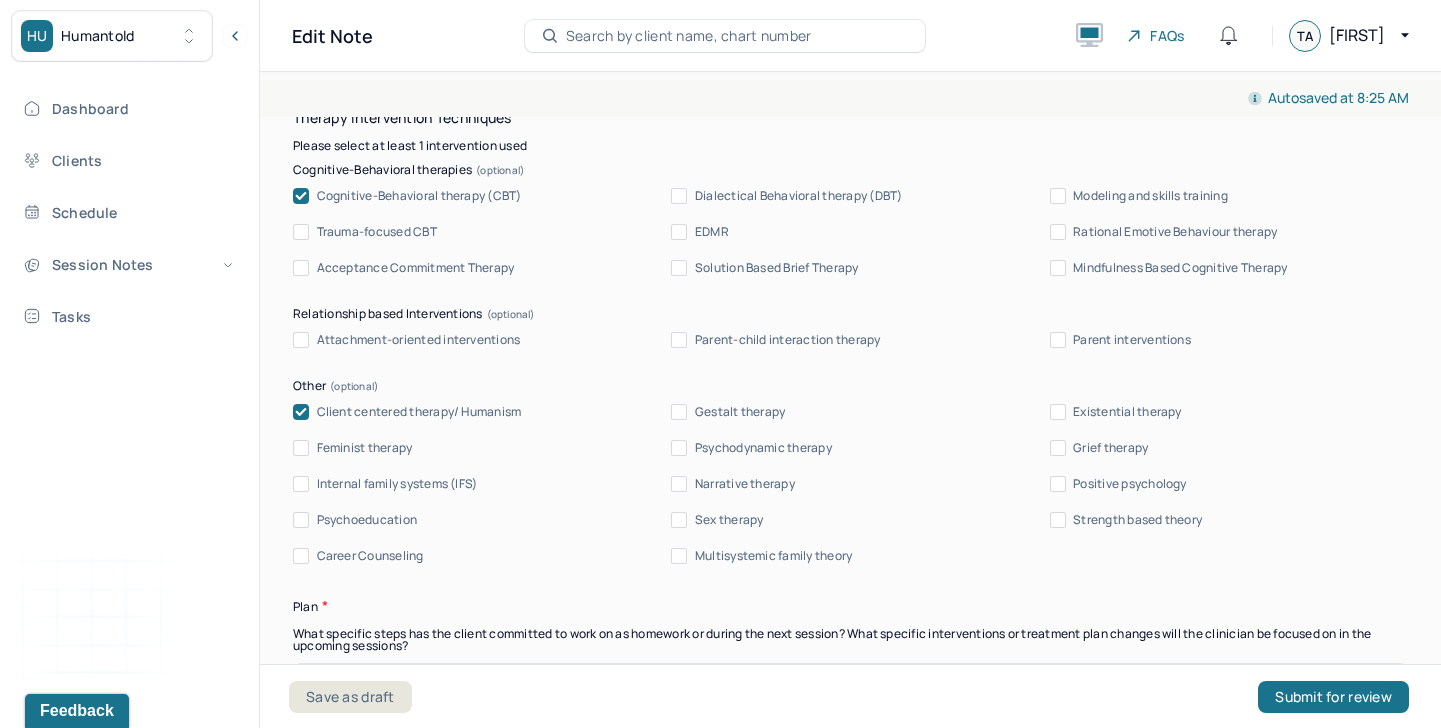 click on "Mindfulness Based Cognitive Therapy" at bounding box center [1180, 268] 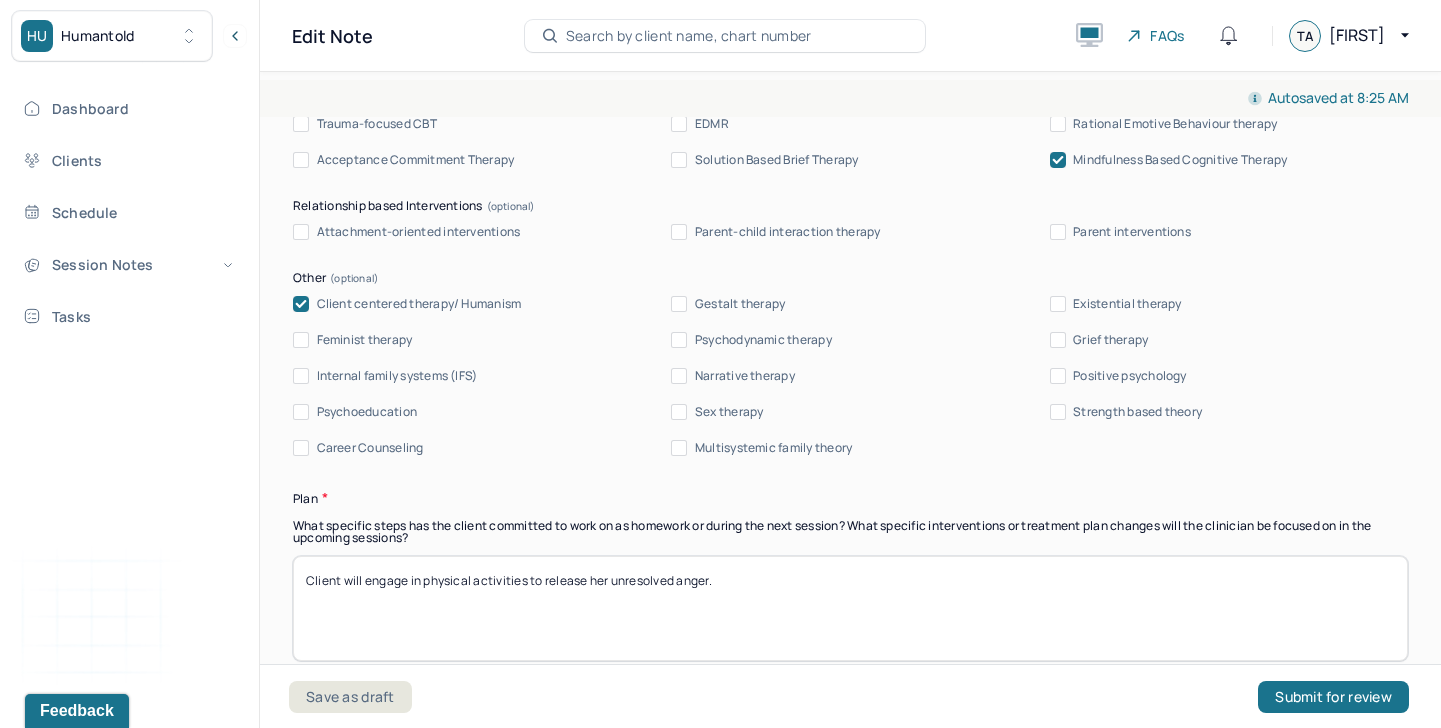 scroll, scrollTop: 2243, scrollLeft: 0, axis: vertical 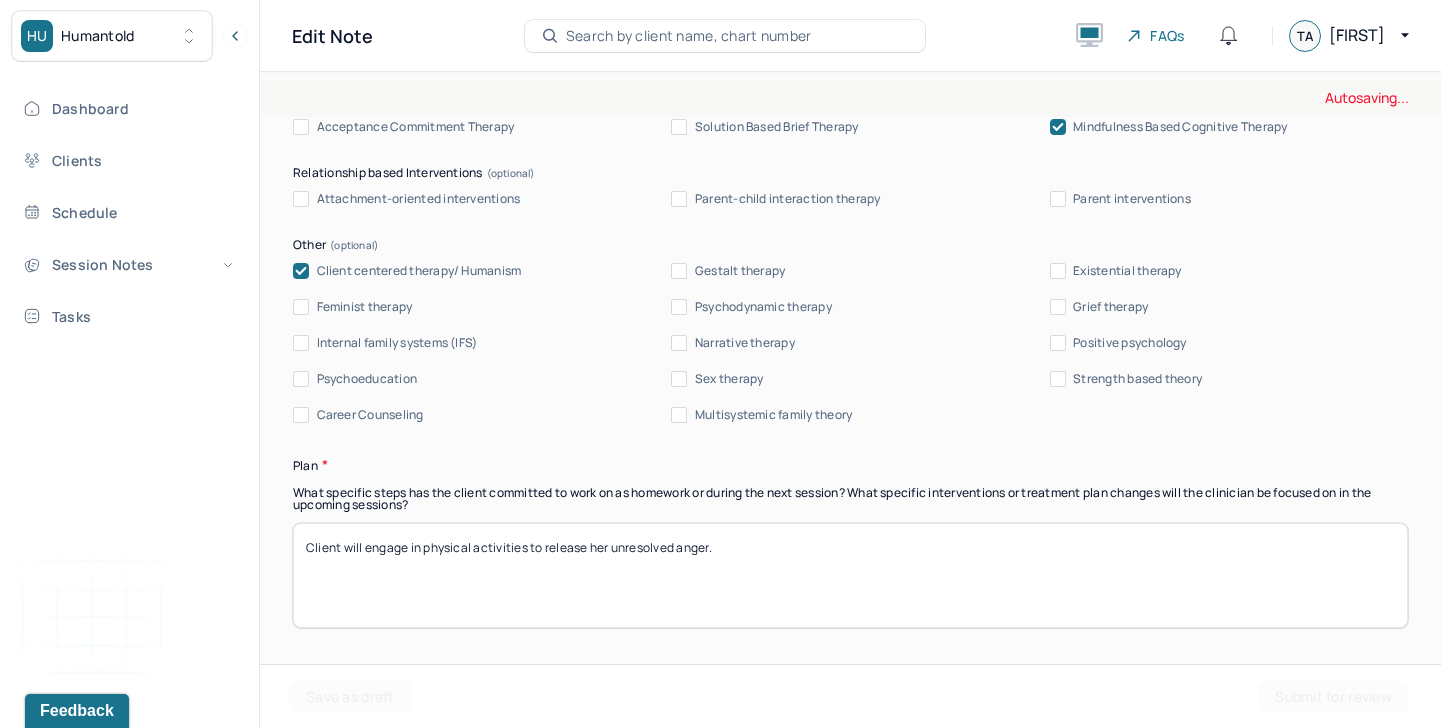 click on "Therapy Intervention Techniques Please select at least 1 intervention used Cognitive-Behavioral therapies Cognitive-Behavioral therapy (CBT) Dialectical Behavioral therapy (DBT) Modeling and skills training Trauma-focused CBT EDMR Rational Emotive Behaviour therapy Acceptance Commitment Therapy Solution Based Brief Therapy Mindfulness Based Cognitive Therapy Relationship based Interventions Attachment-oriented interventions Parent-child interaction therapy Parent interventions Other Client centered therapy/ Humanism Gestalt therapy Existential therapy Feminist therapy Psychodynamic therapy Grief therapy Internal family systems (IFS) Narrative therapy Positive psychology Psychoeducation Sex therapy Strength based theory Career Counseling Multisystemic family theory Plan What specific steps has the client committed to work on as homework or during the next session? What specific interventions or treatment plan changes will the clinician be focused on in the upcoming sessions? Frequency of sessions Weekly Other" at bounding box center [850, 577] 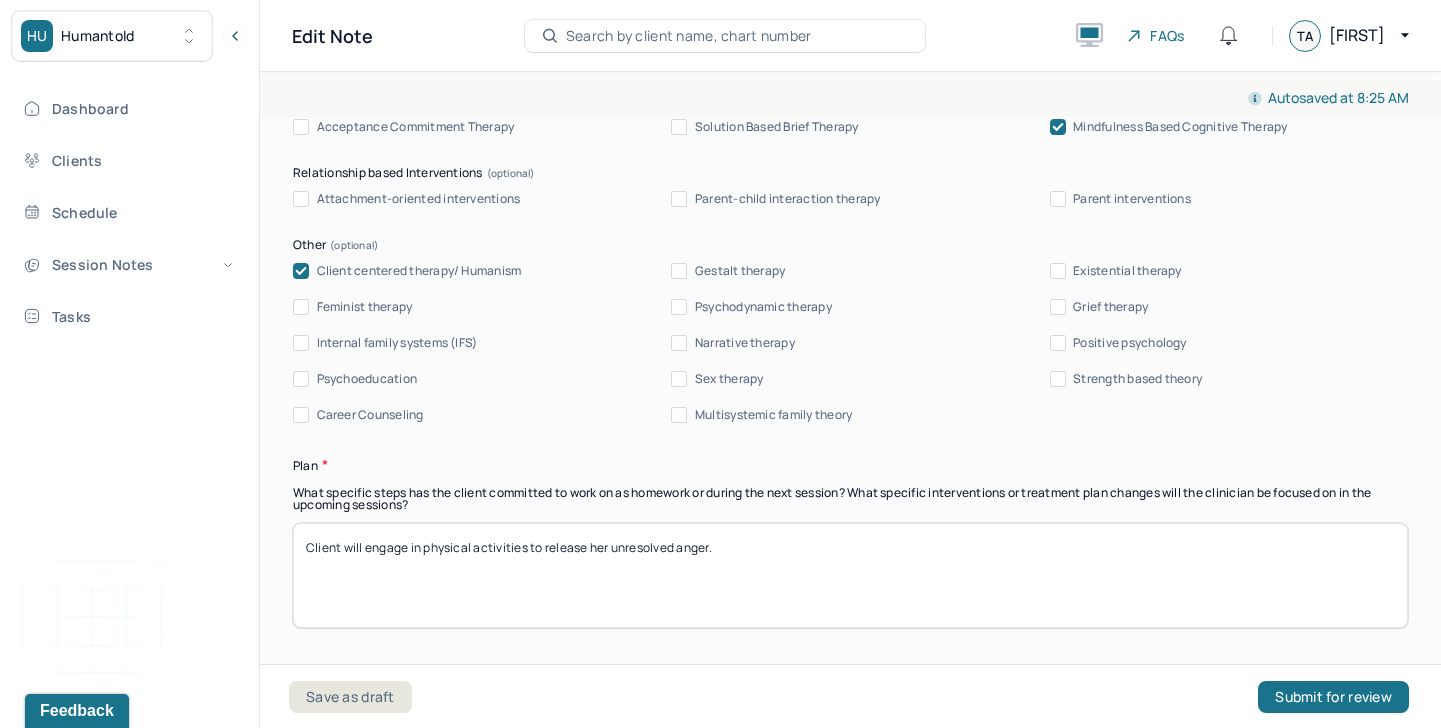 click on "Client will engage in physical activities to release her unresolved anger." at bounding box center [850, 575] 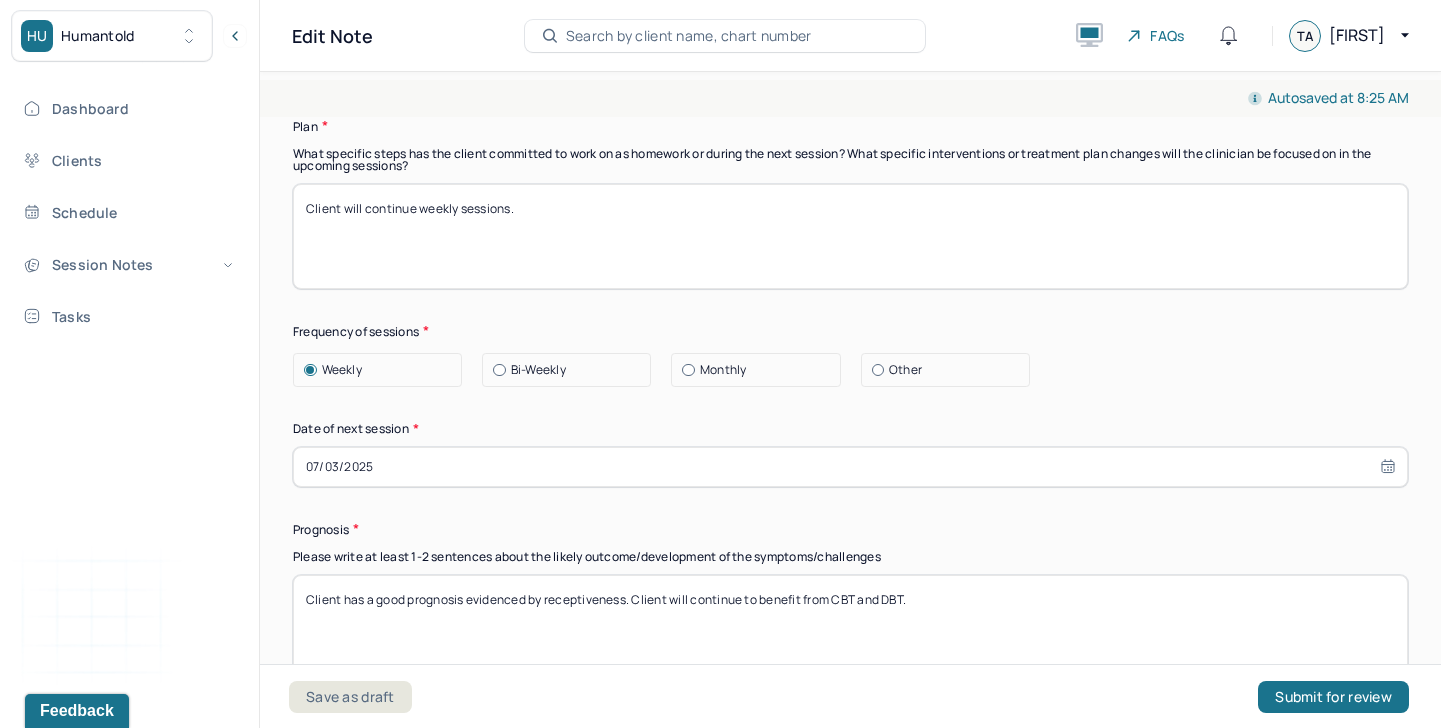 scroll, scrollTop: 2657, scrollLeft: 0, axis: vertical 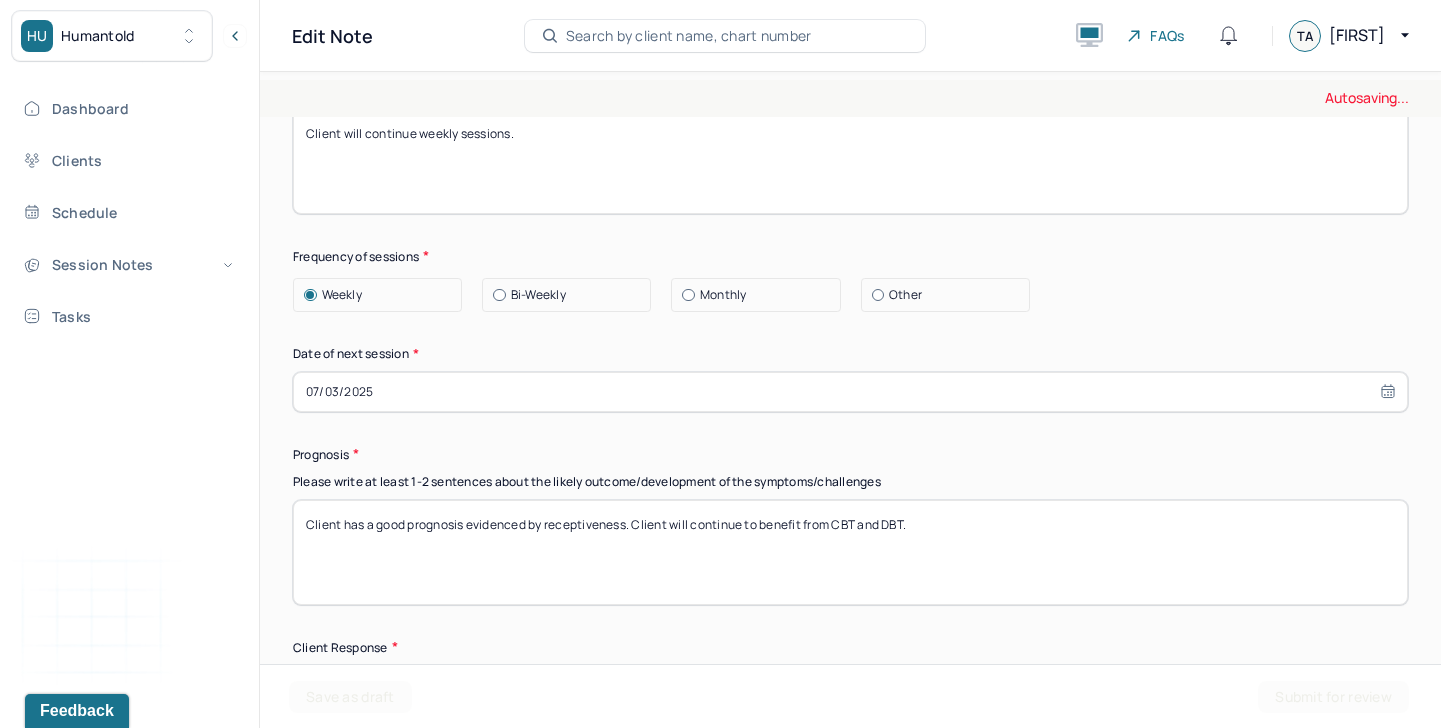 type on "Client will continue weekly sessions." 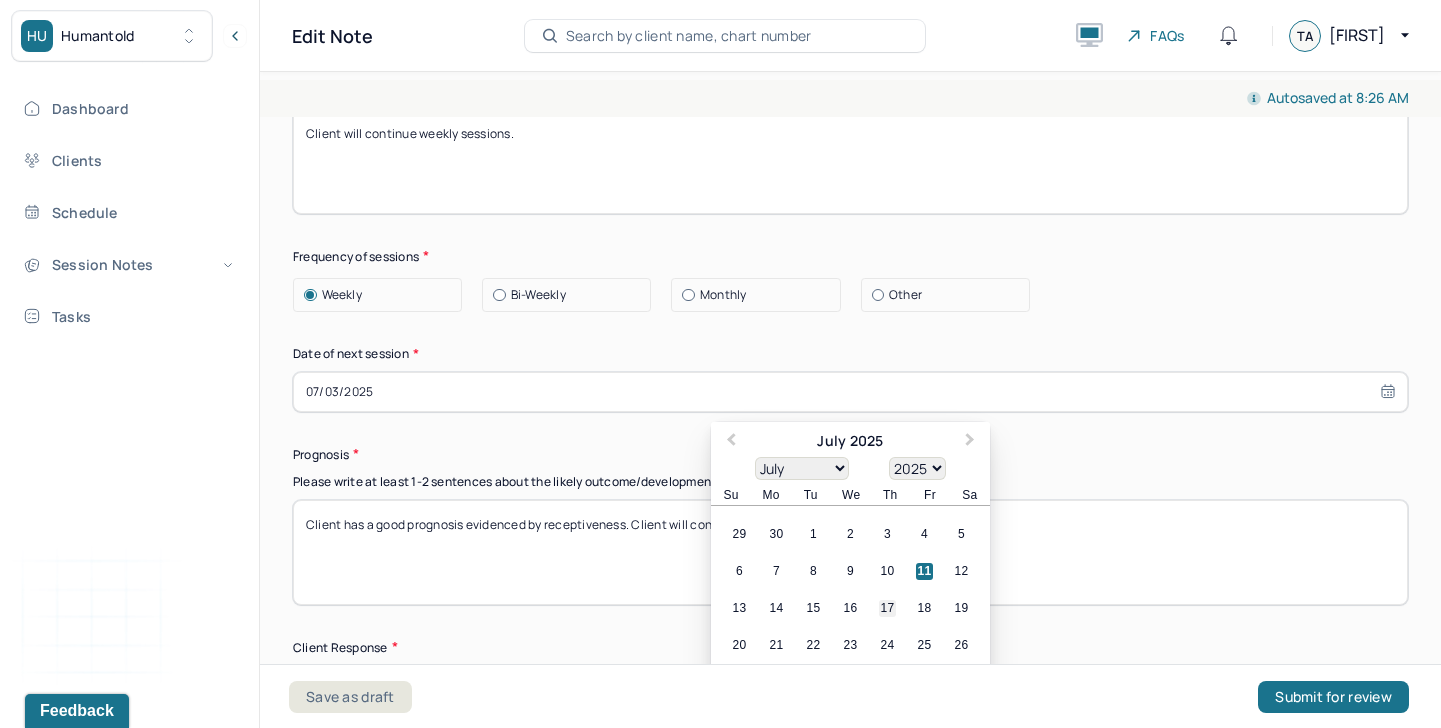 click on "17" at bounding box center [887, 608] 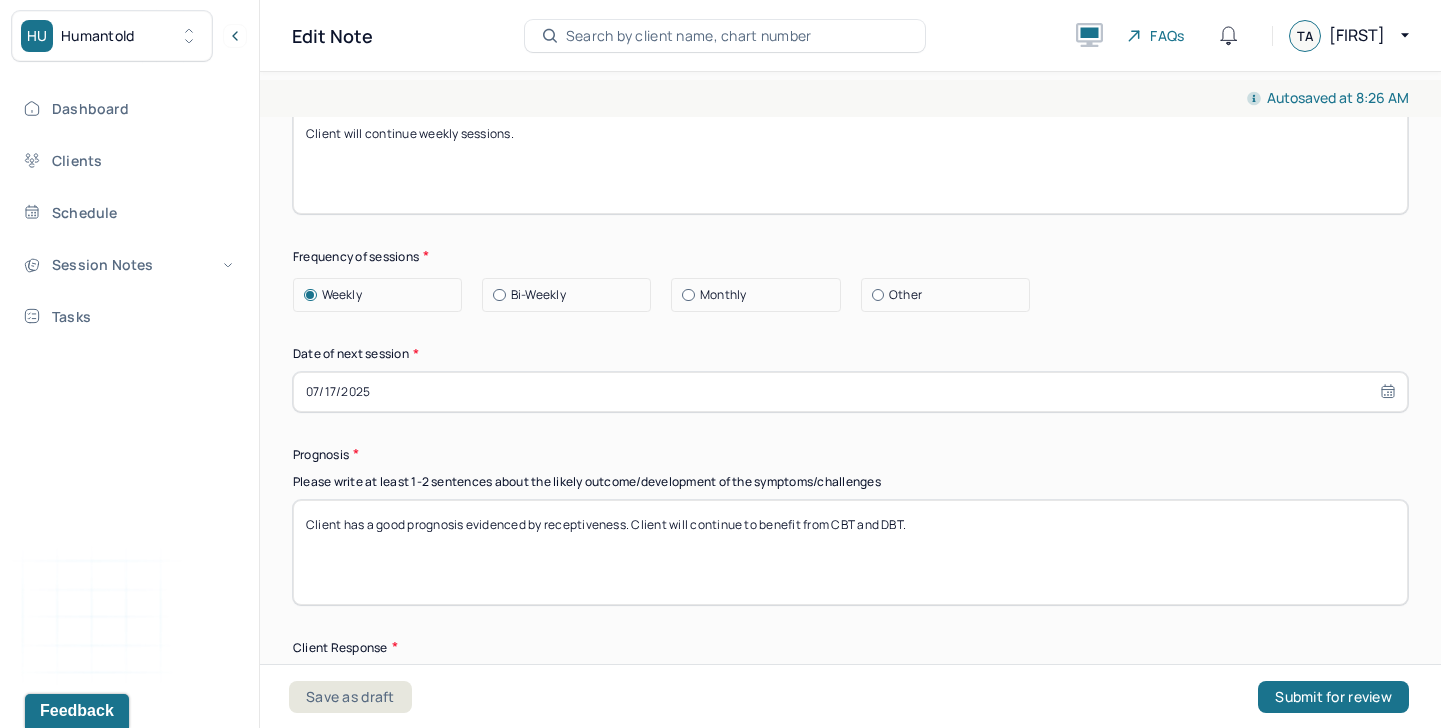 drag, startPoint x: 1034, startPoint y: 529, endPoint x: 547, endPoint y: 522, distance: 487.0503 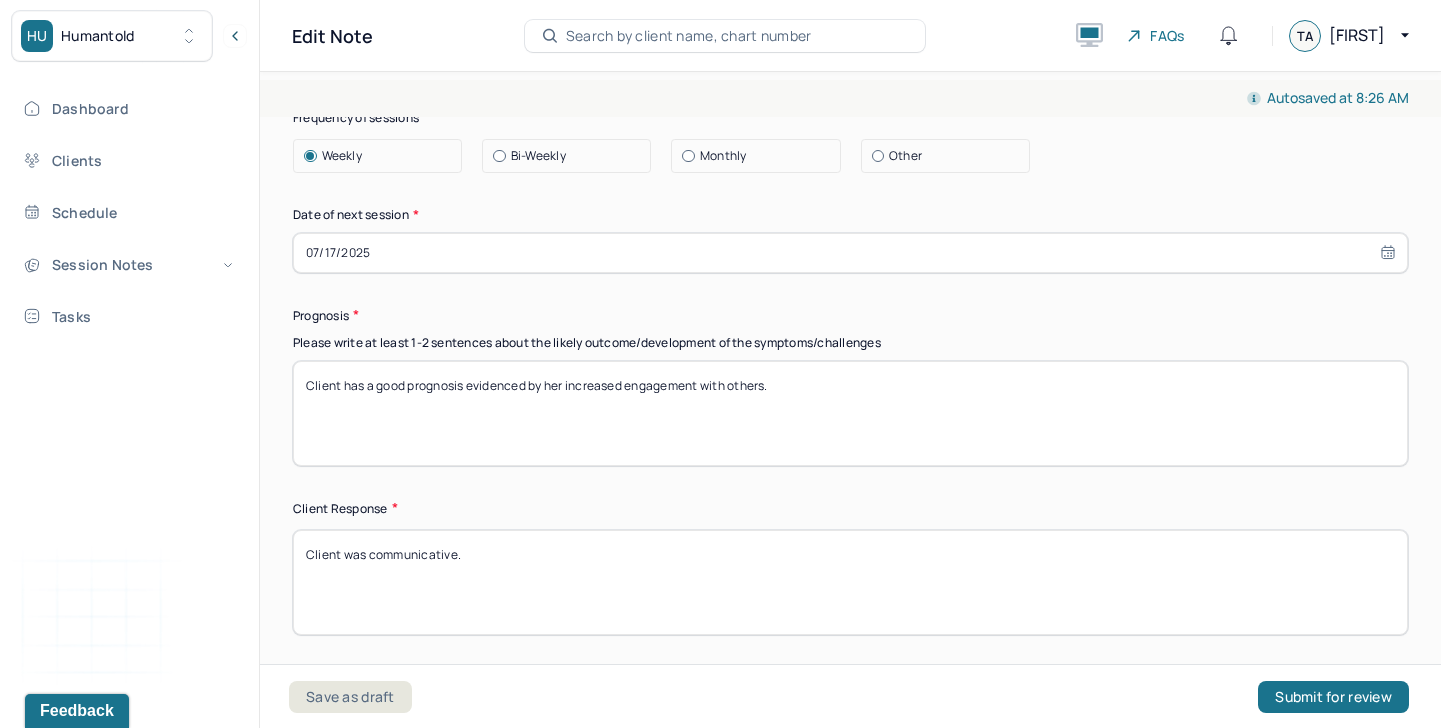 scroll, scrollTop: 2863, scrollLeft: 0, axis: vertical 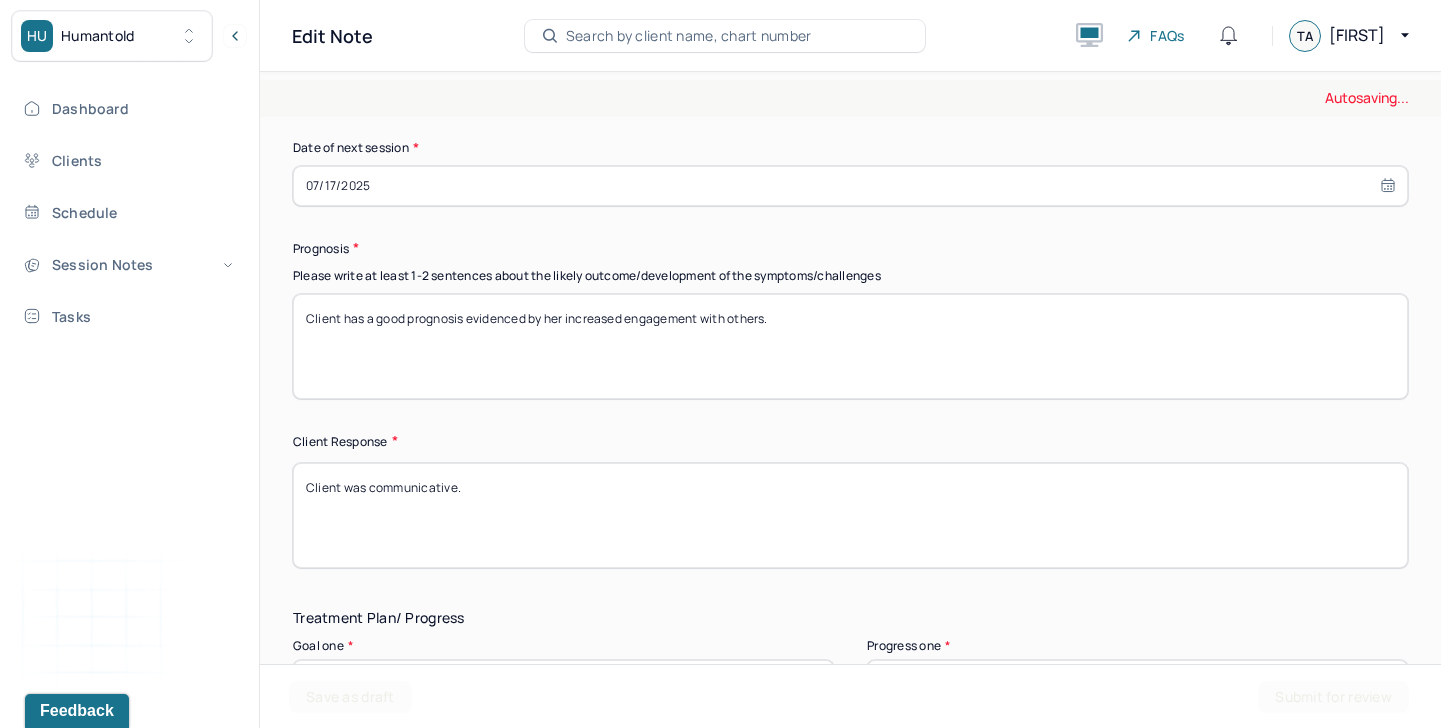 type on "Client has a good prognosis evidenced by her increased engagement with others." 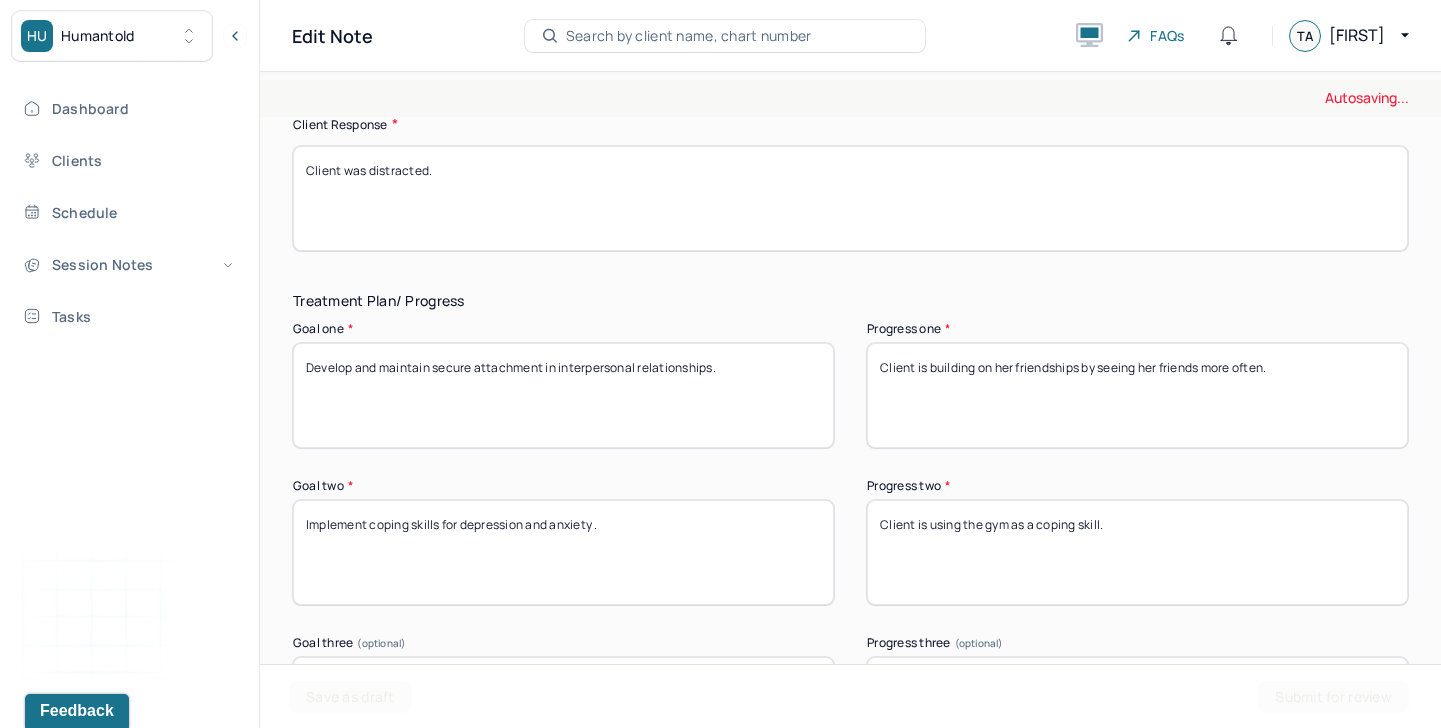 scroll, scrollTop: 3376, scrollLeft: 0, axis: vertical 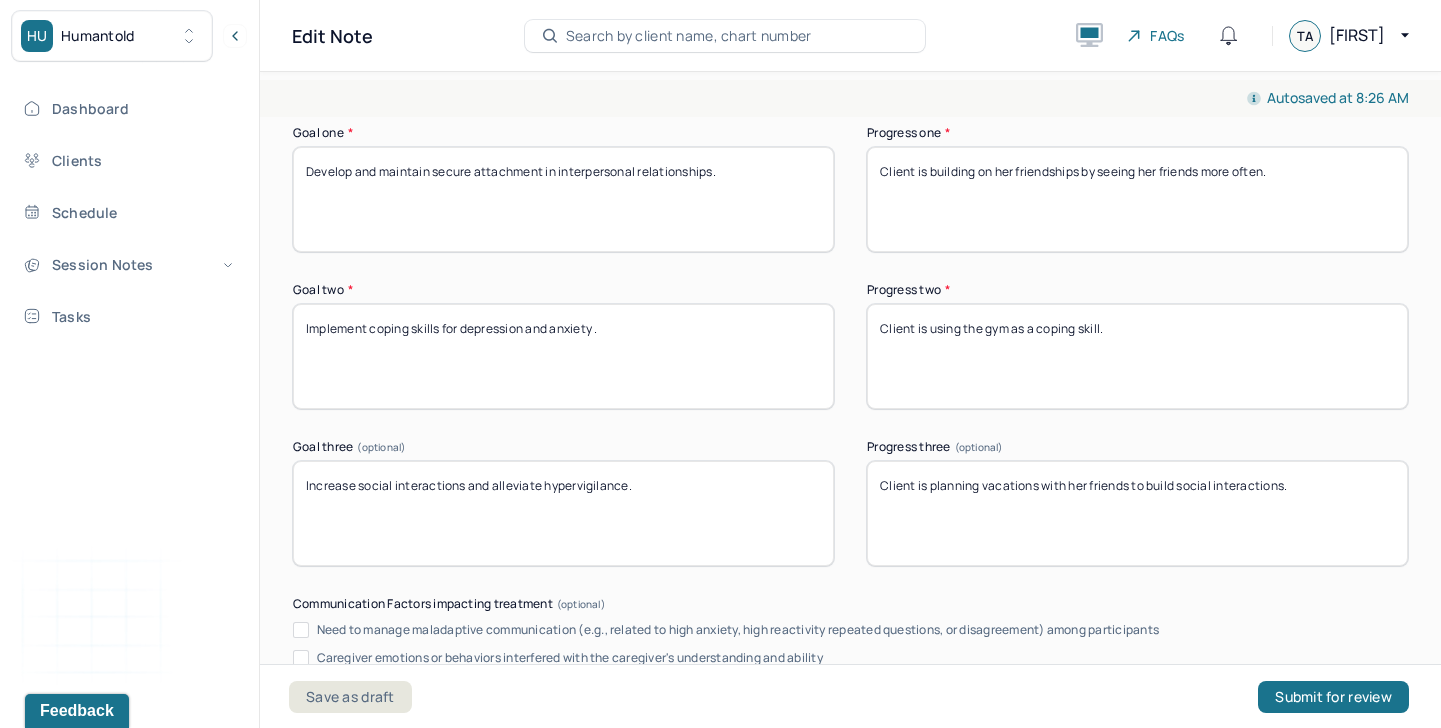 type on "Client was distracted." 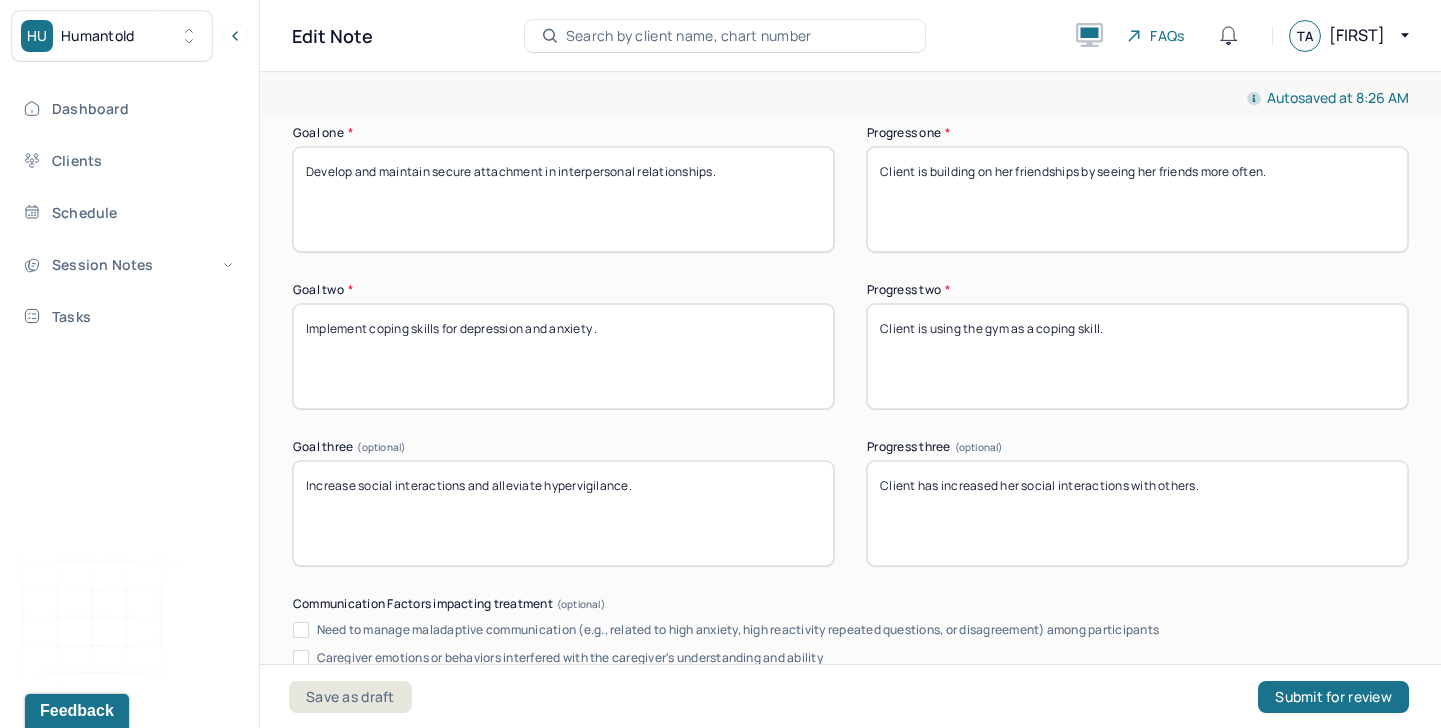 type on "Client has increased her social interactions with others." 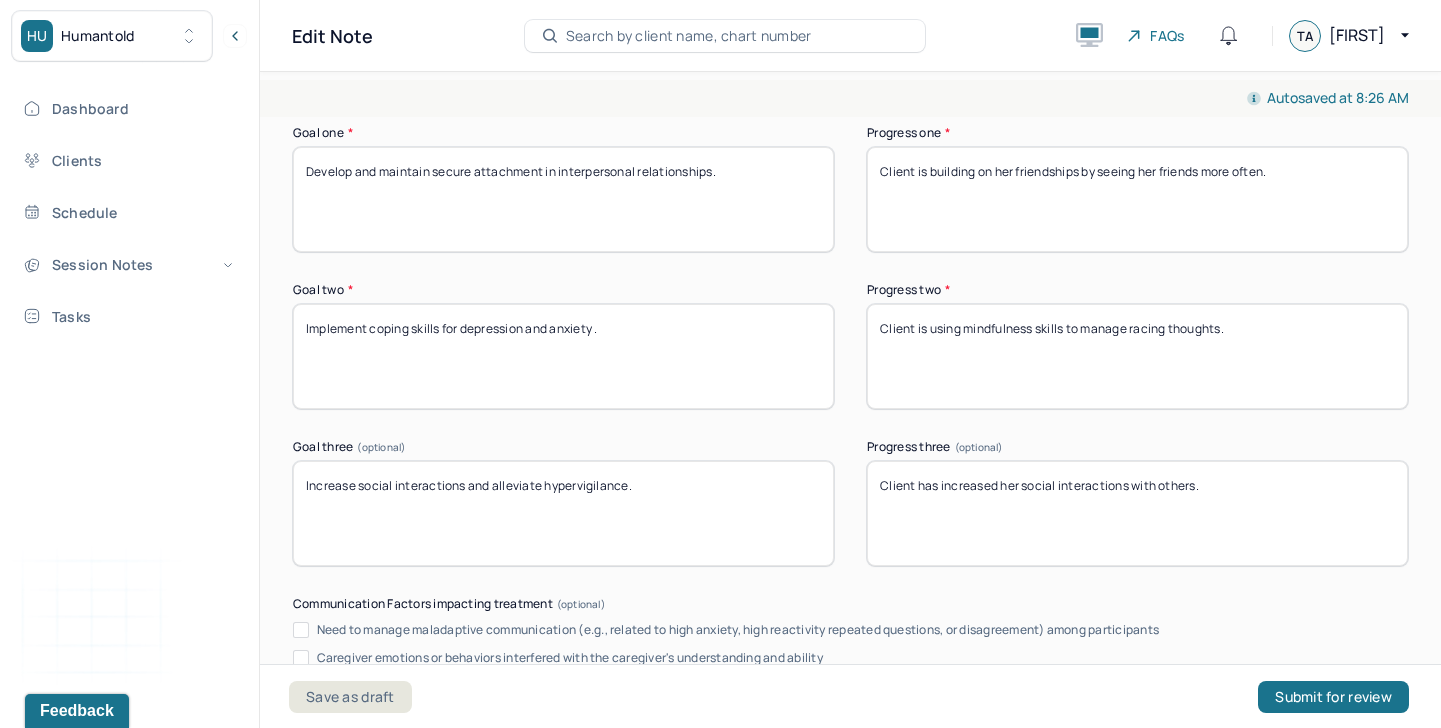 type on "Client is using mindfulness skills to manage racing thoughts." 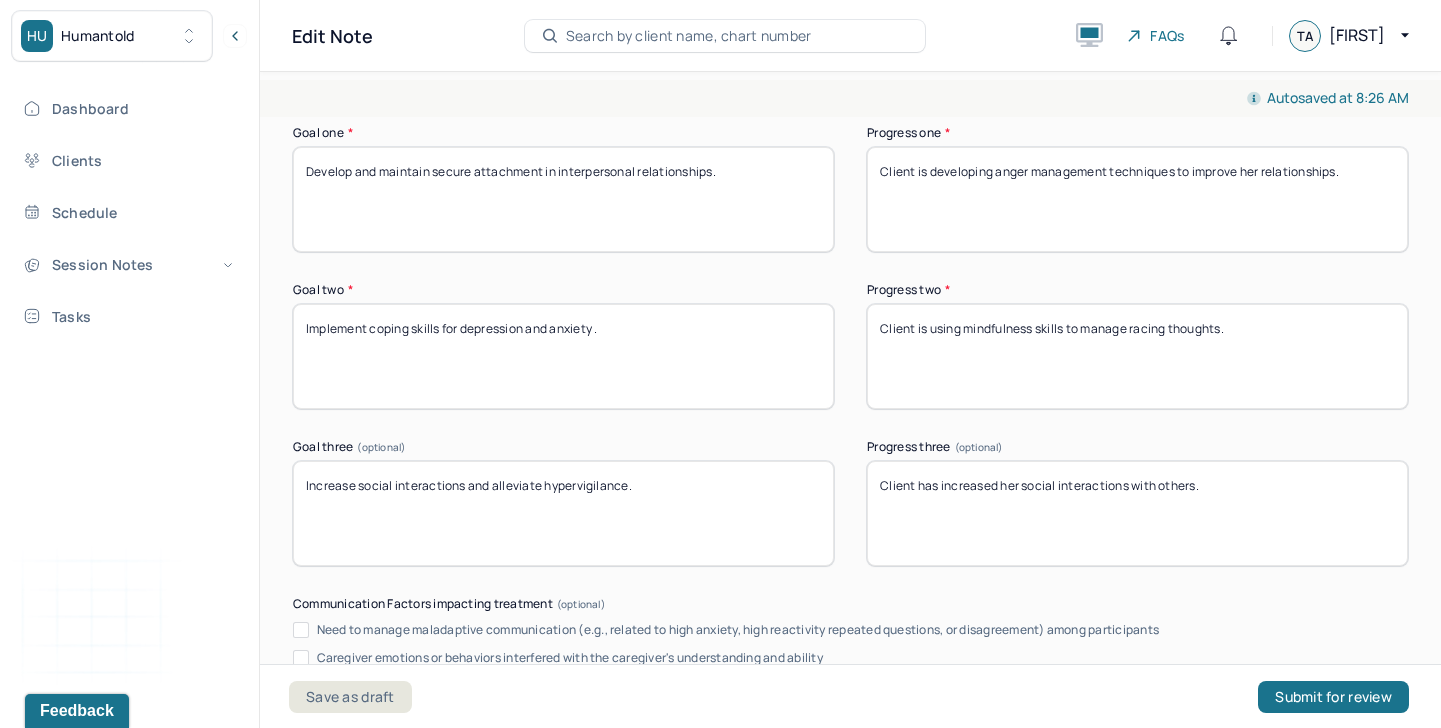 scroll, scrollTop: 3931, scrollLeft: 0, axis: vertical 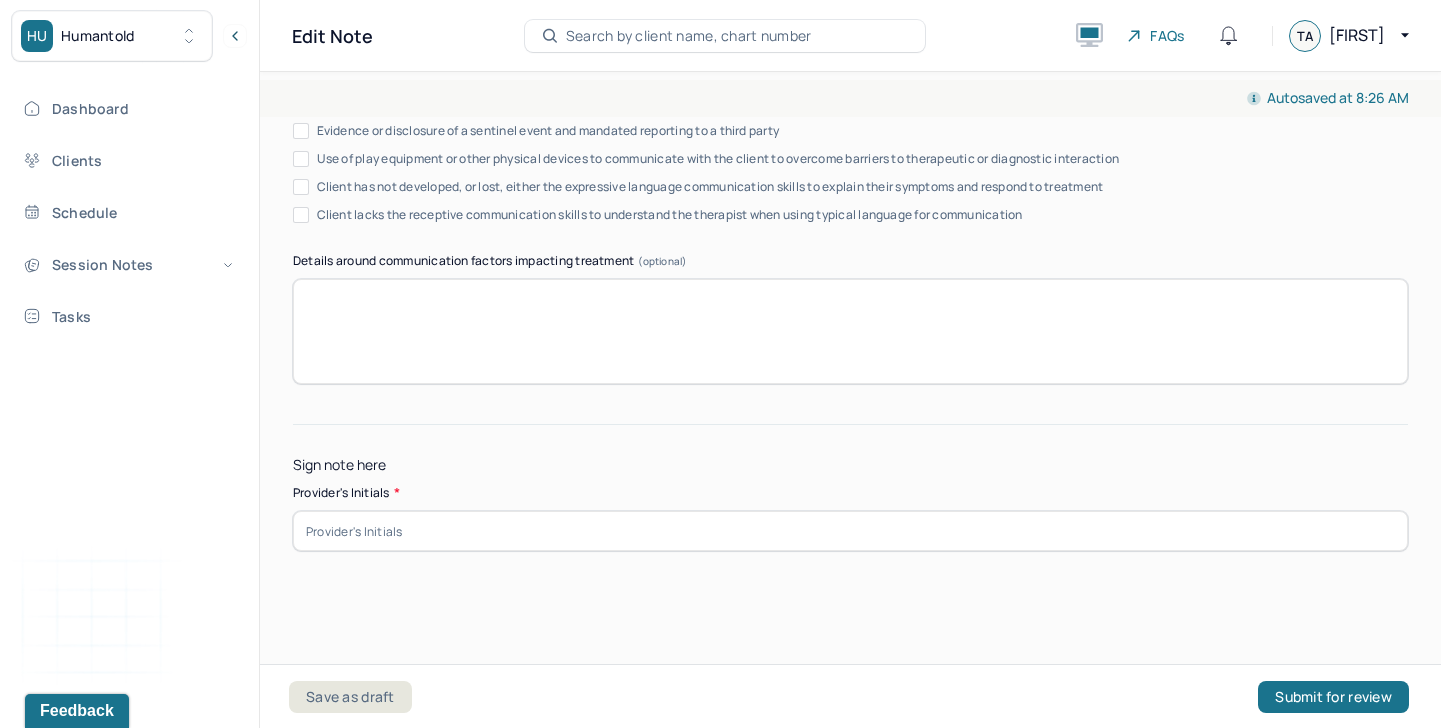type on "Client is developing anger management techniques to improve her relationships." 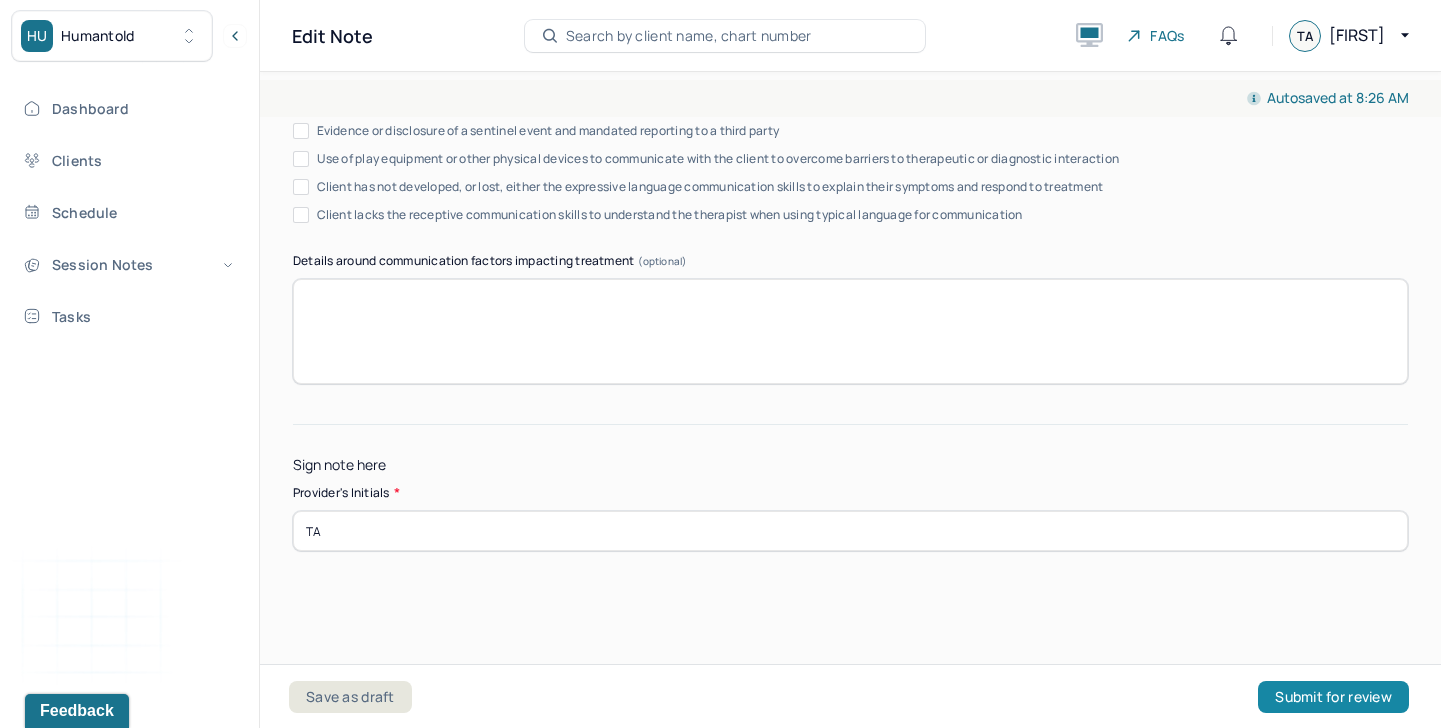 type on "TA" 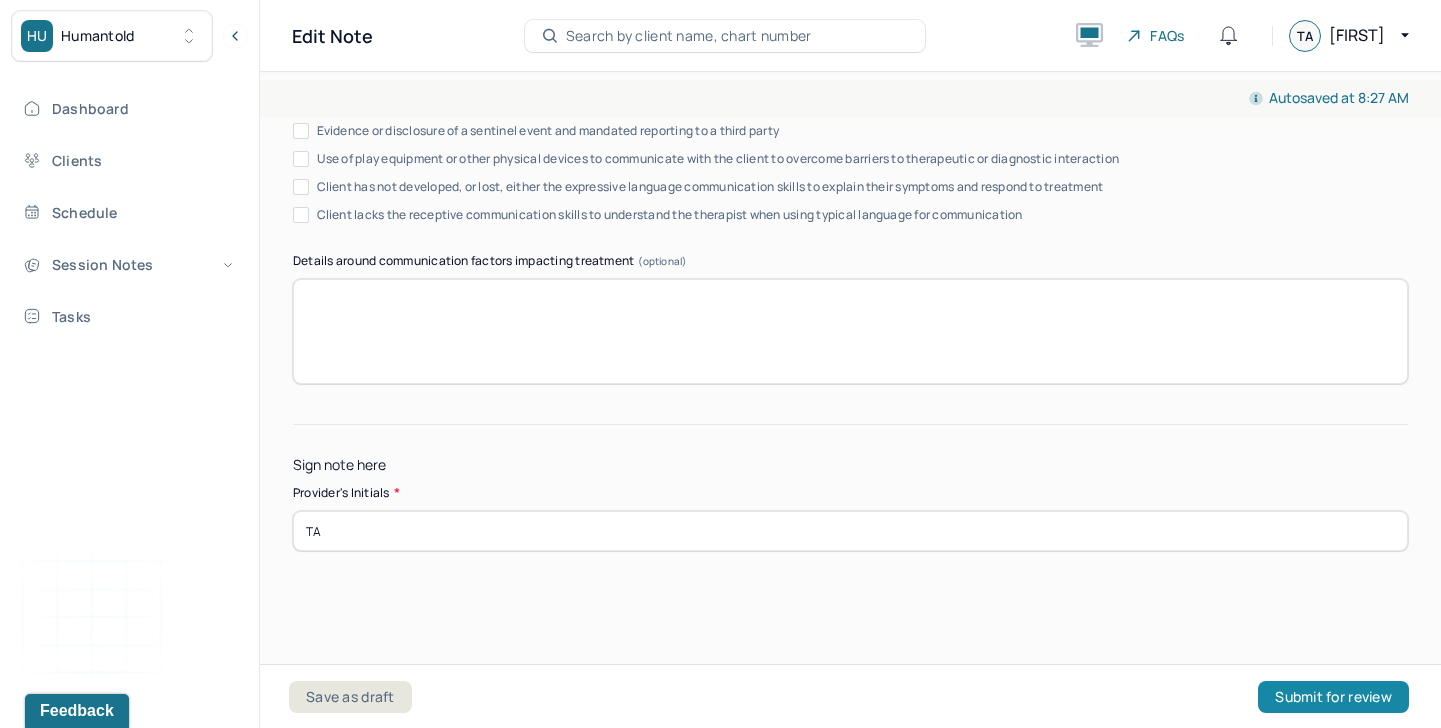 click on "Submit for review" at bounding box center (1333, 697) 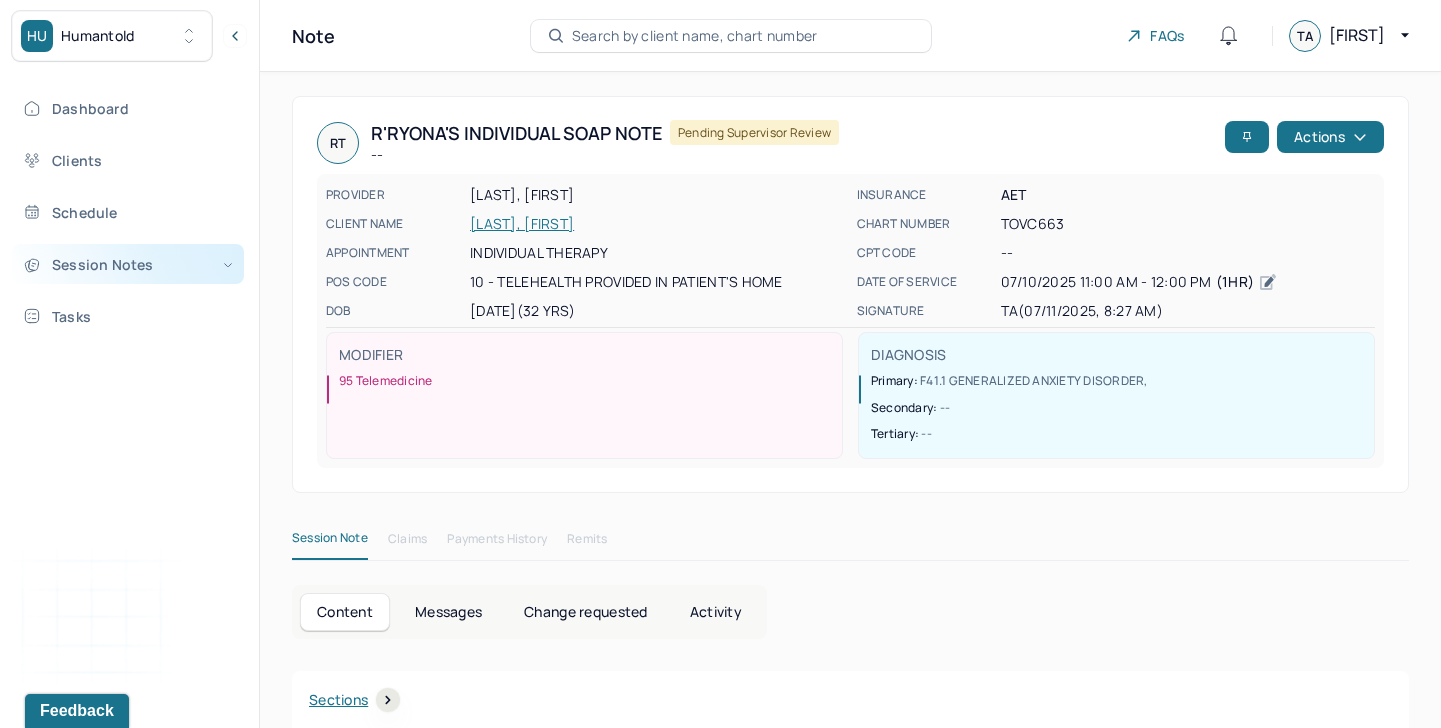 click on "Session Notes" at bounding box center [128, 264] 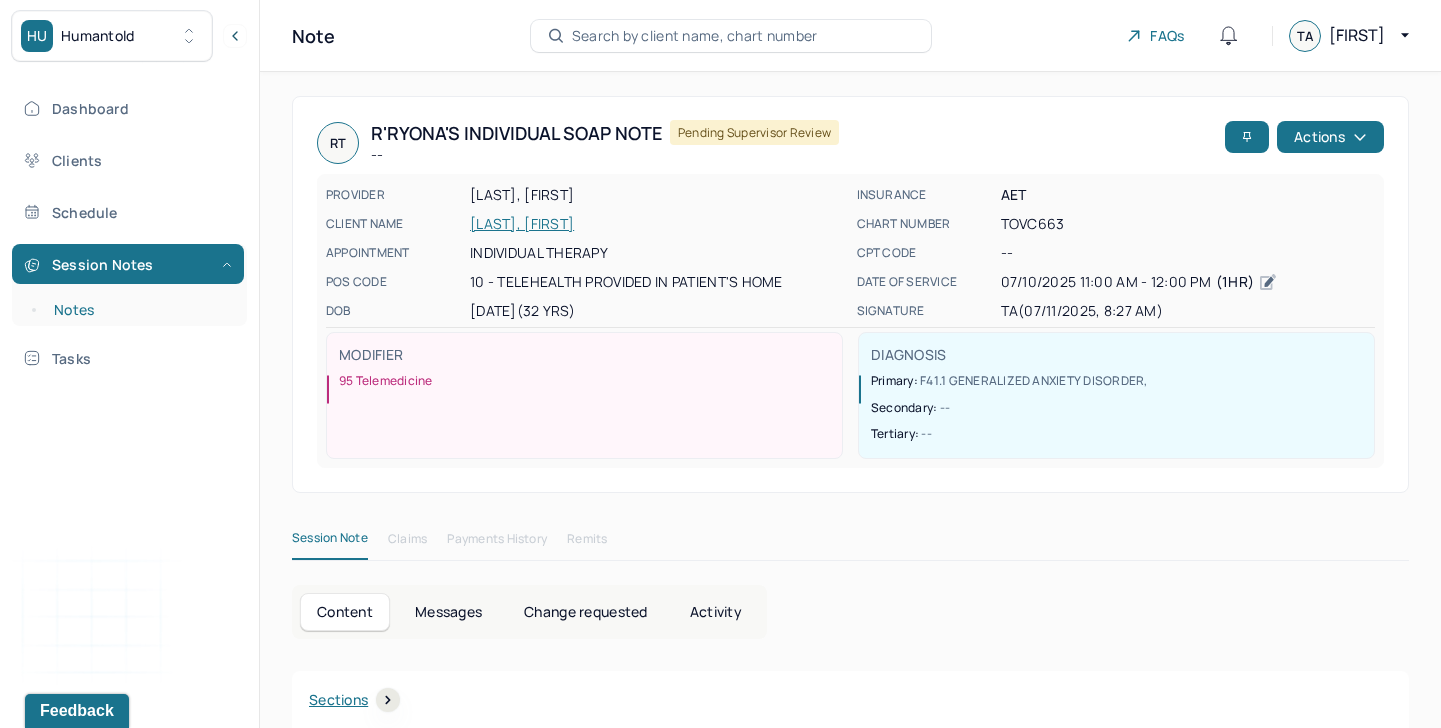 click on "Notes" at bounding box center (139, 310) 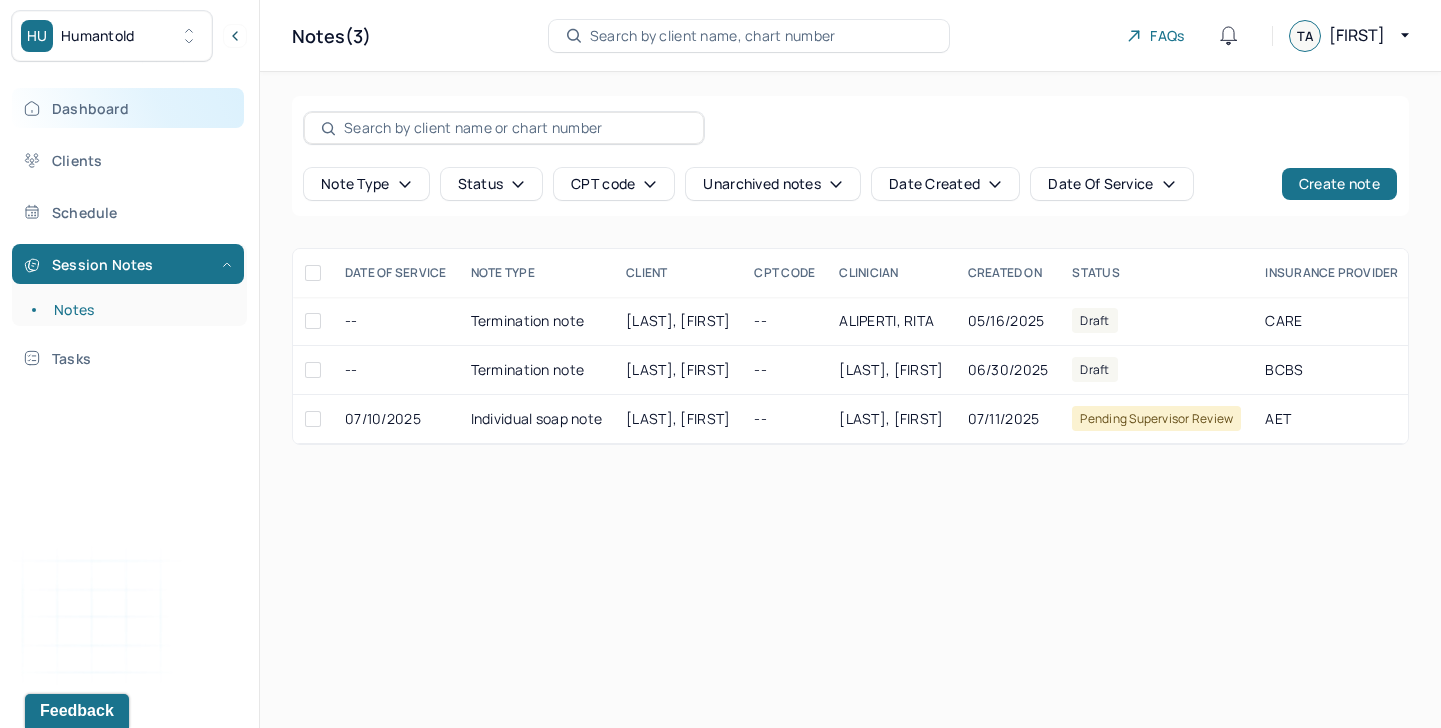 click on "Dashboard" at bounding box center (128, 108) 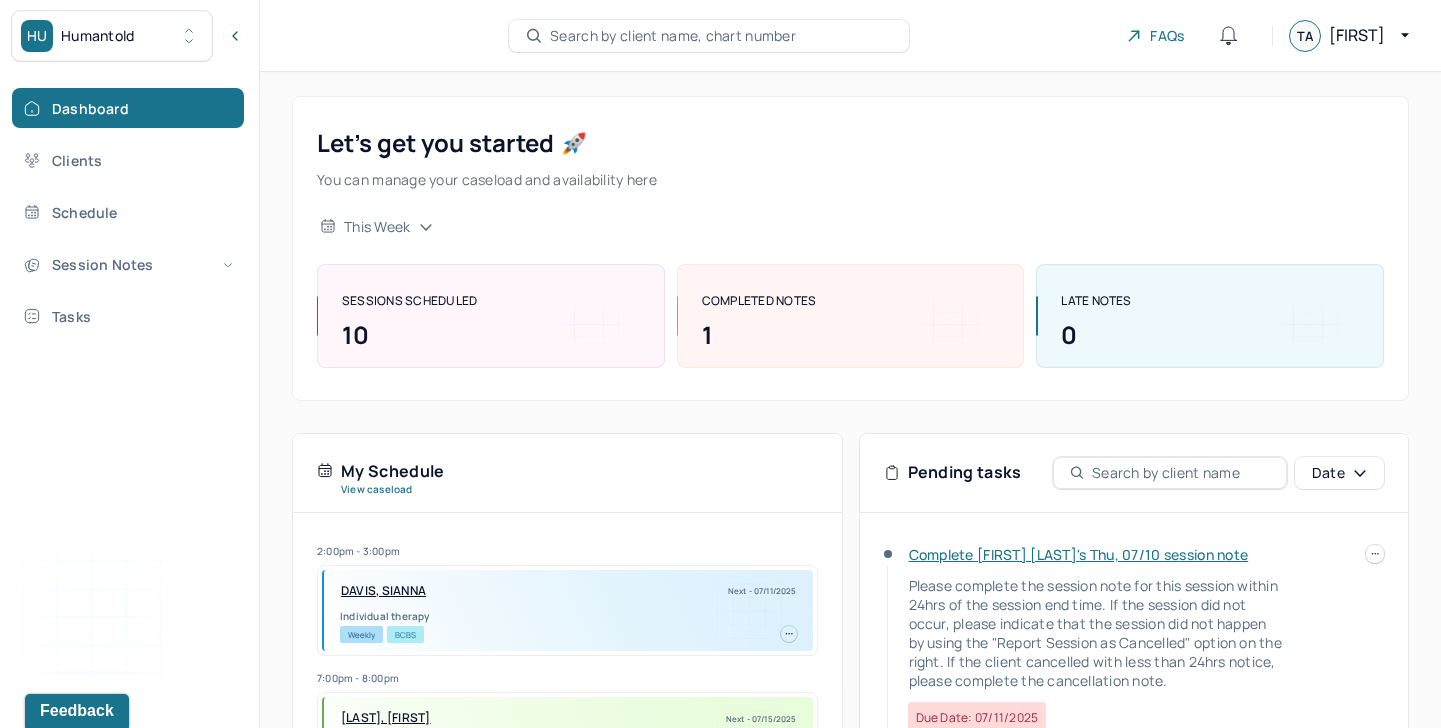 click on "Complete Juanita's Thu, 07/10 session note Please complete the session note for this session within 24hrs of the session end time. If the session did not occur, please indicate that the session did not happen by using the "Report Session as Cancelled" option on the right. If the client cancelled with less than 24hrs notice, please complete the cancellation note. Due date: 07/11/2025" at bounding box center [1084, 639] 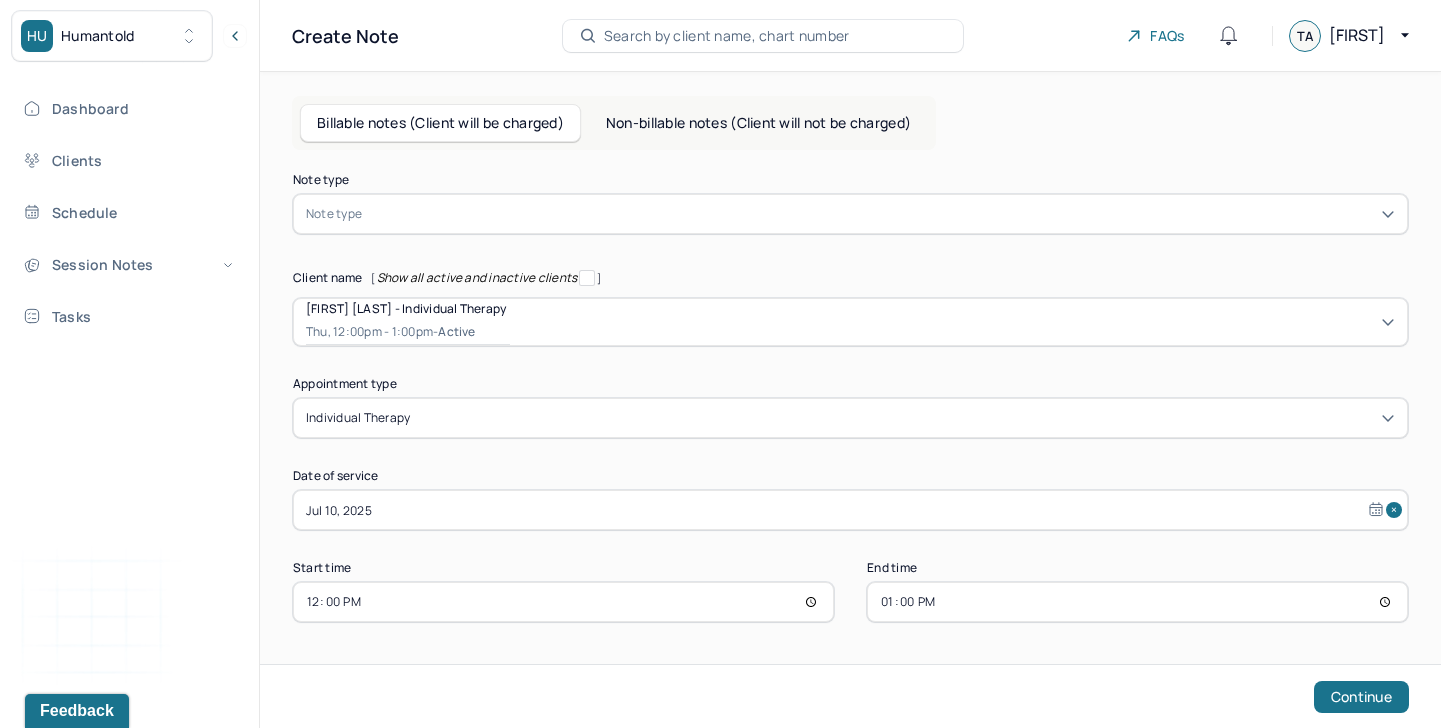 click at bounding box center (880, 214) 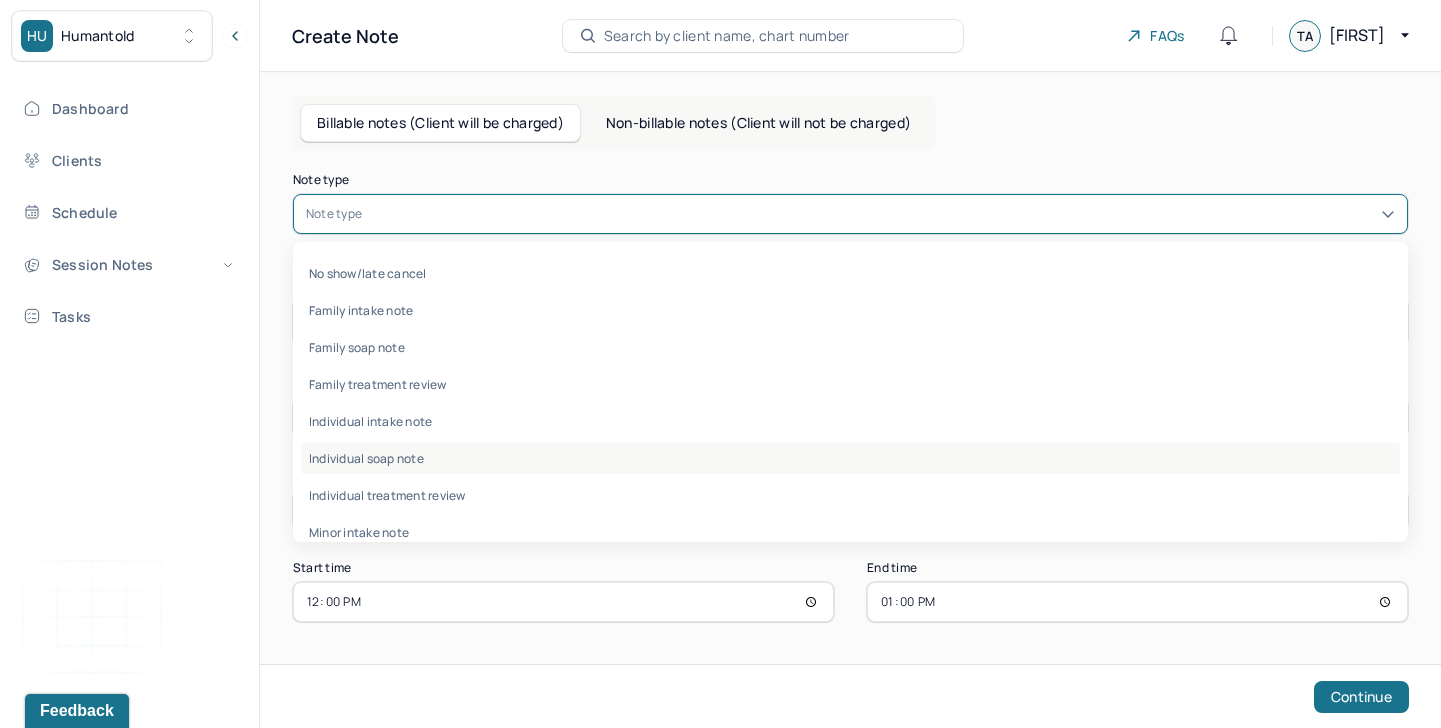 click on "Individual soap note" at bounding box center [850, 458] 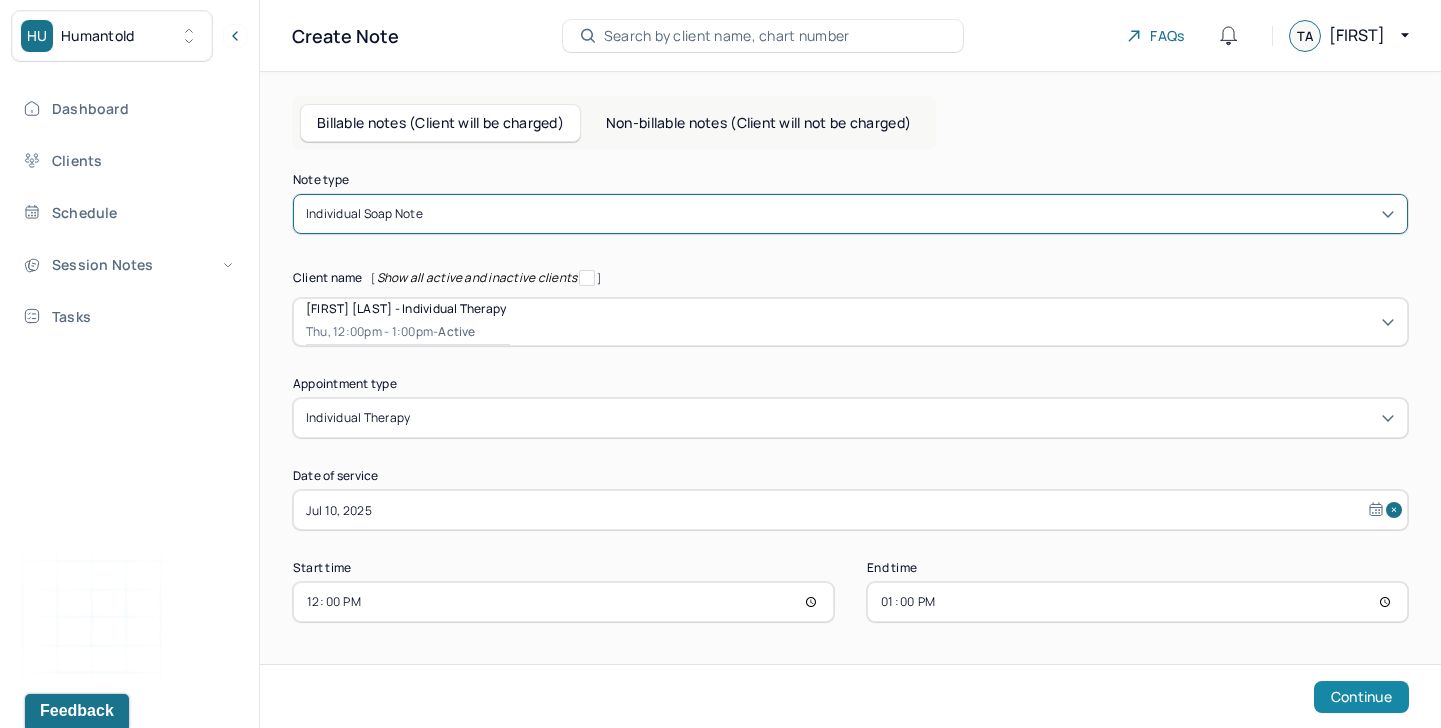 click on "Continue" at bounding box center (1361, 697) 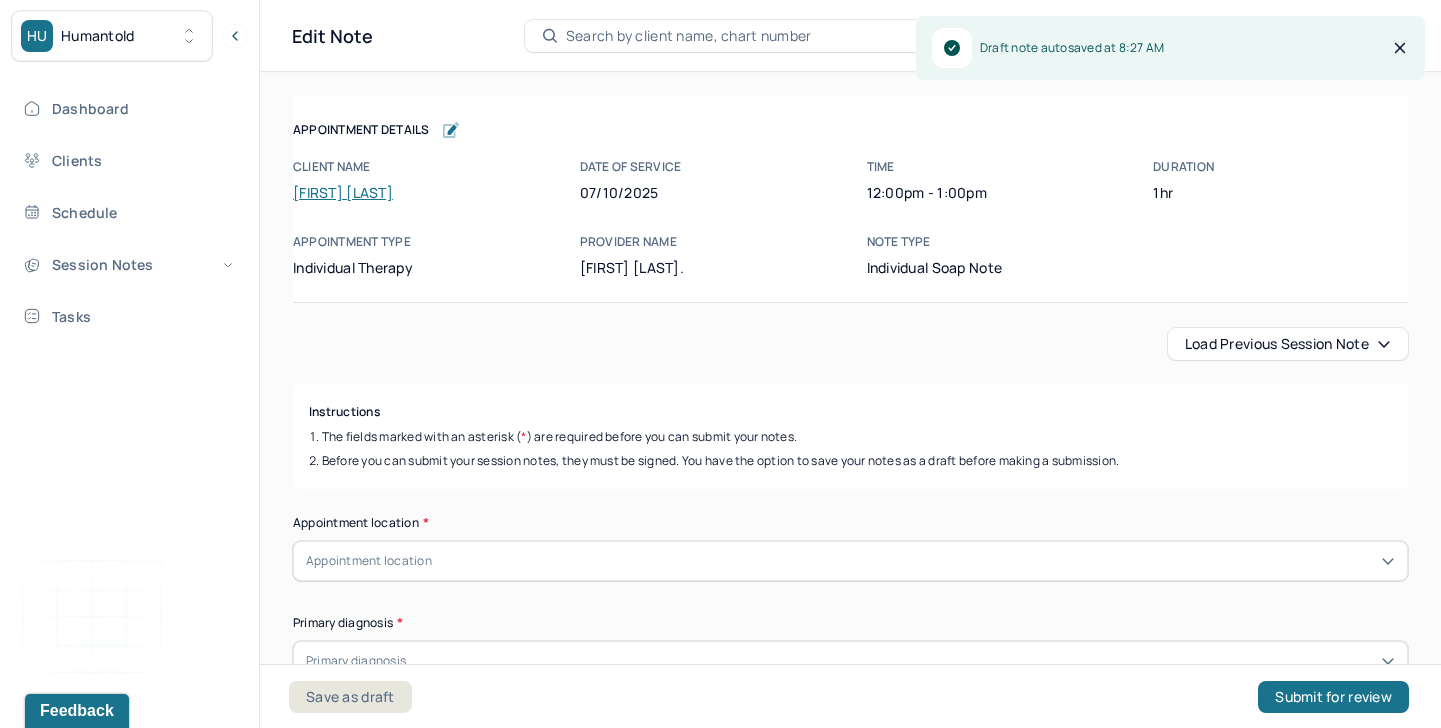 click on "Load previous session note" at bounding box center [1288, 344] 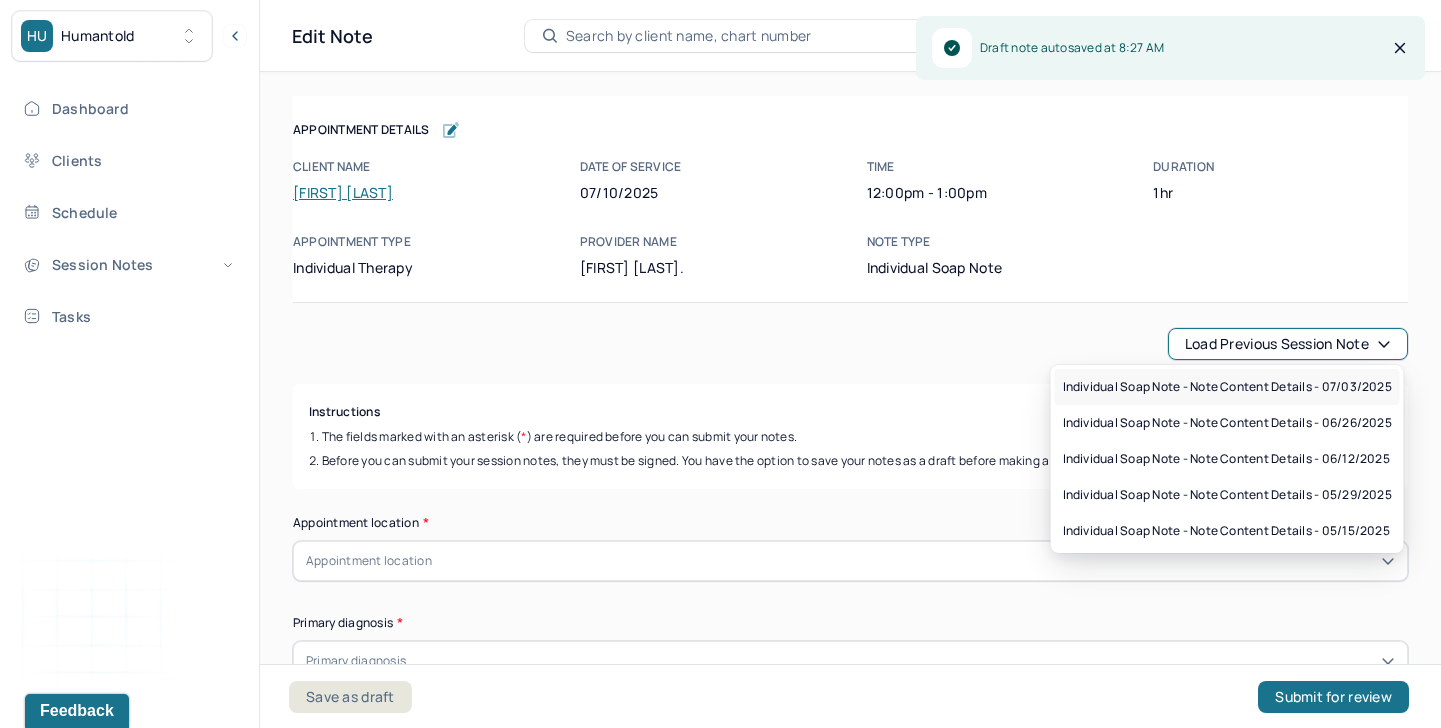click on "Individual soap note   - Note content Details -   07/03/2025" at bounding box center (1227, 387) 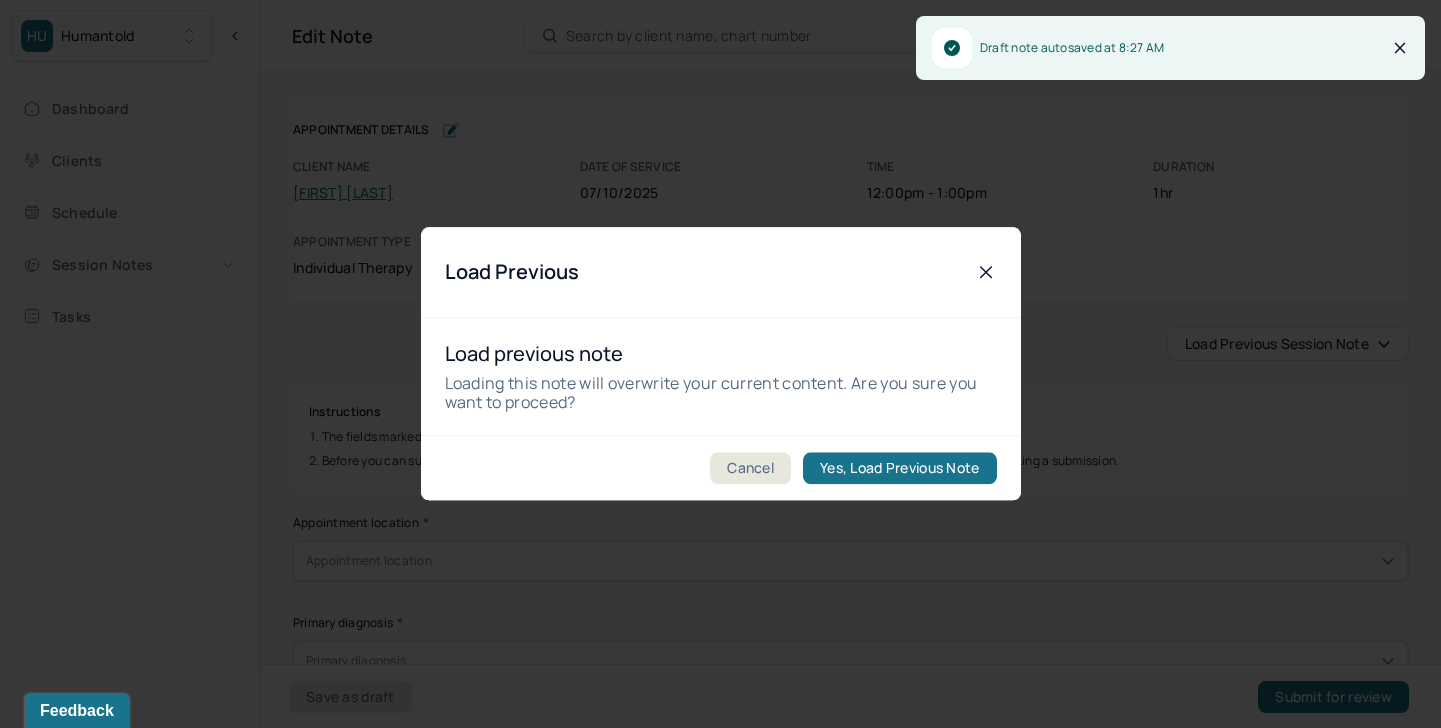 click on "Yes, Load Previous Note" at bounding box center (899, 469) 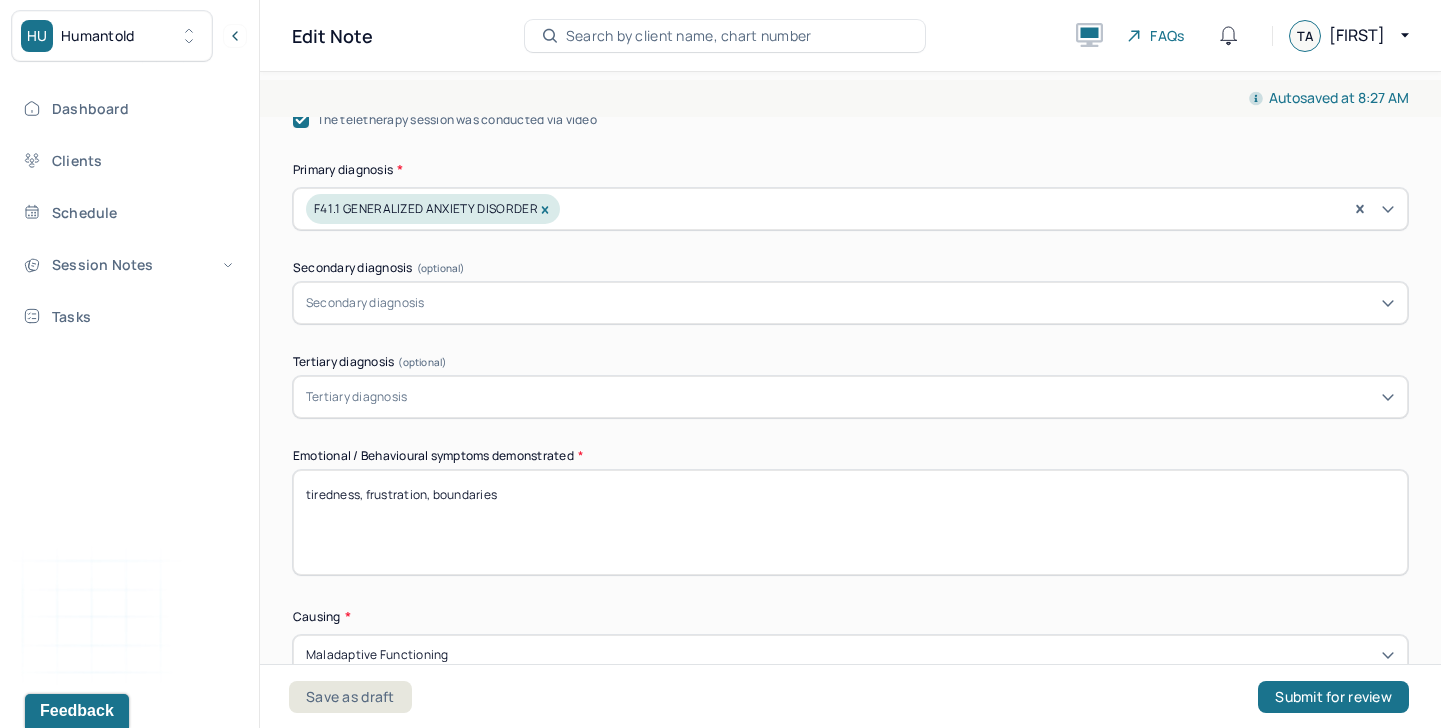 scroll, scrollTop: 725, scrollLeft: 0, axis: vertical 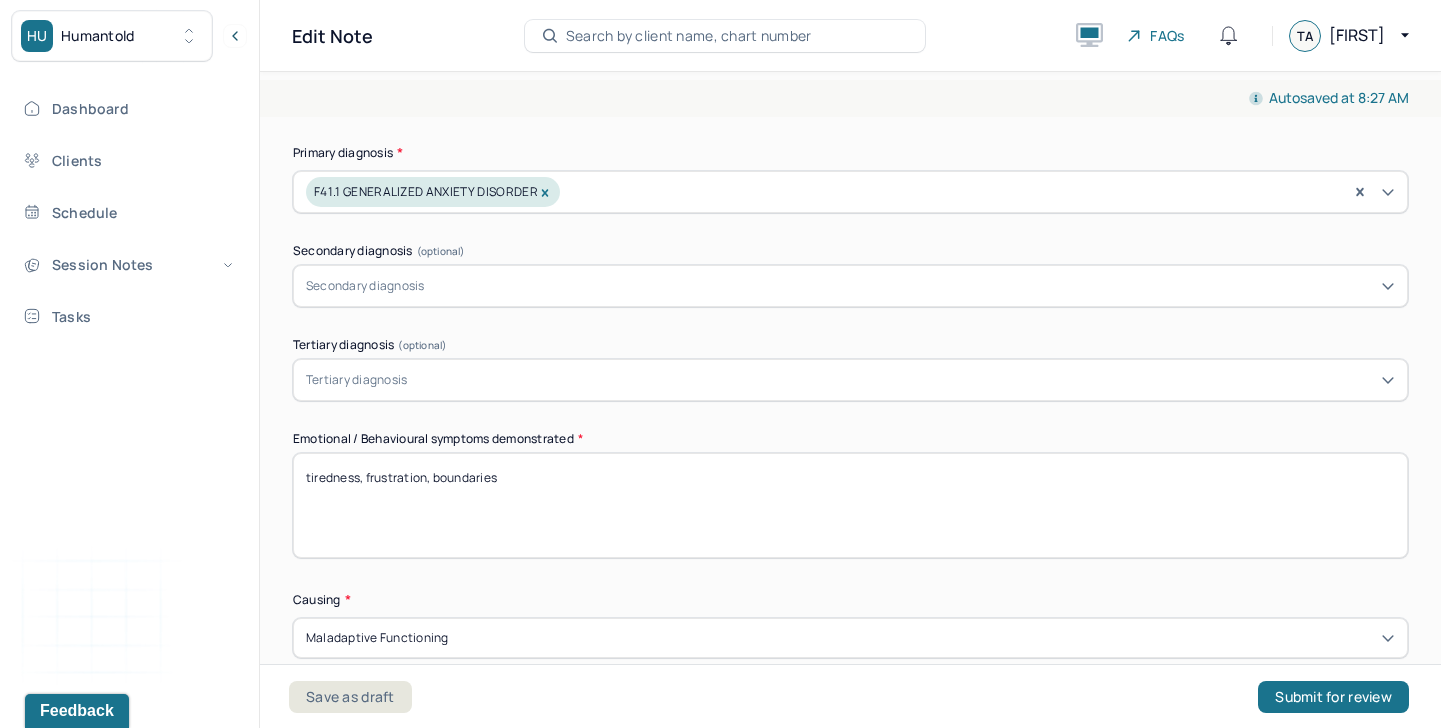 click on "tiredness, frustration, boundaries" at bounding box center [850, 505] 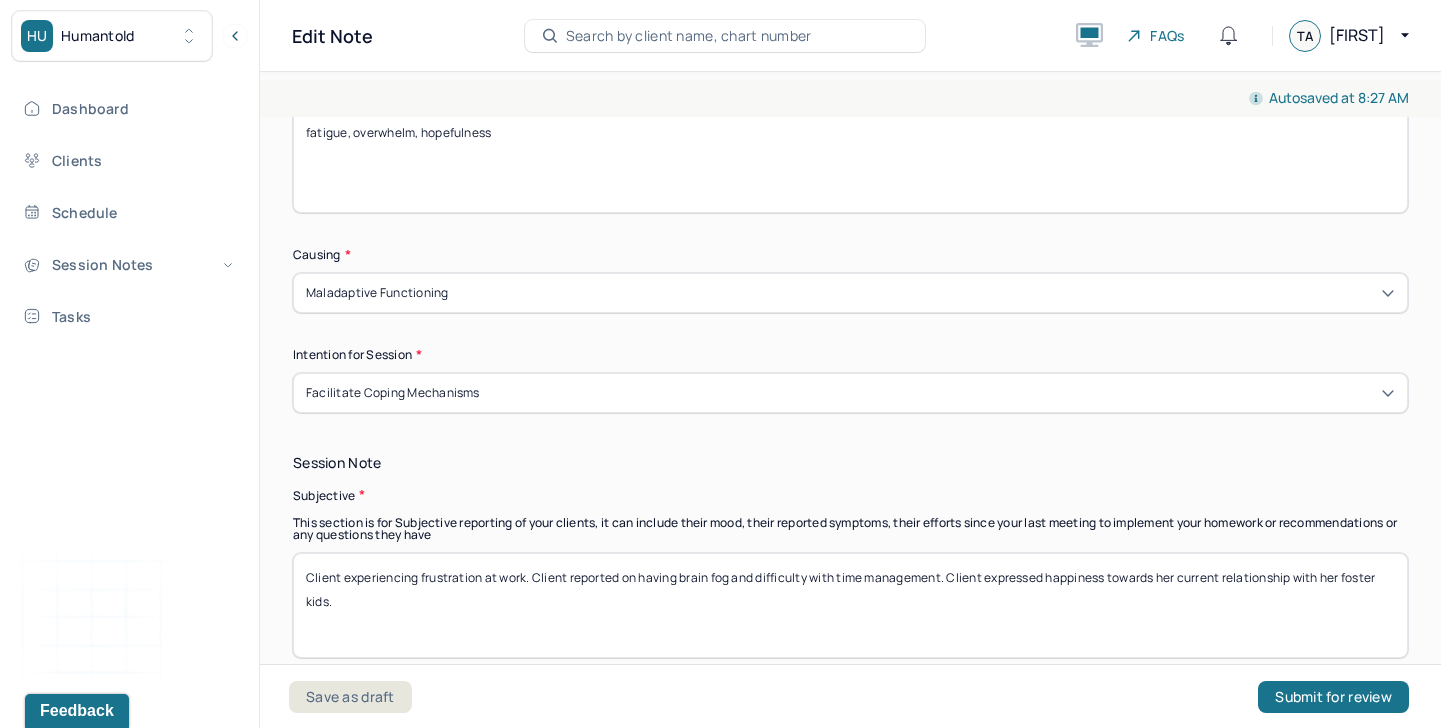 scroll, scrollTop: 1294, scrollLeft: 0, axis: vertical 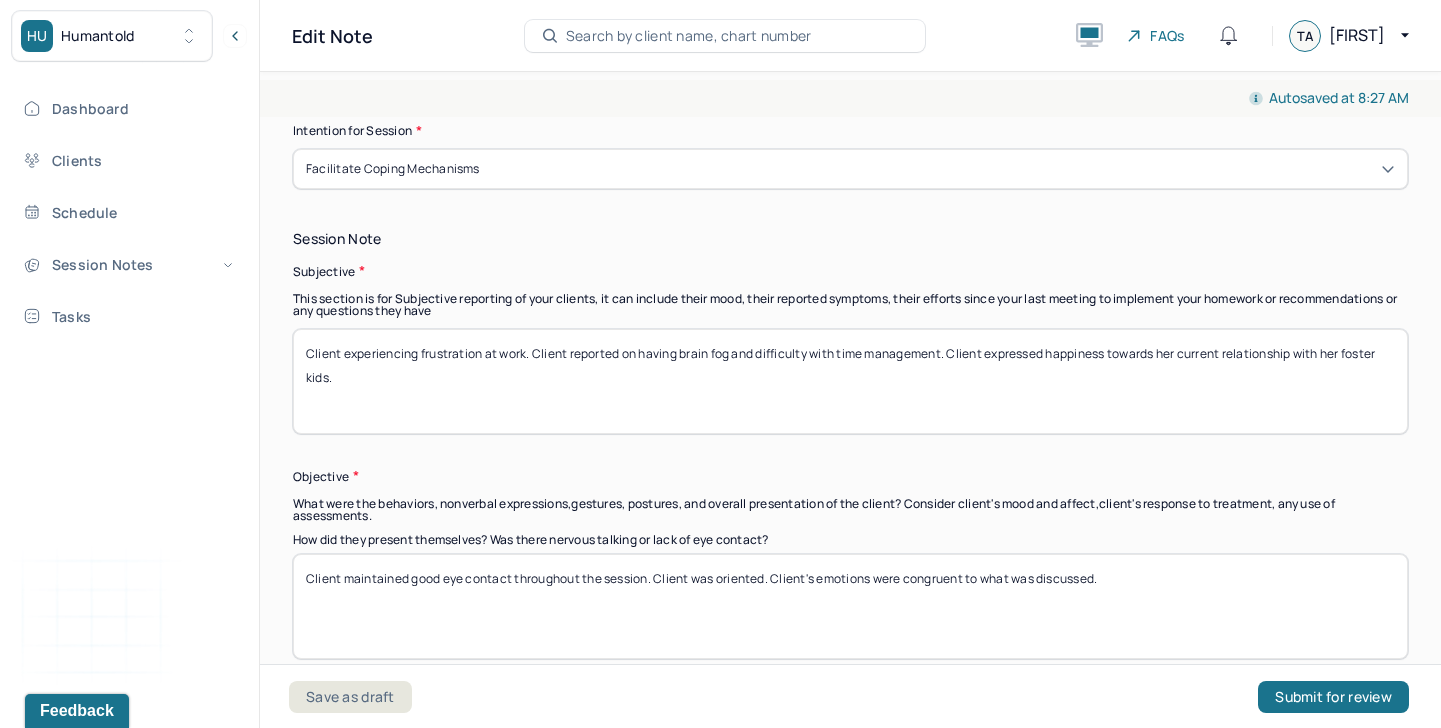 type on "fatigue, overwhelm, hopefulness" 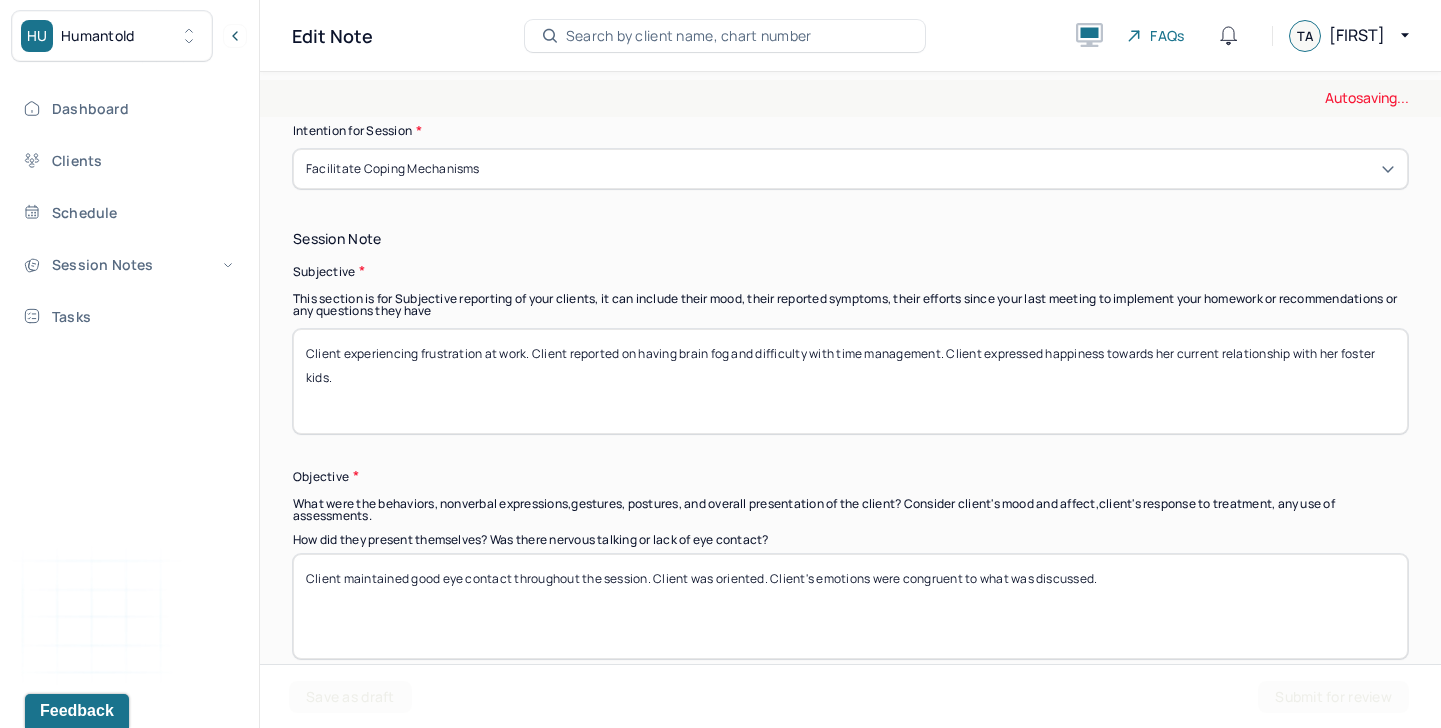 click on "Client experiencing frustration at work. Client reported on having brain fog and difficulty with time management. Client expressed happiness towards her current relationship with her foster kids." at bounding box center (850, 381) 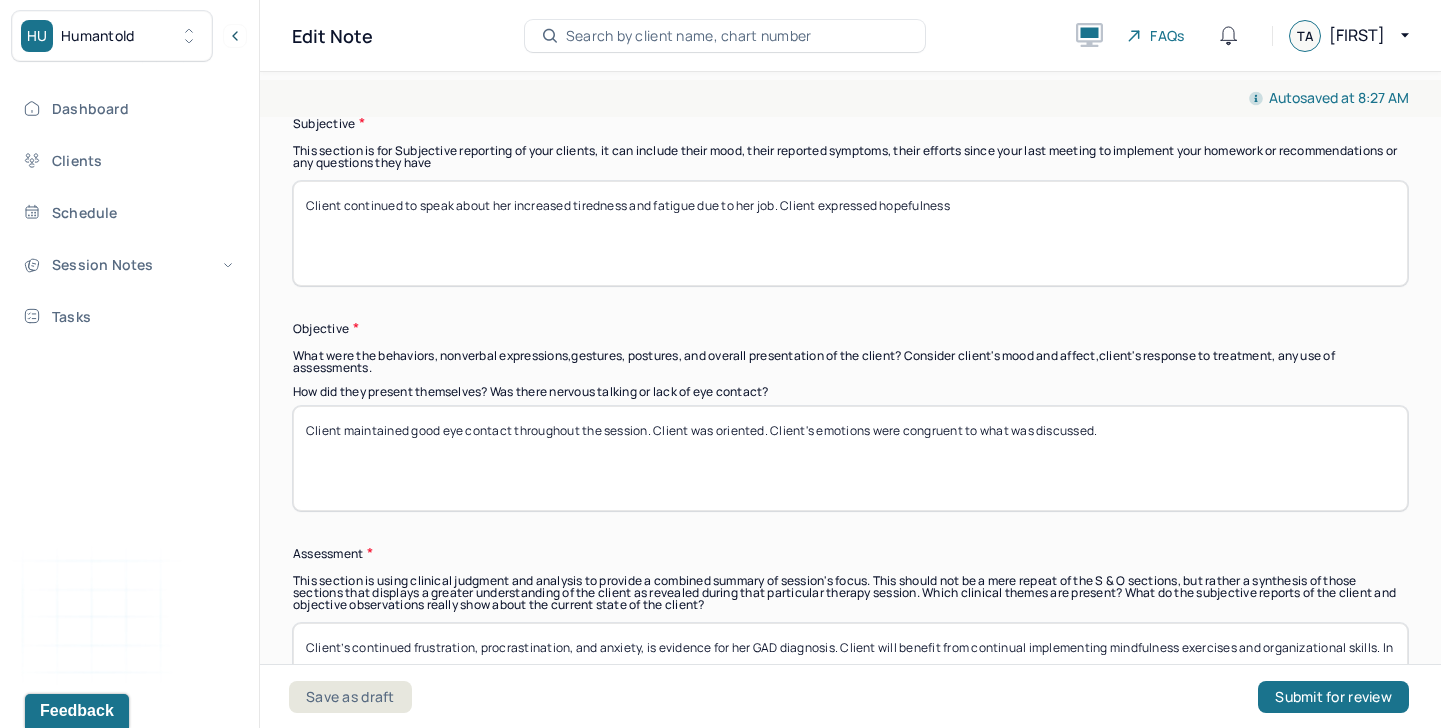 scroll, scrollTop: 1577, scrollLeft: 0, axis: vertical 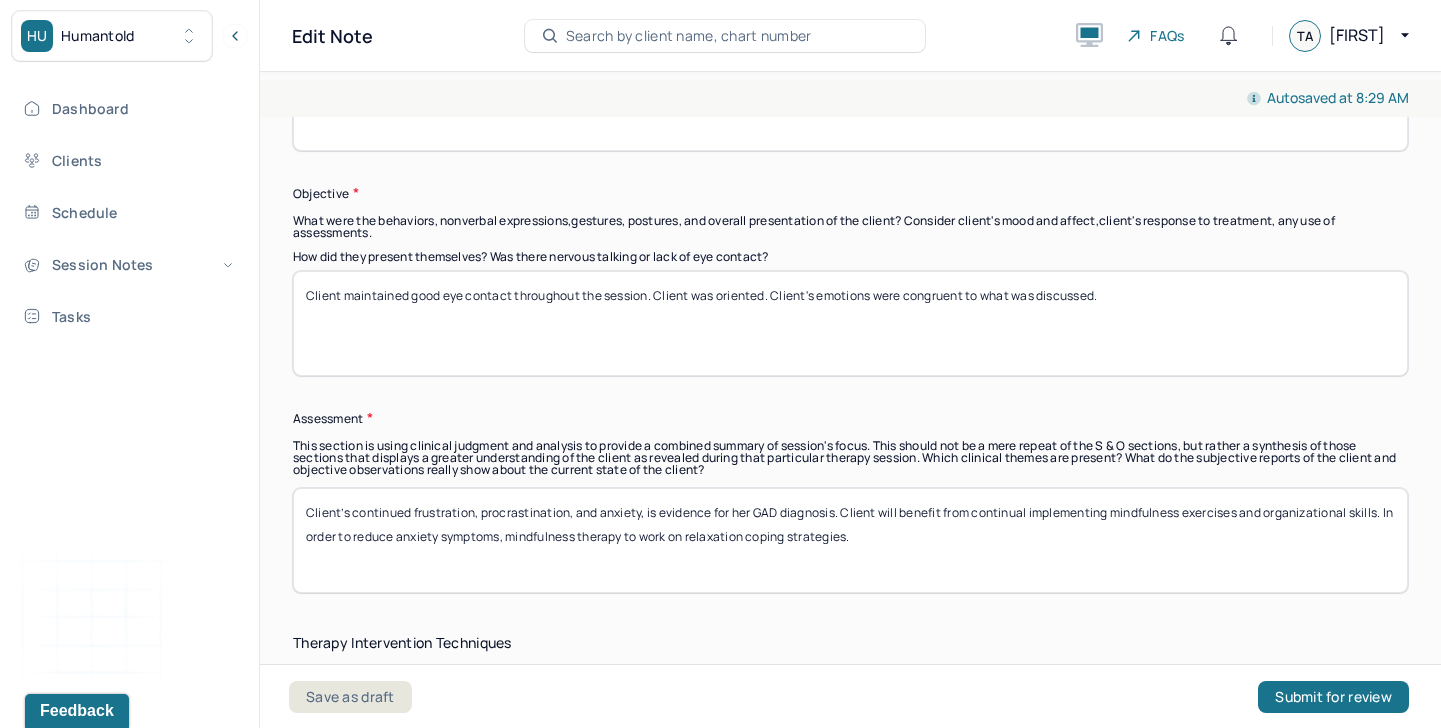 type on "Client continued to speak about her increased tiredness and fatigue due to her job. Client expressed hopefulness" 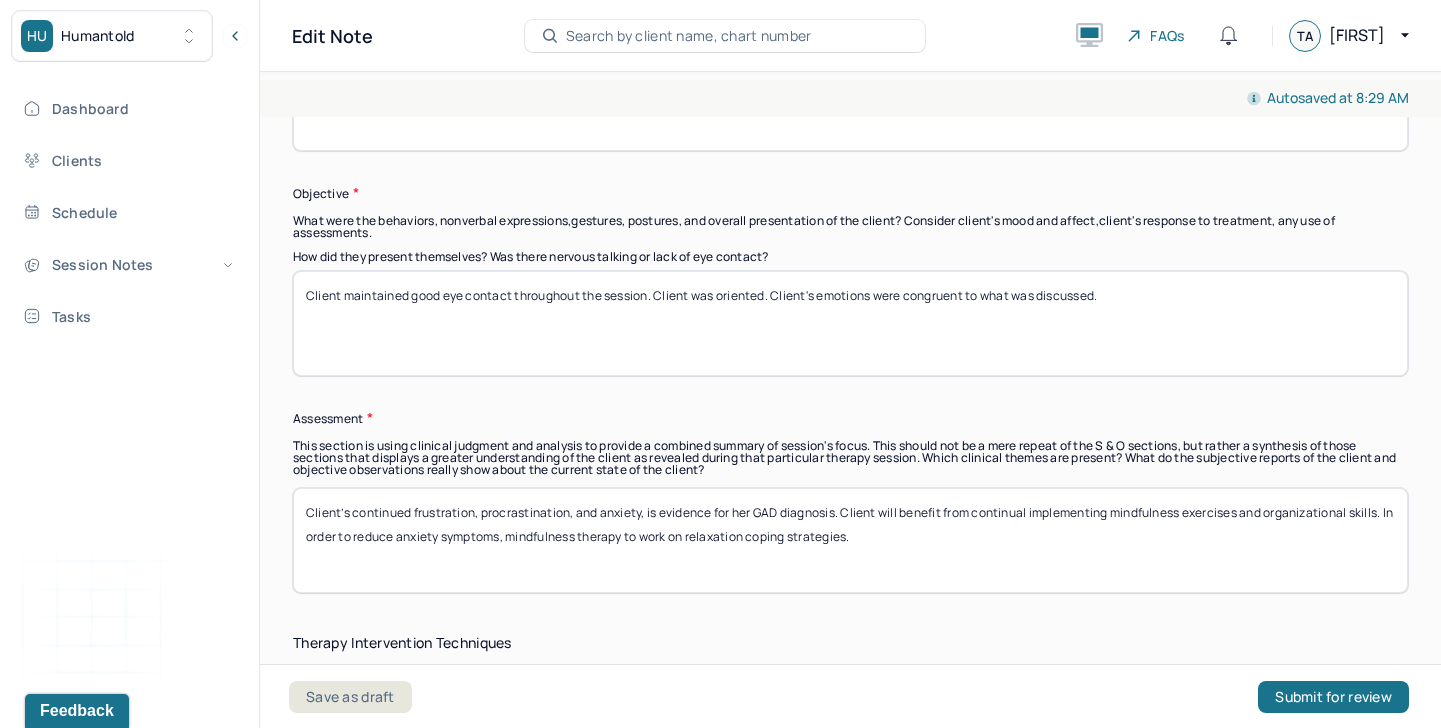 drag, startPoint x: 412, startPoint y: 512, endPoint x: 646, endPoint y: 503, distance: 234.17302 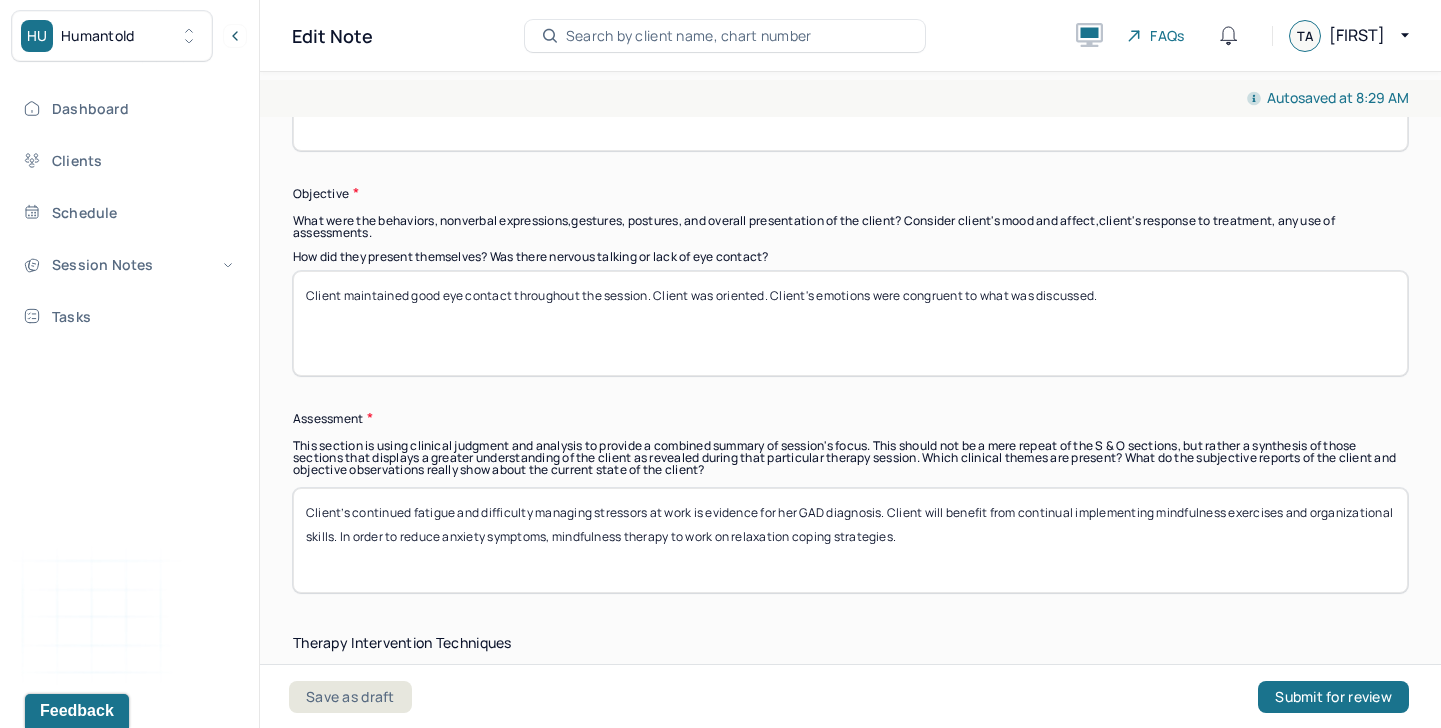 type on "Client’s continued fatigue and difficulty managing stressors at work is evidence for her GAD diagnosis. Client will benefit from continual implementing mindfulness exercises and organizational skills. In order to reduce anxiety symptoms, mindfulness therapy to work on relaxation coping strategies." 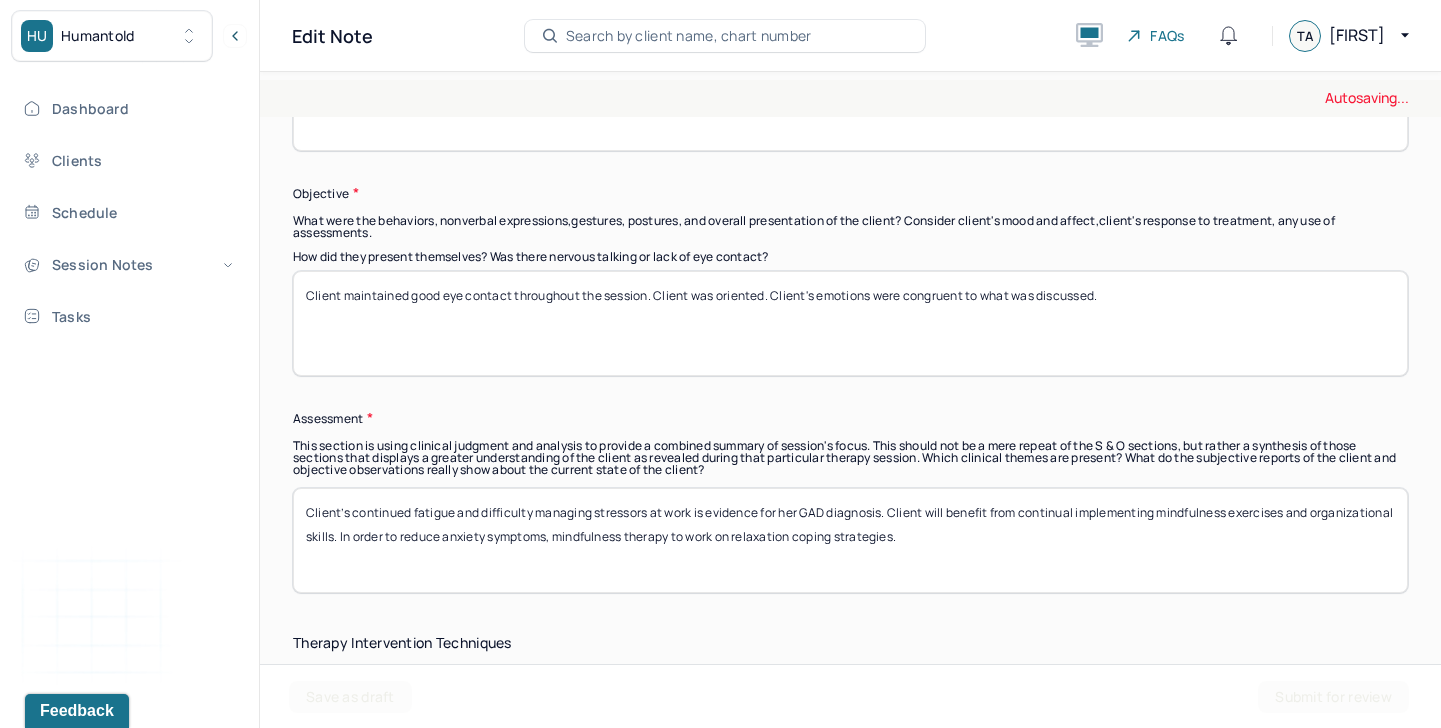 click on "Client maintained good eye contact throughout the session. Client was oriented. Client's emotions were congruent to what was discussed." at bounding box center (850, 323) 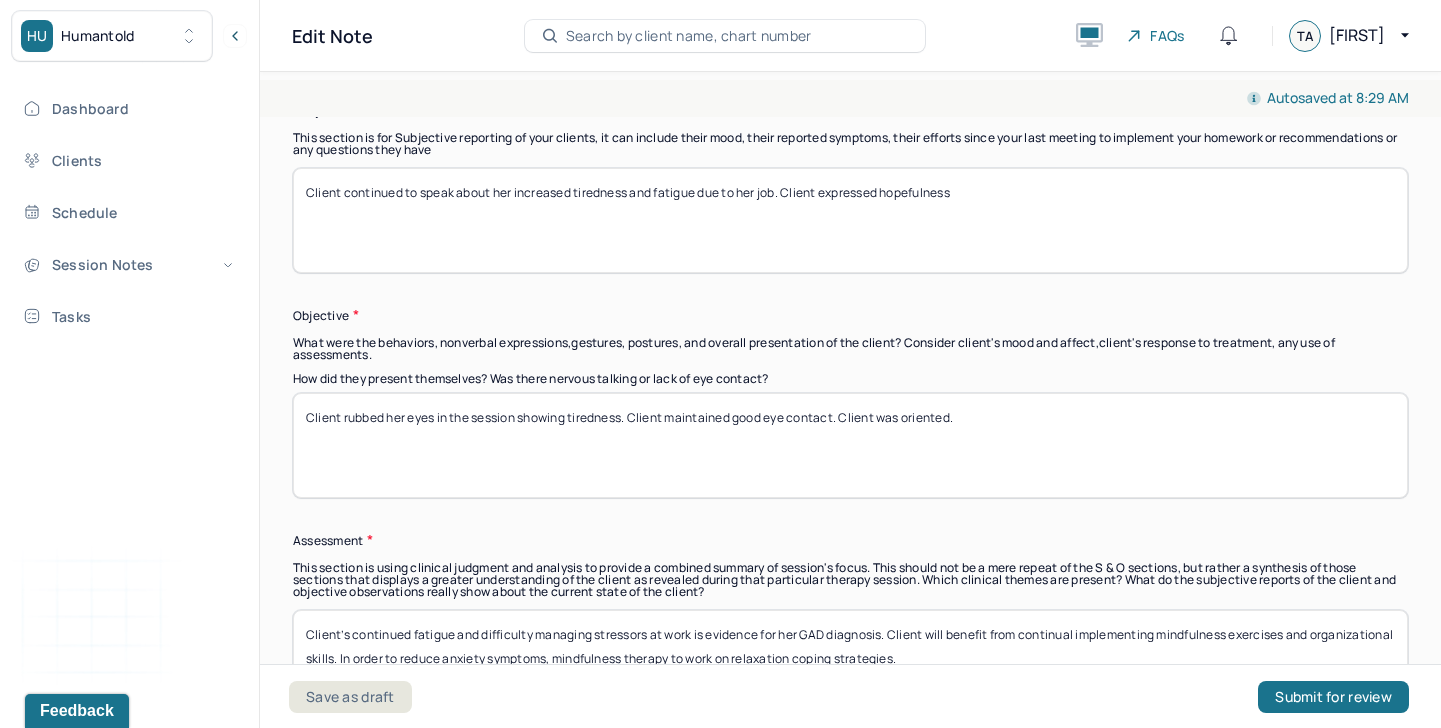 scroll, scrollTop: 1374, scrollLeft: 0, axis: vertical 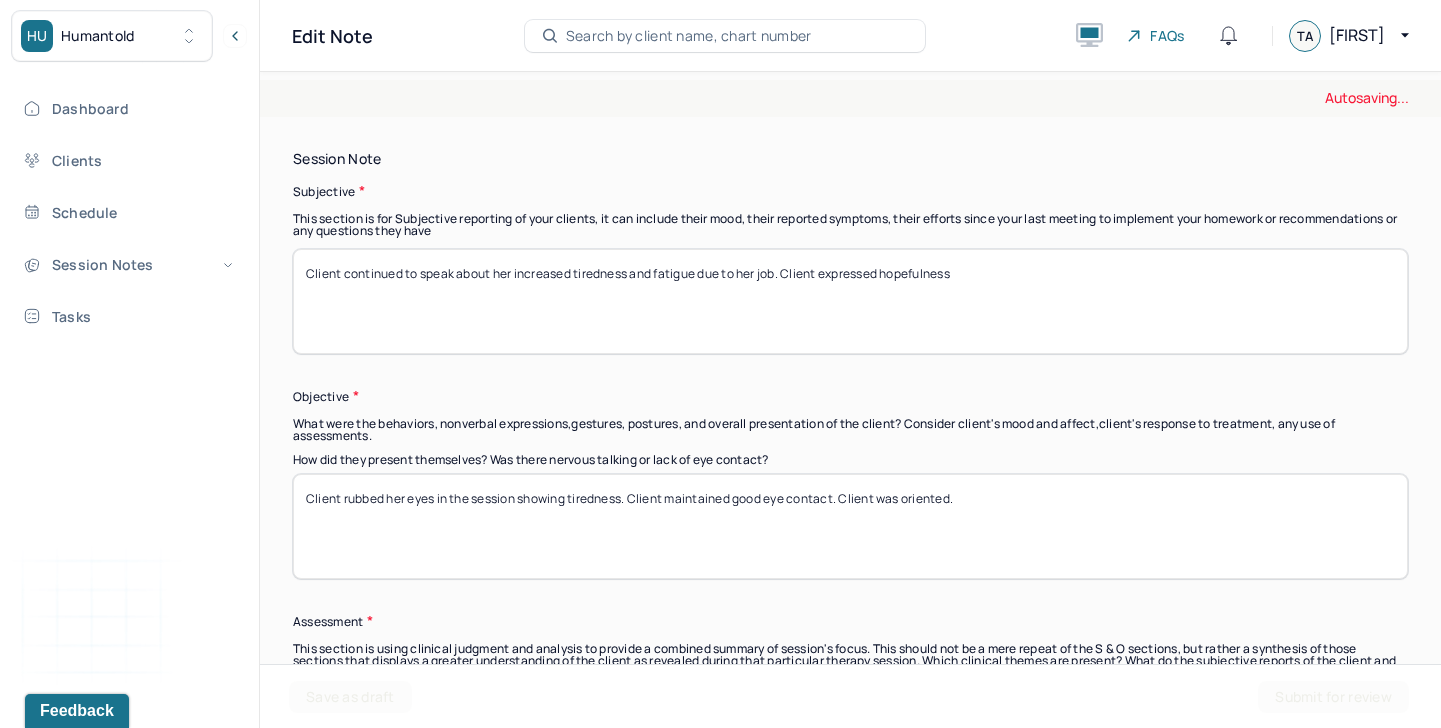 type on "Client rubbed her eyes in the session showing tiredness. Client maintained good eye contact. Client was oriented." 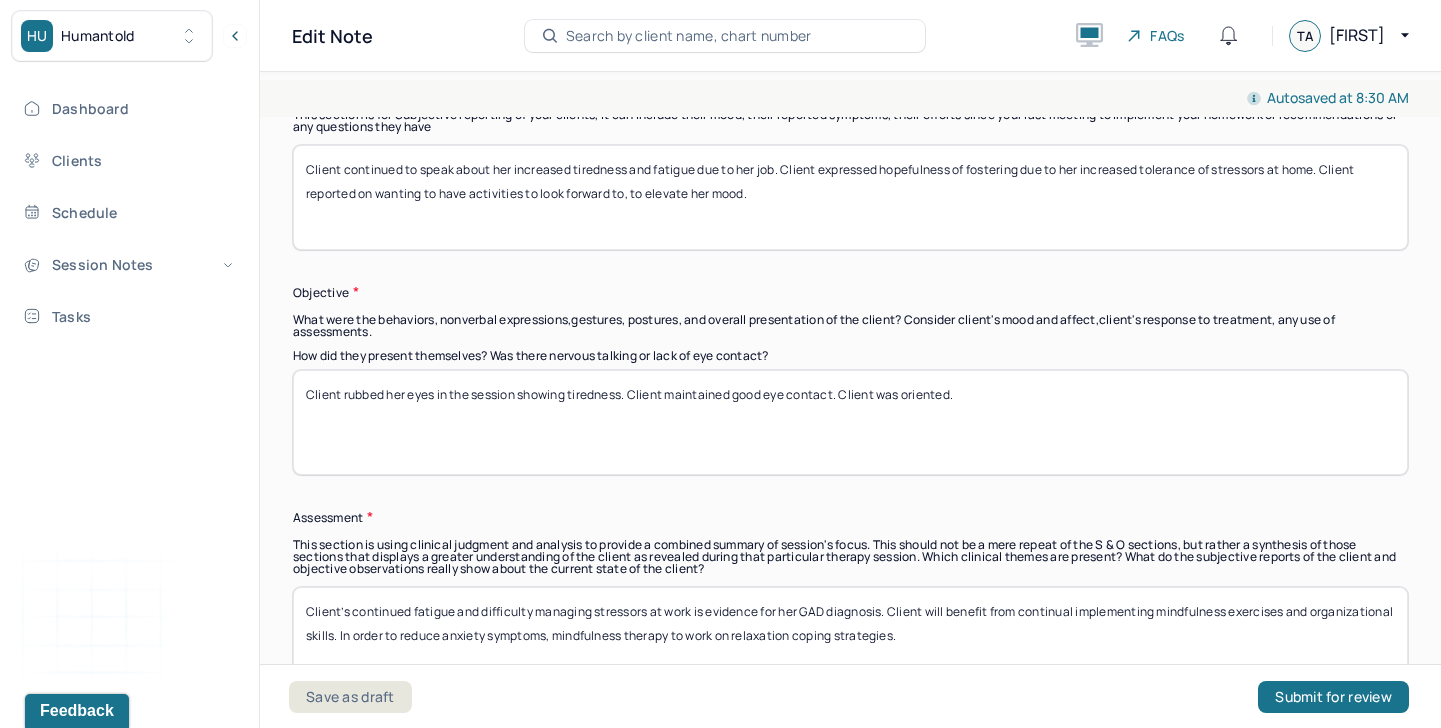 scroll, scrollTop: 1561, scrollLeft: 0, axis: vertical 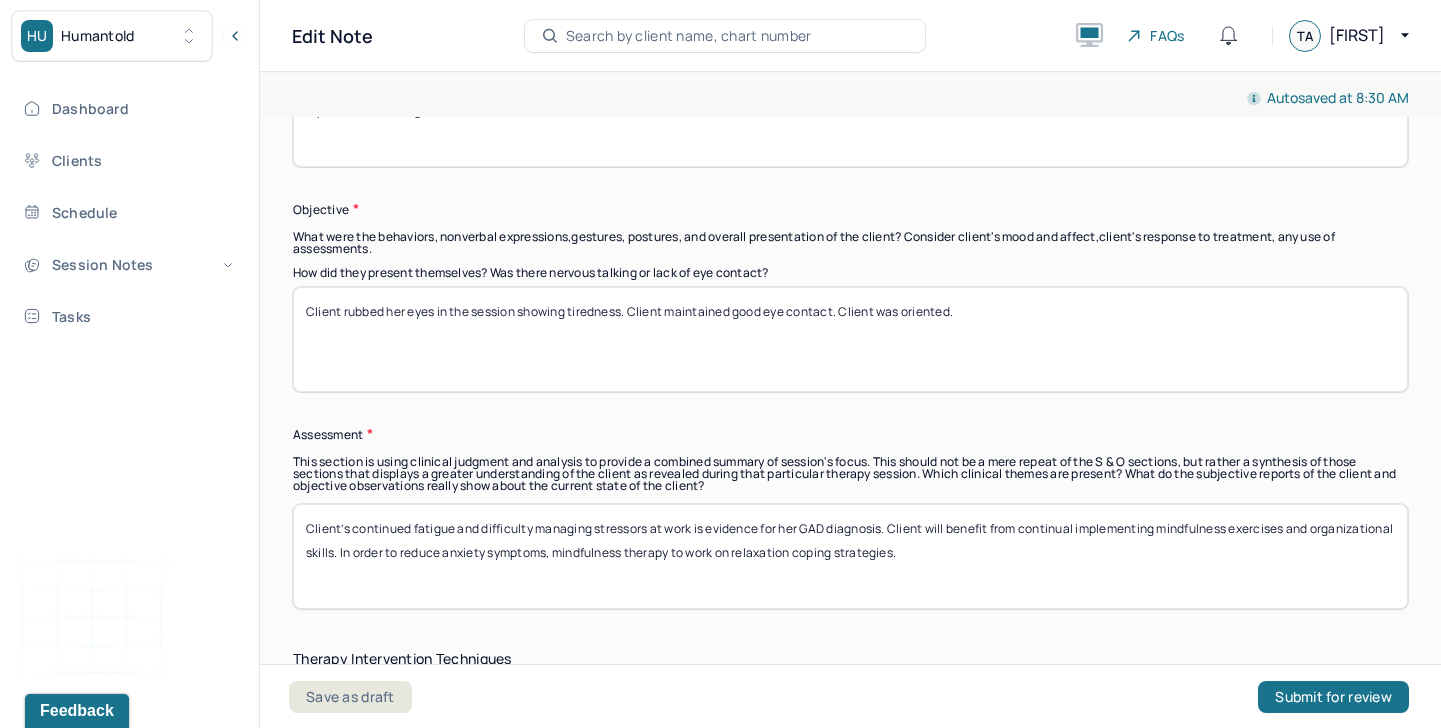 type on "Client continued to speak about her increased tiredness and fatigue due to her job. Client expressed hopefulness of fostering due to her increased tolerance of stressors at home. Client reported on wanting to have activities to look forward to, to elevate her mood." 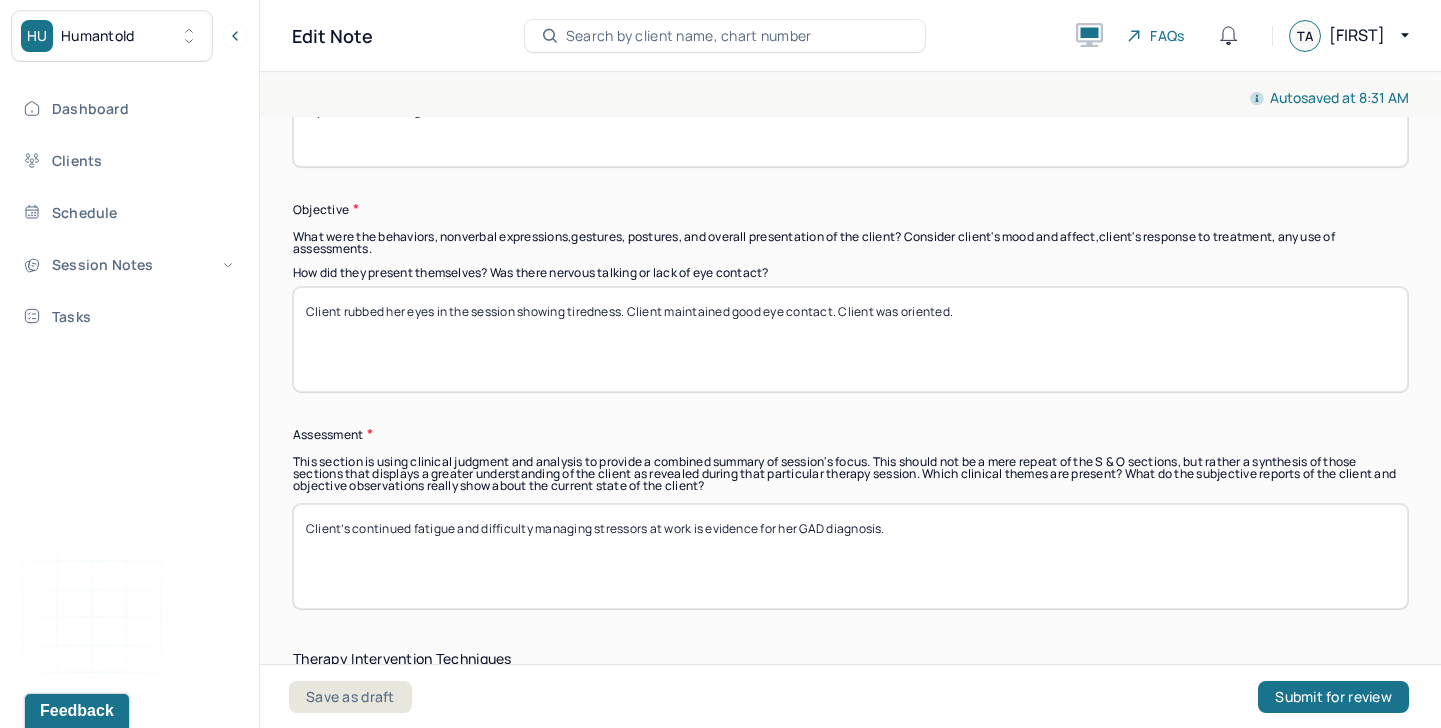 paste on "Client will benefit from continual confrontation of issues and more emotional identification and expression. In order to reduce anxiety symptoms, CBT was used to challenge negative thinking, address therapy goals, and to work on positive coping strategies. Client denied any SI/HI, planning, intent, or attempts." 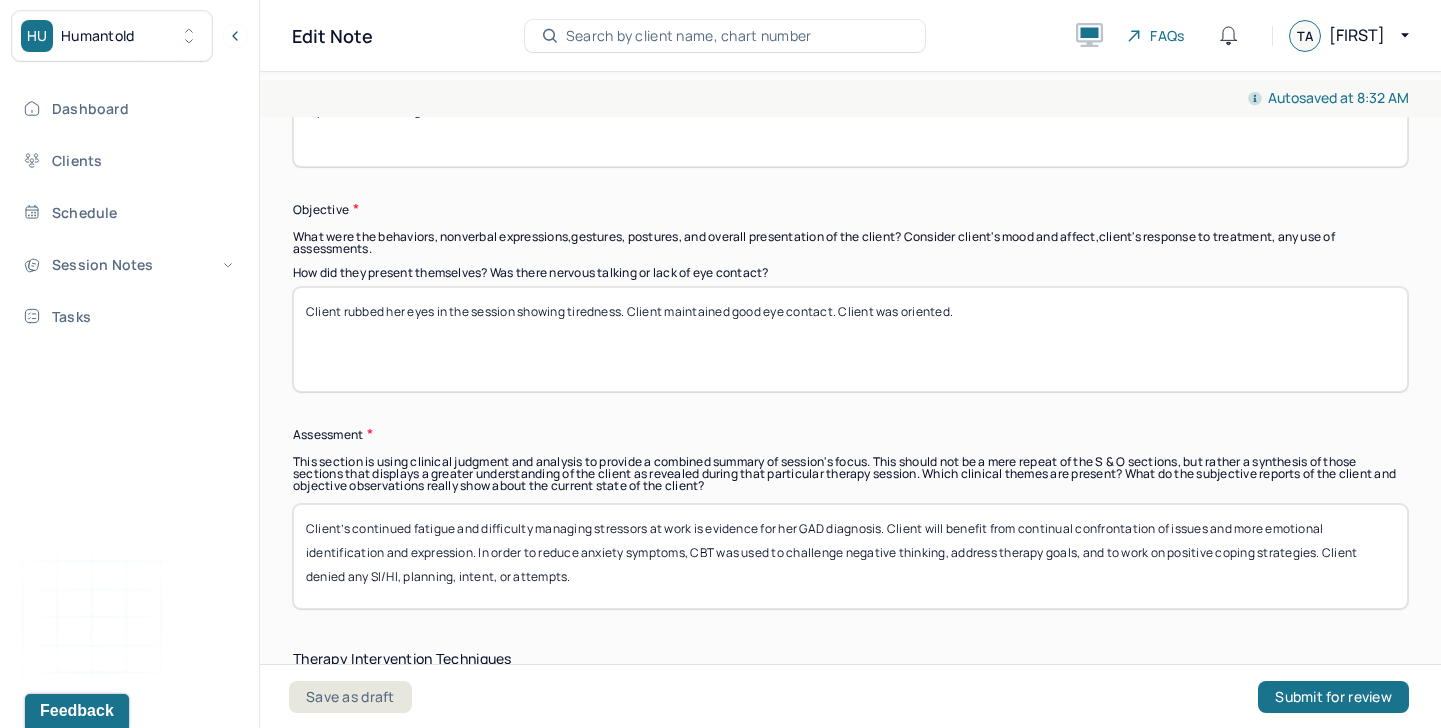 drag, startPoint x: 893, startPoint y: 524, endPoint x: 475, endPoint y: 552, distance: 418.93674 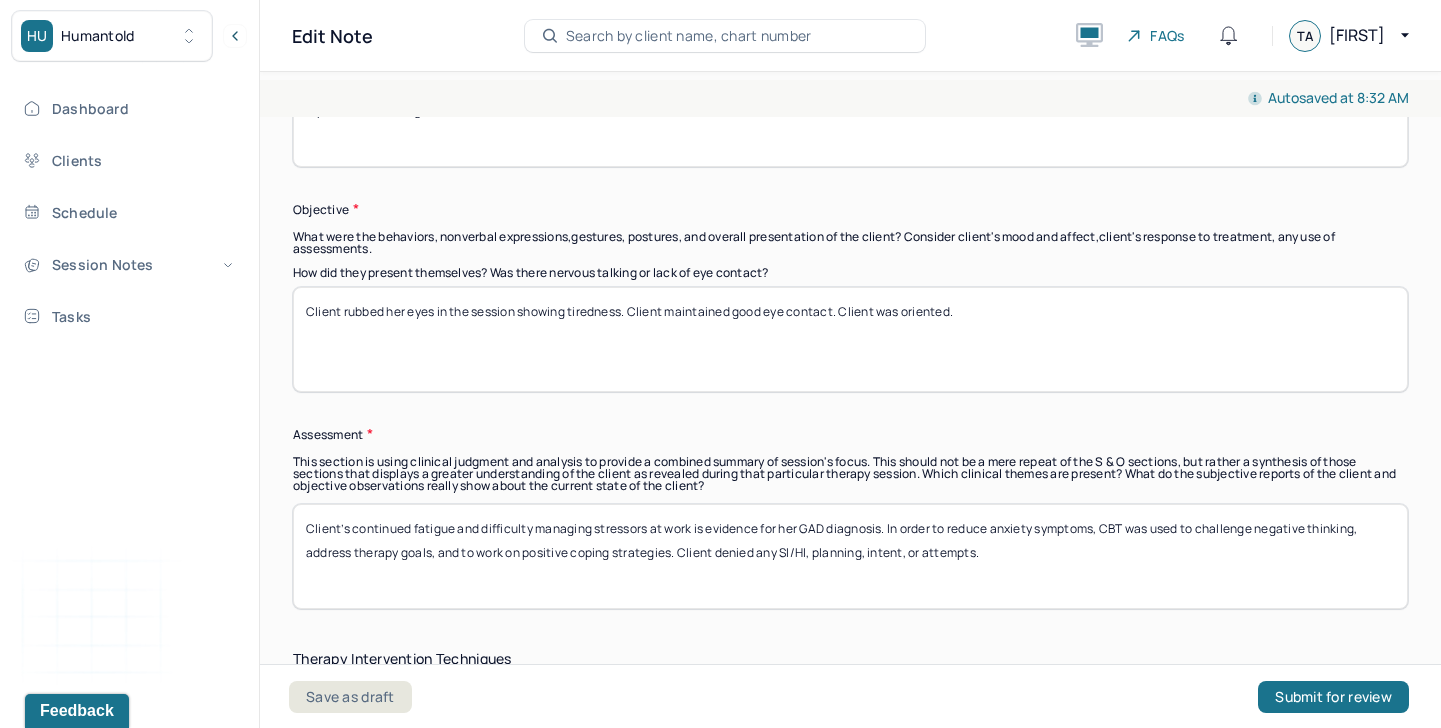 drag, startPoint x: 1204, startPoint y: 530, endPoint x: 1372, endPoint y: 529, distance: 168.00298 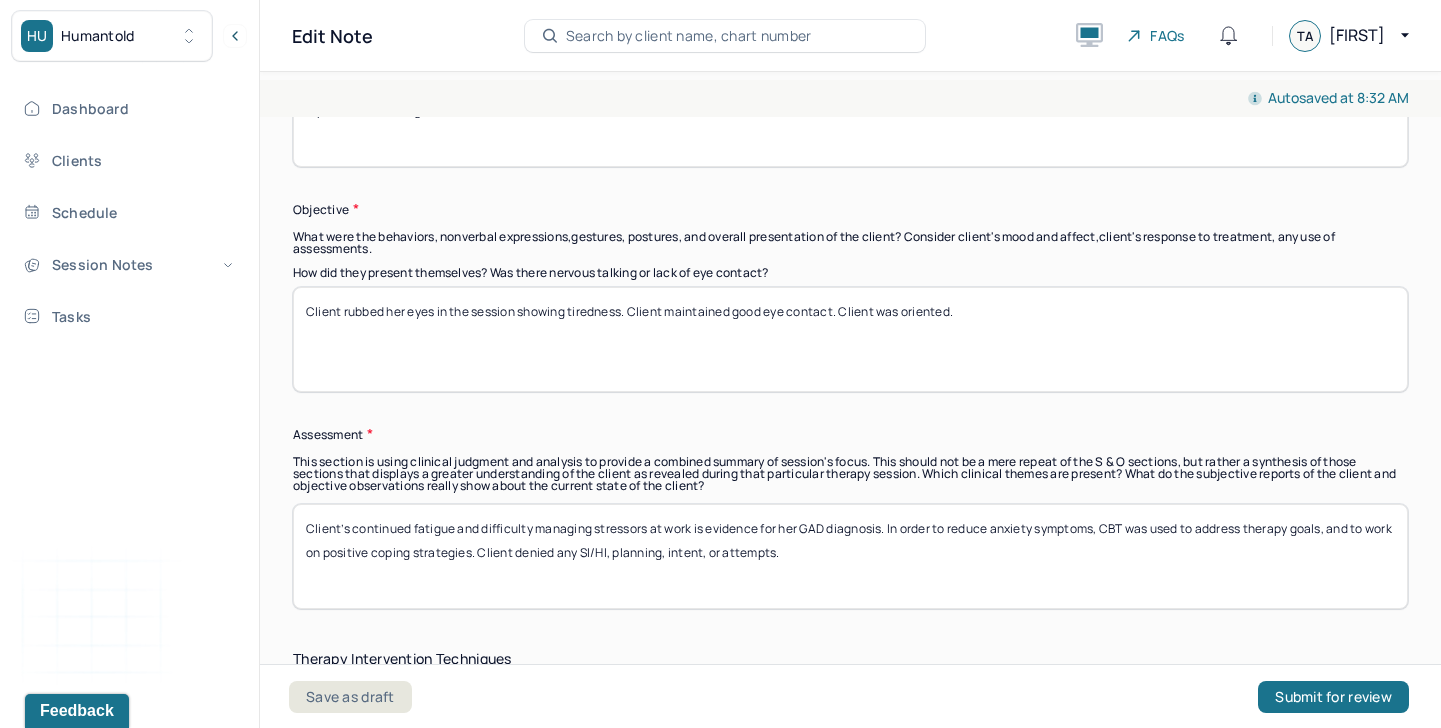 drag, startPoint x: 874, startPoint y: 554, endPoint x: 547, endPoint y: 551, distance: 327.01376 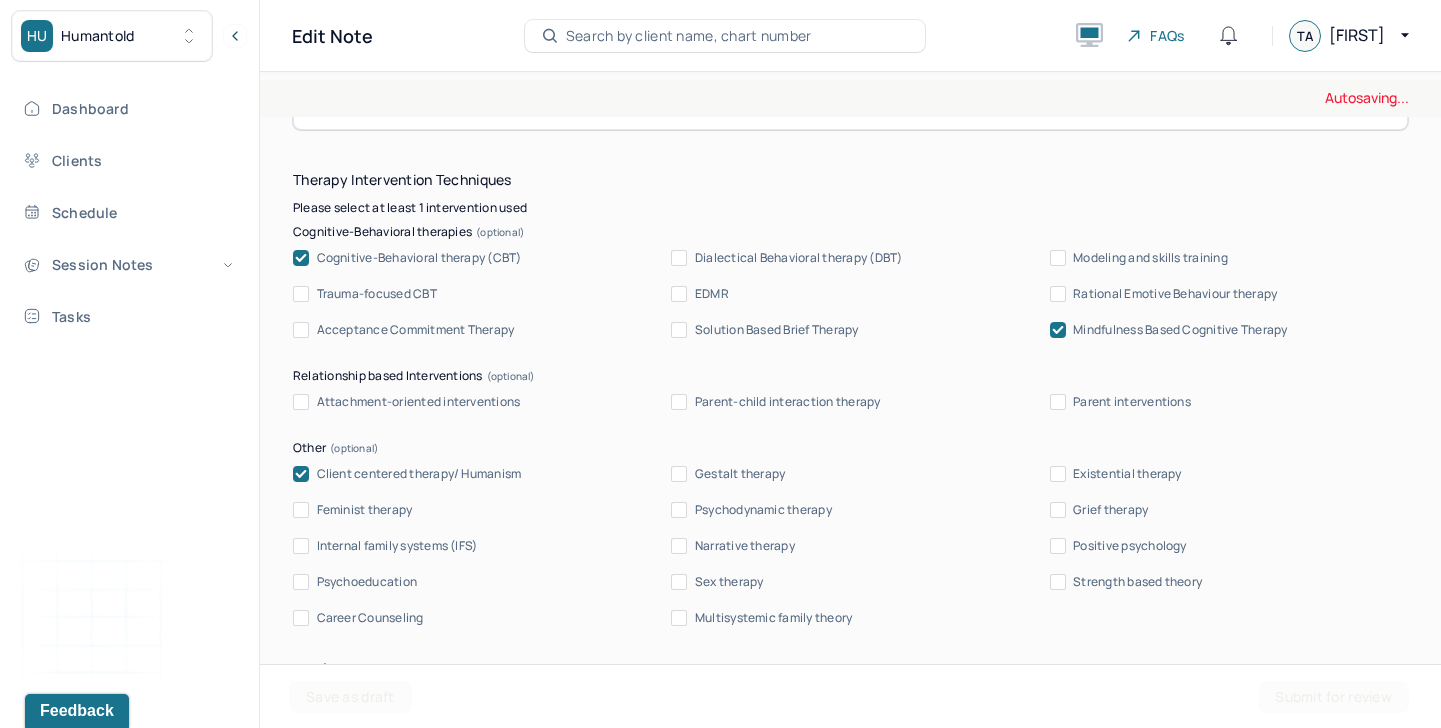 scroll, scrollTop: 2070, scrollLeft: 0, axis: vertical 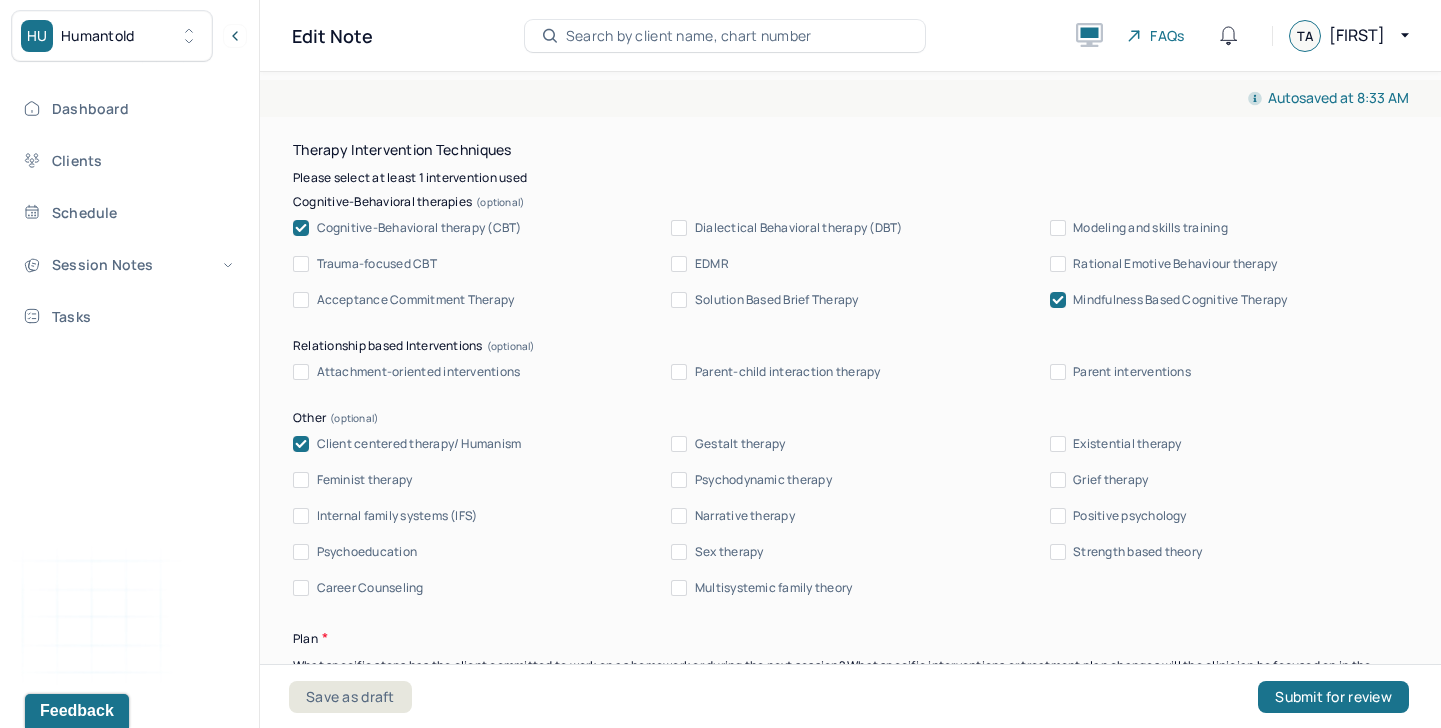 type on "Client’s continued fatigue and difficulty managing stressors at work is evidence for her GAD diagnosis. In order to reduce anxiety symptoms, CBT was used to address therapy goals, and to work on positive coping strategies. Client will continue to benefit from mindfulness based techniques and positive psychology." 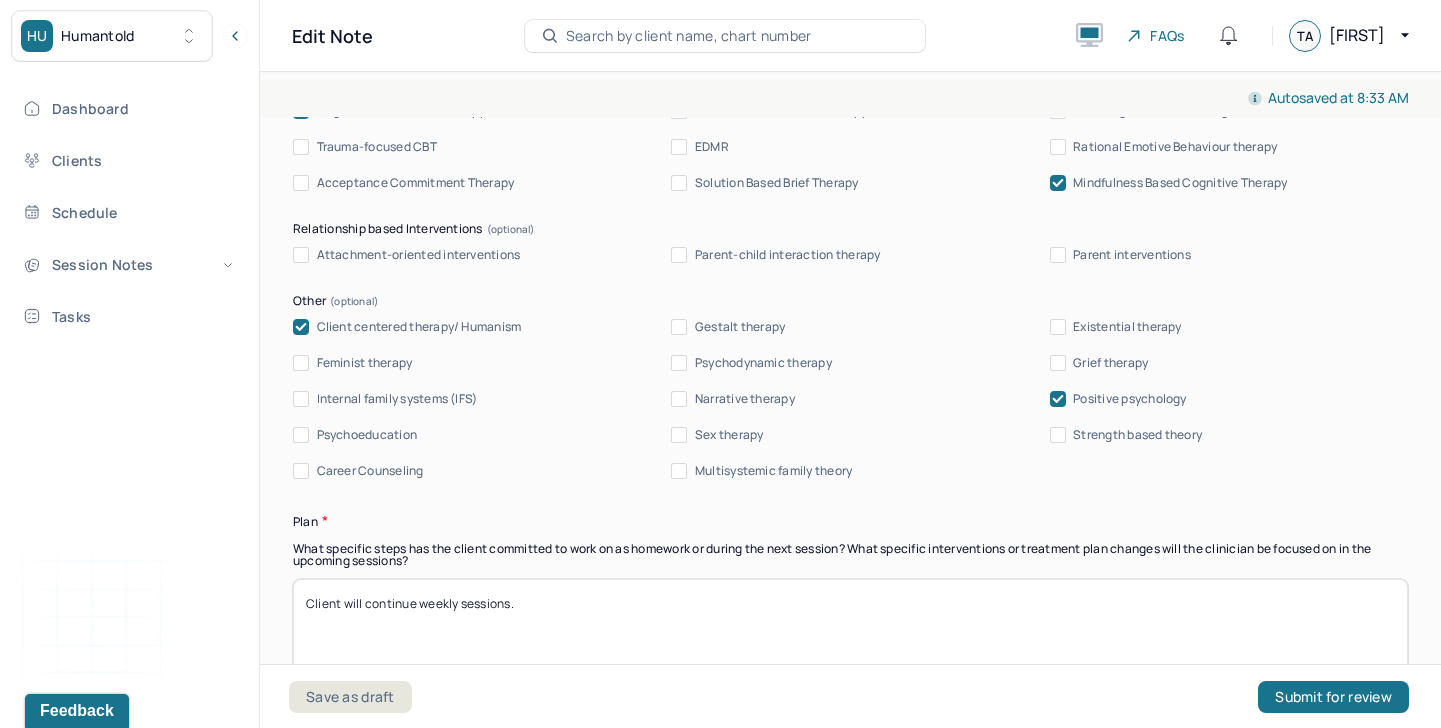 scroll, scrollTop: 2358, scrollLeft: 0, axis: vertical 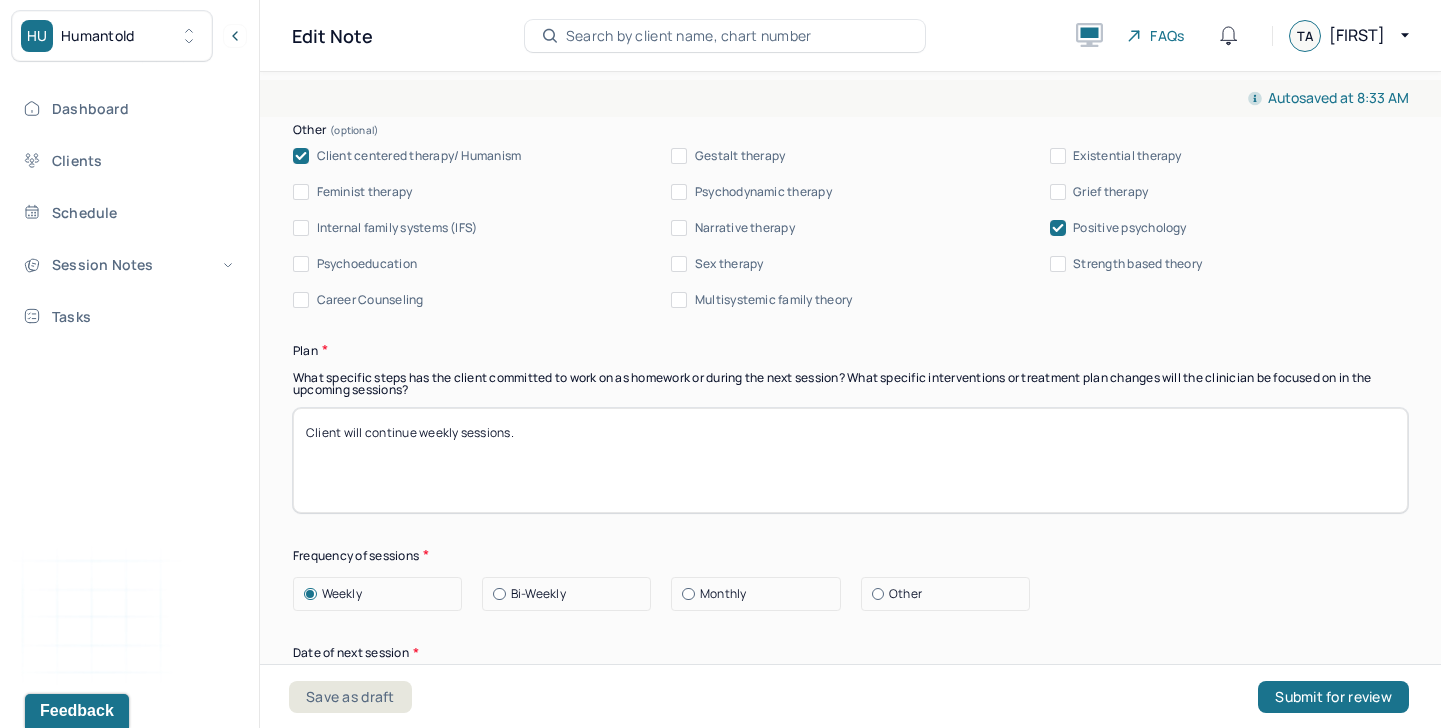 click on "Client will continue weekly sessions." at bounding box center [850, 460] 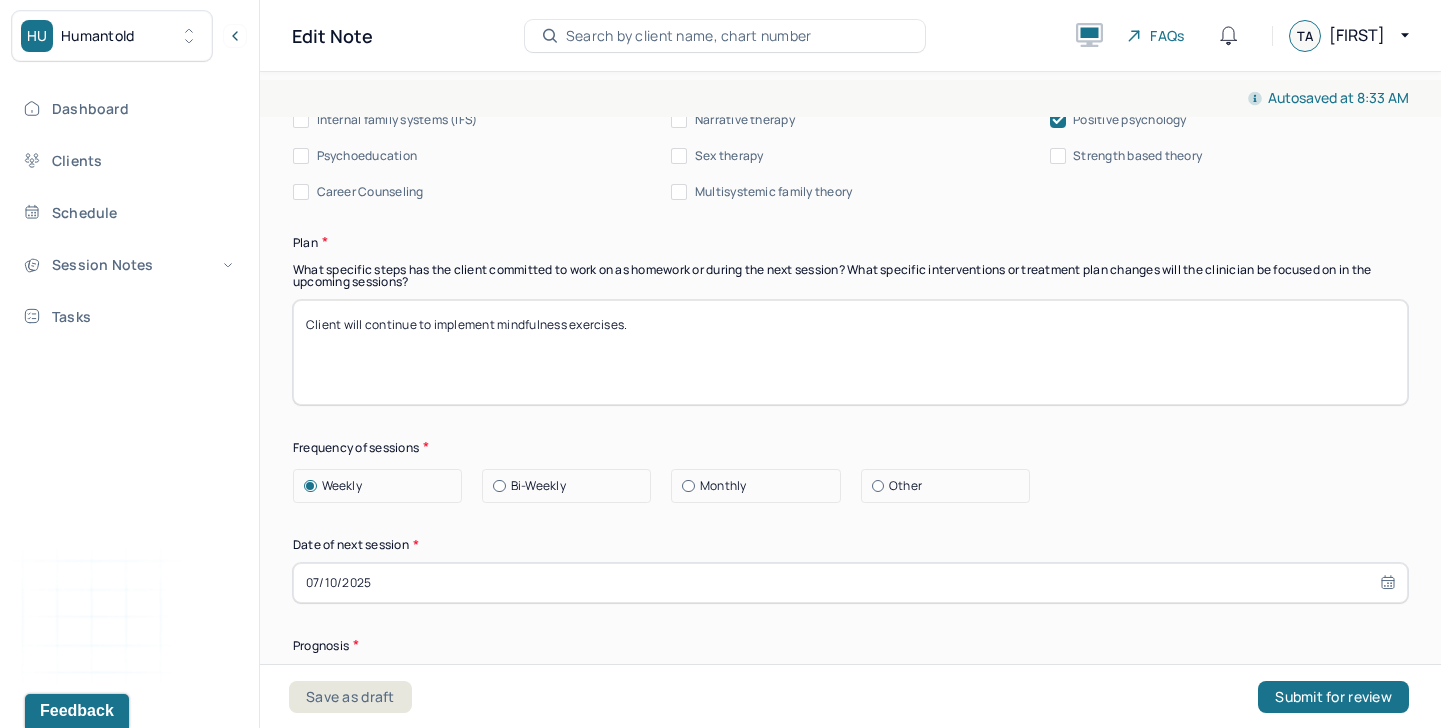 scroll, scrollTop: 2495, scrollLeft: 0, axis: vertical 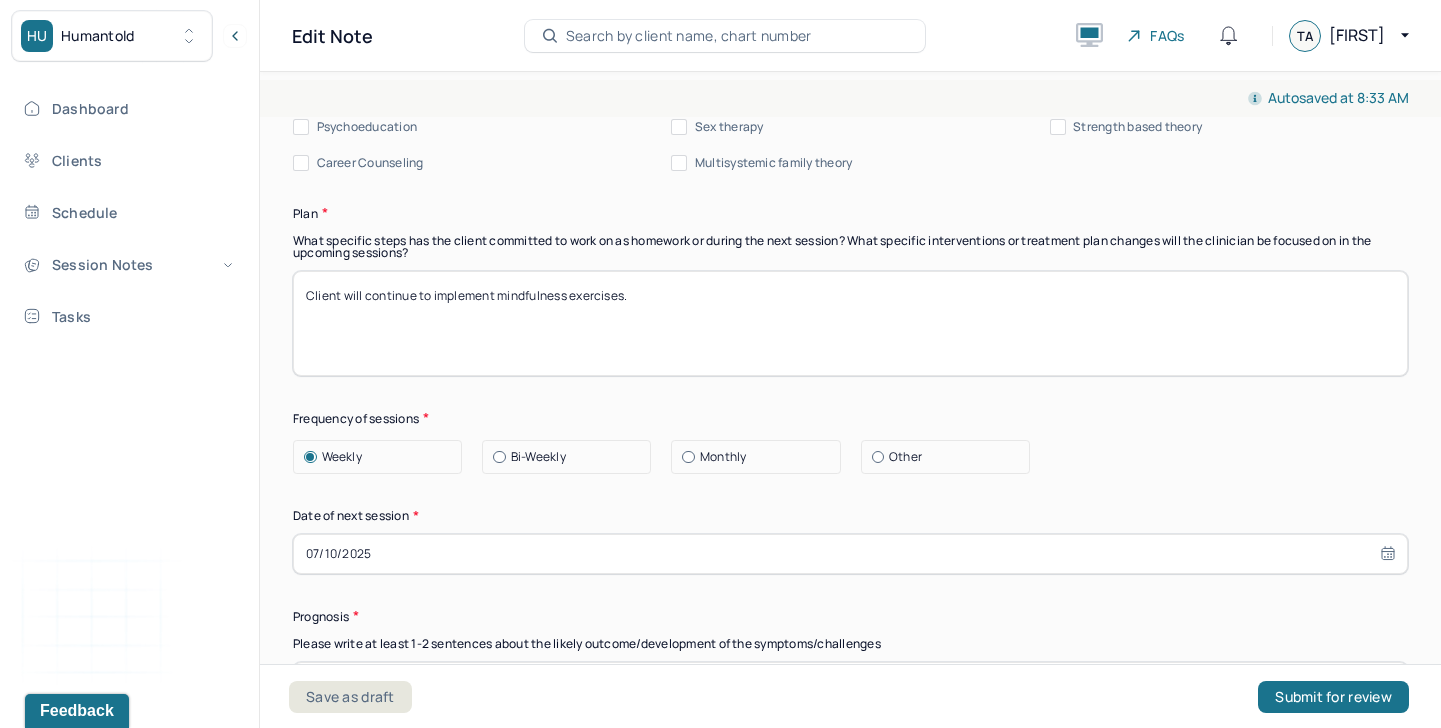 type on "Client will continue to implement mindfulness exercises." 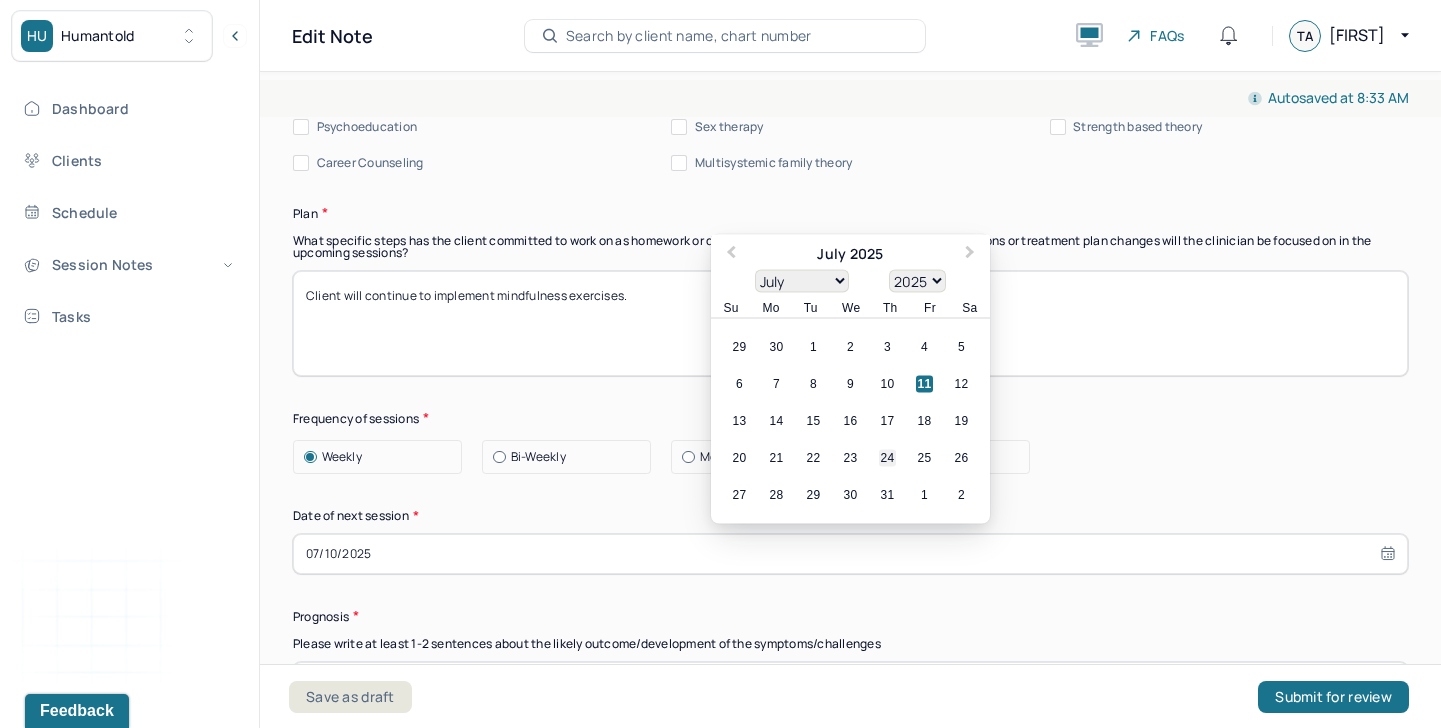click on "24" at bounding box center (887, 457) 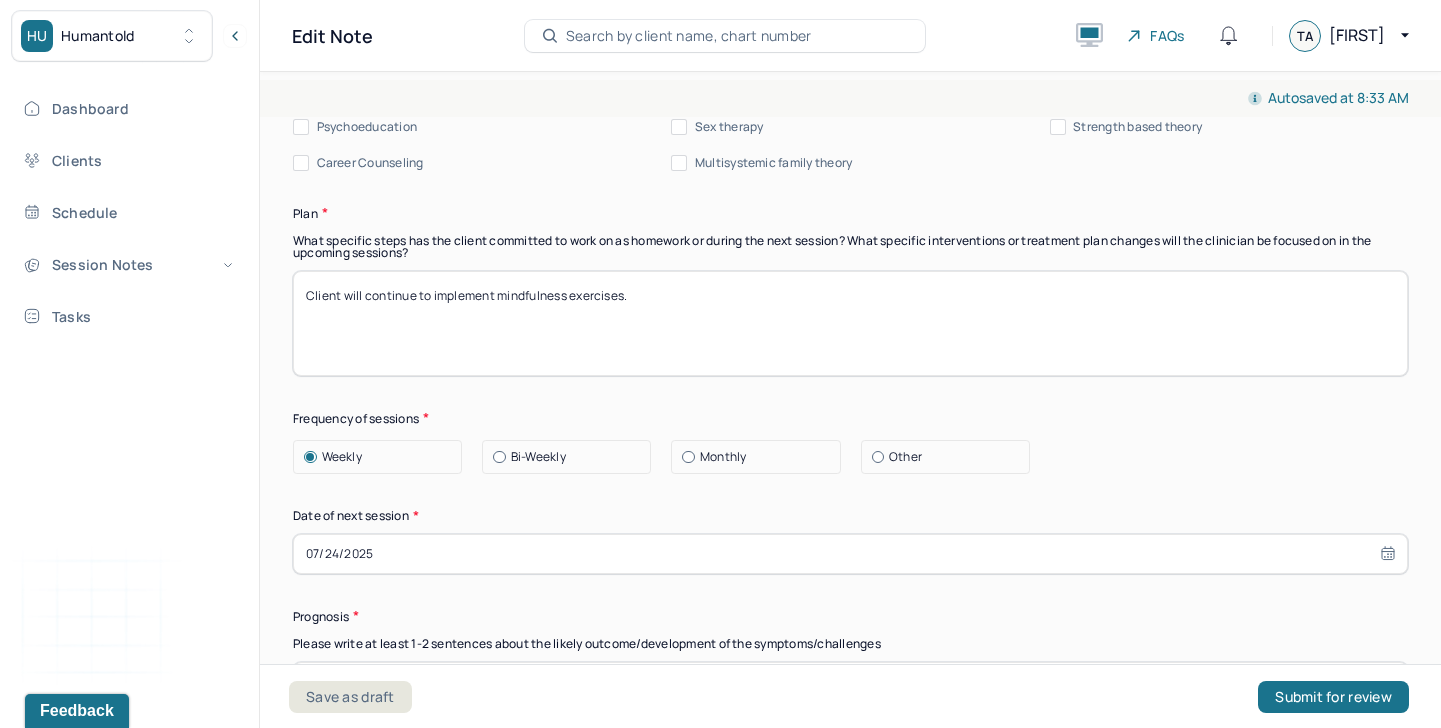scroll, scrollTop: 2578, scrollLeft: 0, axis: vertical 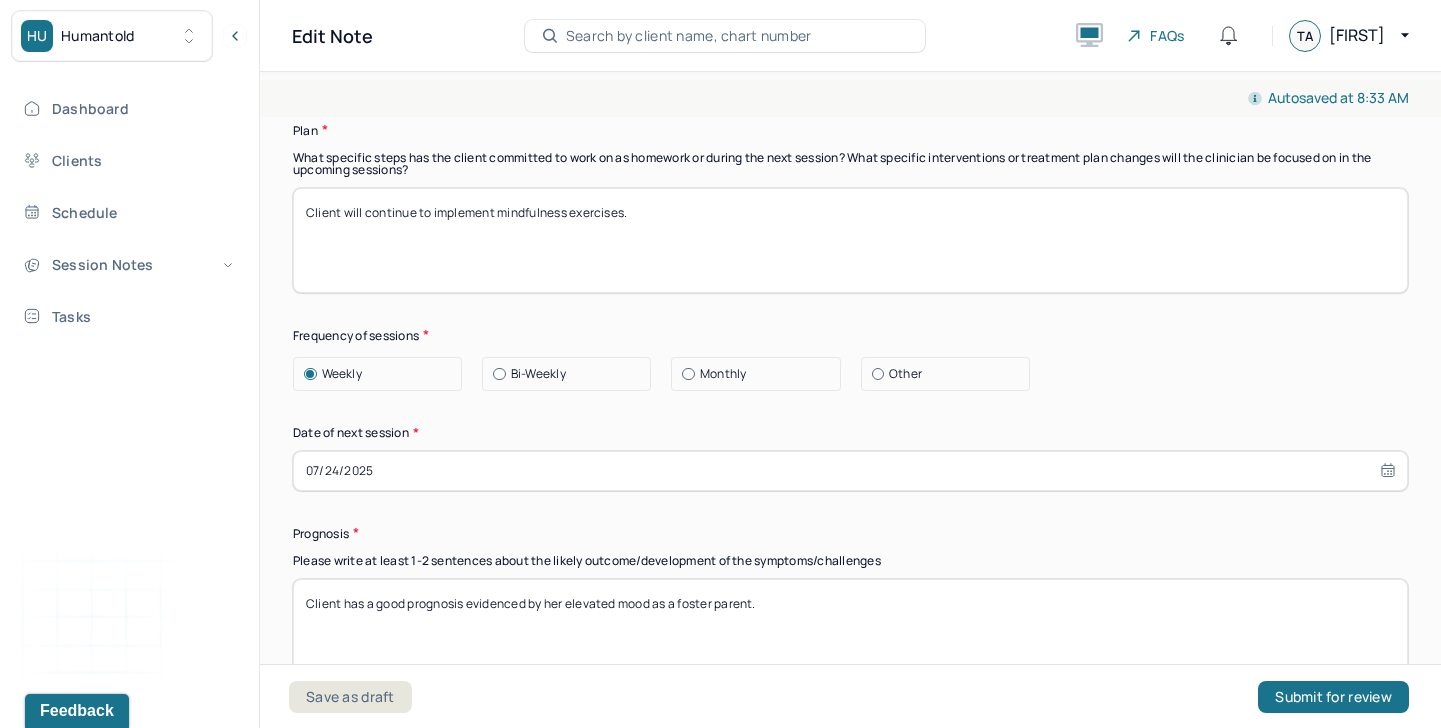 drag, startPoint x: 842, startPoint y: 611, endPoint x: 548, endPoint y: 597, distance: 294.33313 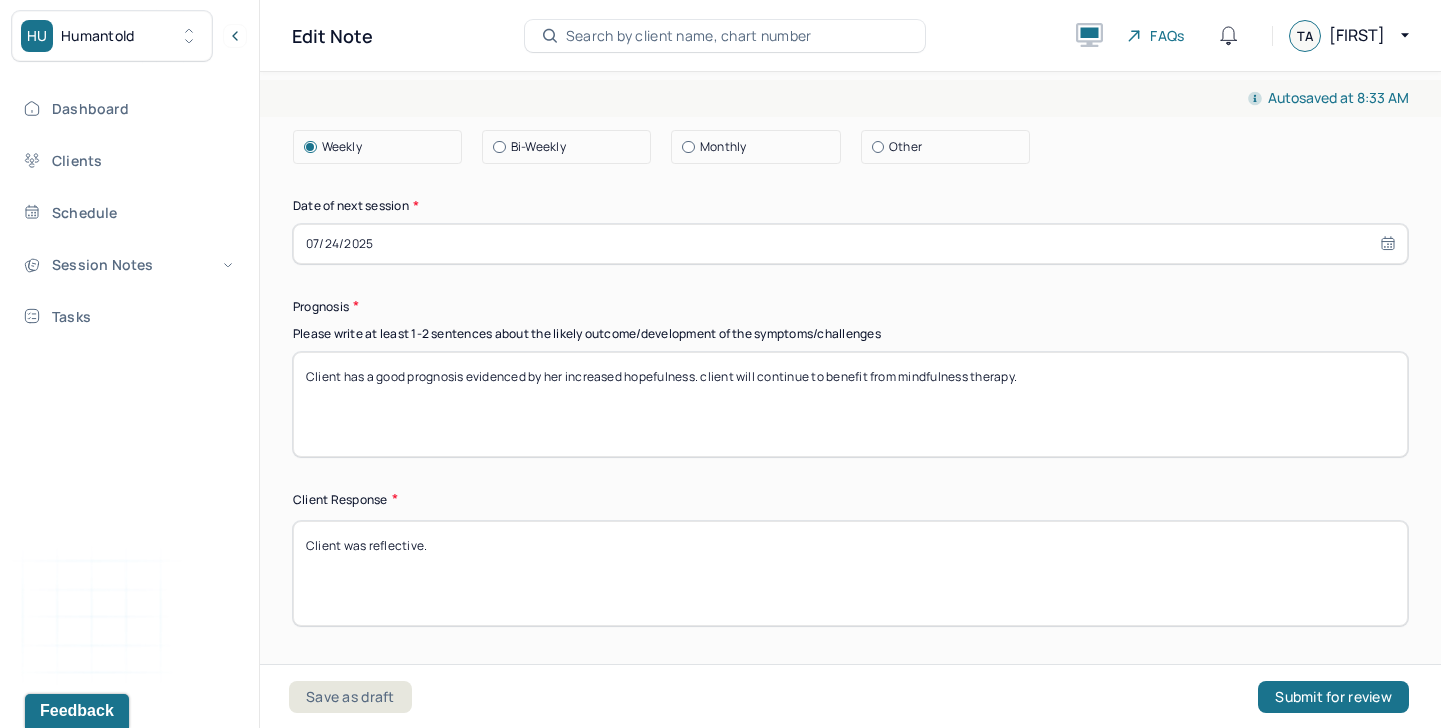 scroll, scrollTop: 2837, scrollLeft: 0, axis: vertical 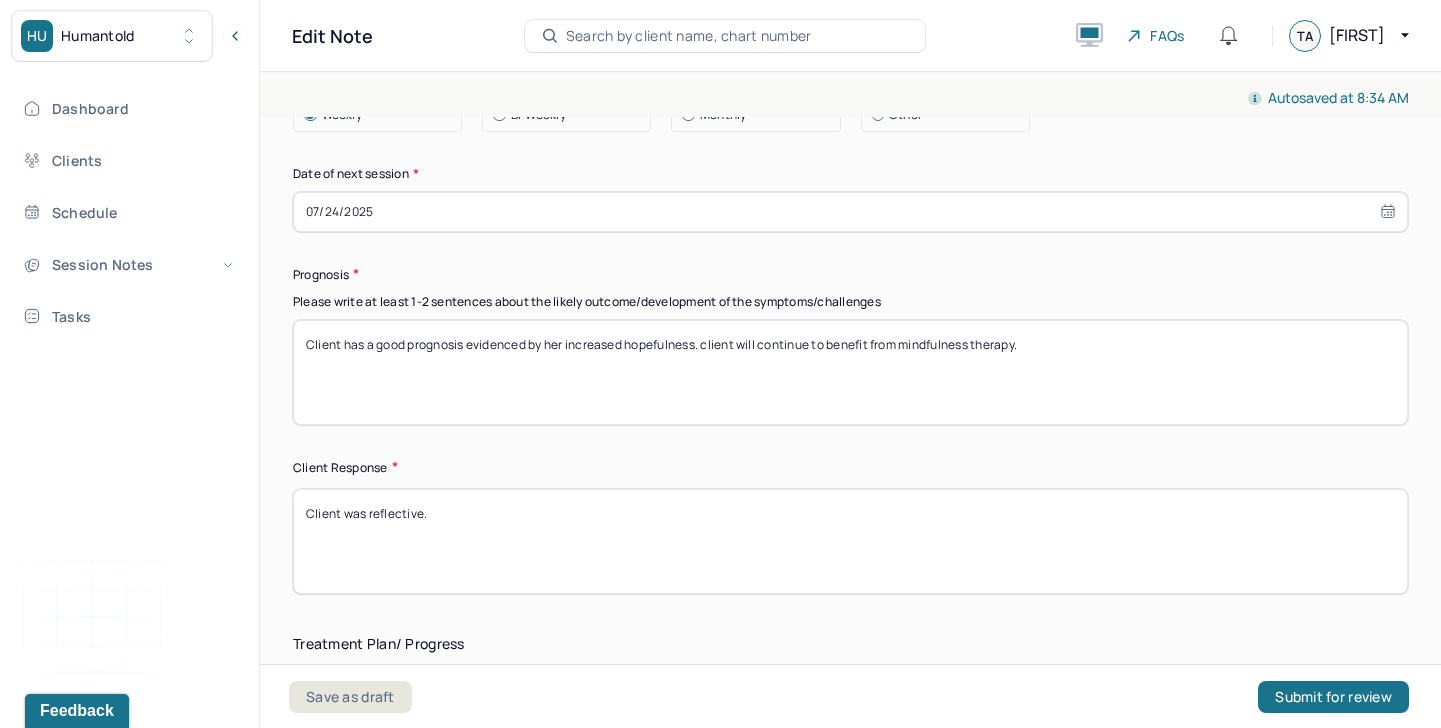 type on "Client has a good prognosis evidenced by her increased hopefulness. client will continue to benefit from mindfulness therapy." 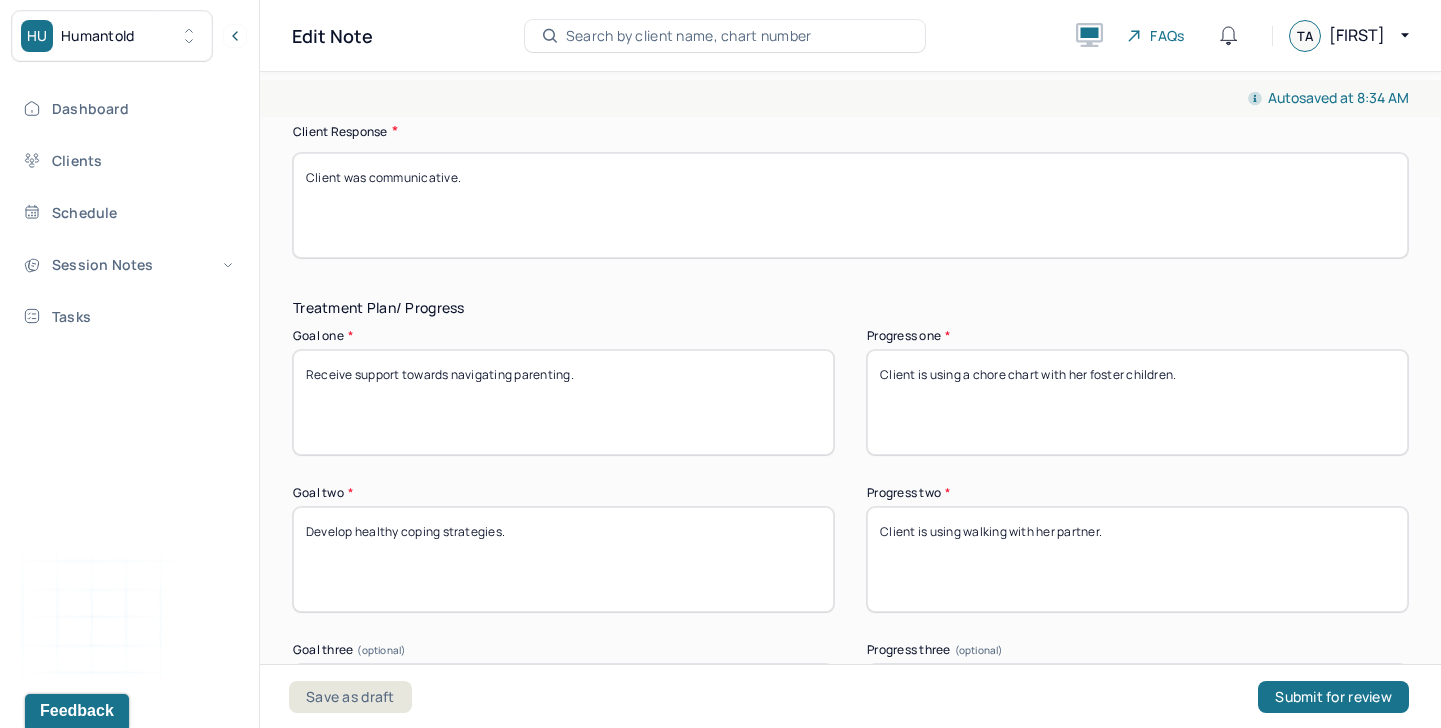 scroll, scrollTop: 3228, scrollLeft: 0, axis: vertical 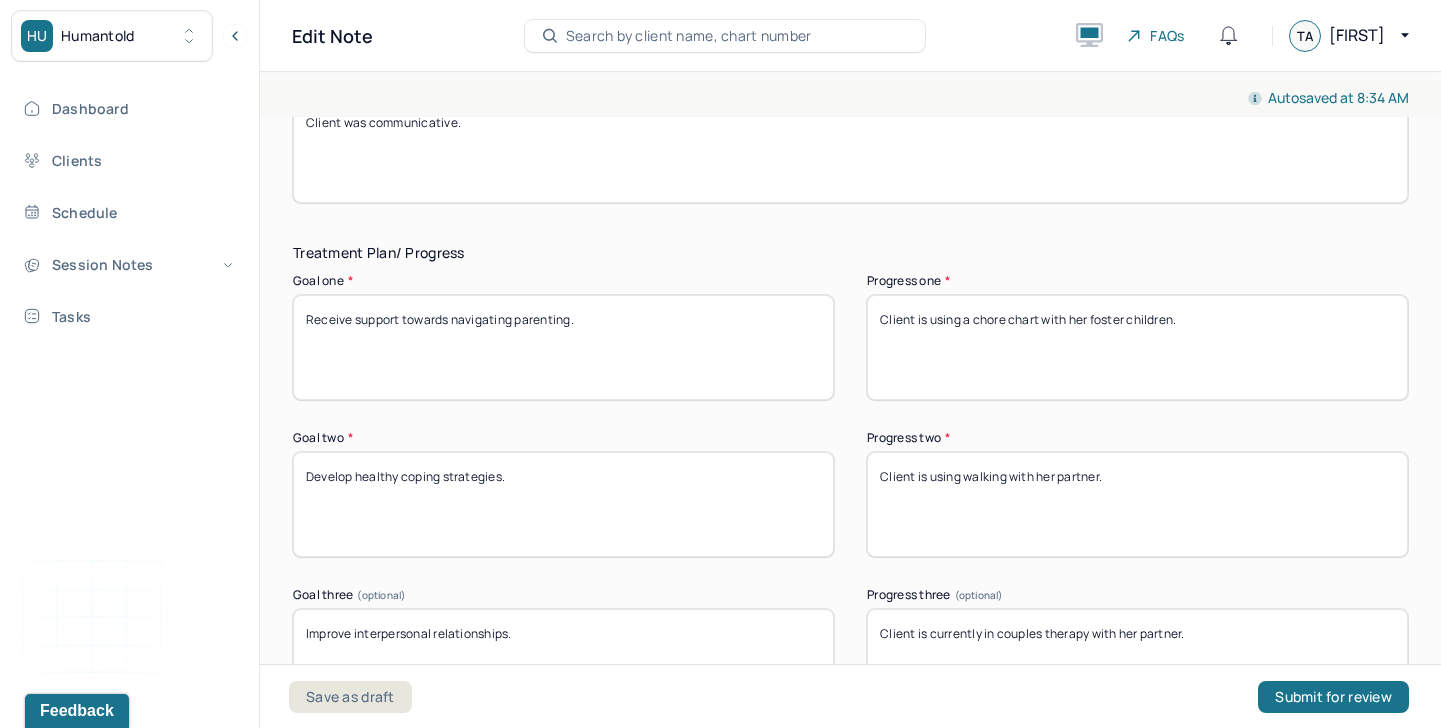 type on "Client was communicative." 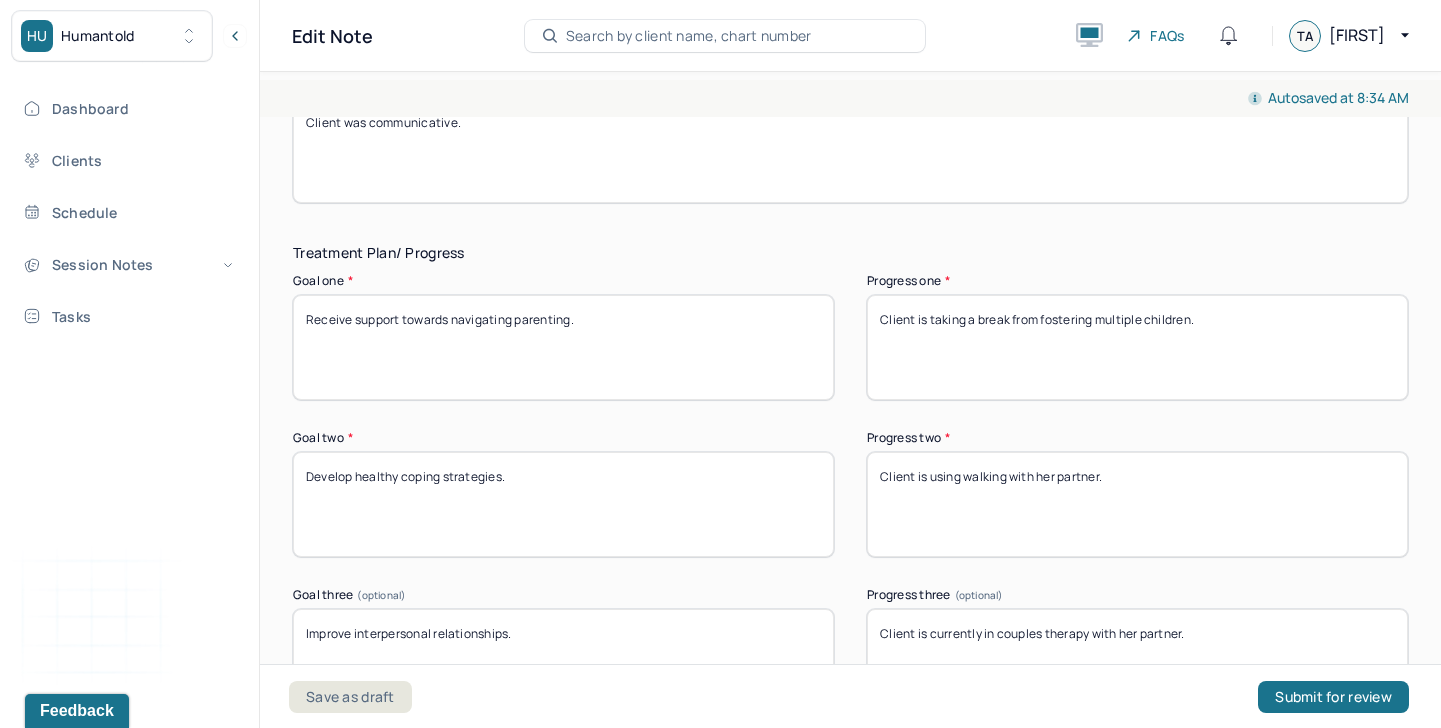 type on "Client is taking a break from fostering multiple children." 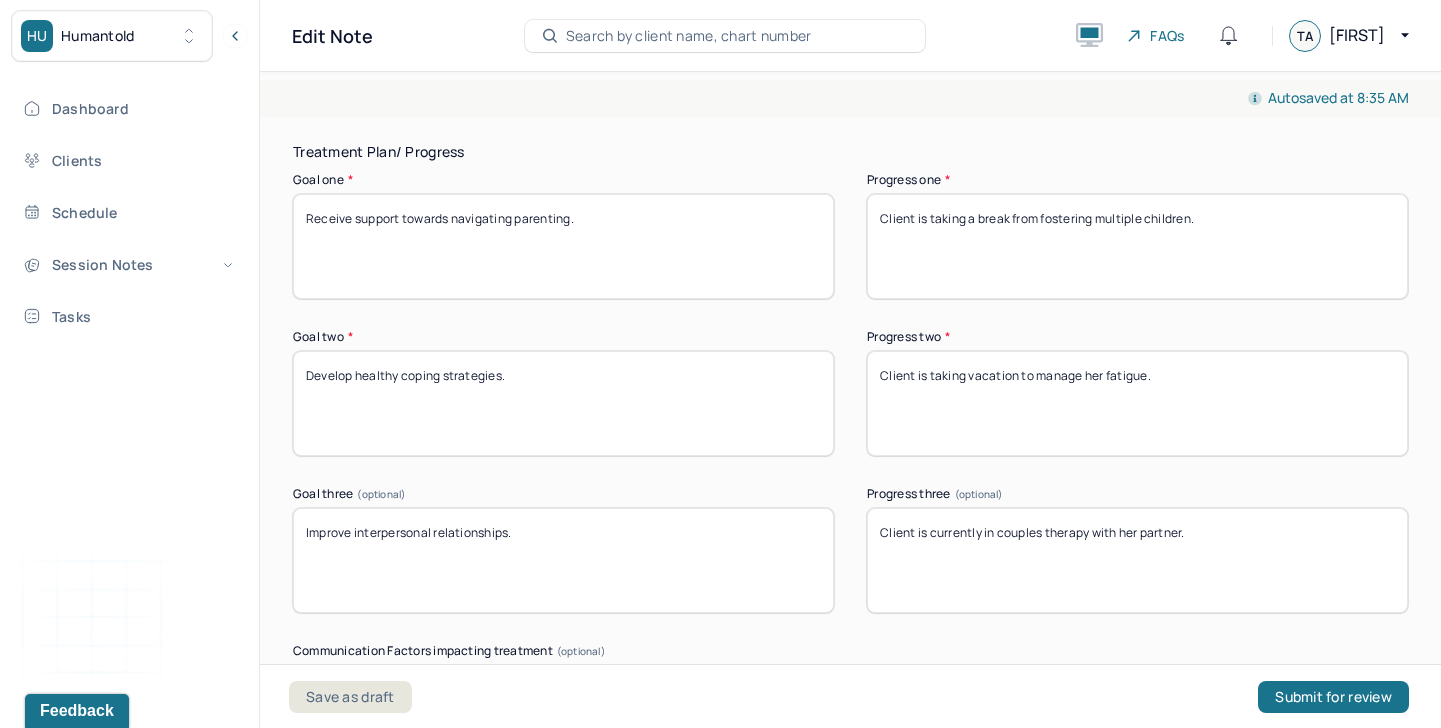 scroll, scrollTop: 3347, scrollLeft: 0, axis: vertical 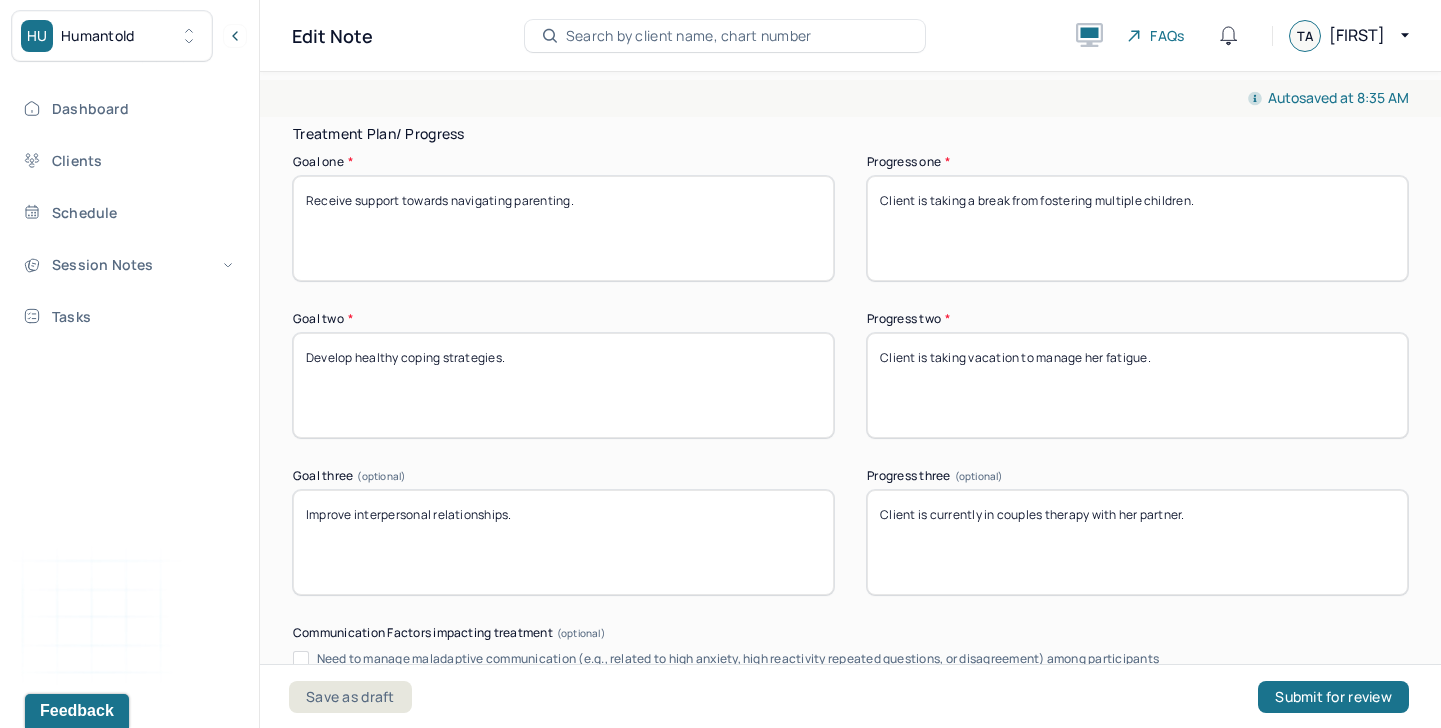 type on "Client is taking vacation to manage her fatigue." 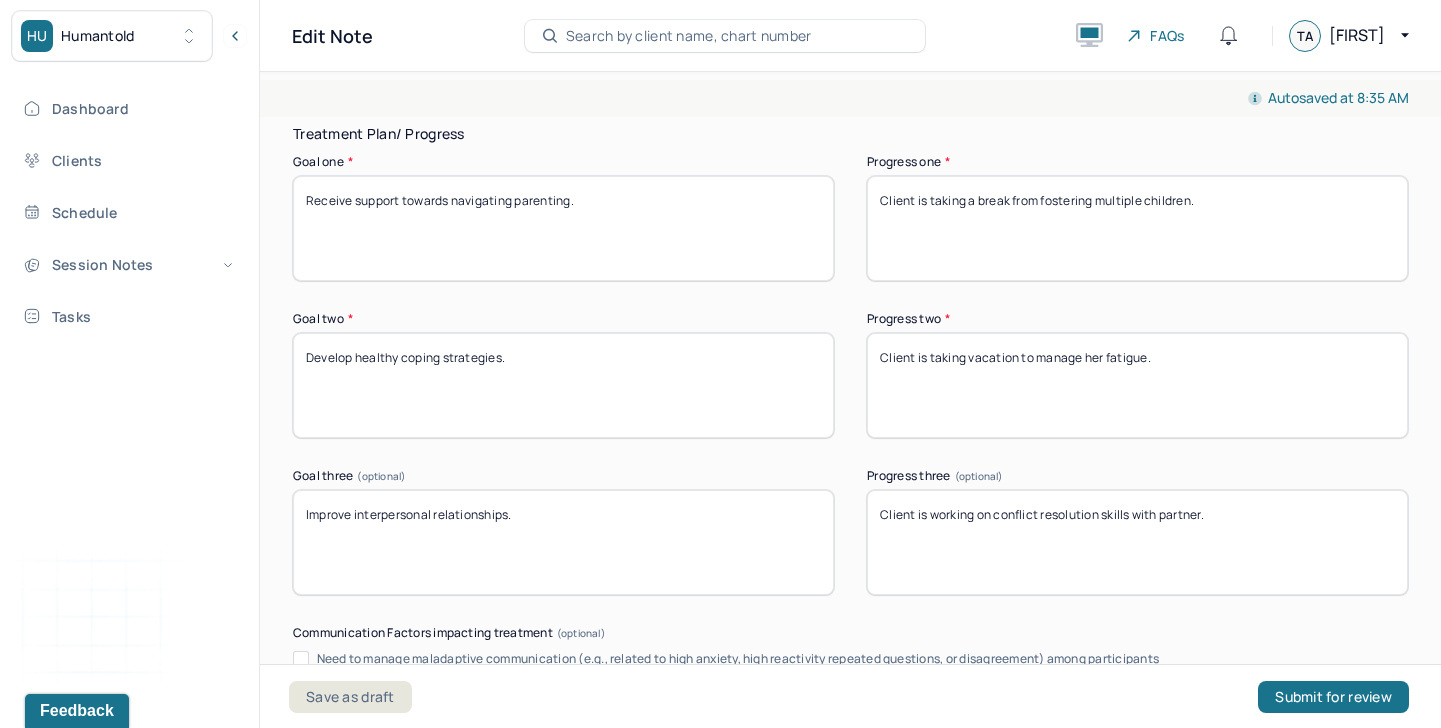 scroll, scrollTop: 3931, scrollLeft: 0, axis: vertical 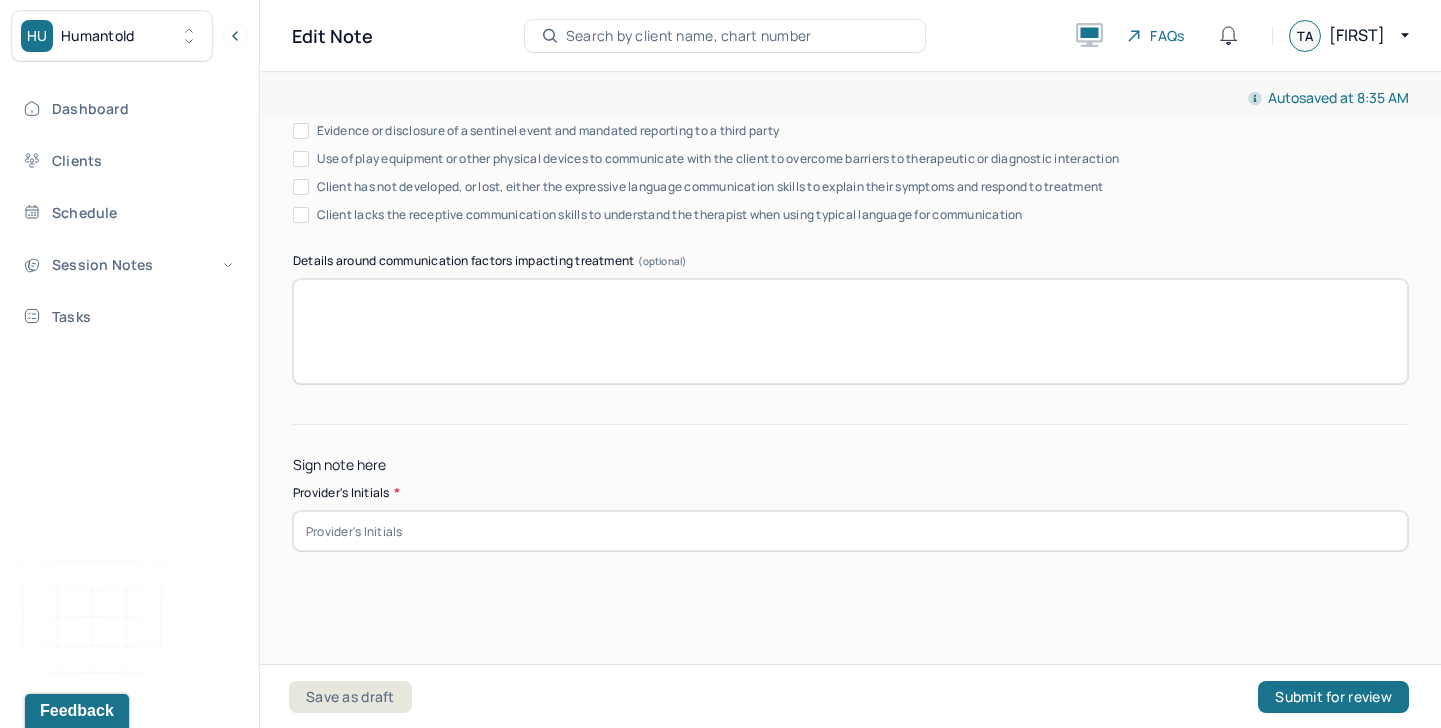 type on "Client is working on conflict resolution skills with partner." 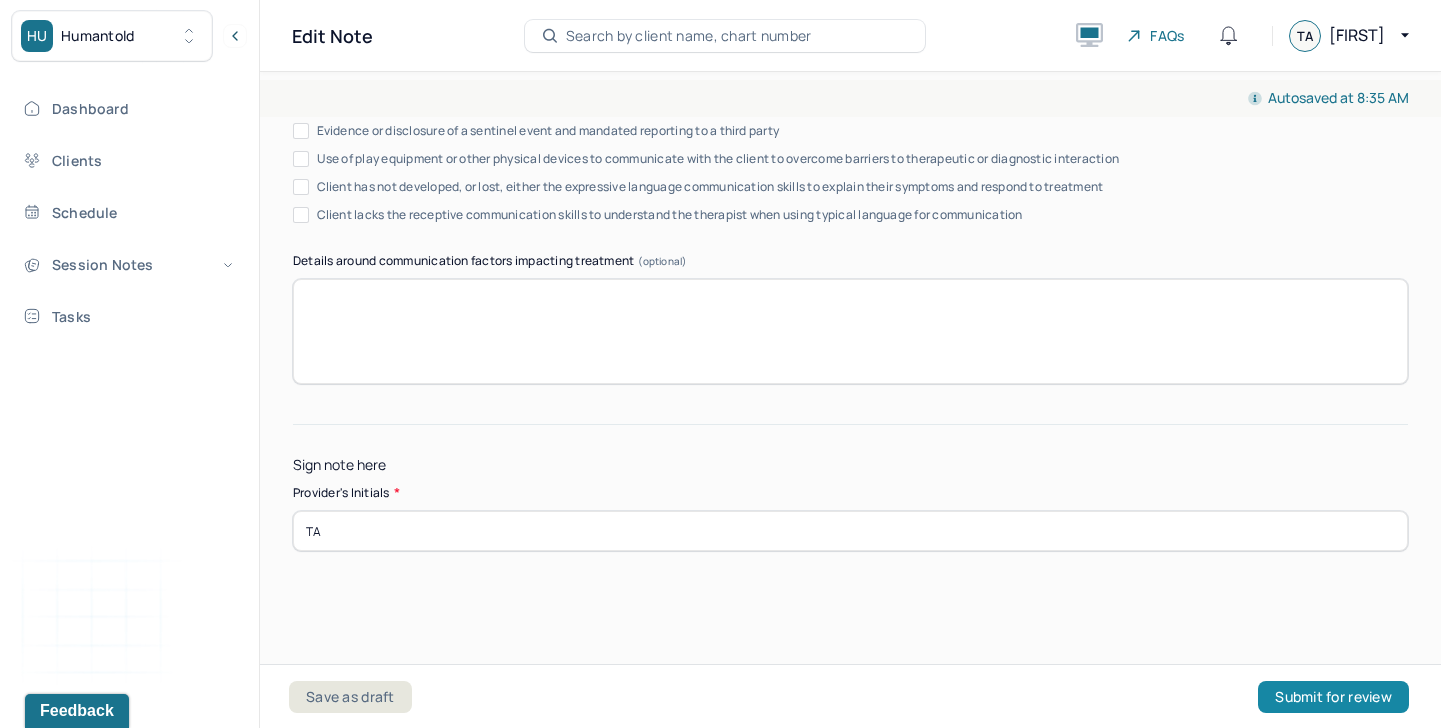 type on "TA" 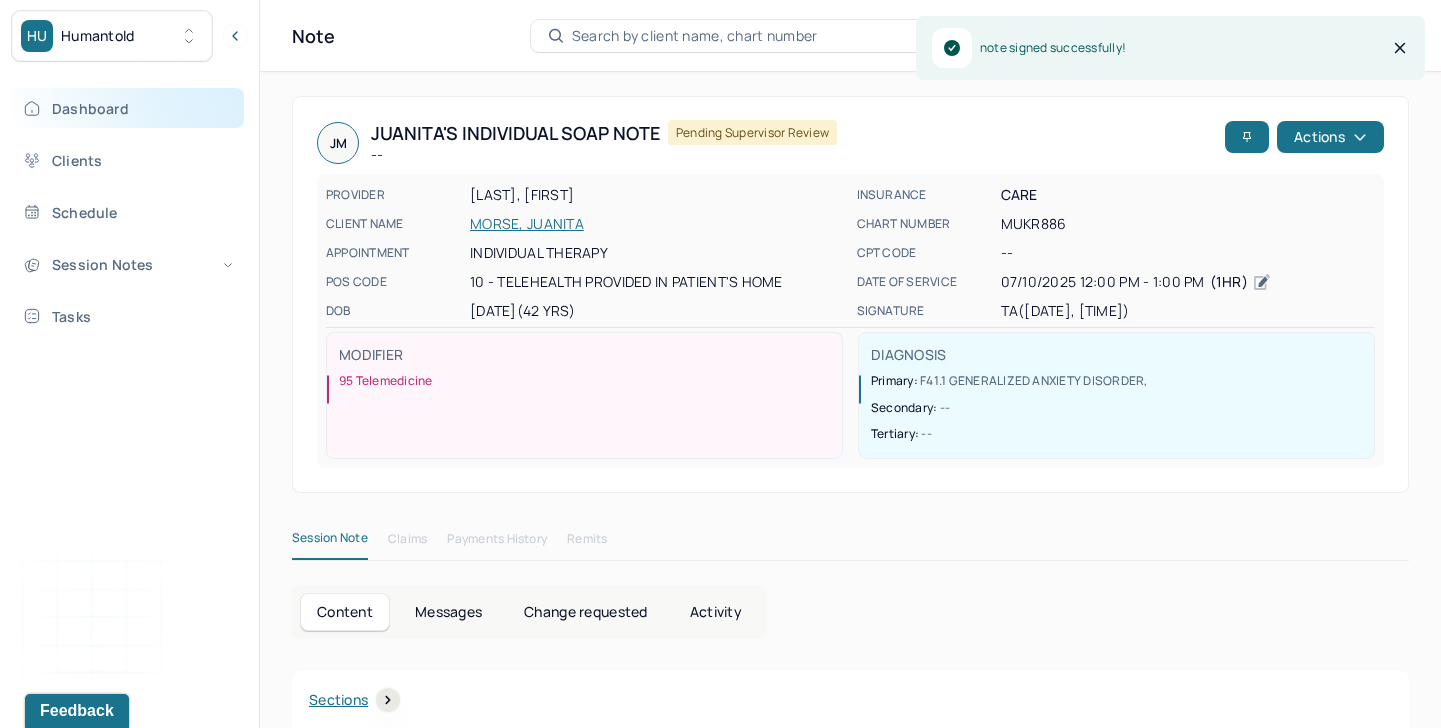 click on "Dashboard" at bounding box center [128, 108] 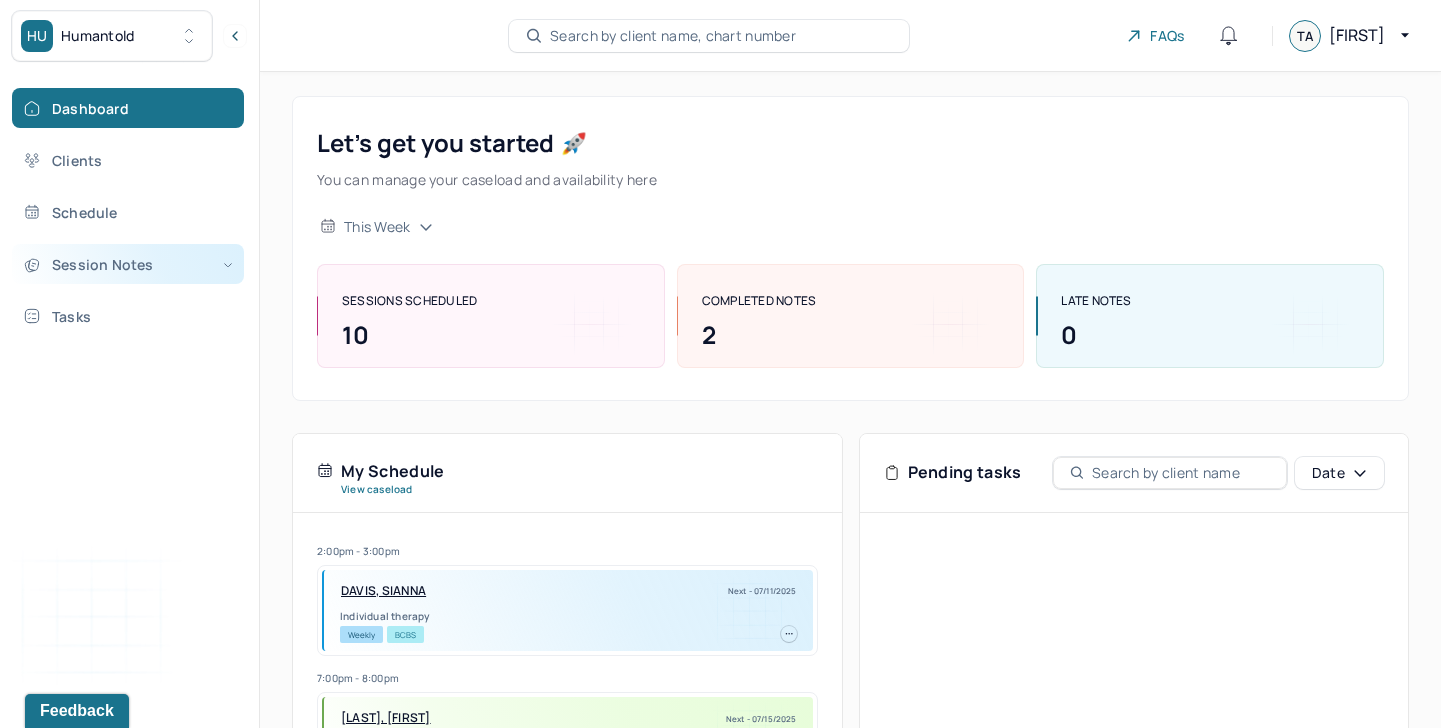 click on "Session Notes" at bounding box center (128, 264) 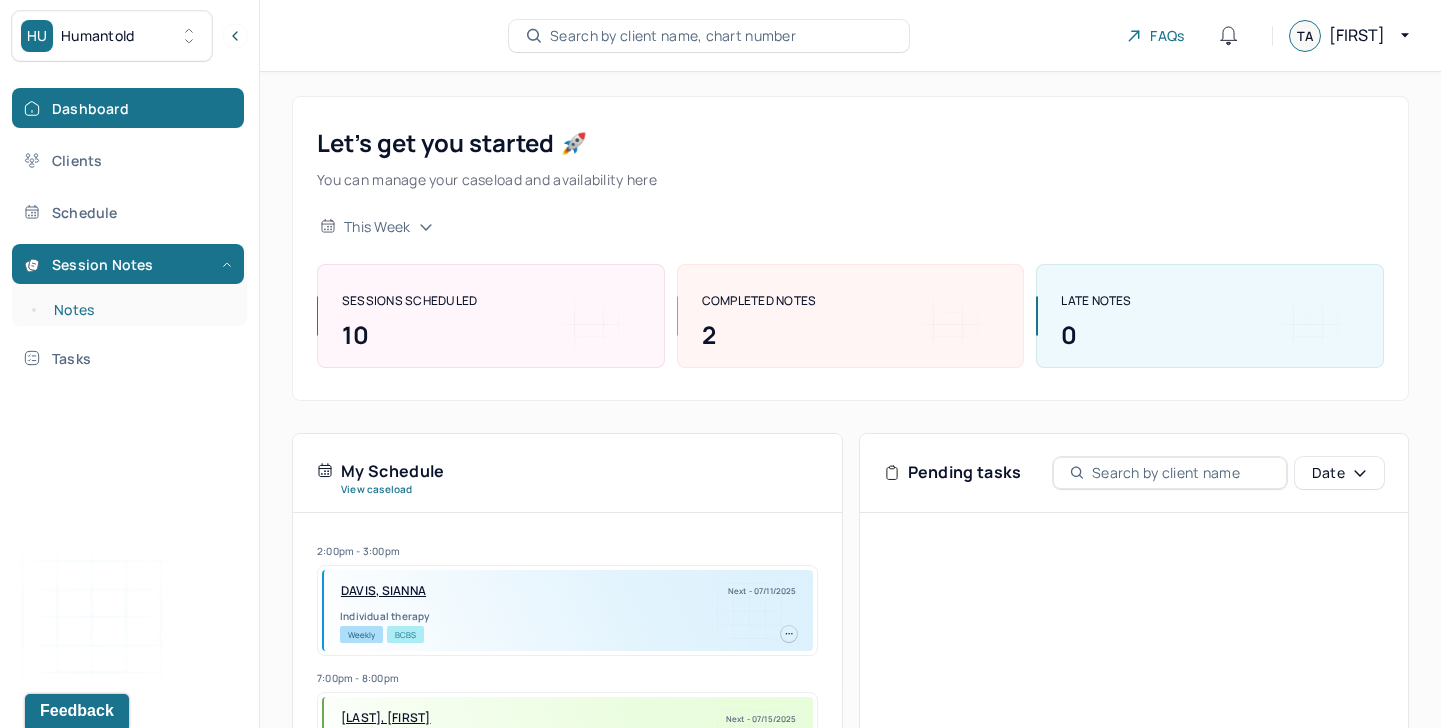 click on "Notes" at bounding box center (139, 310) 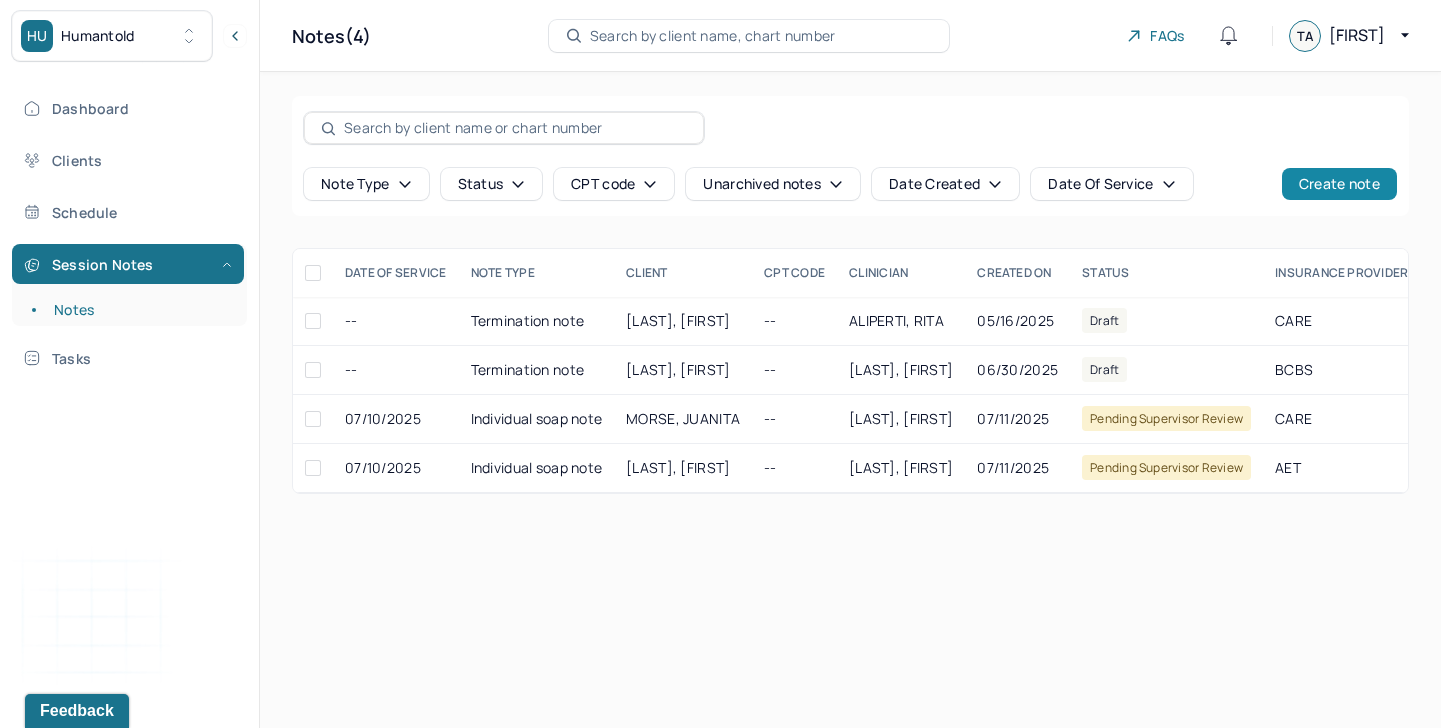 click on "Create note" at bounding box center [1339, 184] 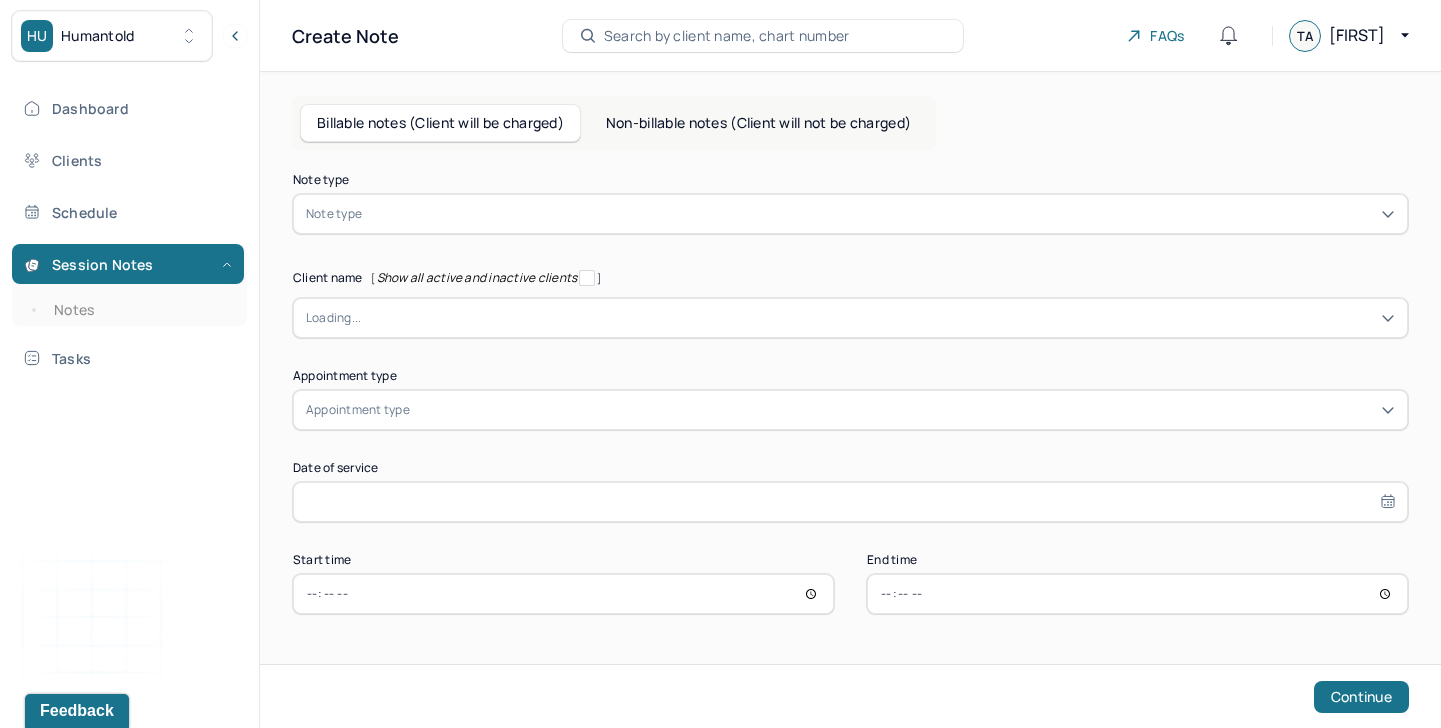 click at bounding box center [880, 214] 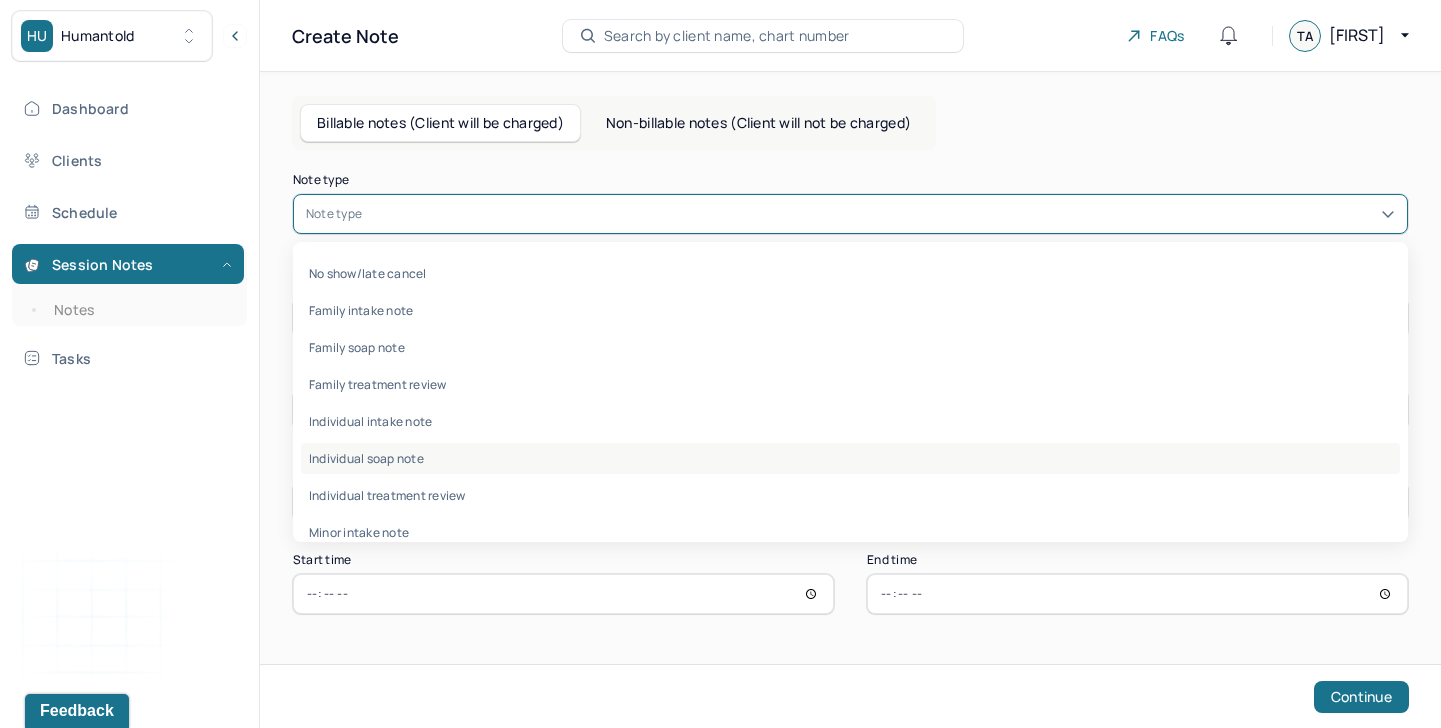 click on "Individual soap note" at bounding box center (850, 458) 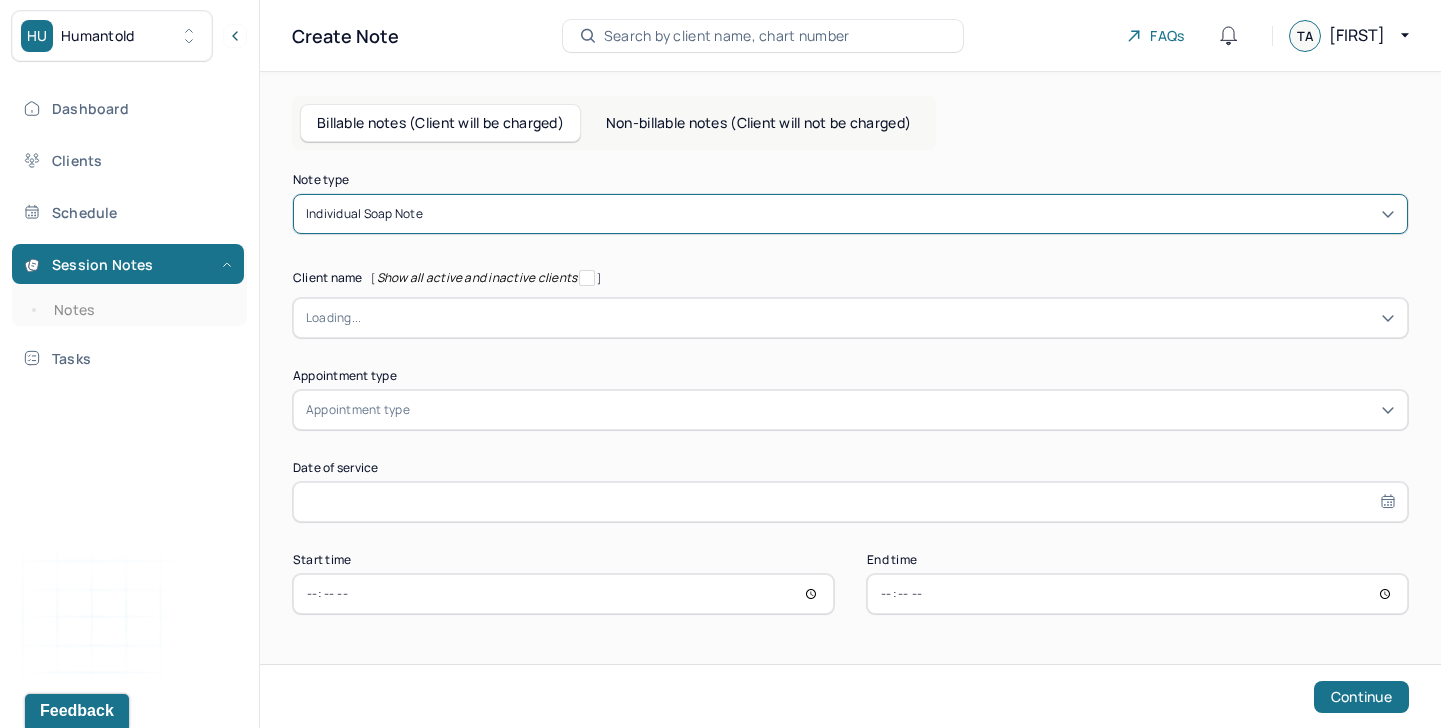 click at bounding box center (878, 318) 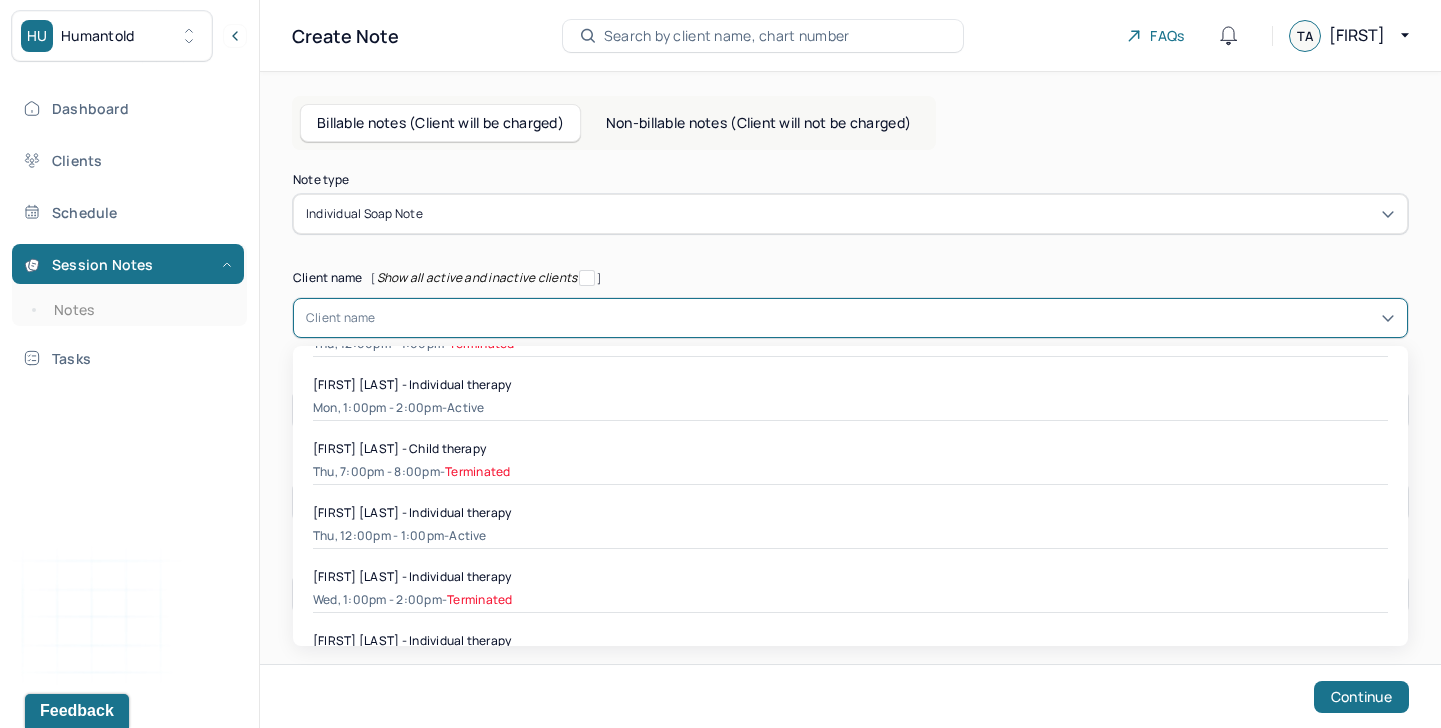 scroll, scrollTop: 1192, scrollLeft: 0, axis: vertical 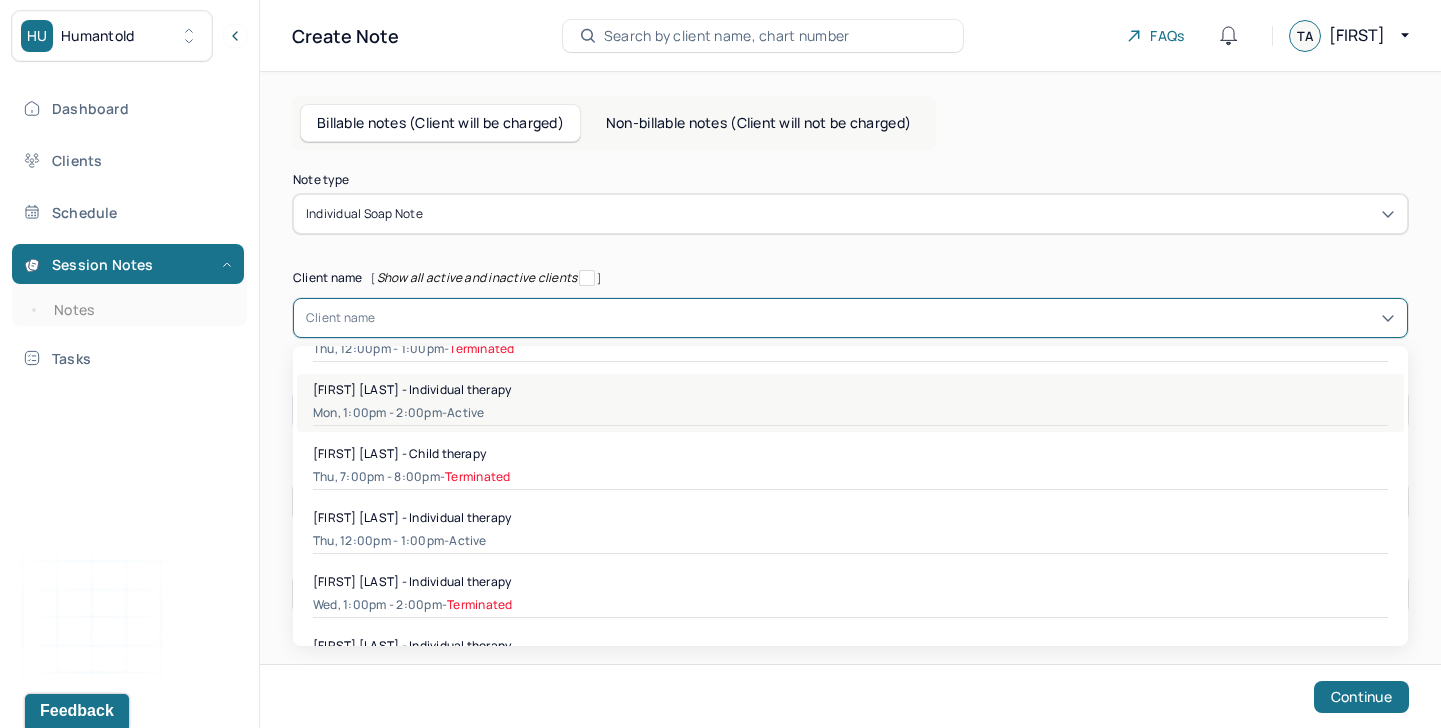 click on "Mon, 1:00pm - 2:00pm  -  active" at bounding box center [850, 413] 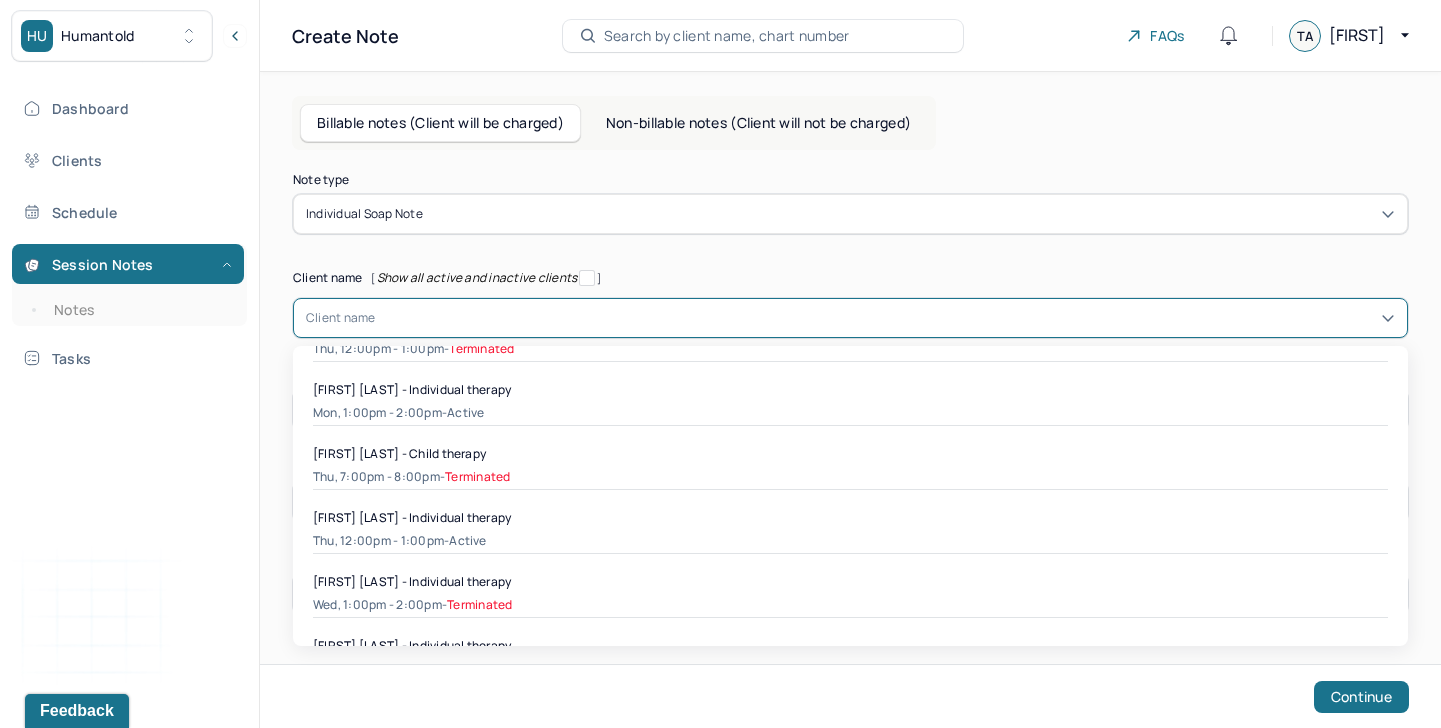 type on "Jul 7, 2025" 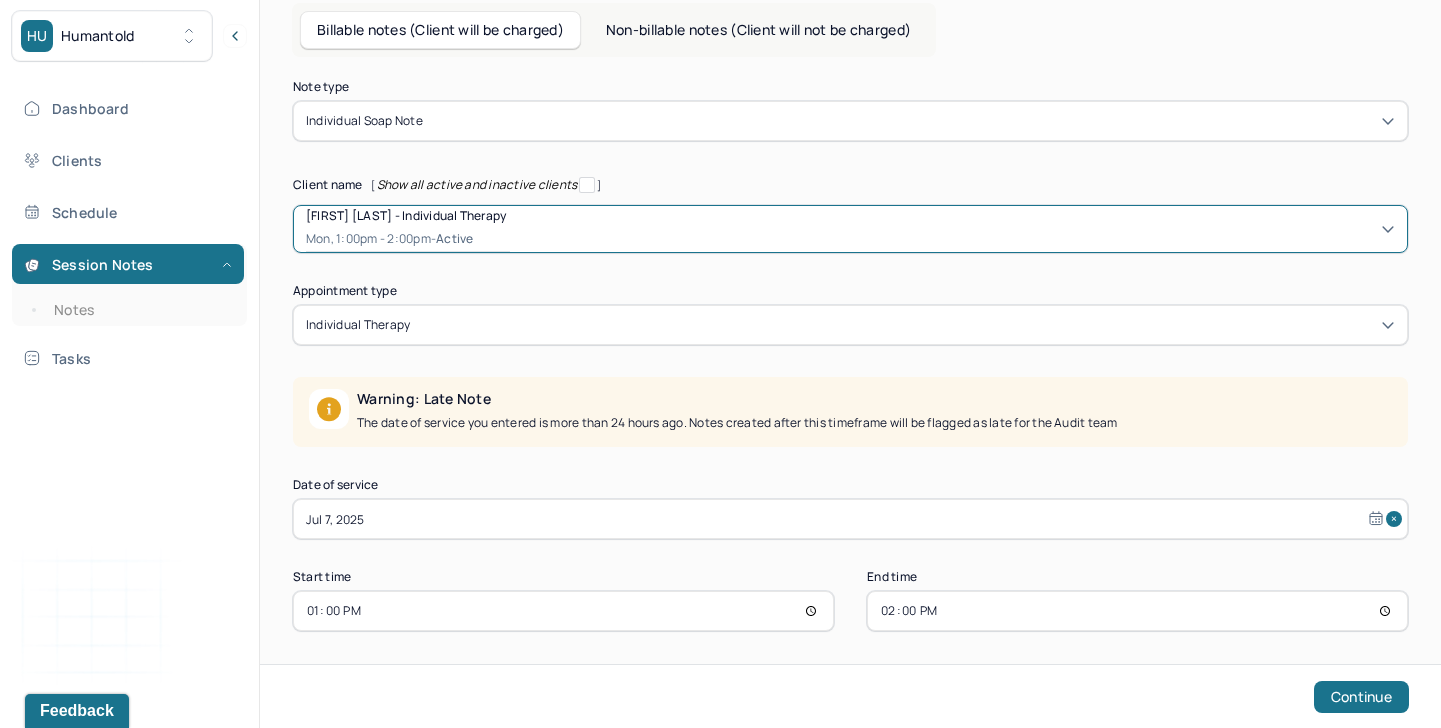 scroll, scrollTop: 101, scrollLeft: 0, axis: vertical 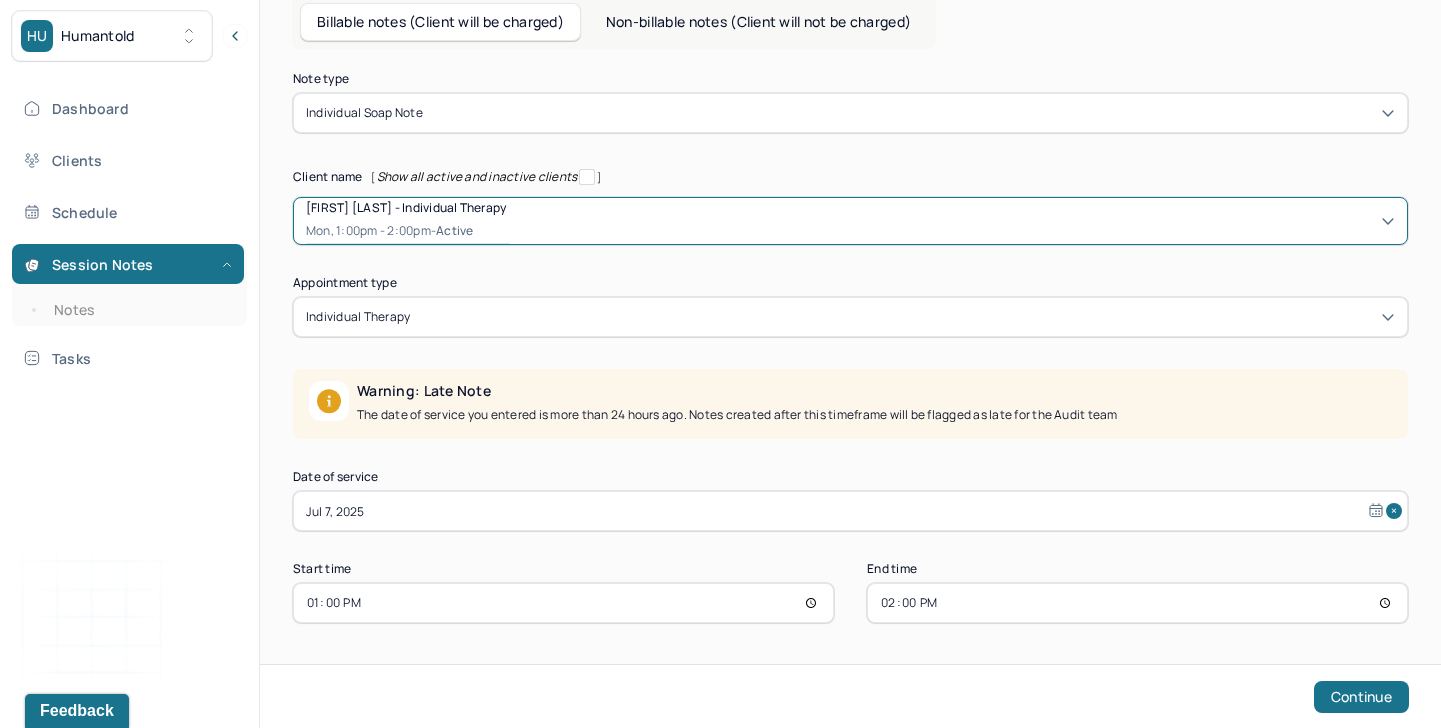 select on "6" 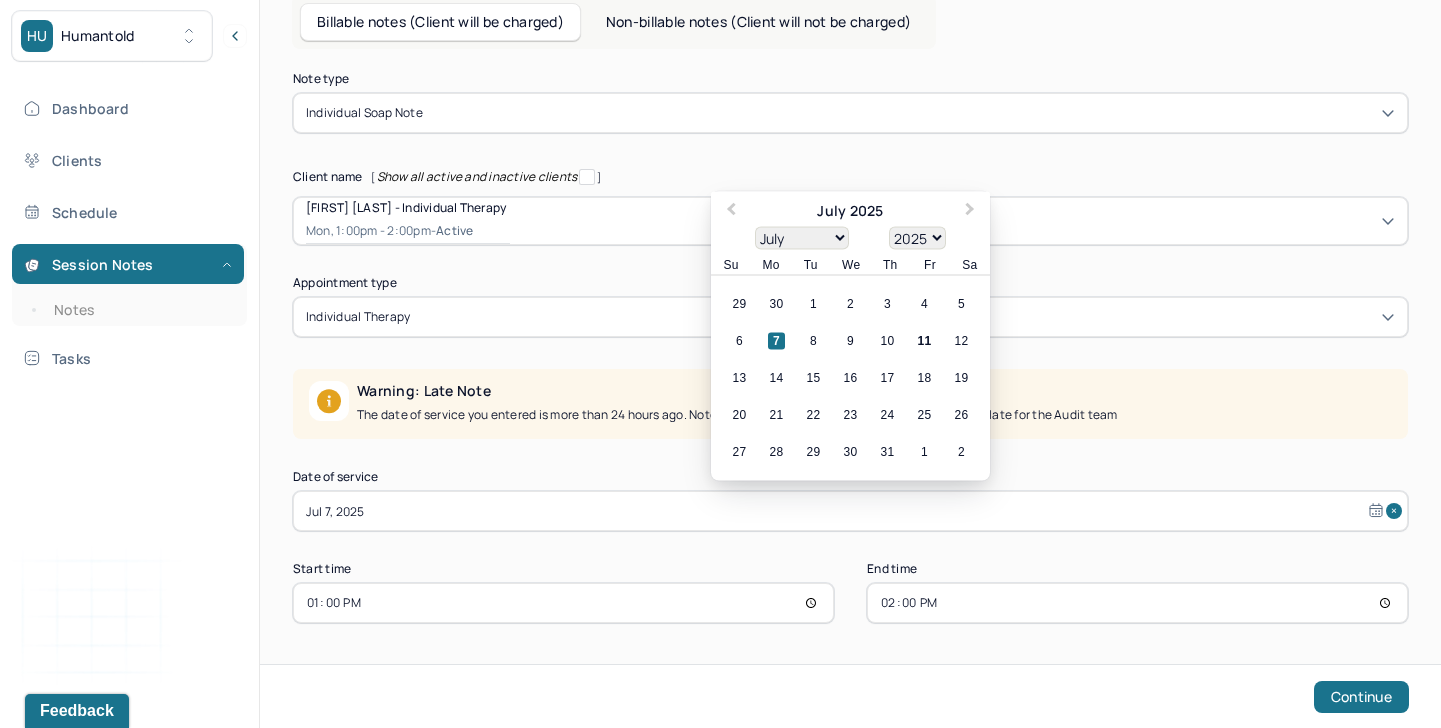 click on "Jul 7, 2025" at bounding box center (850, 511) 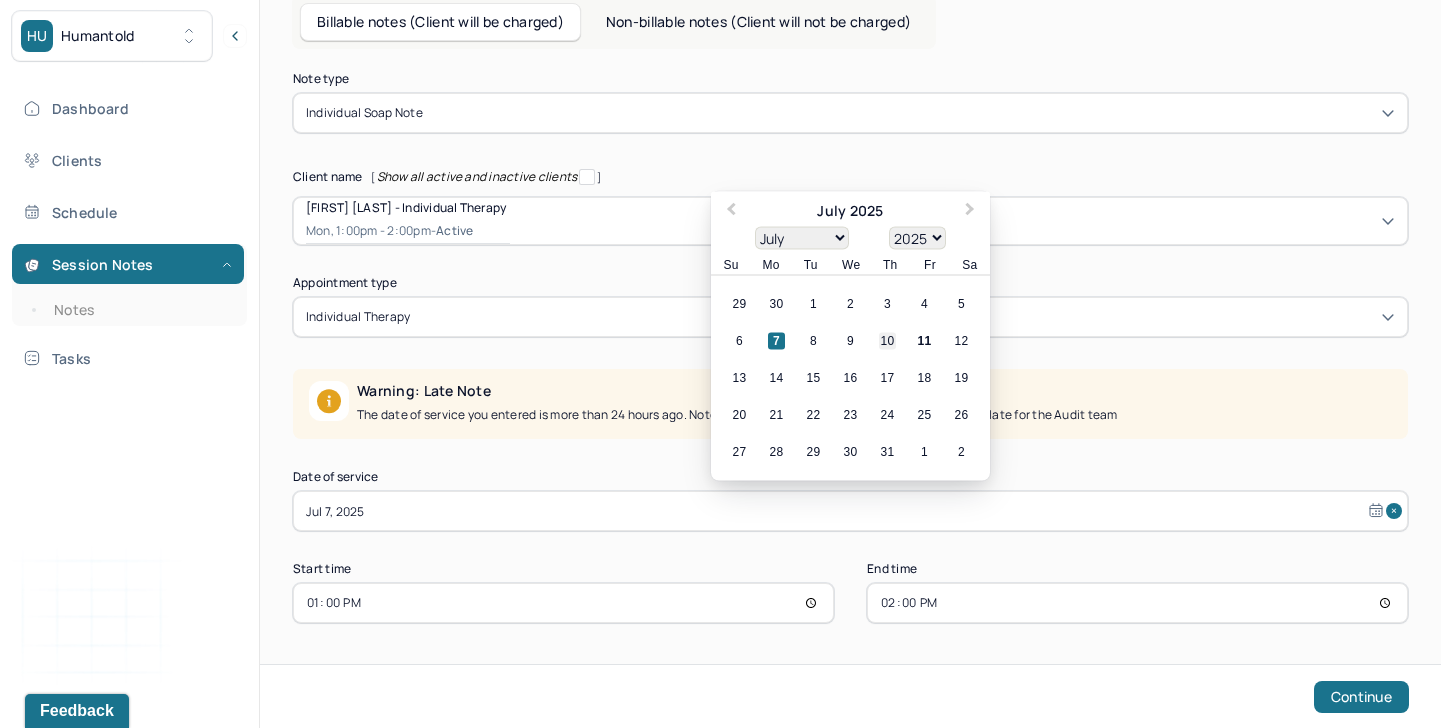 click on "10" at bounding box center [887, 341] 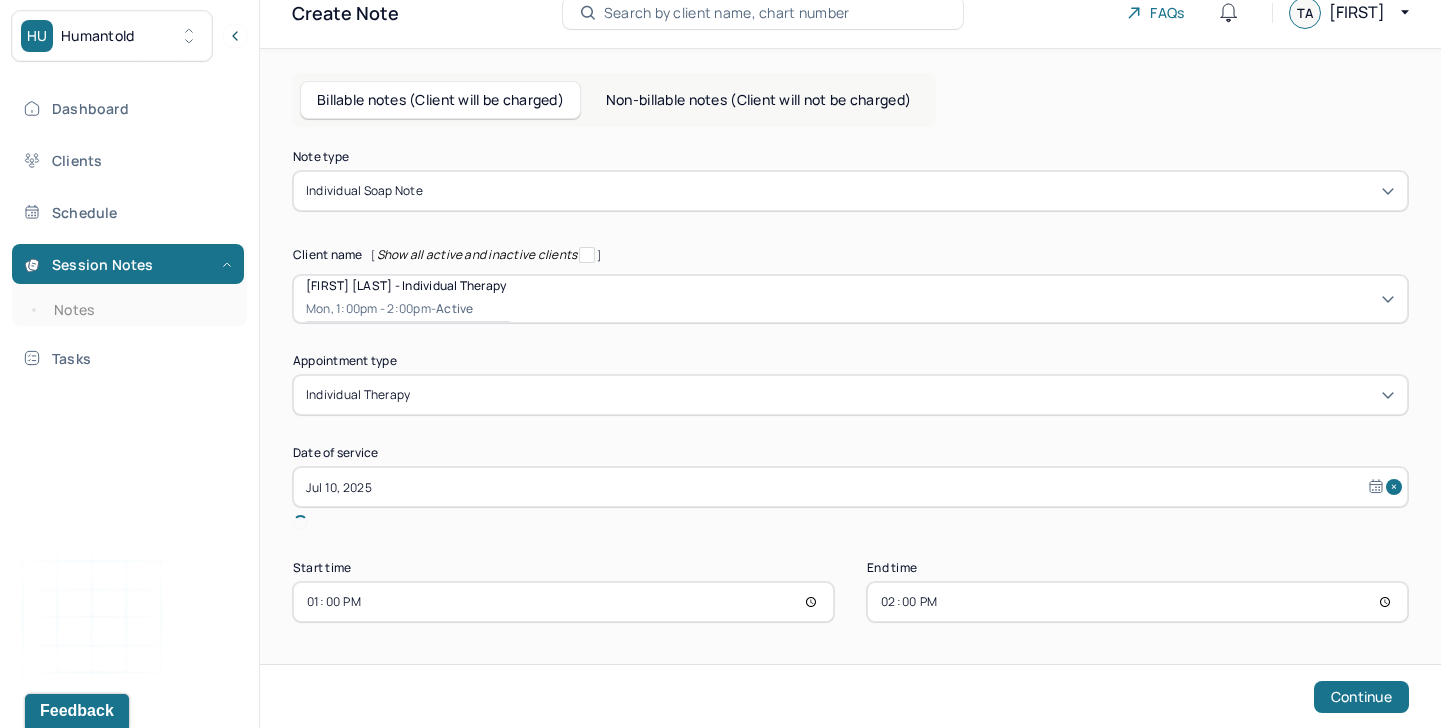 scroll, scrollTop: 0, scrollLeft: 0, axis: both 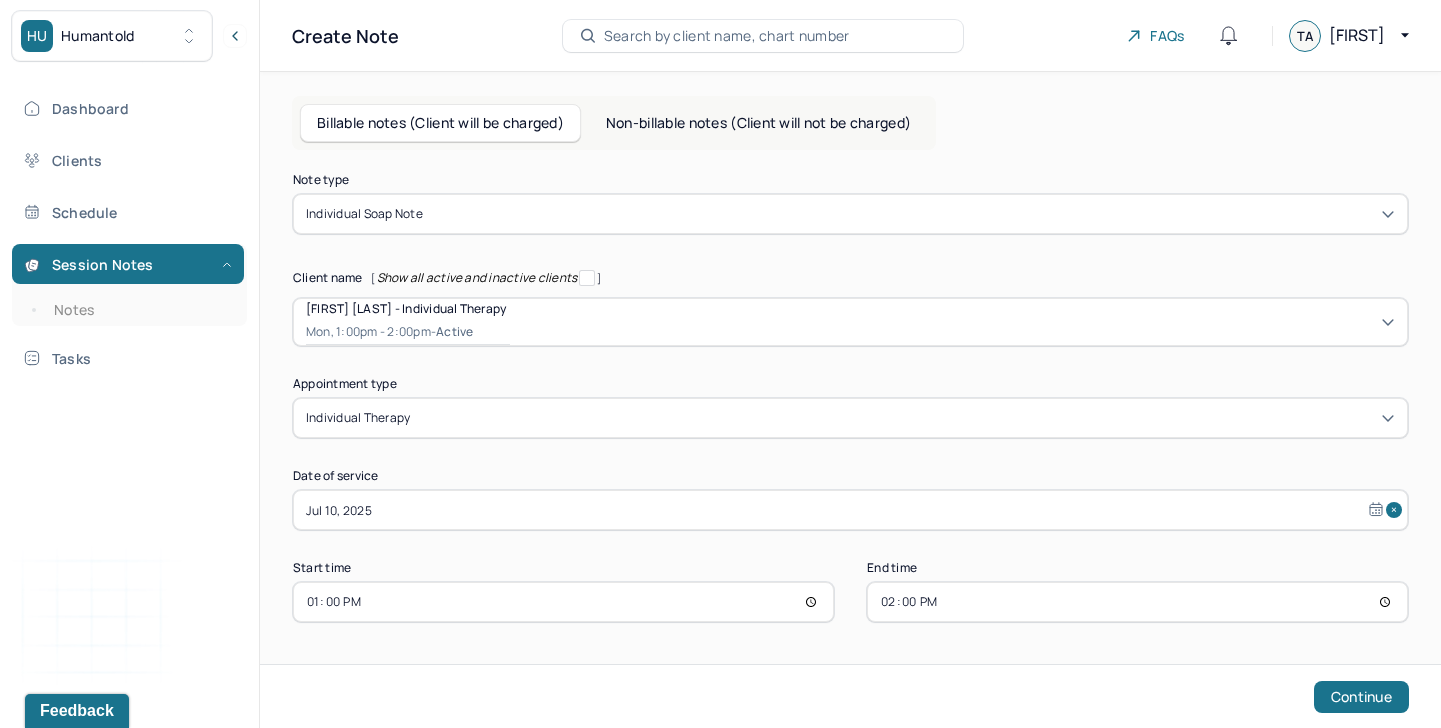 click on "13:00" at bounding box center (563, 602) 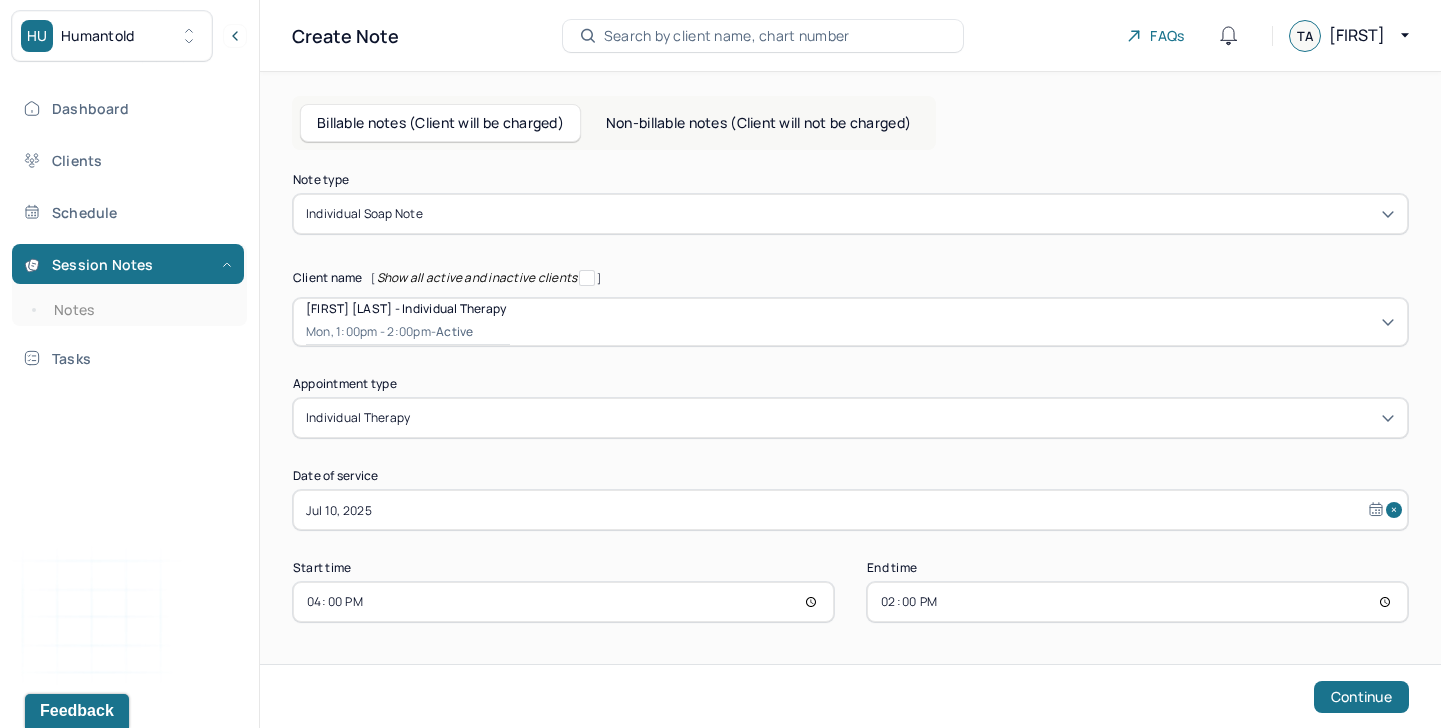 type on "16:00" 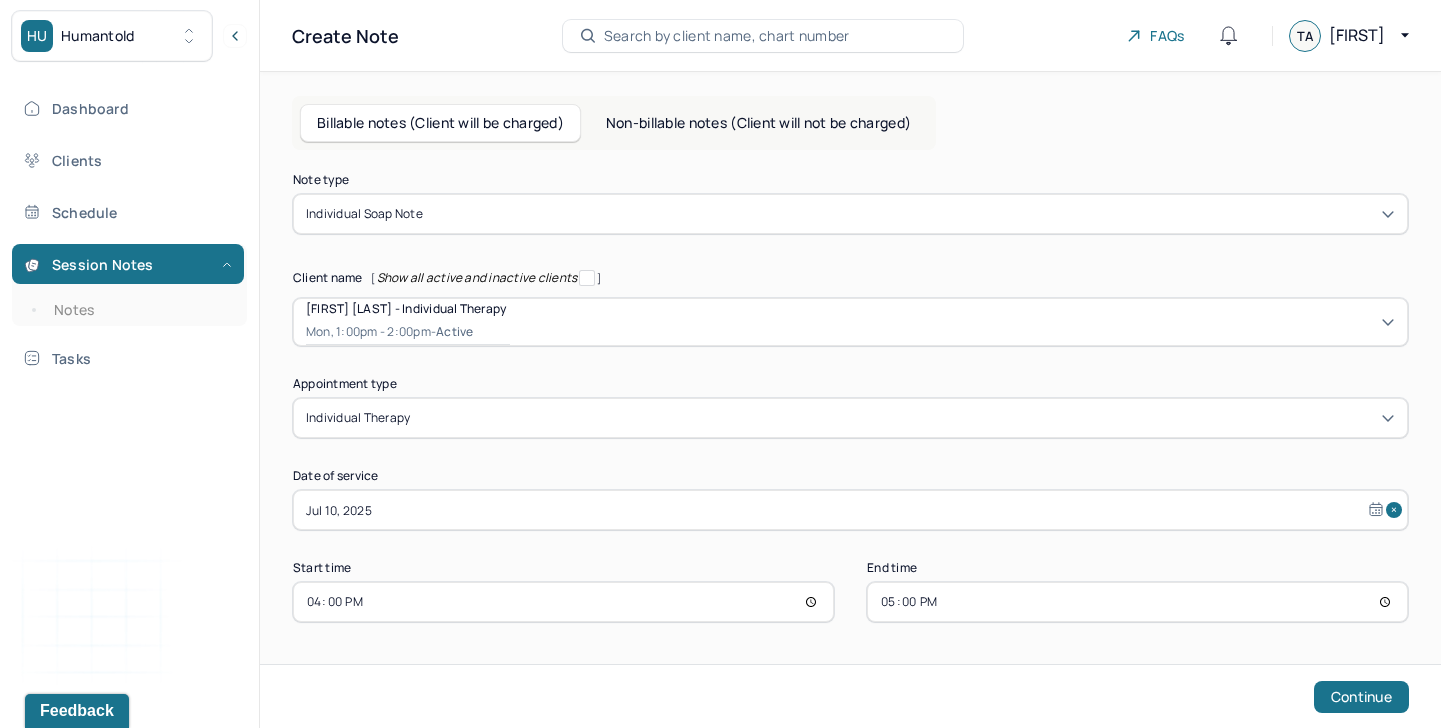 type on "17:00" 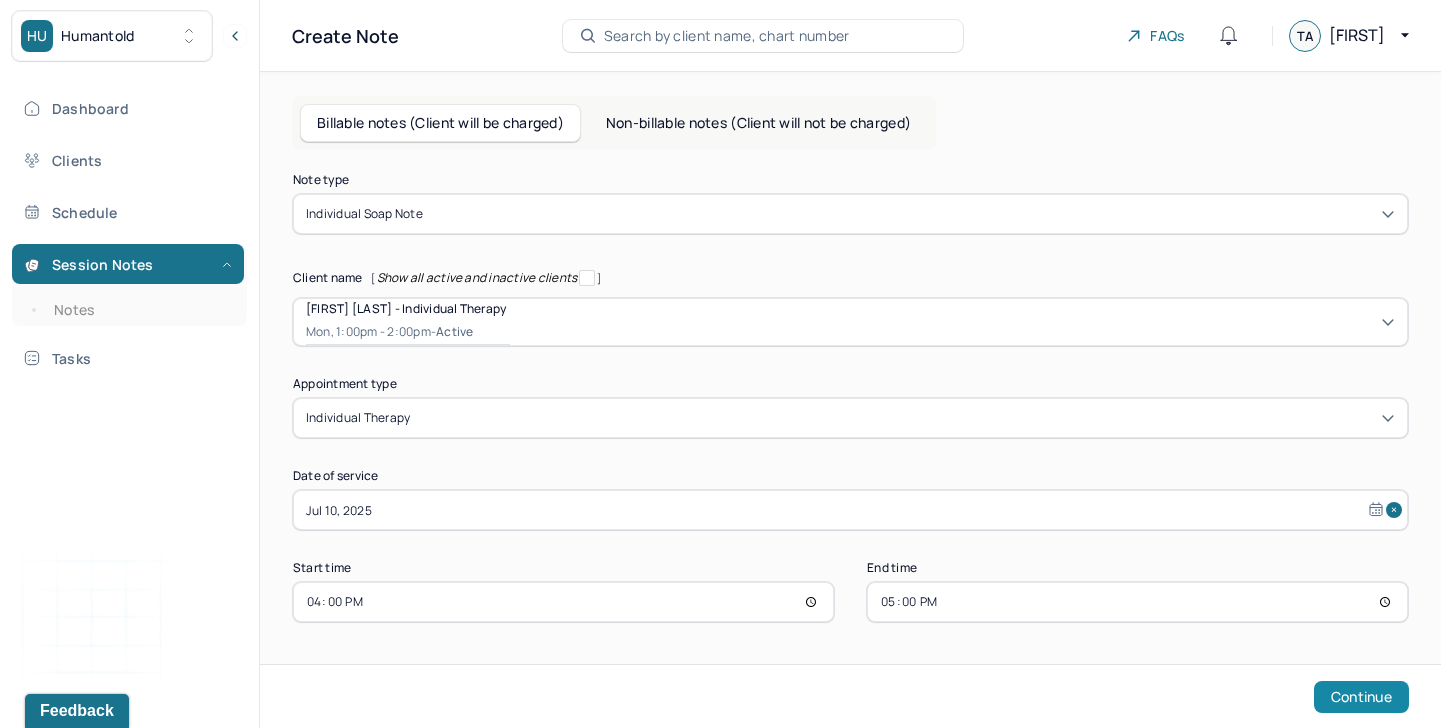click on "Continue" at bounding box center [1361, 697] 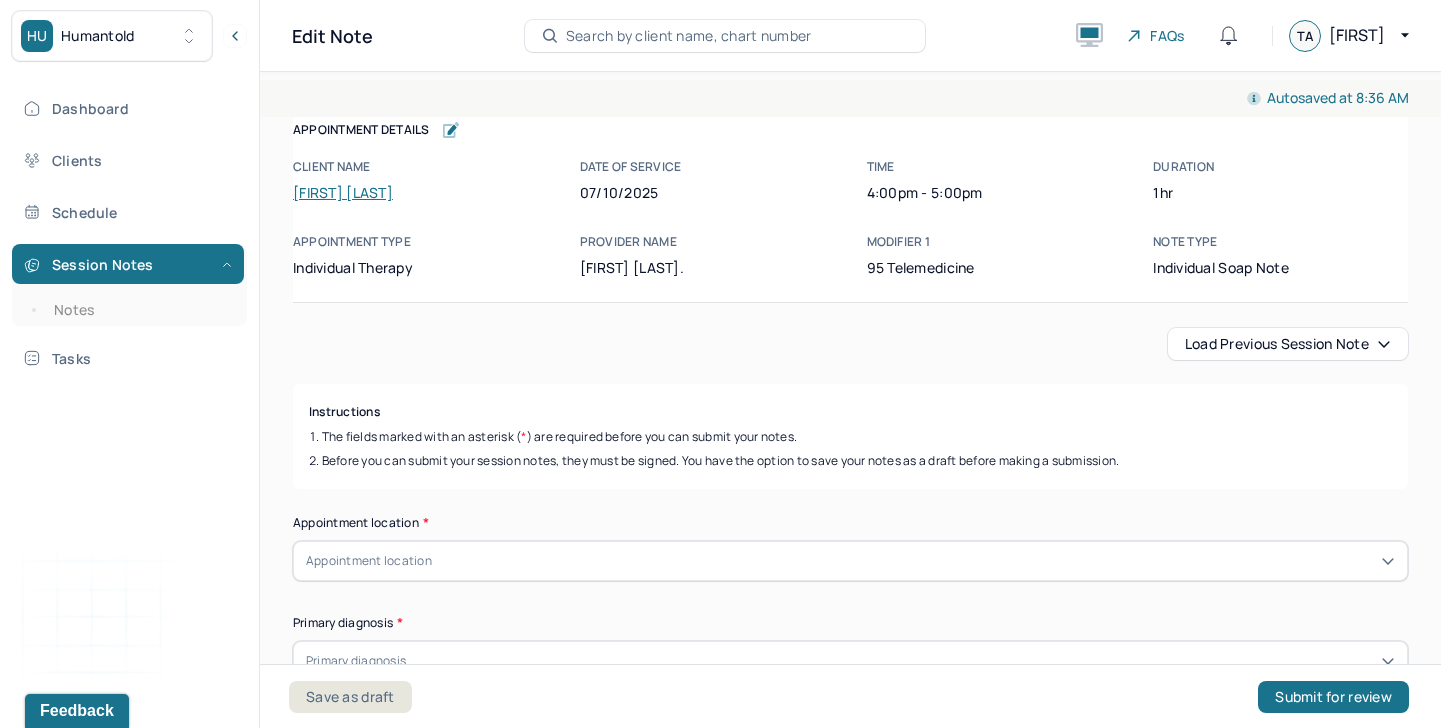 click on "Load previous session note" at bounding box center (1288, 344) 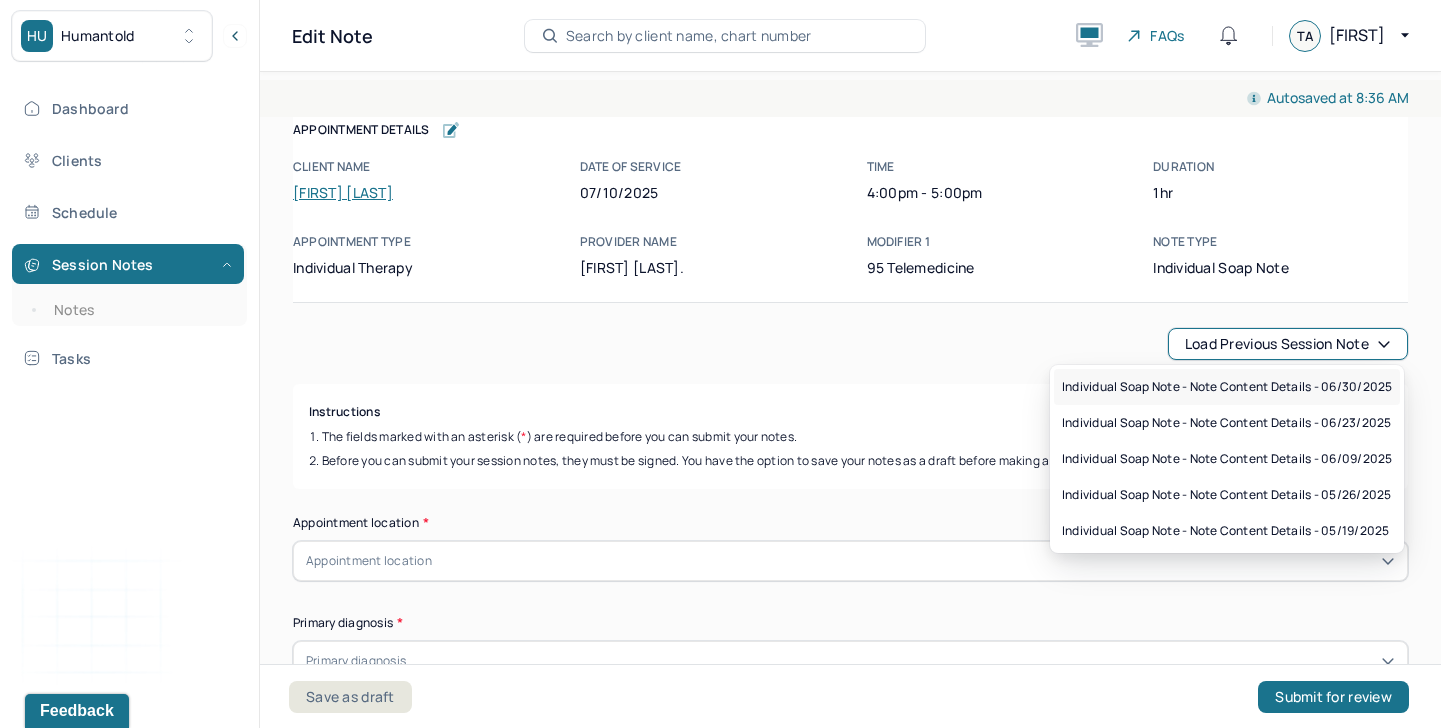 click on "Individual soap note   - Note content Details -   06/30/2025" at bounding box center (1227, 387) 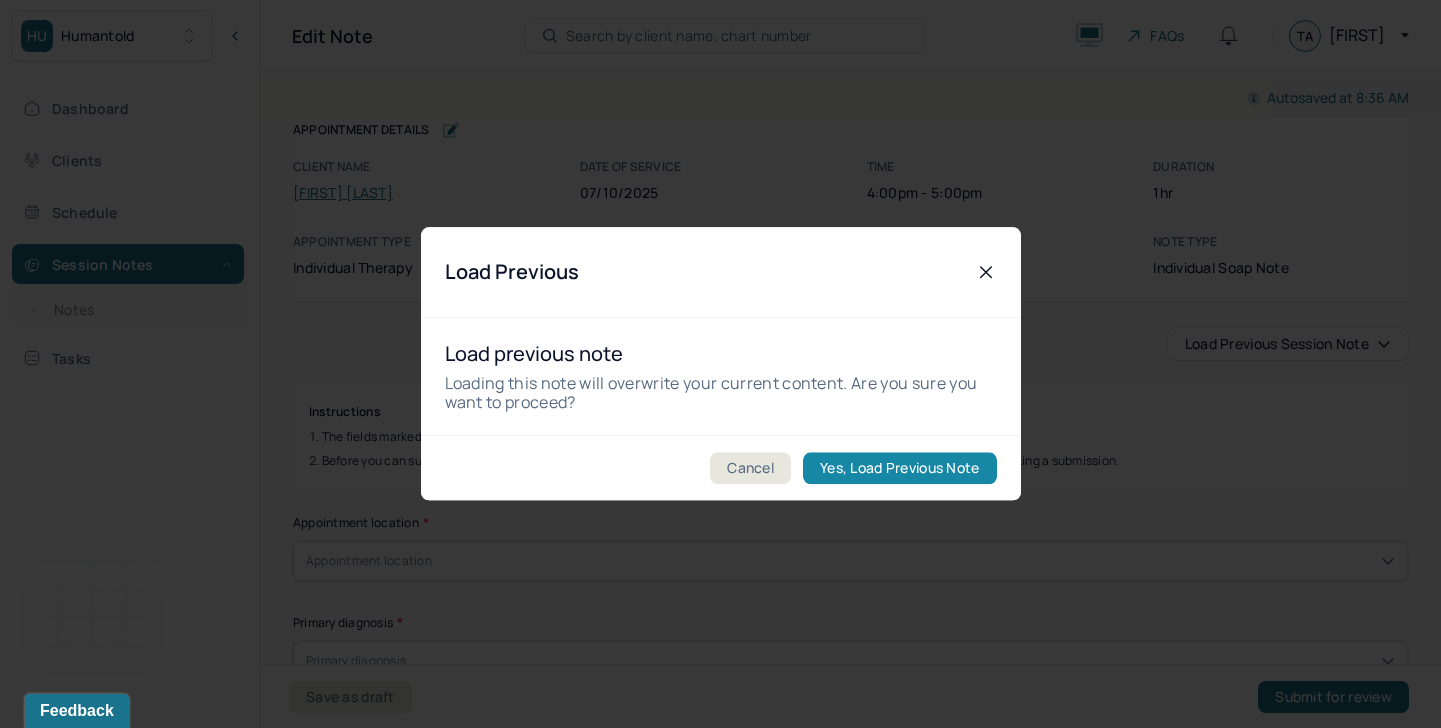 click on "Yes, Load Previous Note" at bounding box center (899, 469) 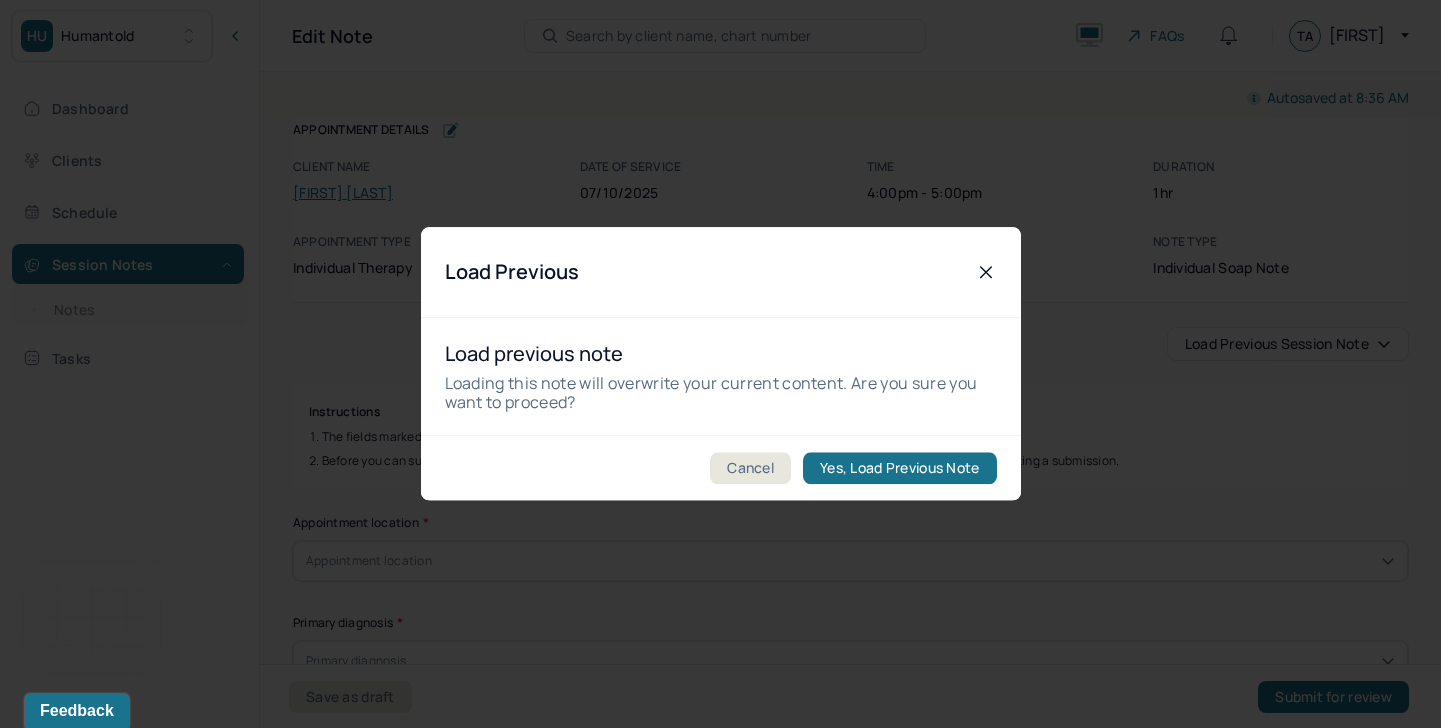 type on "anxiety, lack of goals, preoccupied attachment" 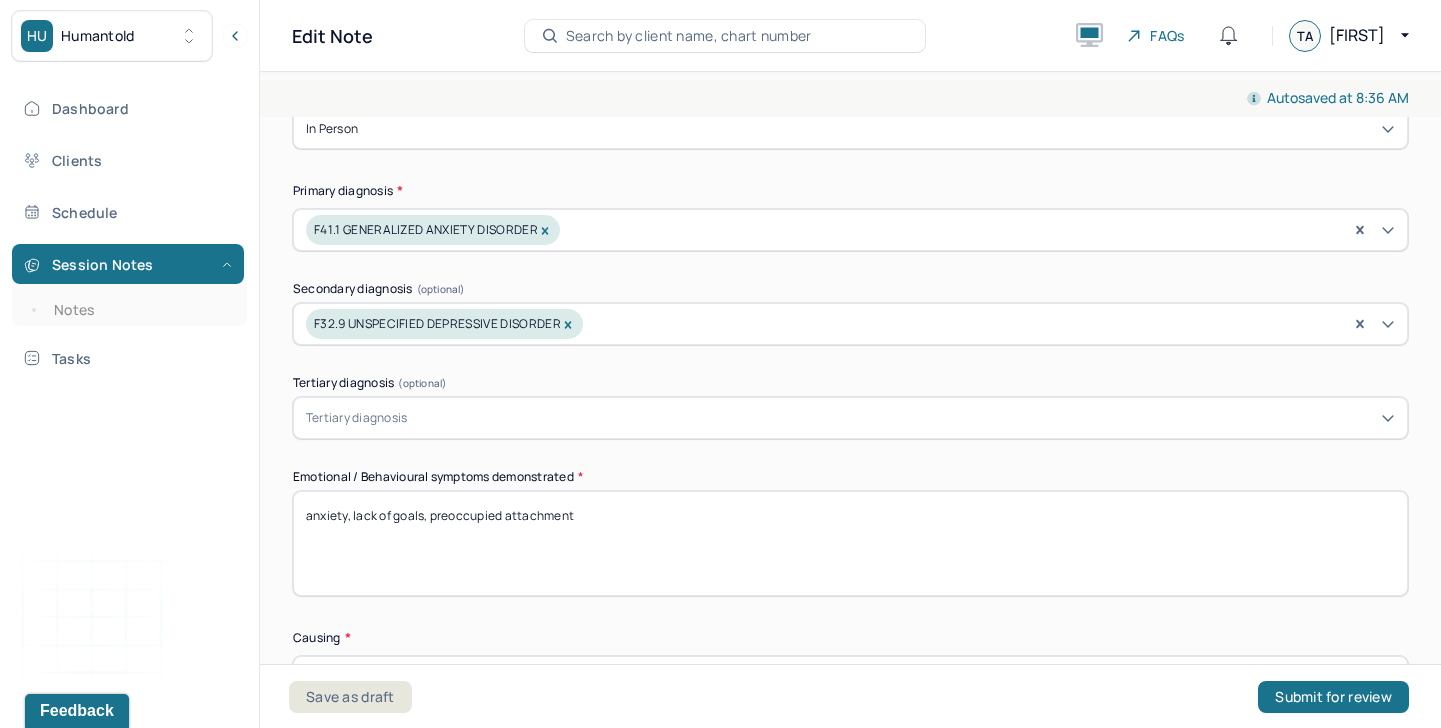 scroll, scrollTop: 536, scrollLeft: 0, axis: vertical 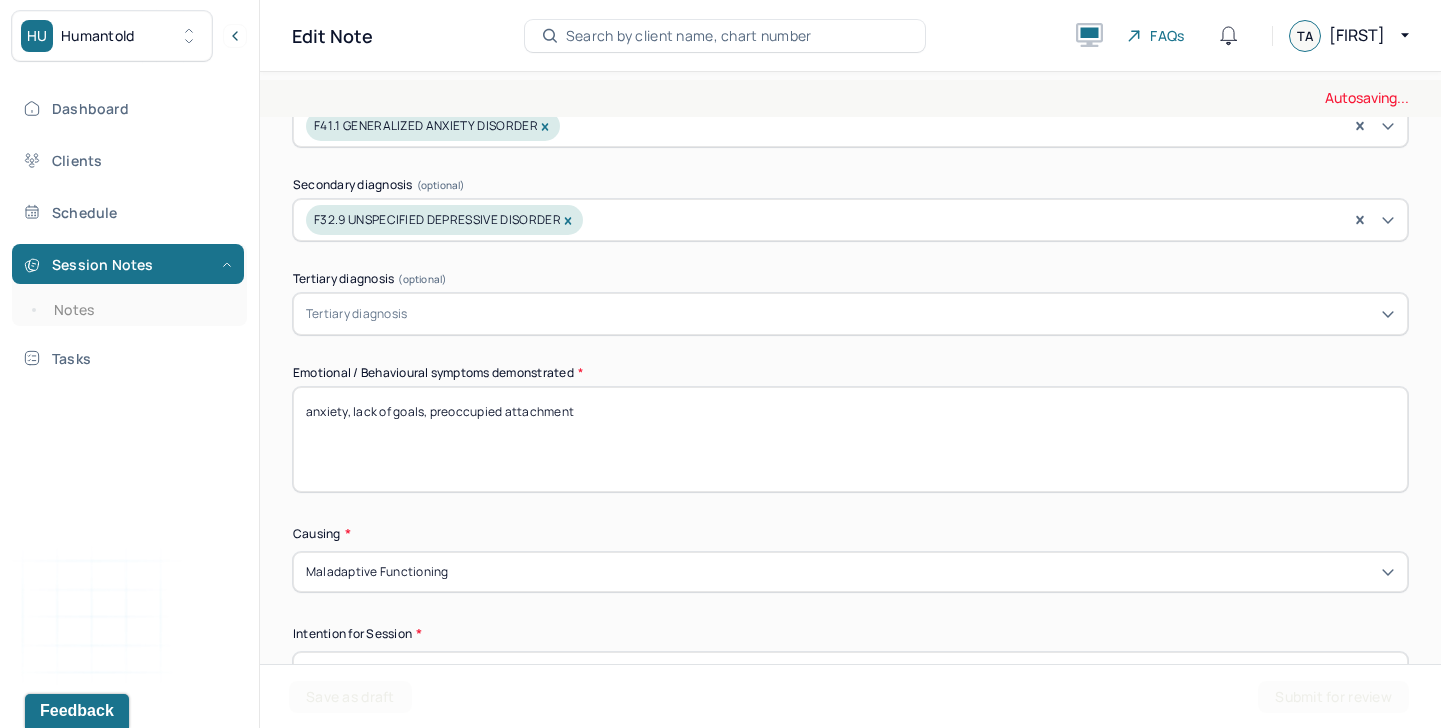 click on "anxiety, lack of goals, preoccupied attachment" at bounding box center [850, 439] 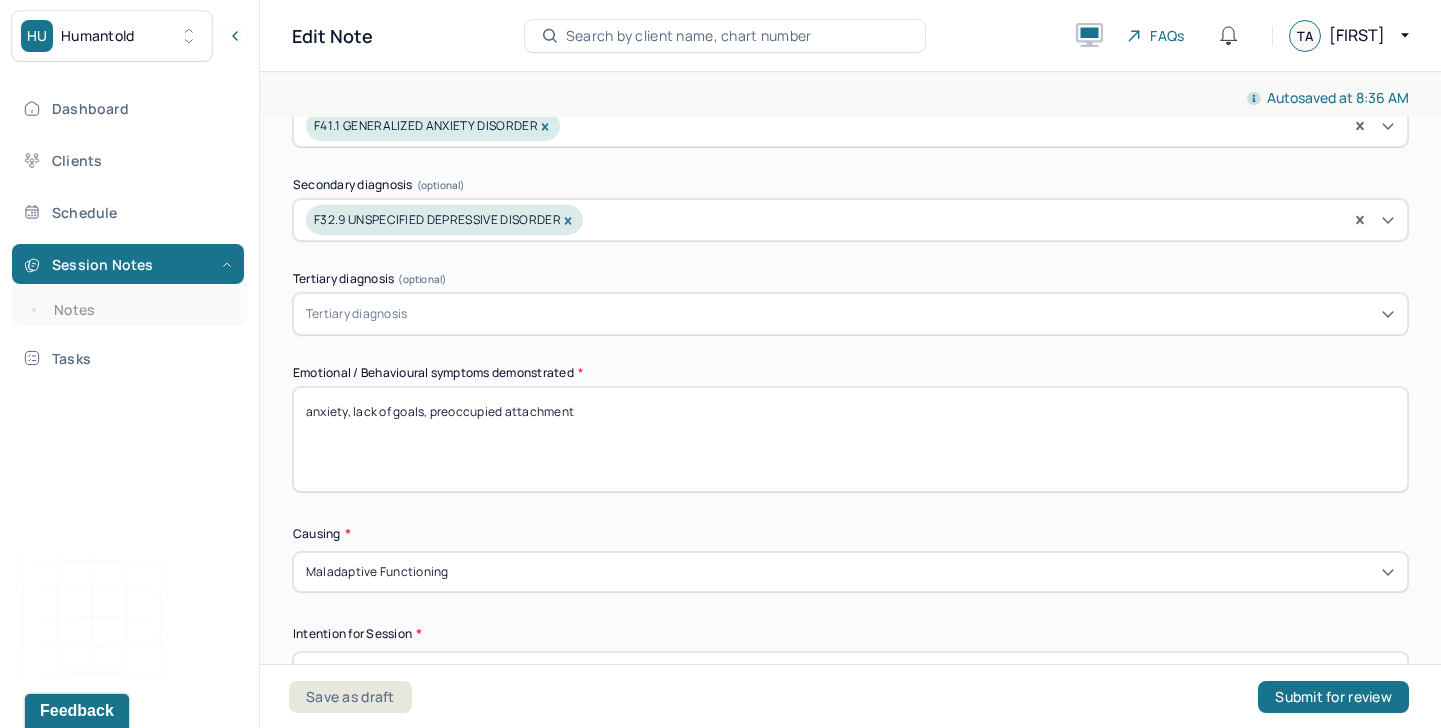 click on "anxiety, lack of goals, preoccupied attachment" at bounding box center [850, 439] 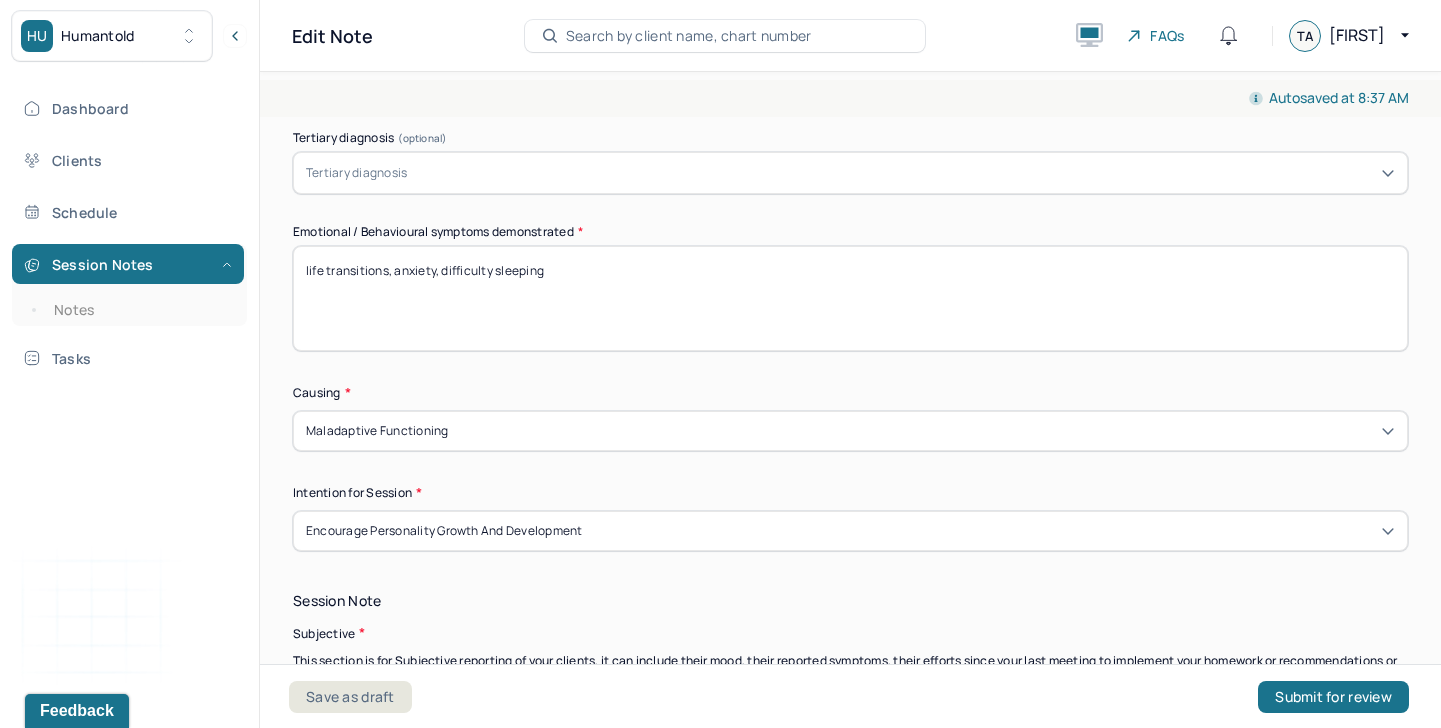 scroll, scrollTop: 833, scrollLeft: 0, axis: vertical 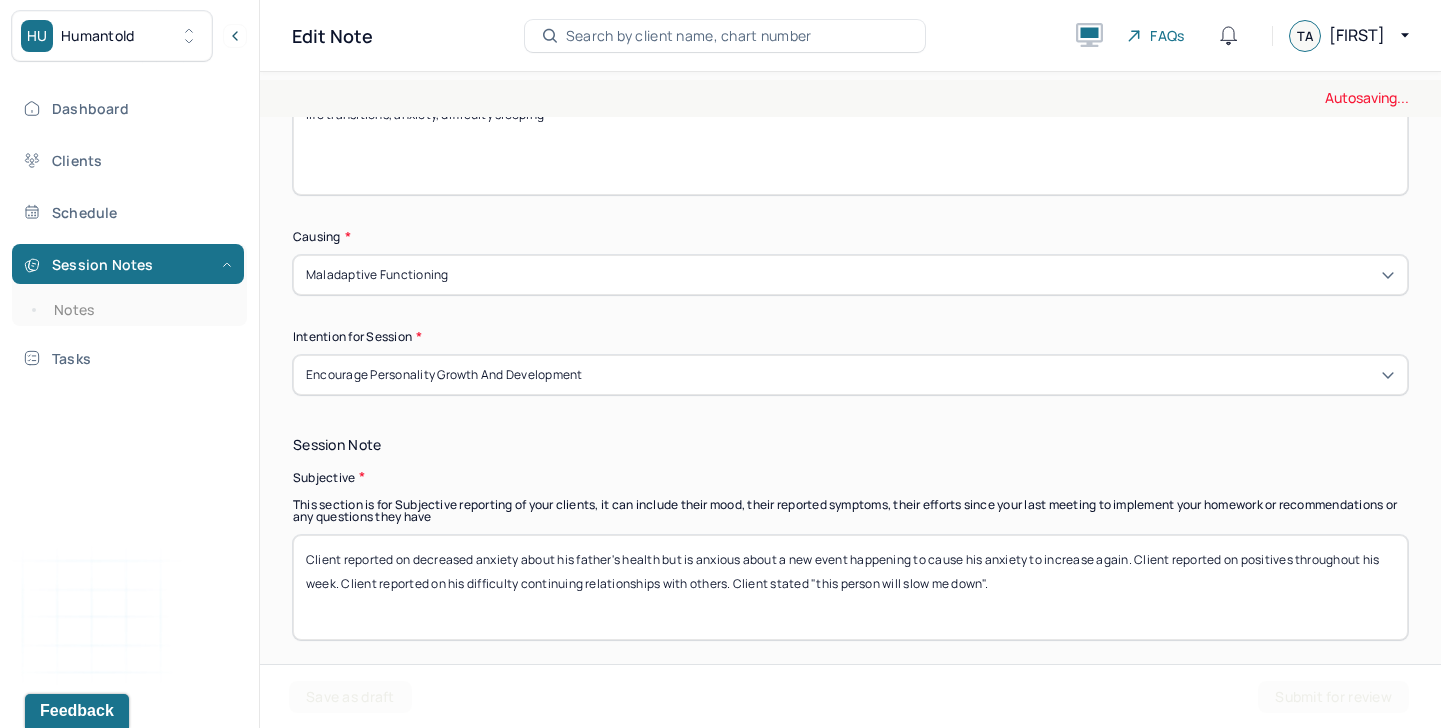 type on "life transitions, anxiety, difficulty sleeping" 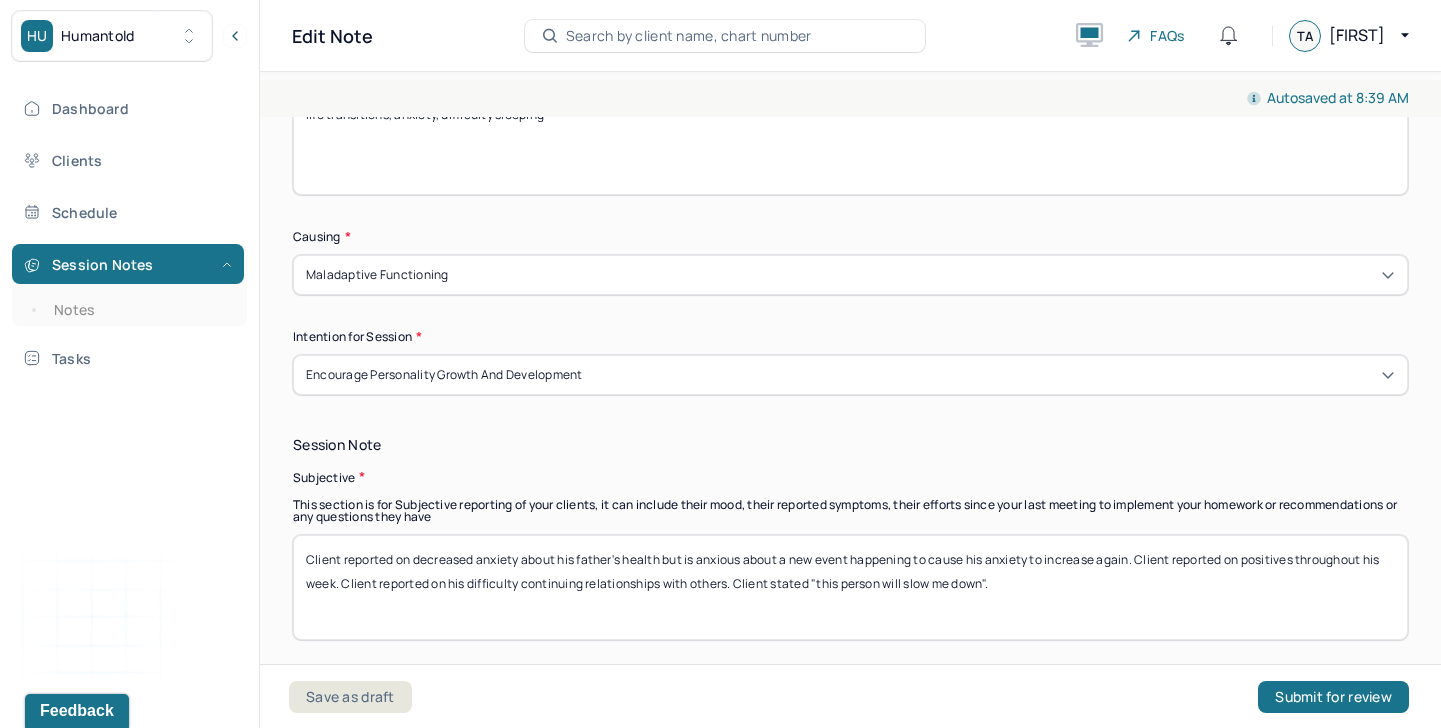 click on "Client reported on decreased anxiety about his father's health but is anxious about a new event happening to cause his anxiety to increase again. Client reported on positives throughout his week. Client reported on his difficulty continuing relationships with others. Client stated "this person will slow me down"." at bounding box center [850, 587] 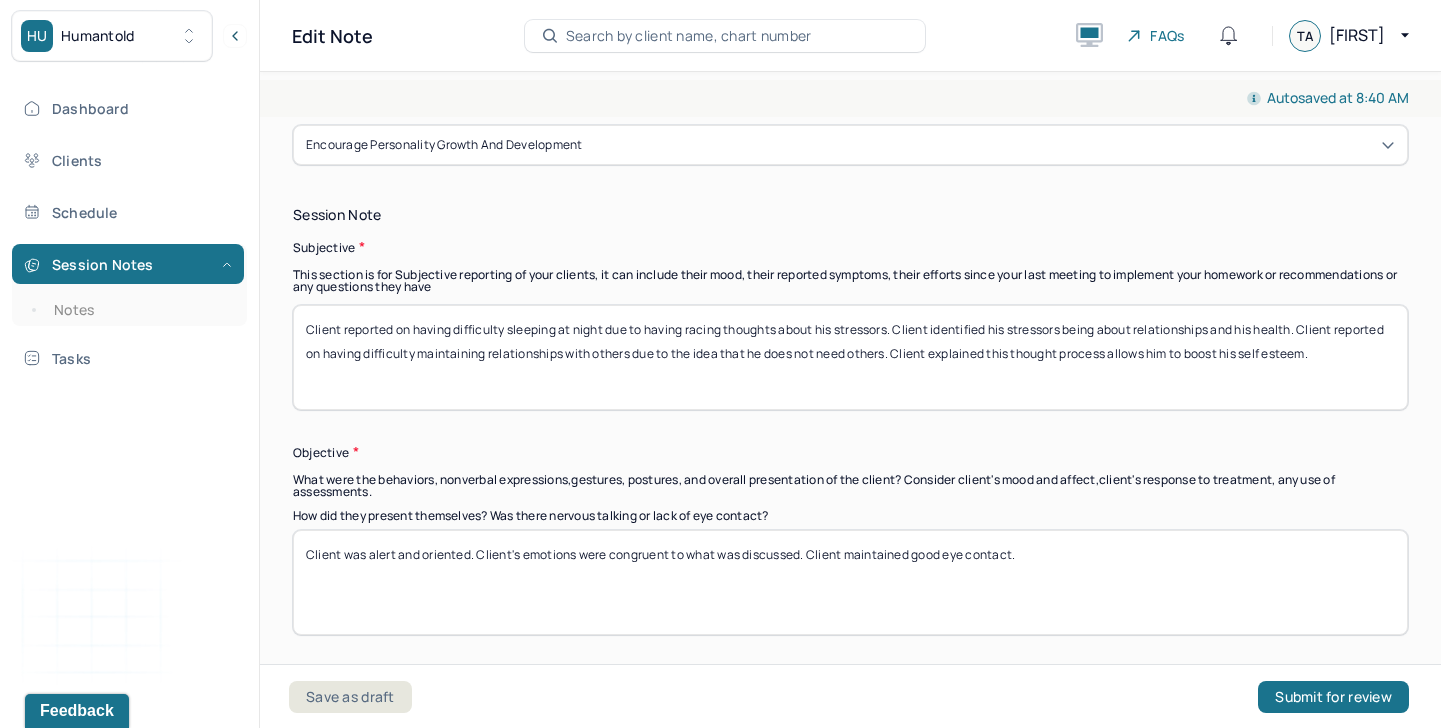 scroll, scrollTop: 1168, scrollLeft: 0, axis: vertical 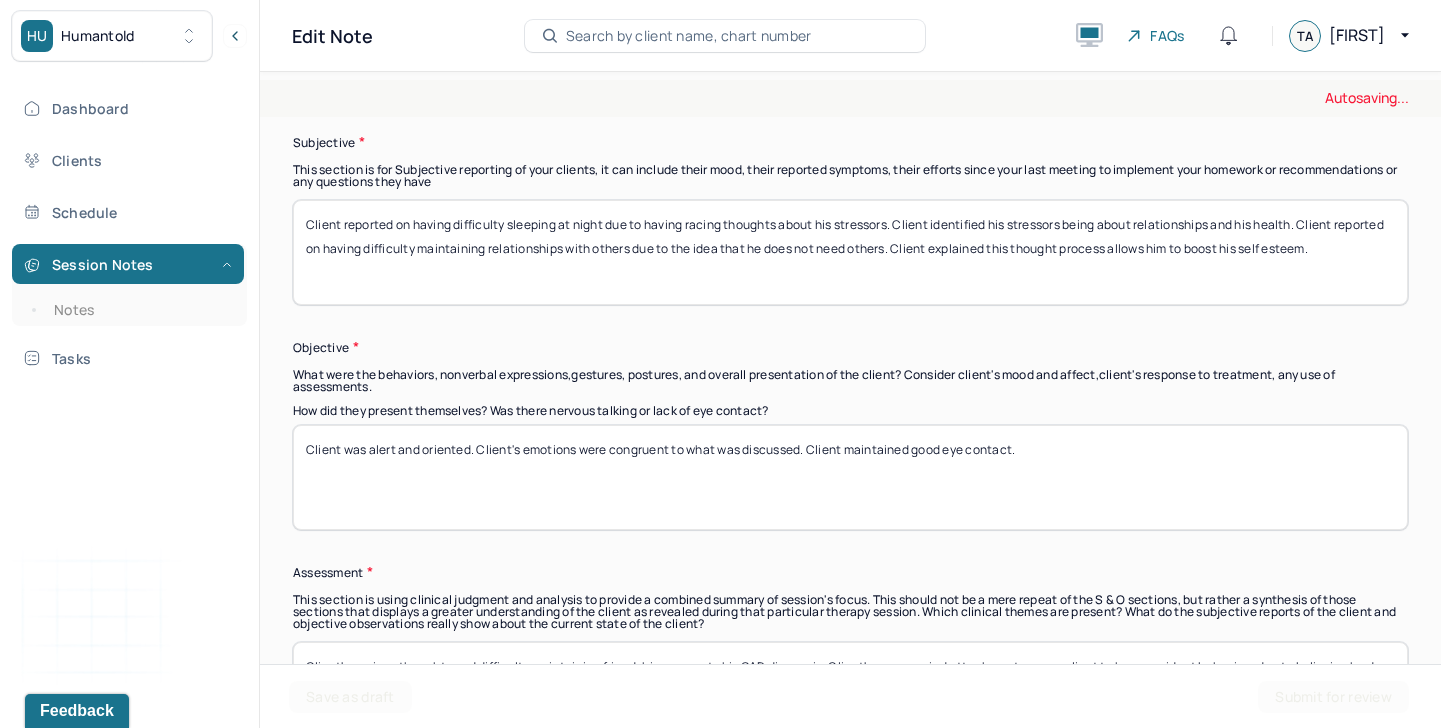type on "Client reported on having difficulty sleeping at night due to having racing thoughts about his stressors. Client identified his stressors being about relationships and his health. Client reported on having difficulty maintaining relationships with others due to the idea that he does not need others. Client explained this thought process allows him to boost his self esteem." 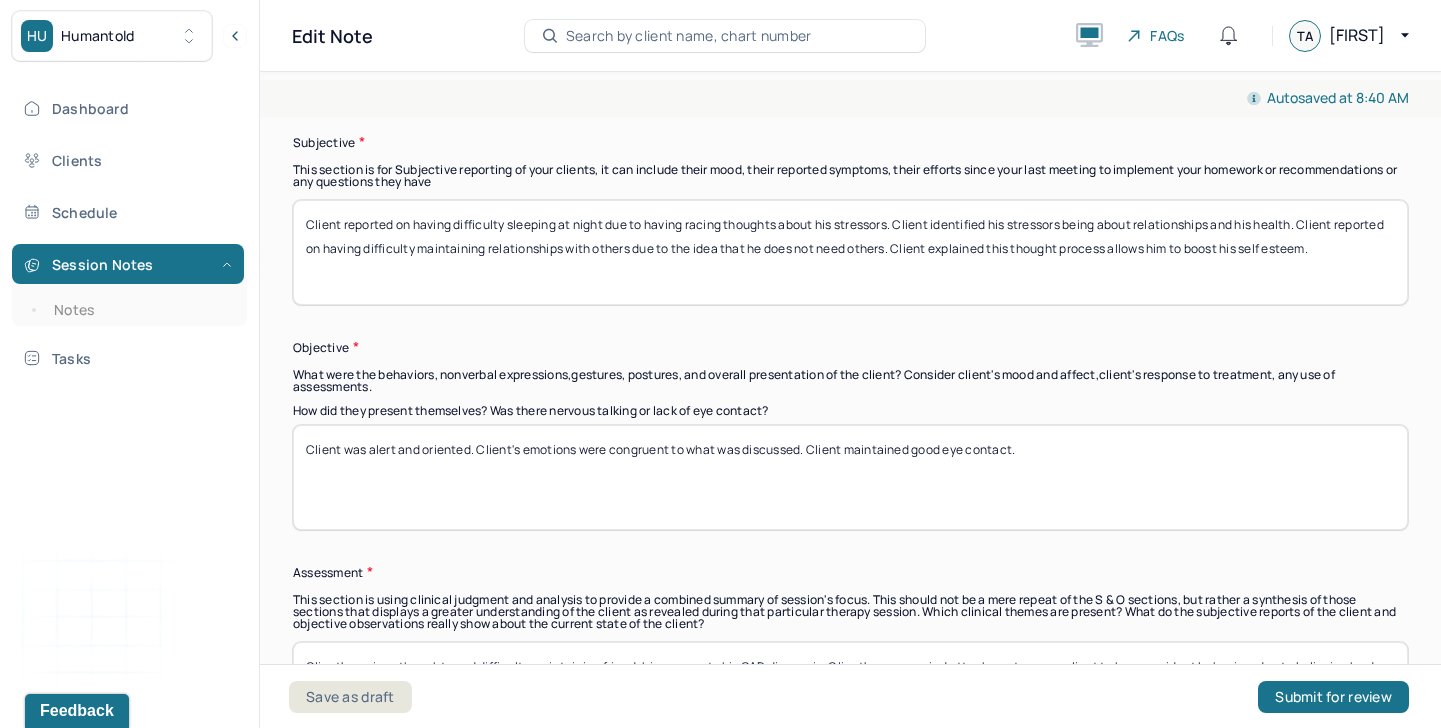 click on "Client was alert and oriented. Client's emotions were congruent to what was discussed. Client maintained good eye contact." at bounding box center (850, 477) 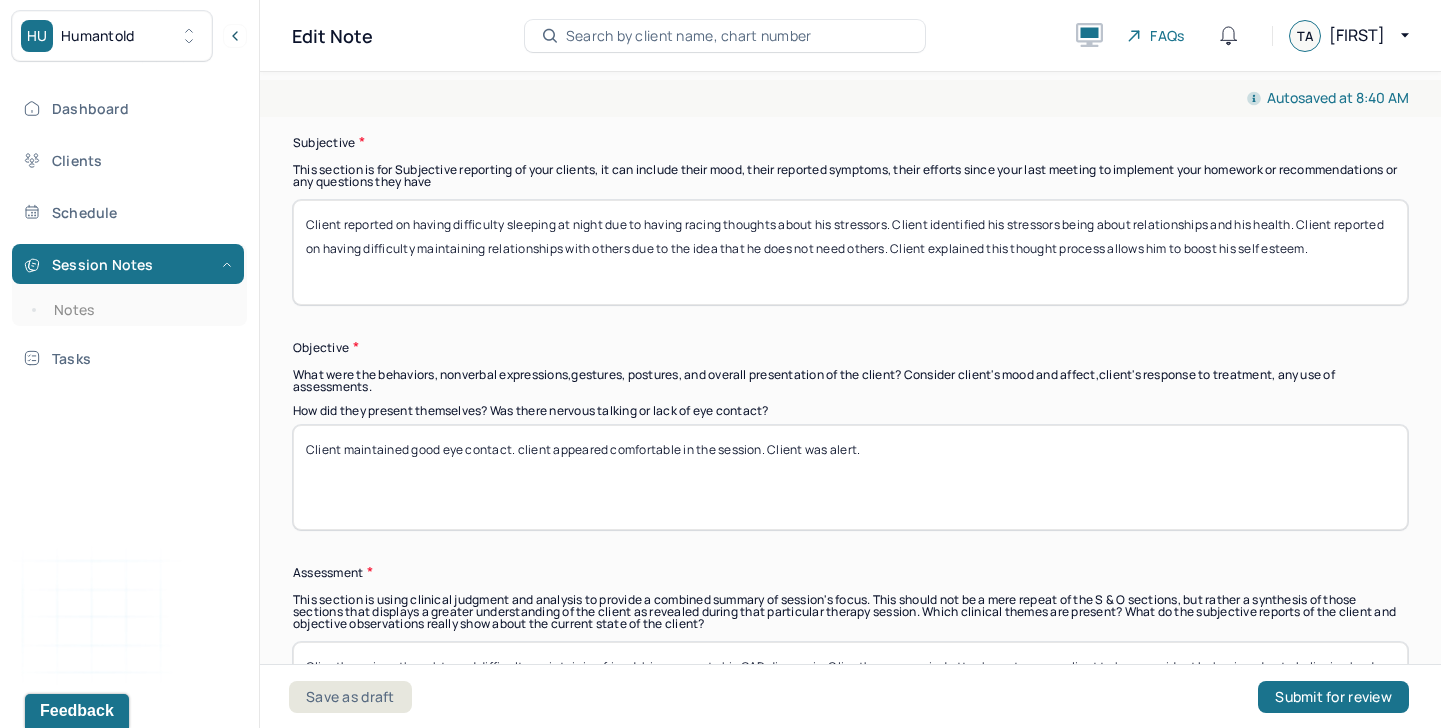 scroll, scrollTop: 1206, scrollLeft: 0, axis: vertical 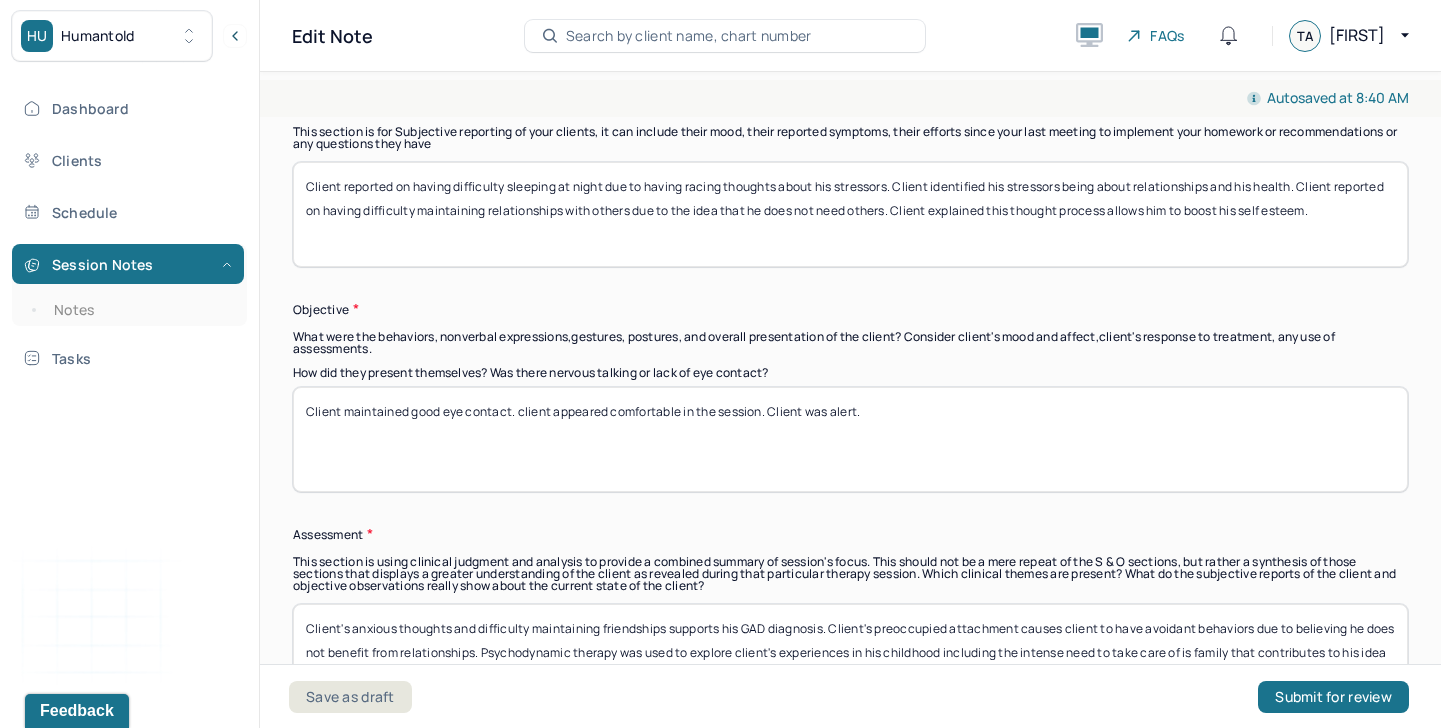type on "Client maintained good eye contact. client appeared comfortable in the session. Client was alert." 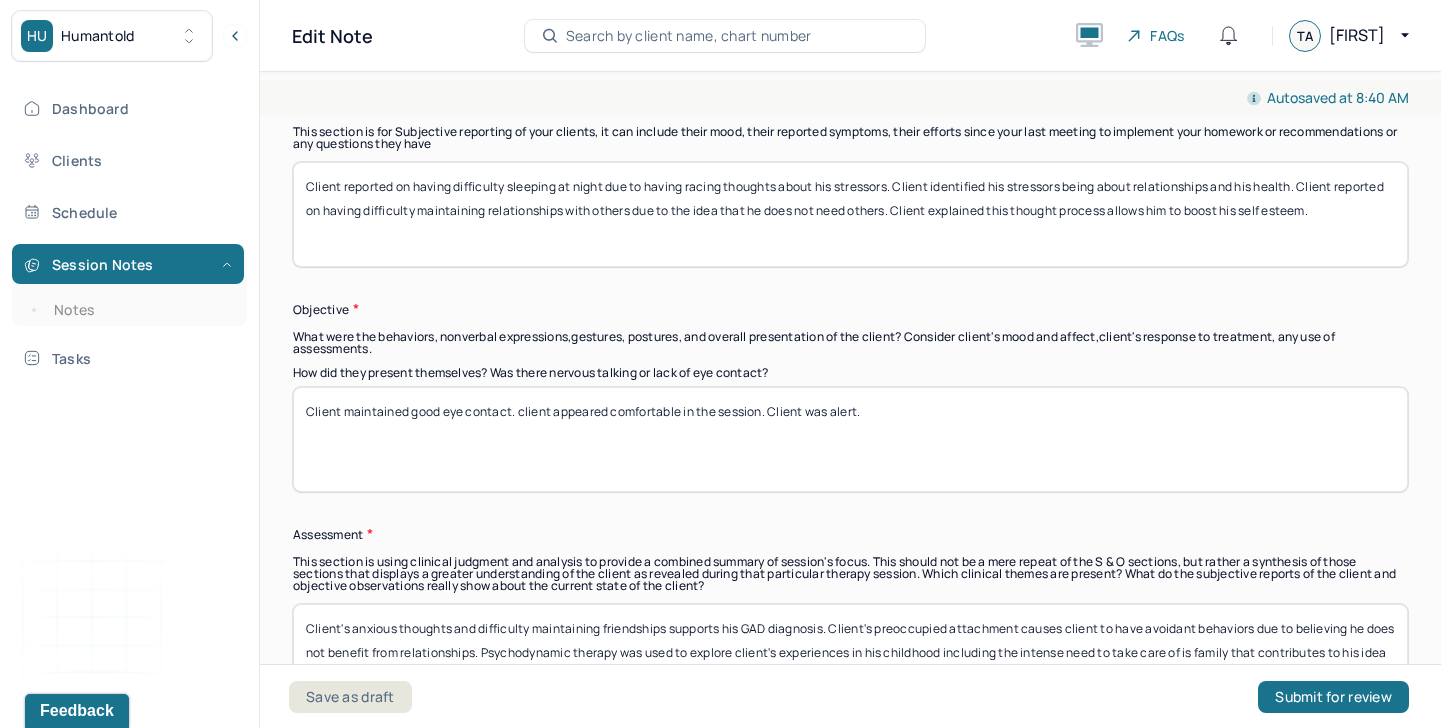 drag, startPoint x: 351, startPoint y: 630, endPoint x: 666, endPoint y: 621, distance: 315.12854 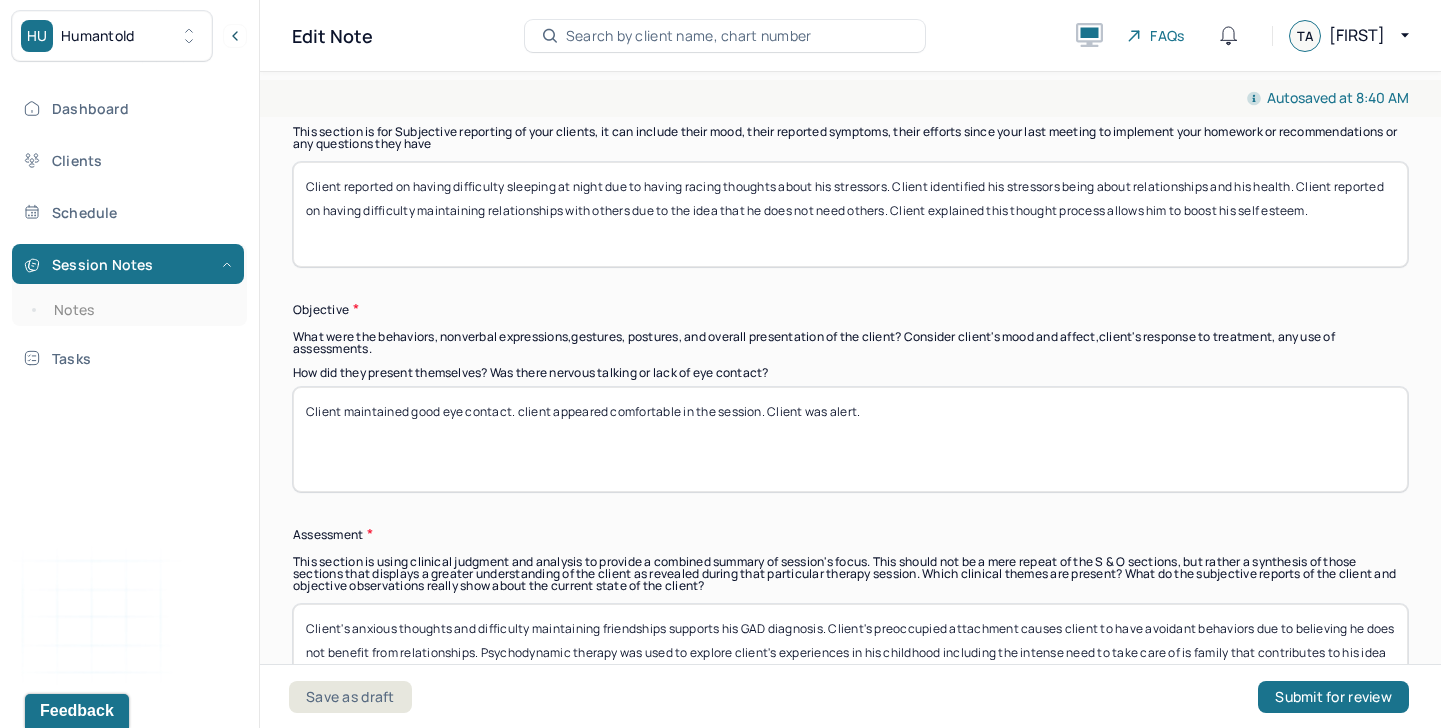click on "Client's anxious thoughts and difficulty maintaining friendships supports his GAD diagnosis. Client's preoccupied attachment causes client to have avoidant behaviors due to believing he does not benefit from relationships. Psychodynamic therapy was used to explore client's experiences in his childhood including the intense need to take care of is family that contributes to his idea of not needing others. Client will continue to benefit from confronting his preoccupied attachment." at bounding box center (850, 656) 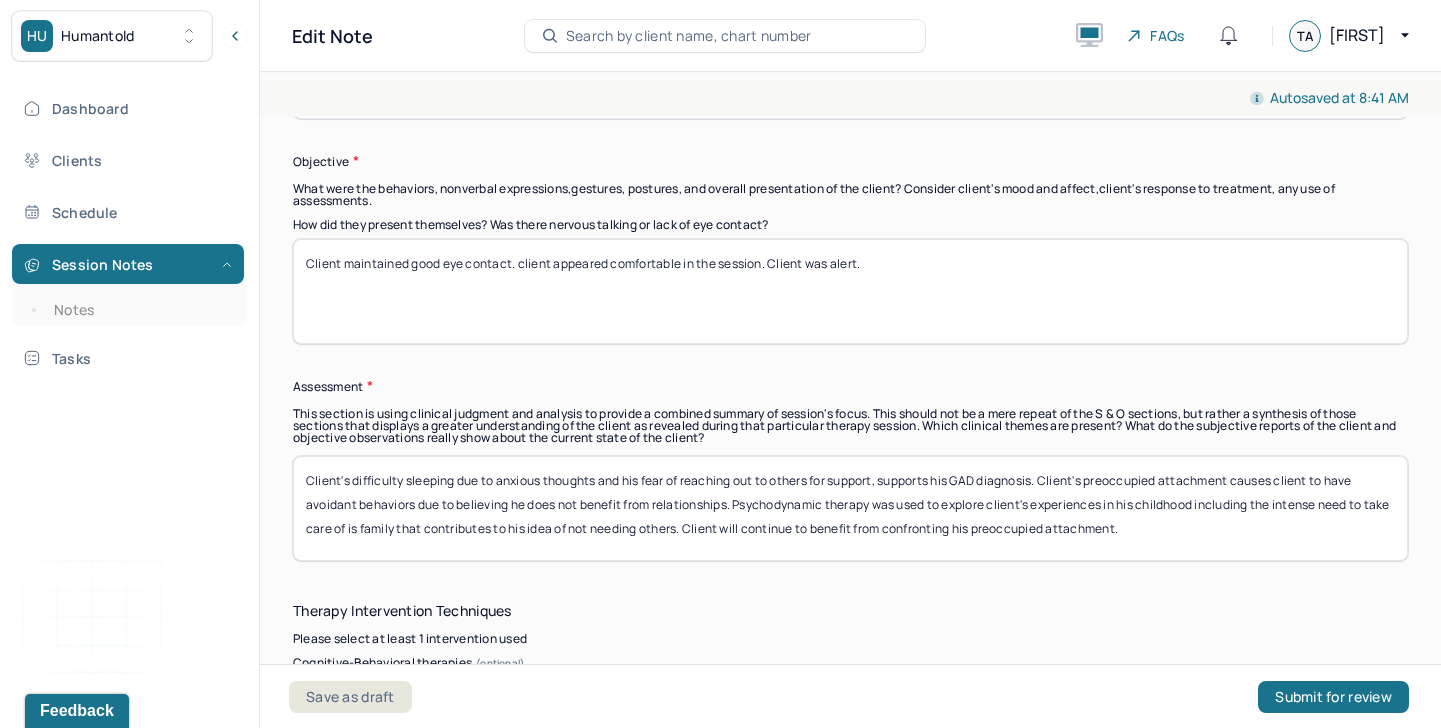 scroll, scrollTop: 1395, scrollLeft: 0, axis: vertical 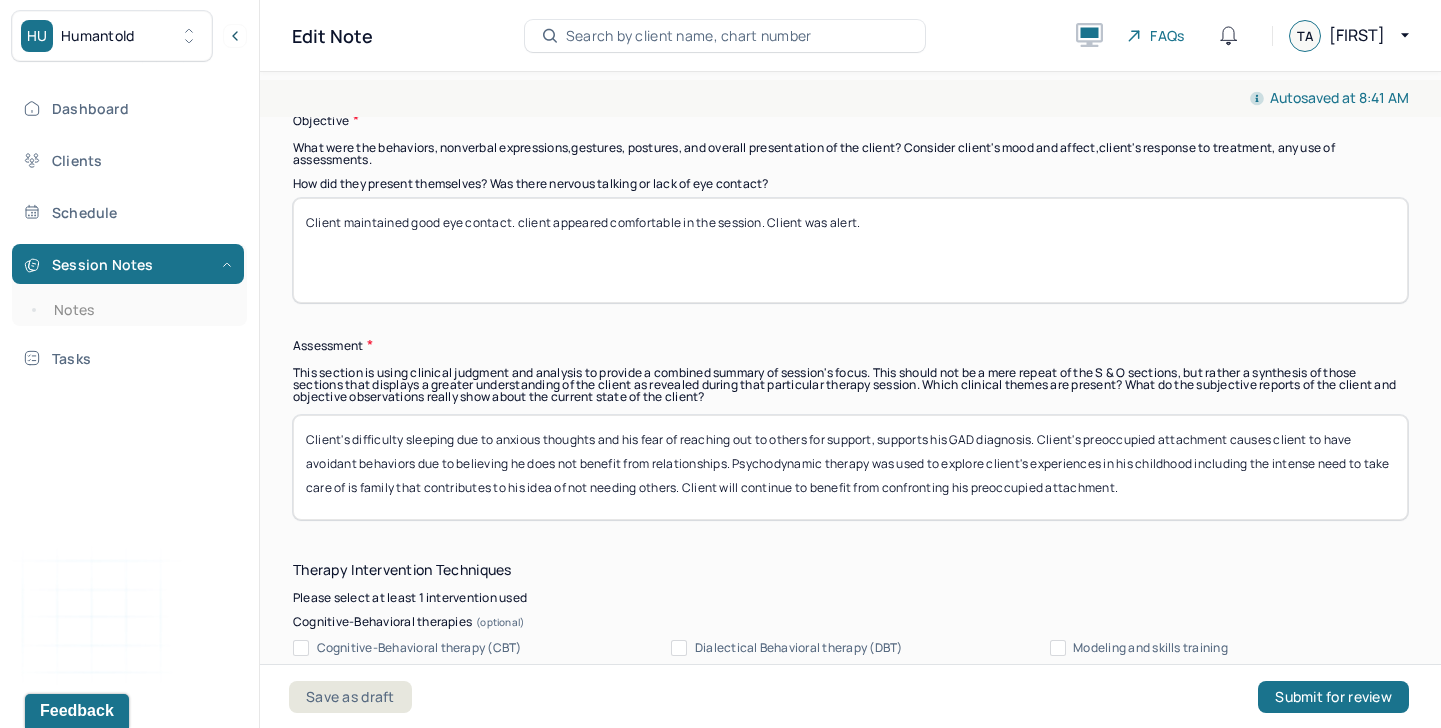 drag, startPoint x: 303, startPoint y: 462, endPoint x: 732, endPoint y: 455, distance: 429.0571 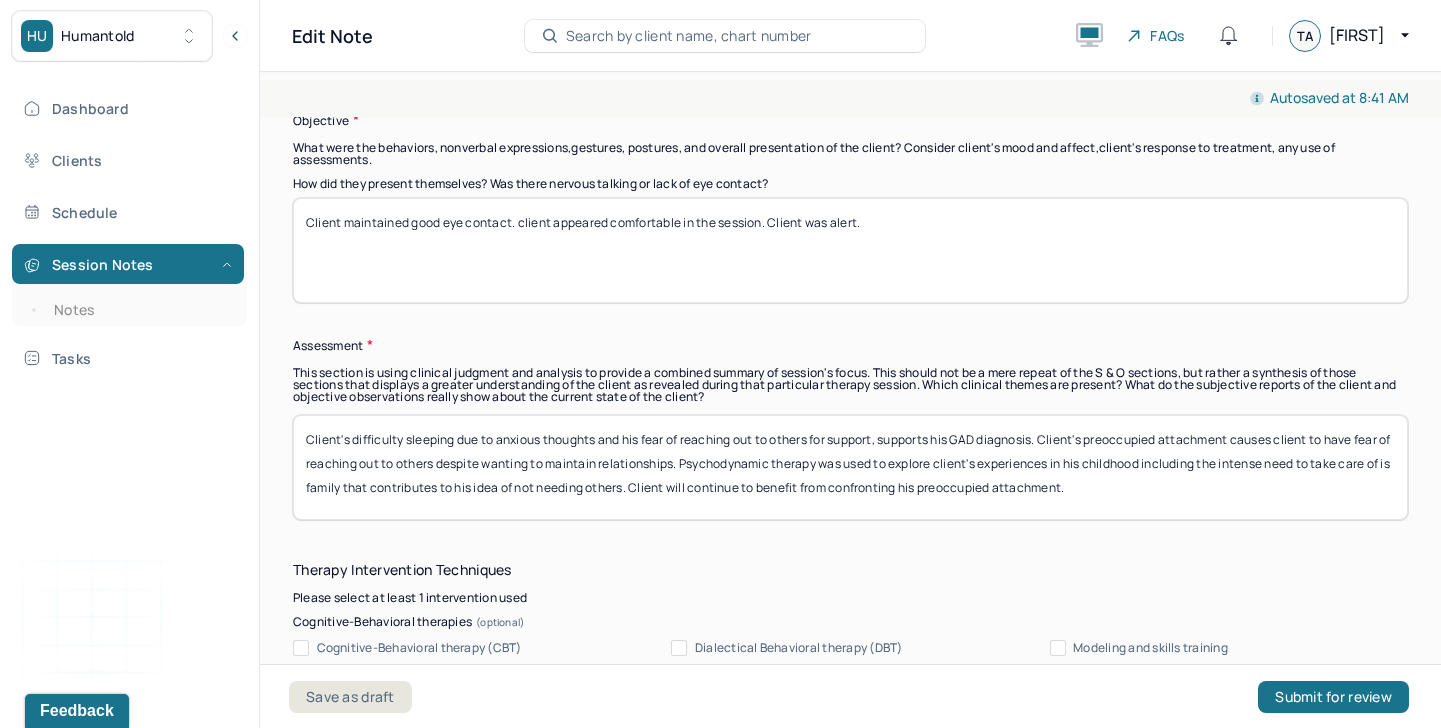 drag, startPoint x: 697, startPoint y: 465, endPoint x: 1111, endPoint y: 480, distance: 414.27164 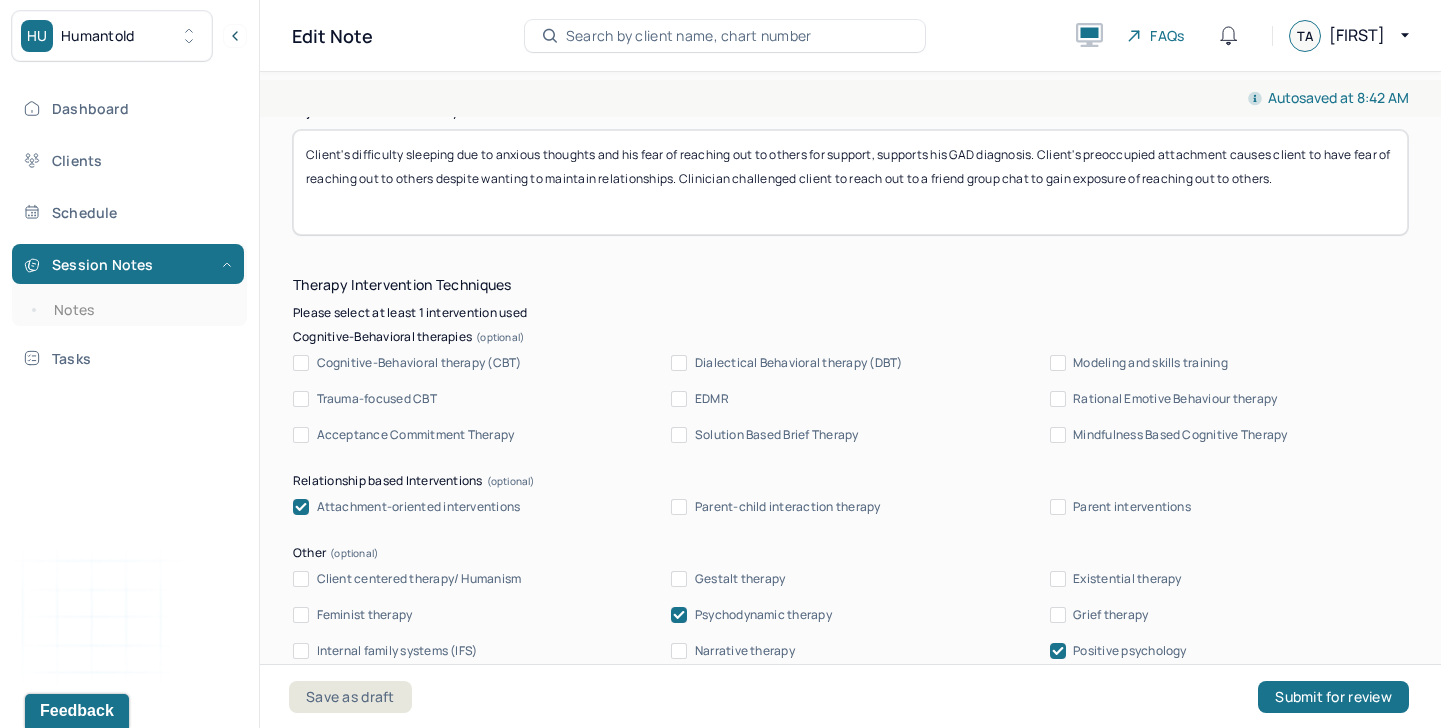 scroll, scrollTop: 1719, scrollLeft: 0, axis: vertical 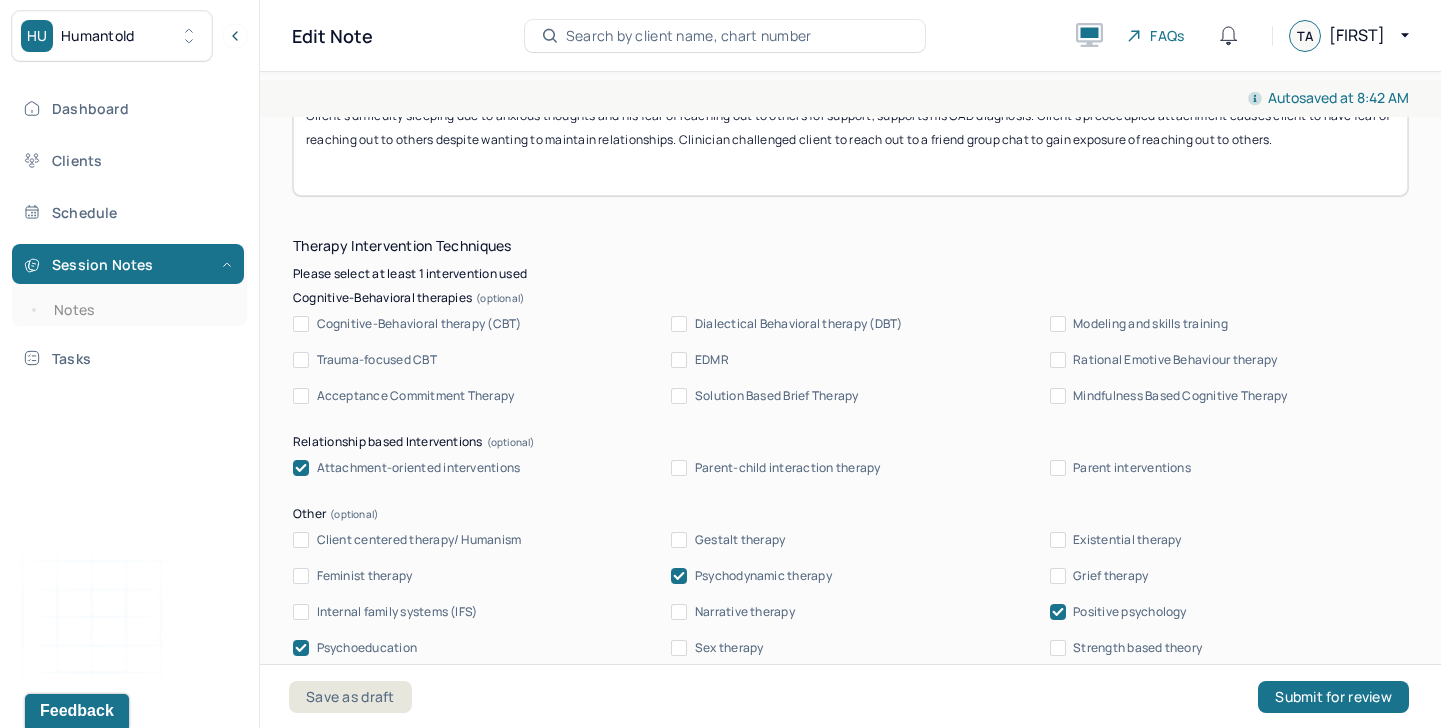 type on "Client's difficulty sleeping due to anxious thoughts and his fear of reaching out to others for support, supports his GAD diagnosis. Client's preoccupied attachment causes client to have fear of reaching out to others despite wanting to maintain relationships. Clinician challenged client to reach out to a friend group chat to gain exposure of reaching out to others." 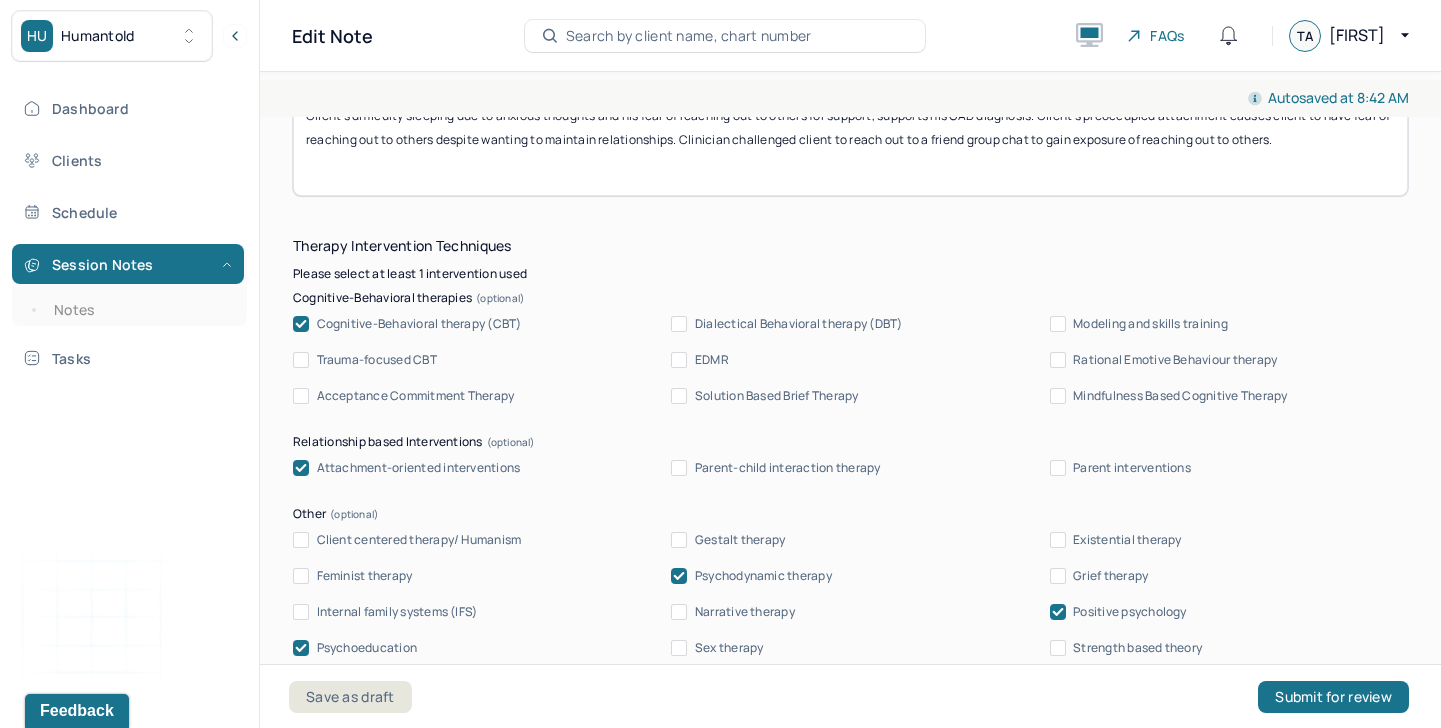 click on "Psychodynamic therapy" at bounding box center (763, 576) 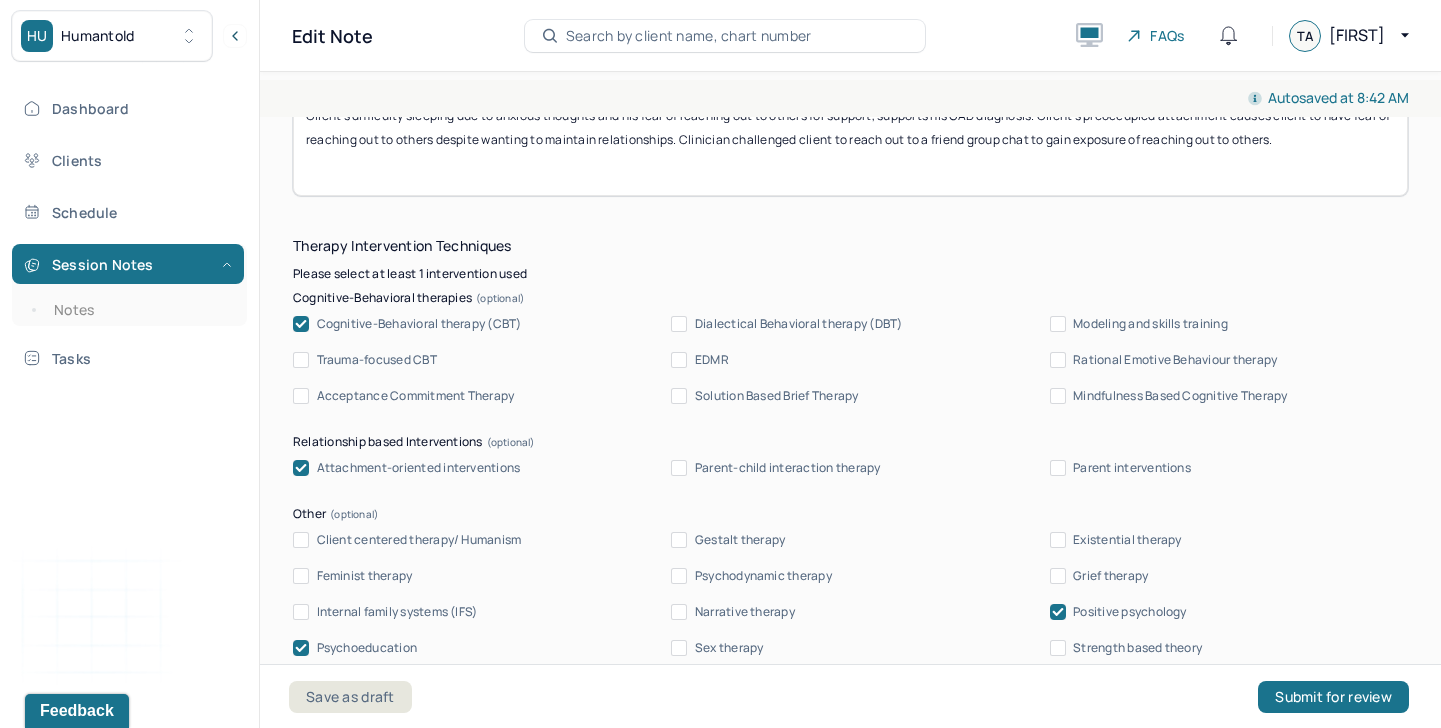 click on "Positive psychology" at bounding box center [1130, 612] 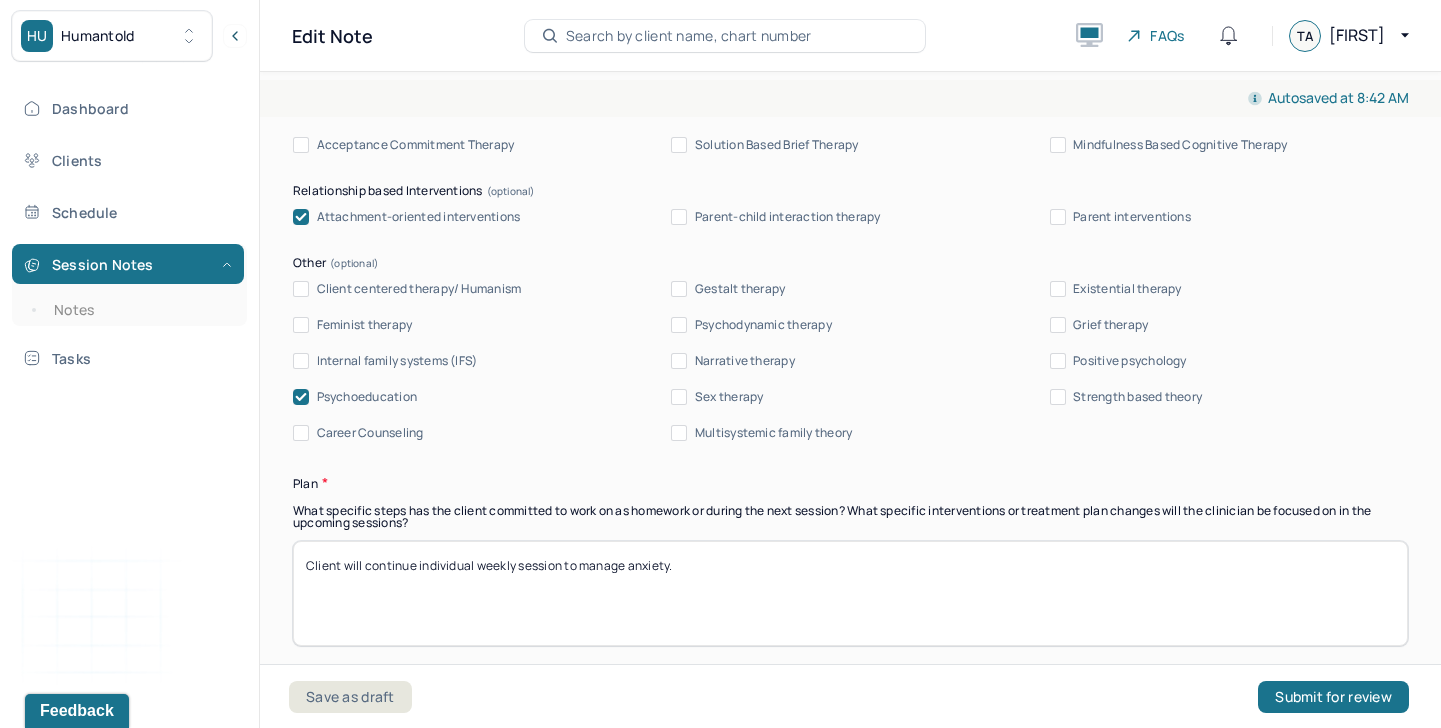 scroll, scrollTop: 2116, scrollLeft: 0, axis: vertical 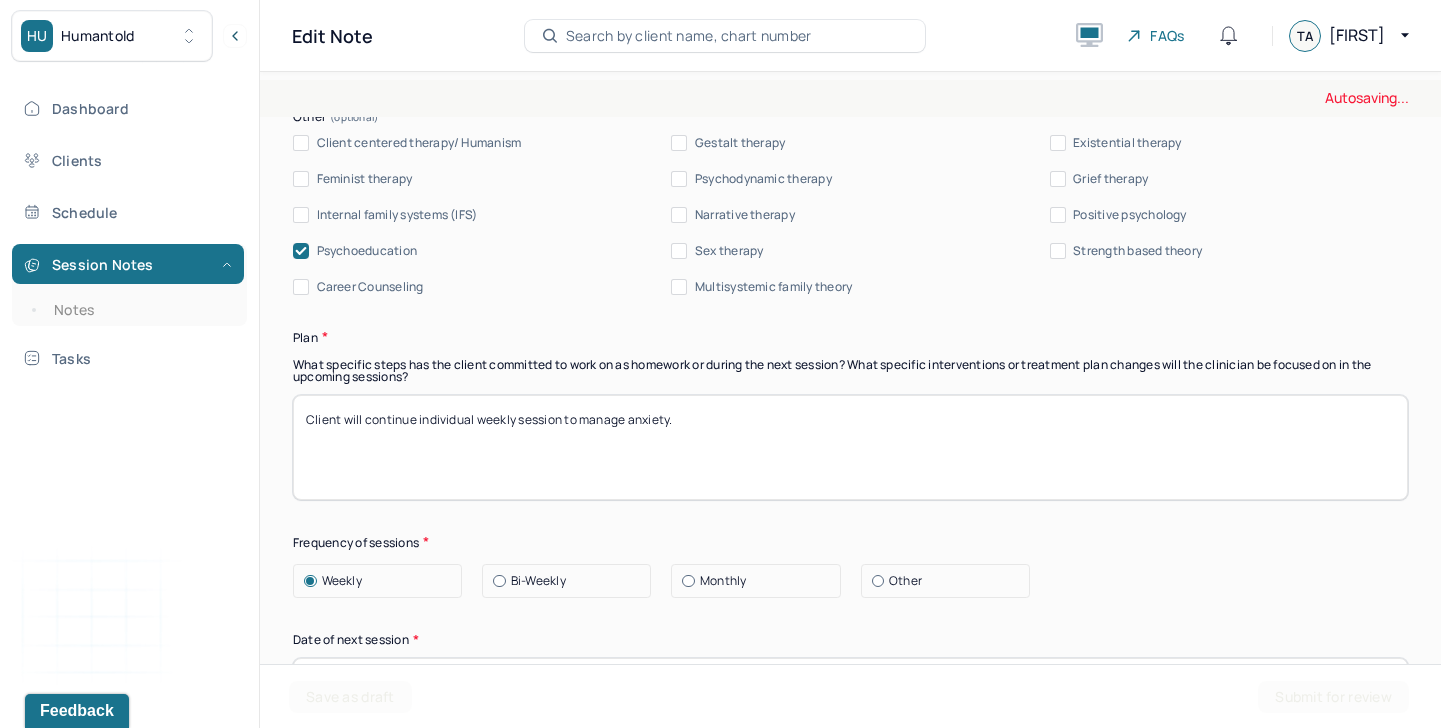 click on "Plan" at bounding box center (850, 337) 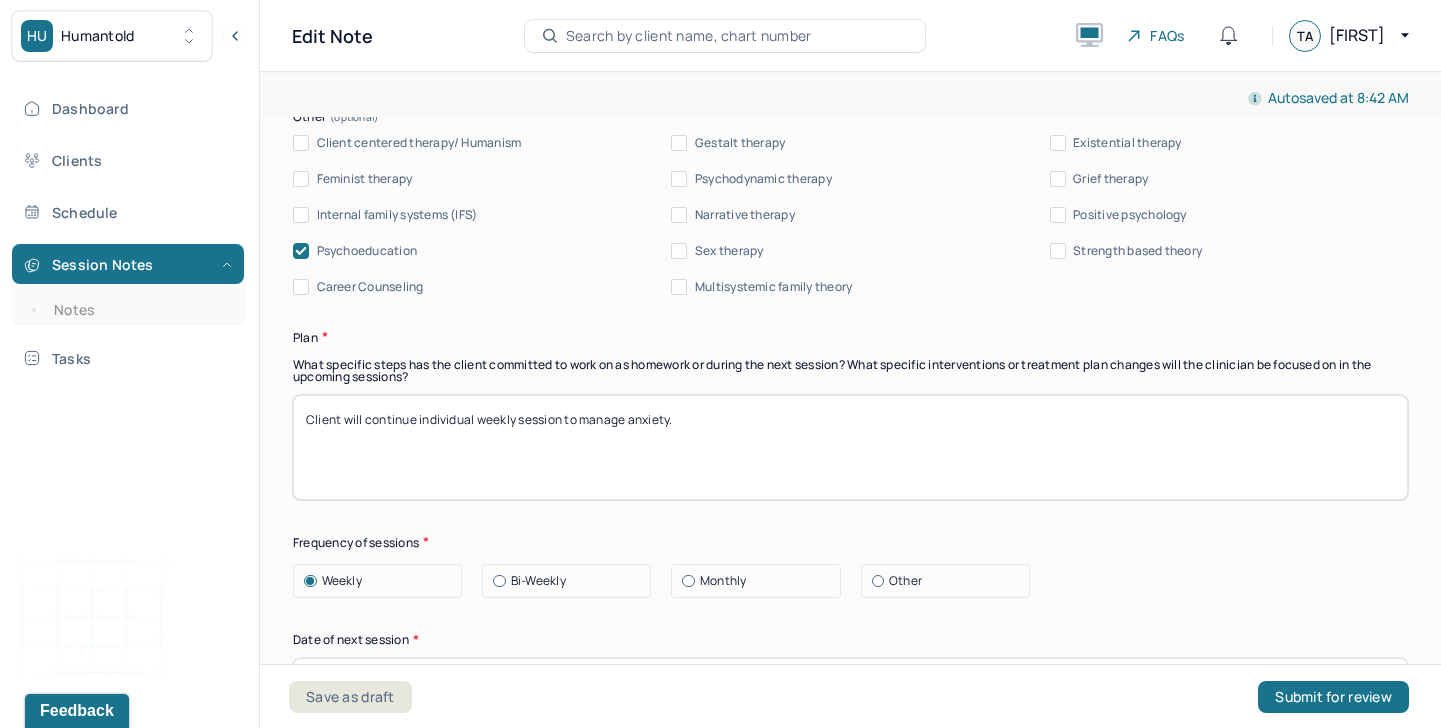 click on "Client will continue individual weekly session to manage anxiety." at bounding box center [850, 447] 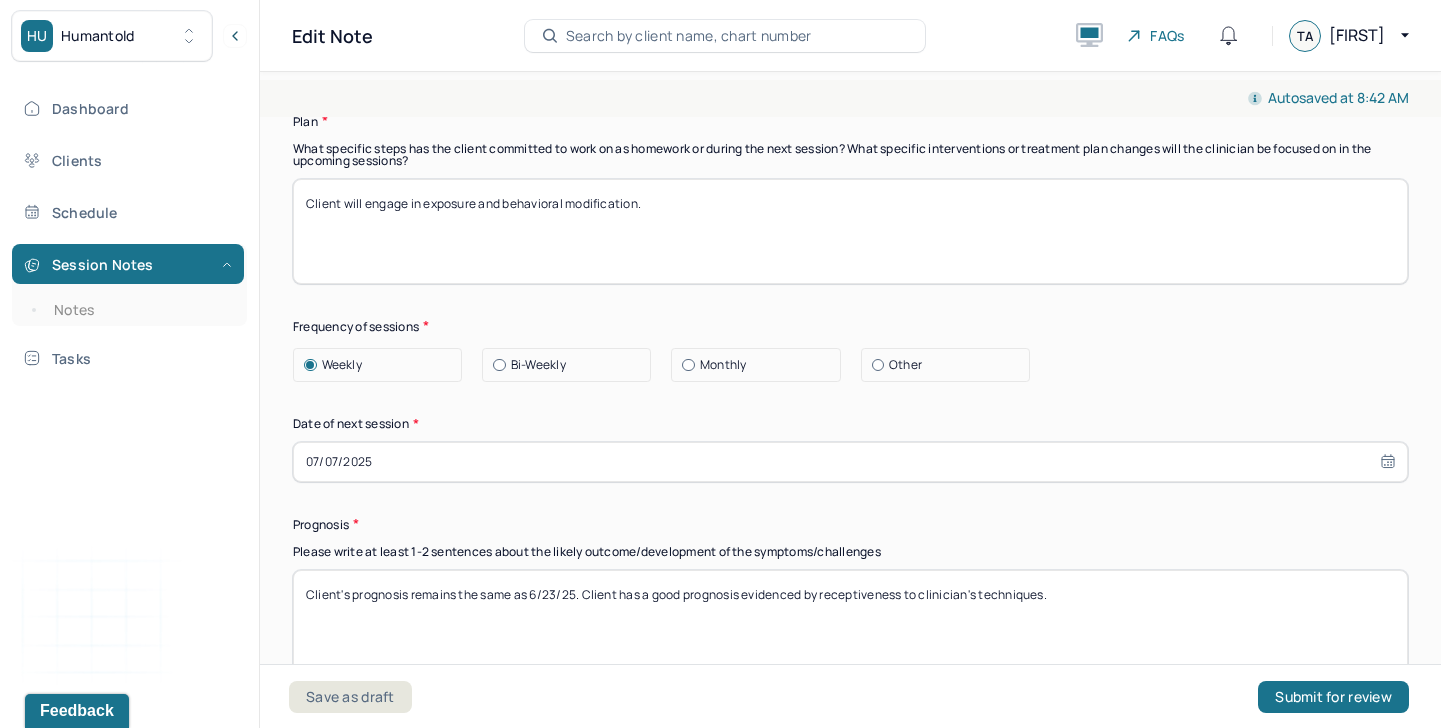 scroll, scrollTop: 2417, scrollLeft: 0, axis: vertical 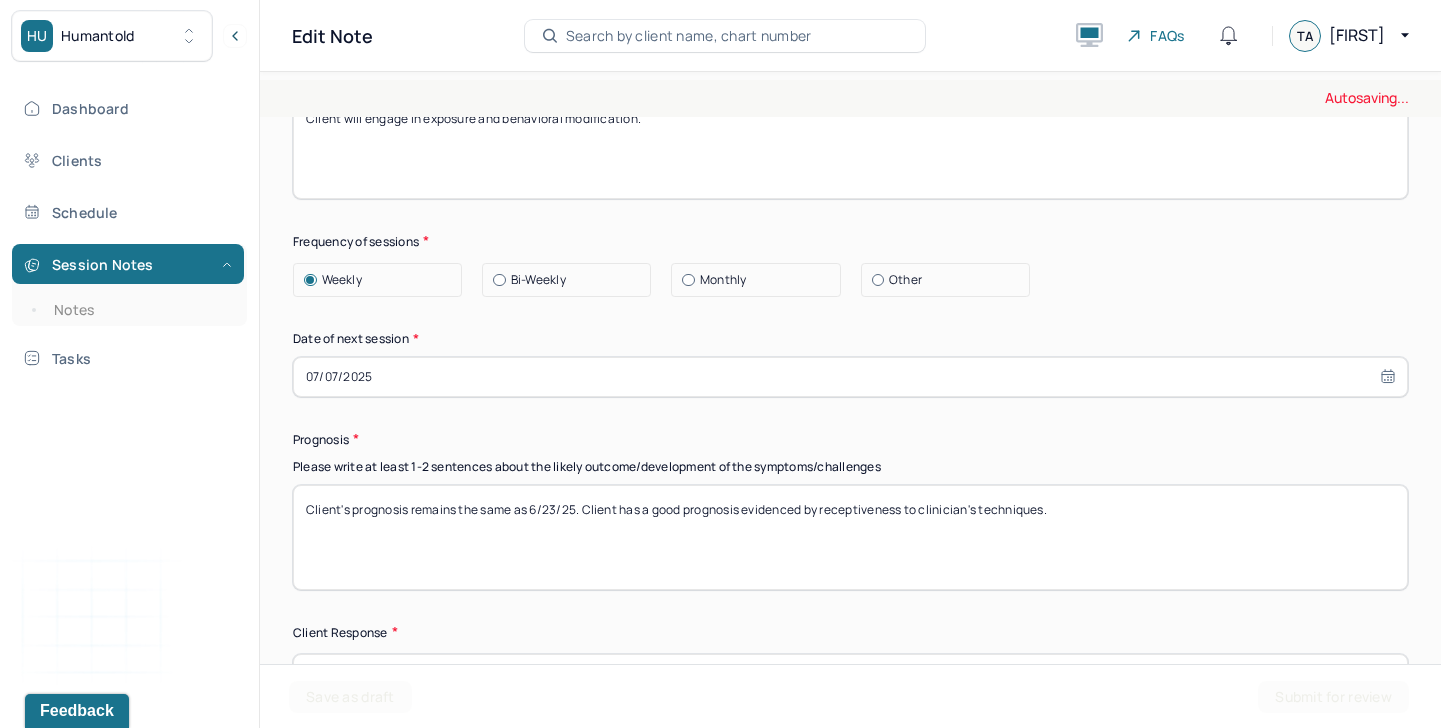 type on "Client will engage in exposure and behavioral modification." 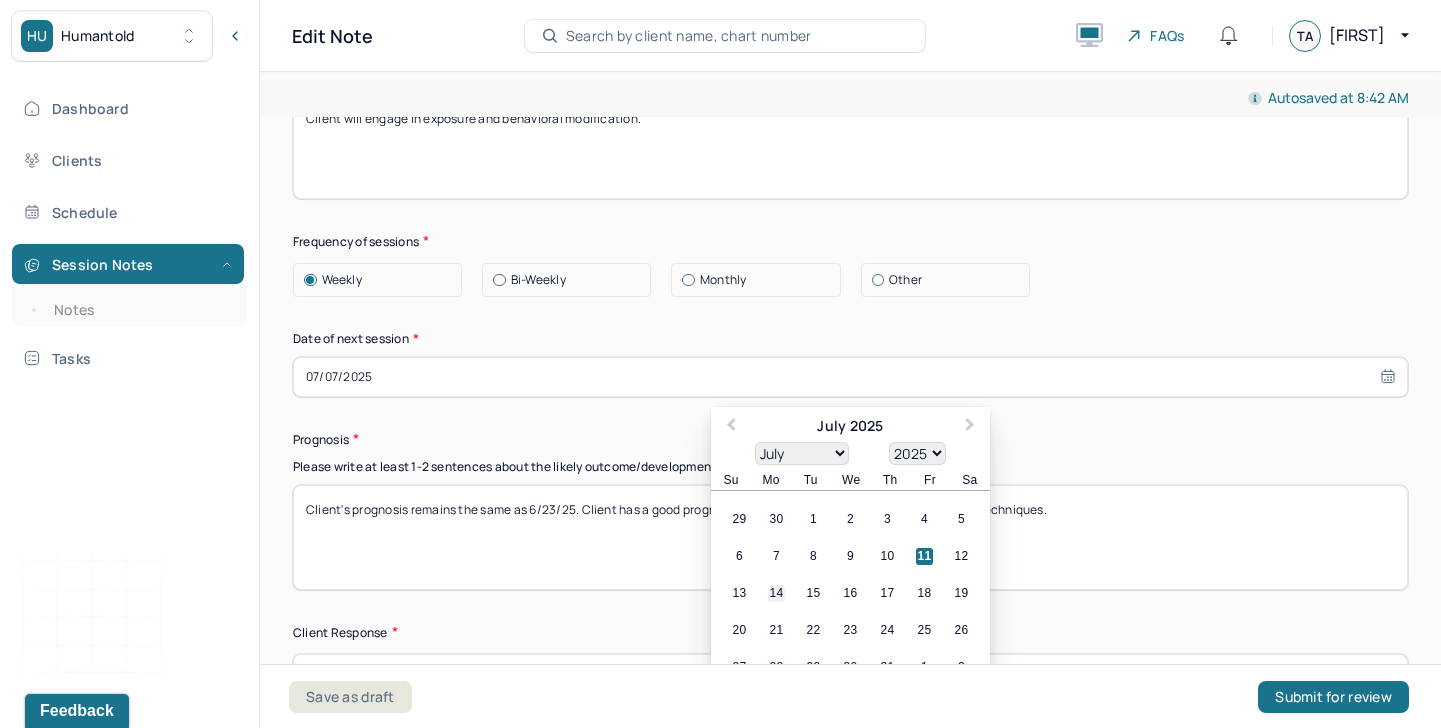 click on "14" at bounding box center [776, 593] 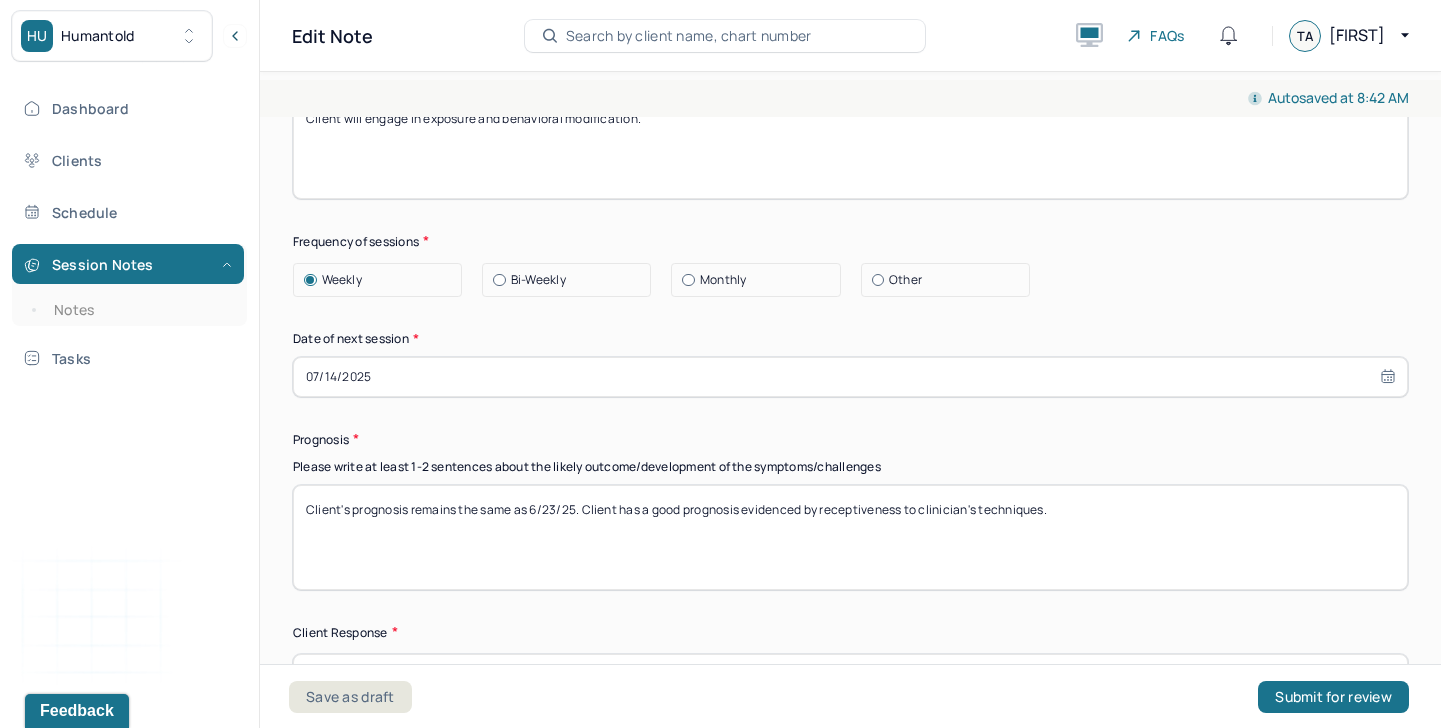 click on "Client's prognosis remains the same as 6/23/25. Client has a good prognosis evidenced by receptiveness to clinician's techniques." at bounding box center (850, 537) 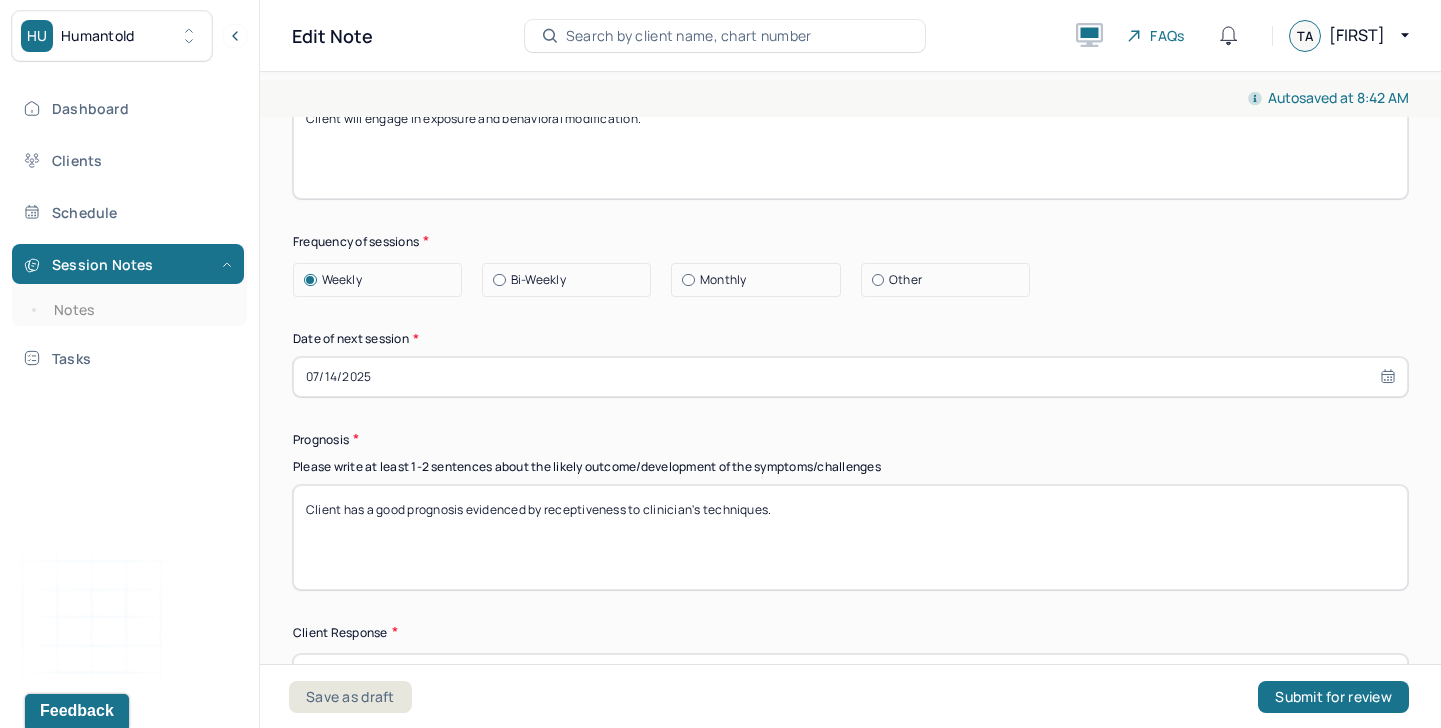 drag, startPoint x: 832, startPoint y: 511, endPoint x: 546, endPoint y: 501, distance: 286.17477 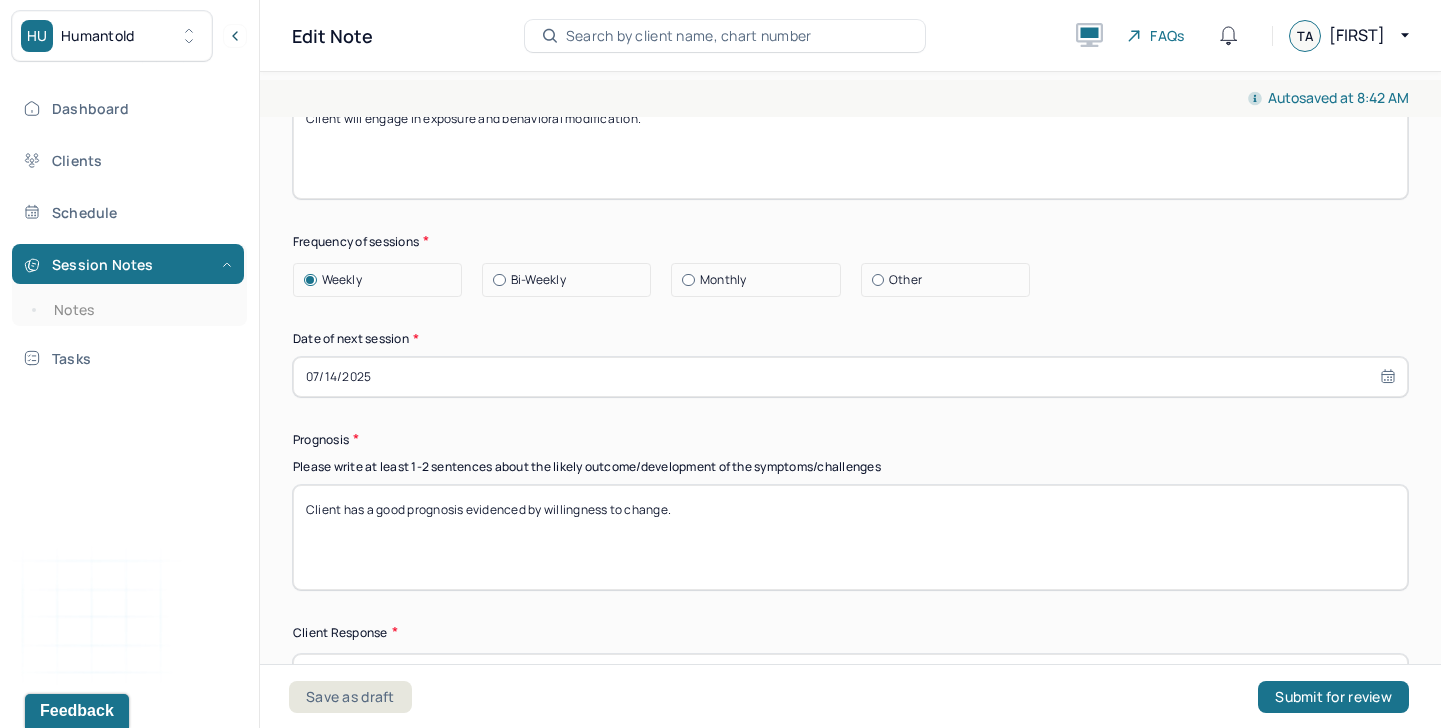 scroll, scrollTop: 2742, scrollLeft: 0, axis: vertical 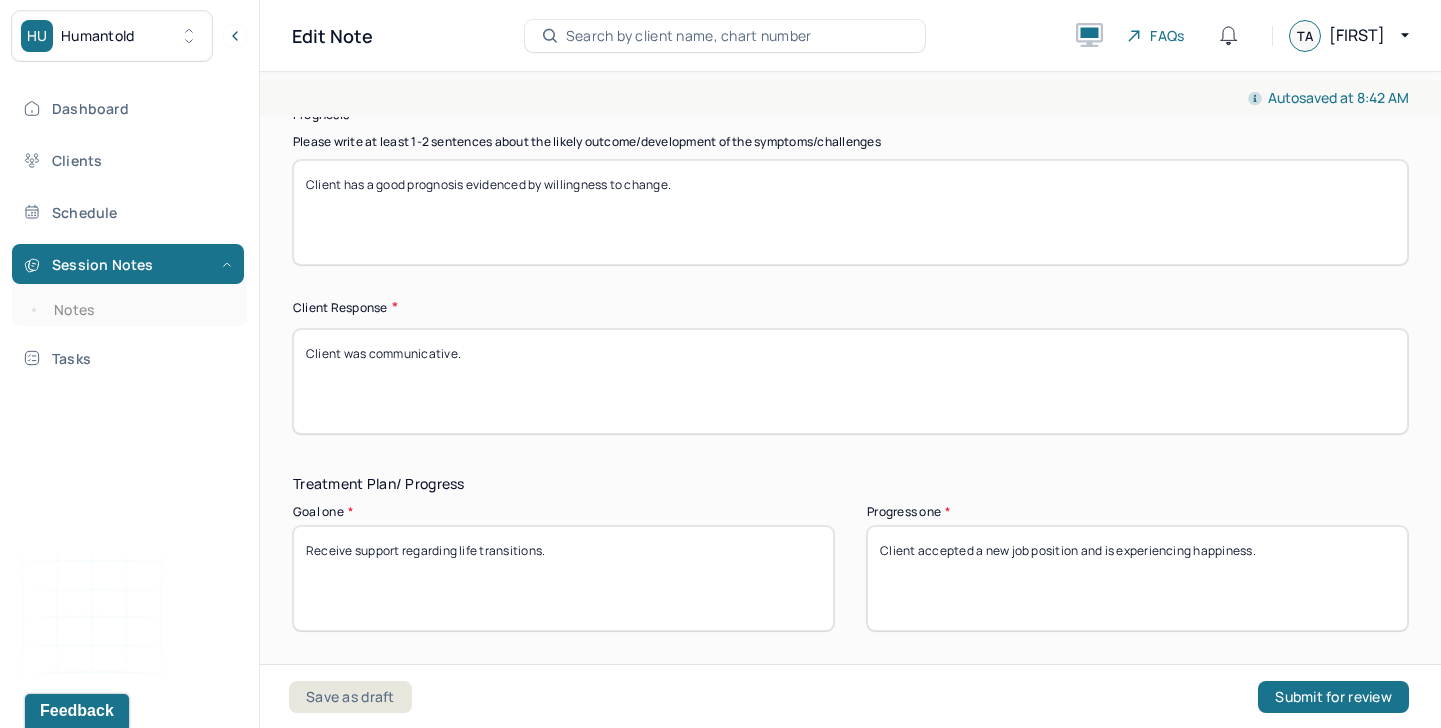 type on "Client has a good prognosis evidenced by willingness to change." 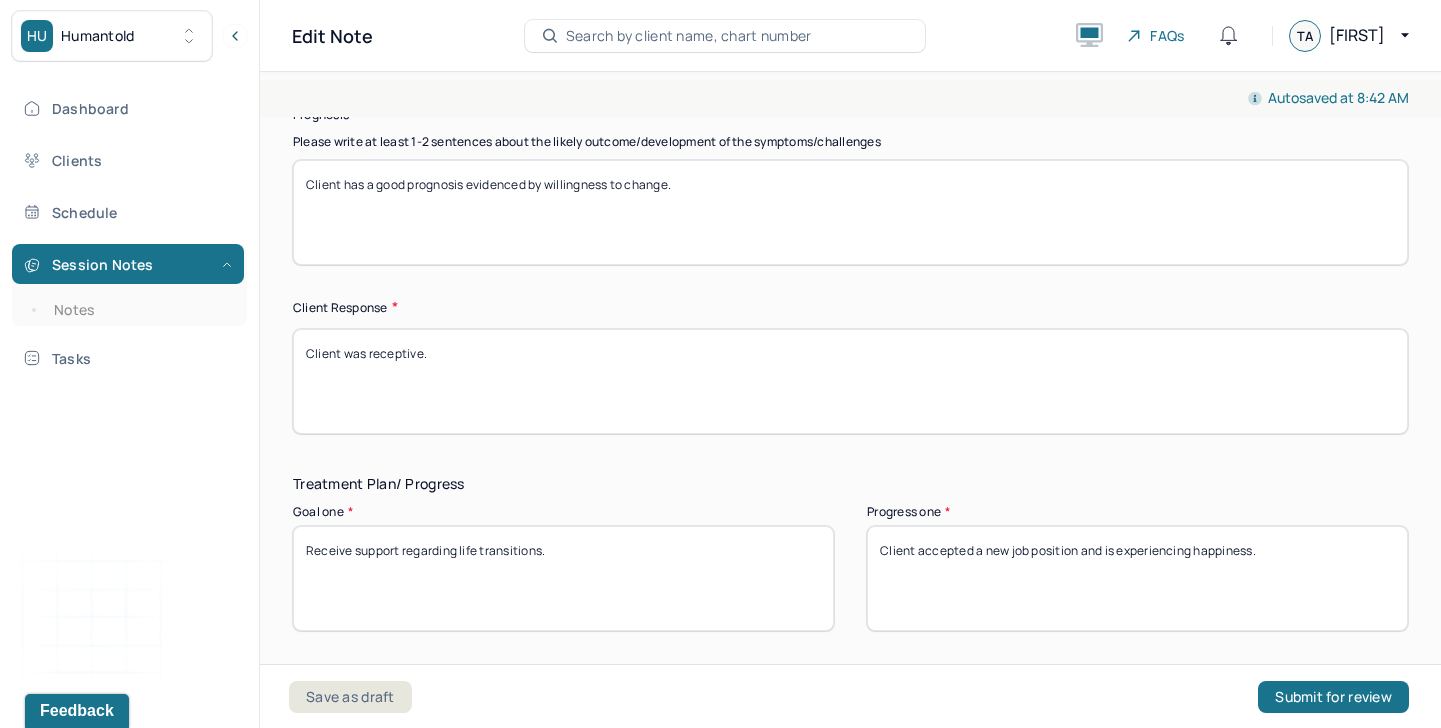 type on "Client was receptive." 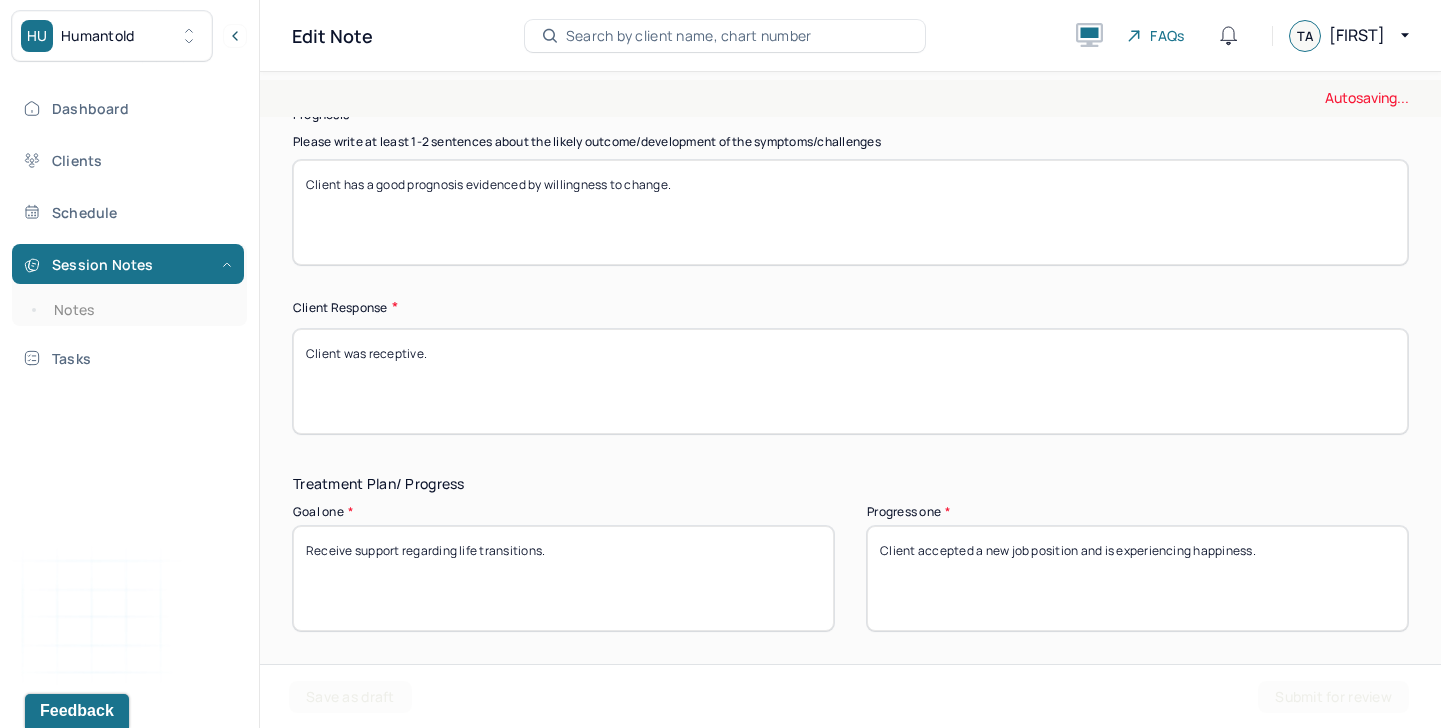 click on "Client accepted a new job position and is experiencing happiness." at bounding box center (1137, 578) 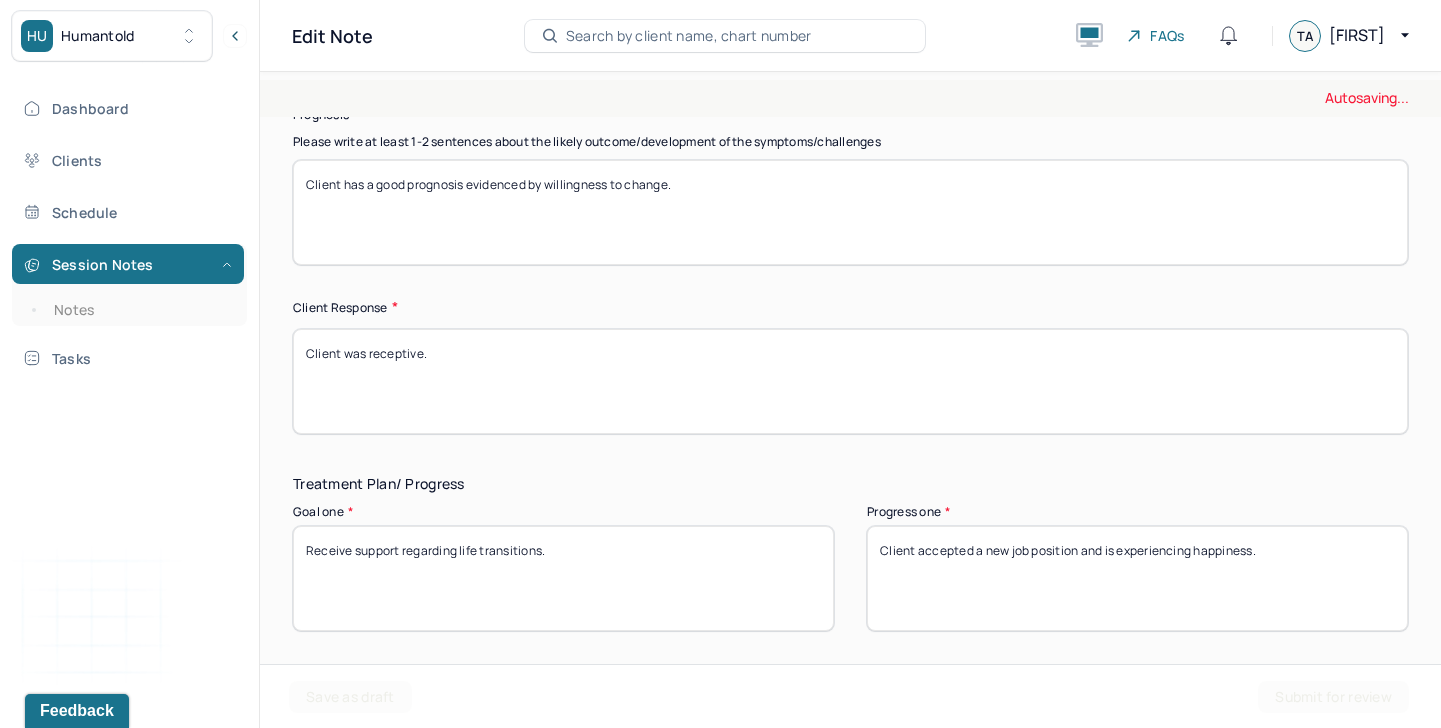 click on "Client accepted a new job position and is experiencing happiness." at bounding box center (1137, 578) 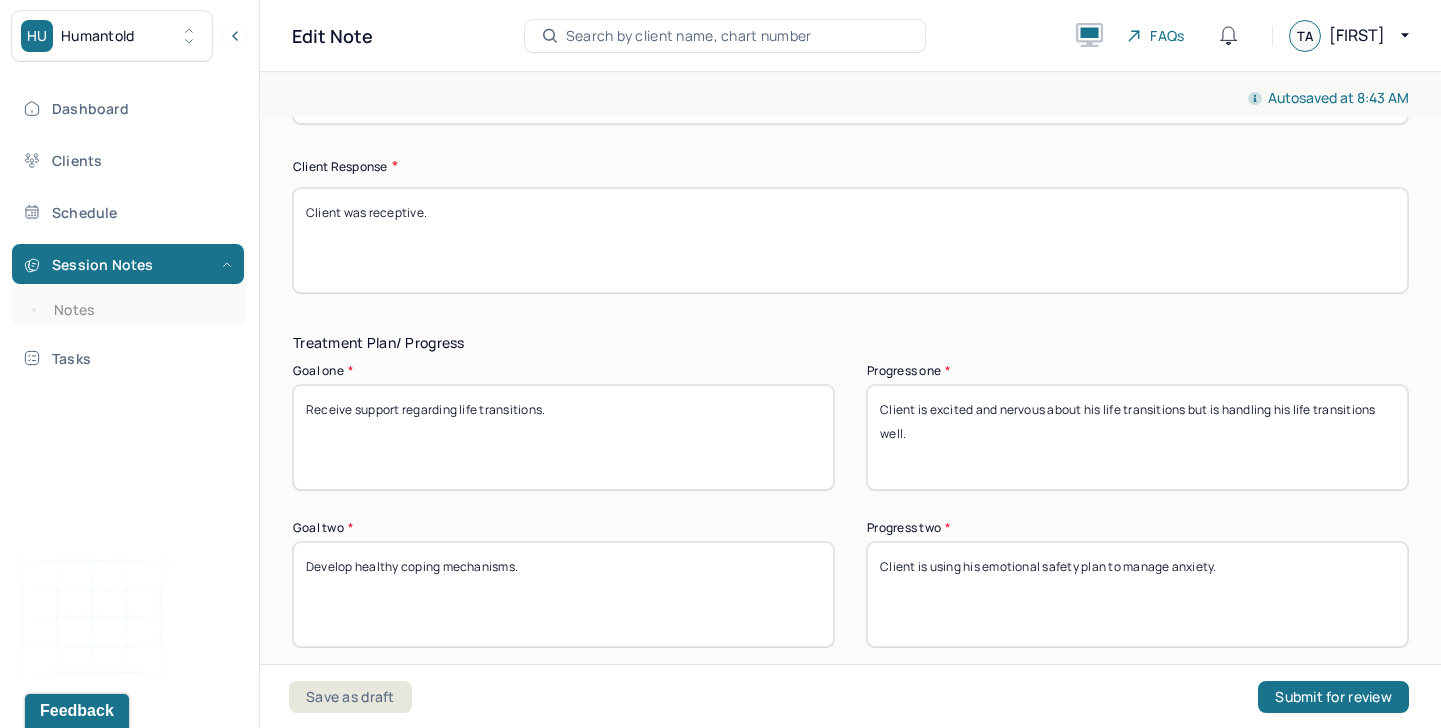 scroll, scrollTop: 2888, scrollLeft: 0, axis: vertical 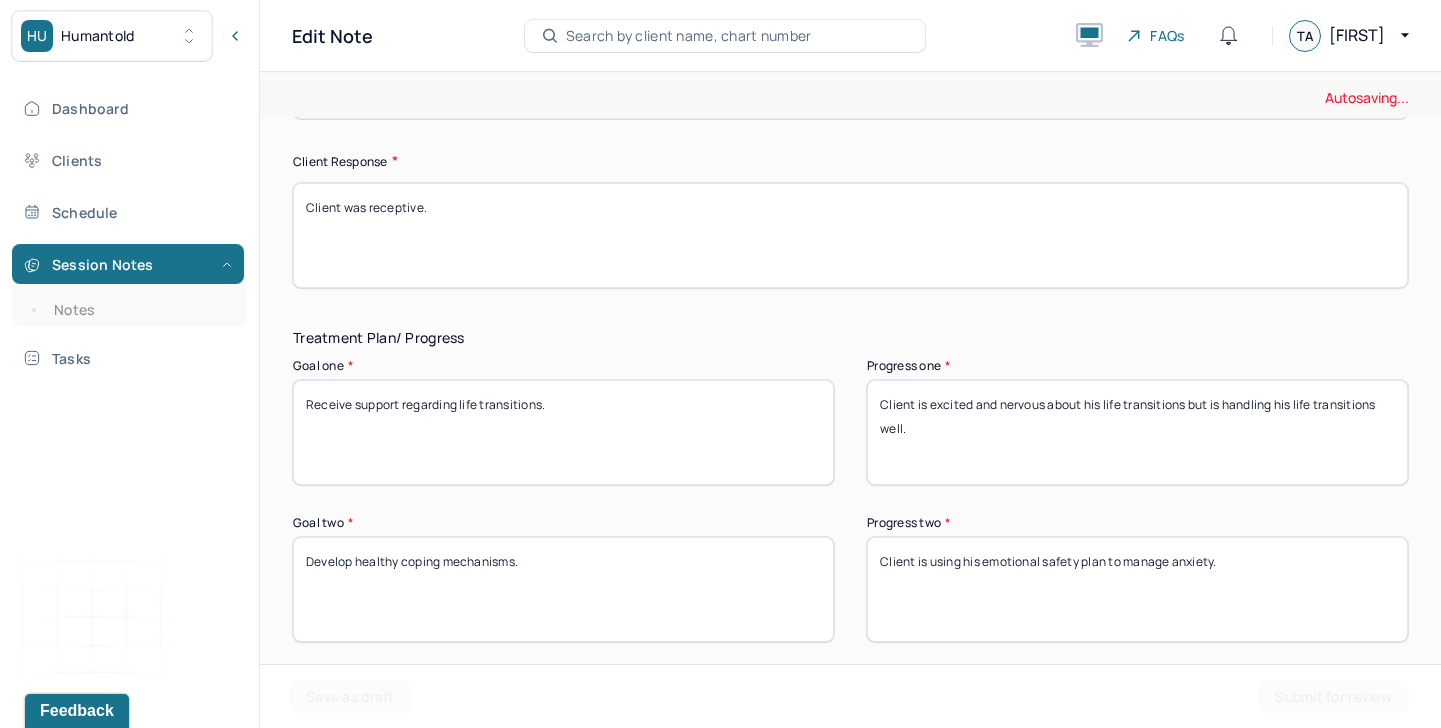 type on "Client is excited and nervous about his life transitions but is handling his life transitions well." 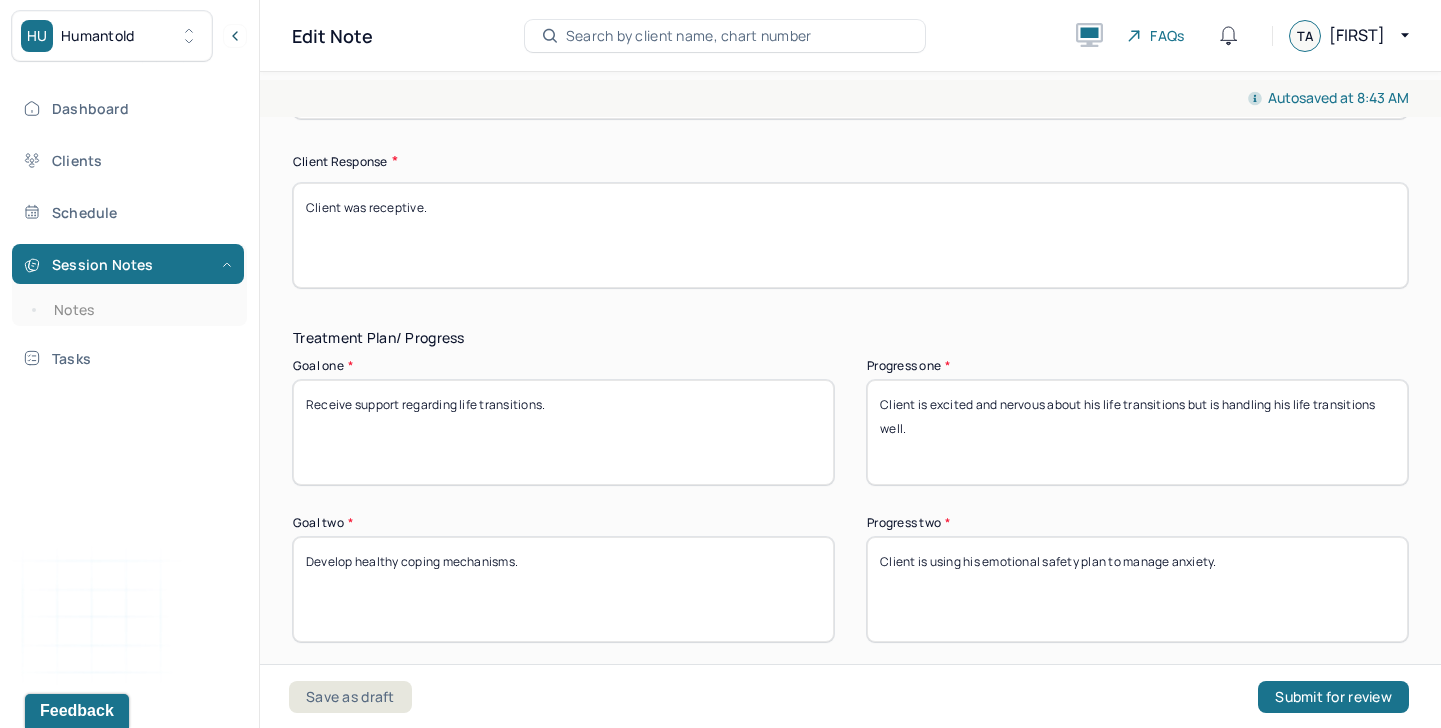 click on "Client is using his emotional safety plan to manage anxiety." at bounding box center [1137, 589] 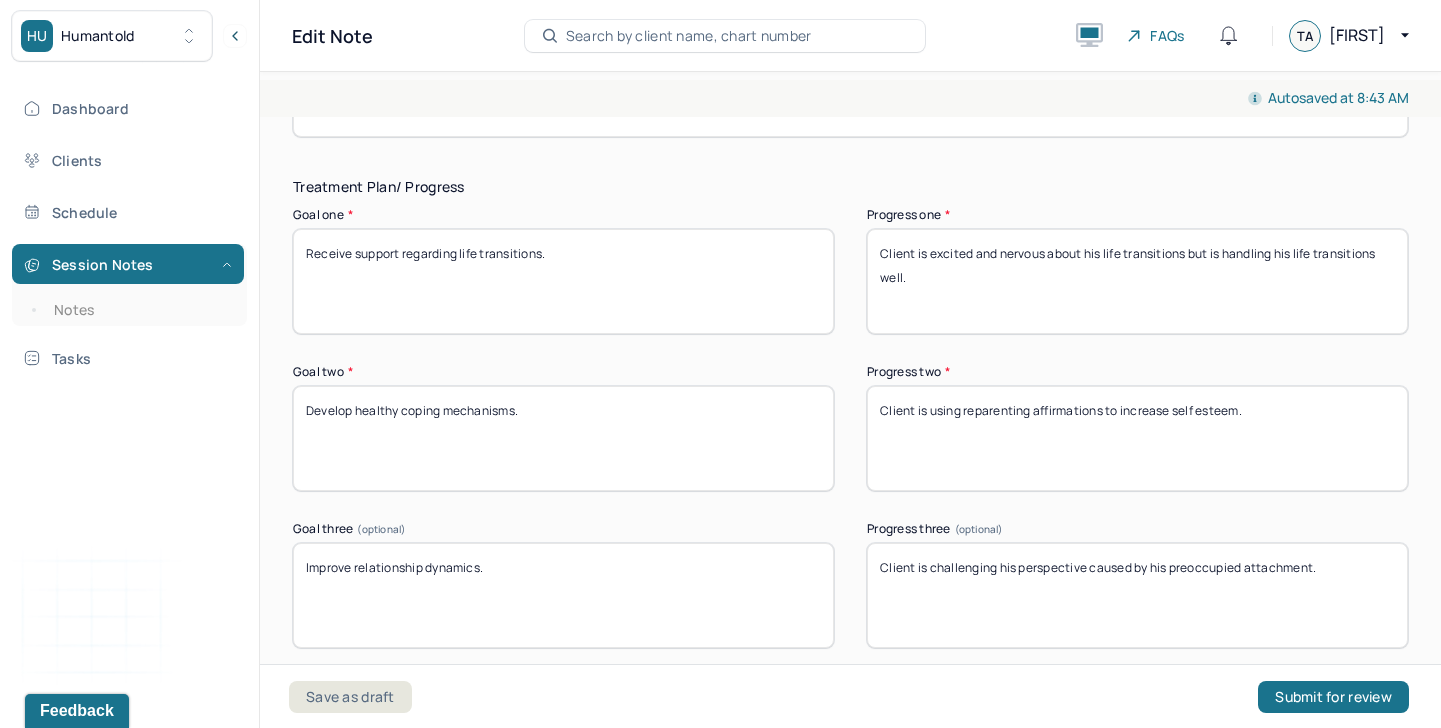 scroll, scrollTop: 3090, scrollLeft: 0, axis: vertical 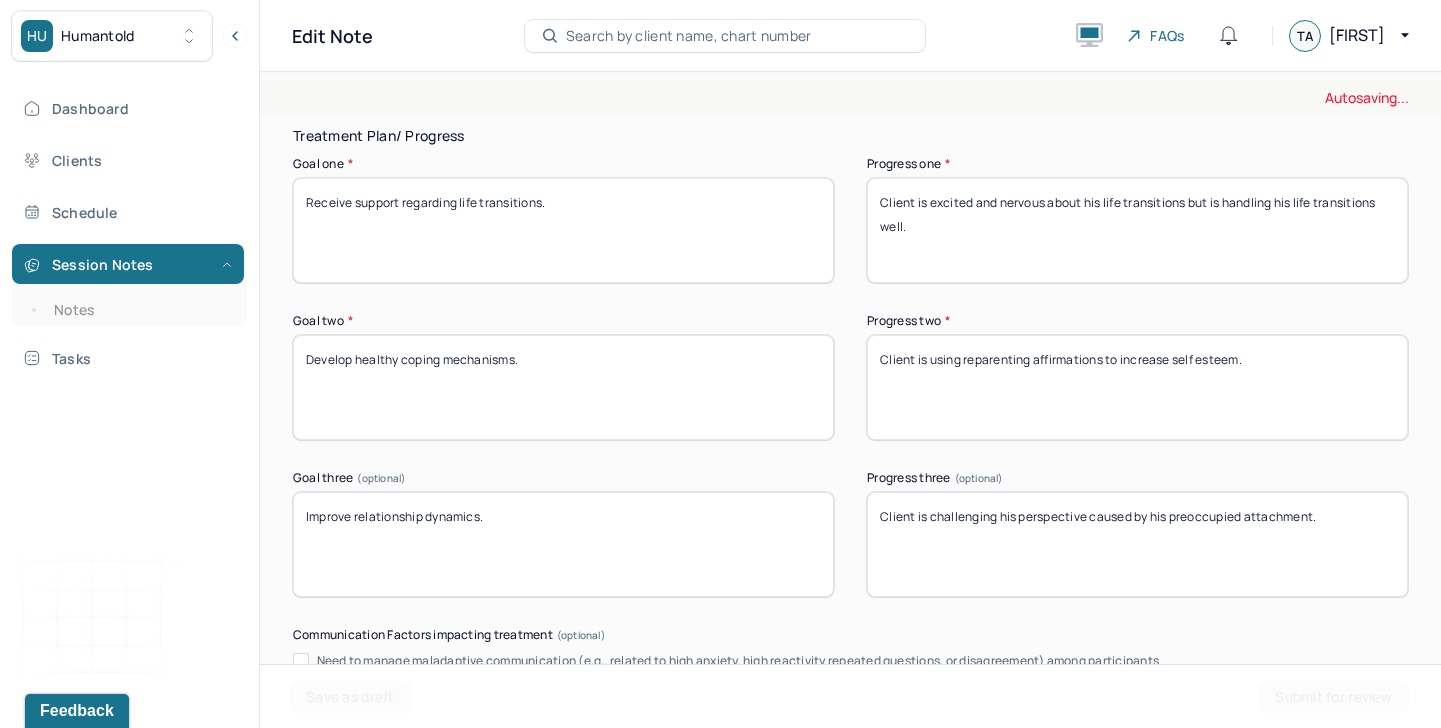 type on "Client is using reparenting affirmations to increase self esteem." 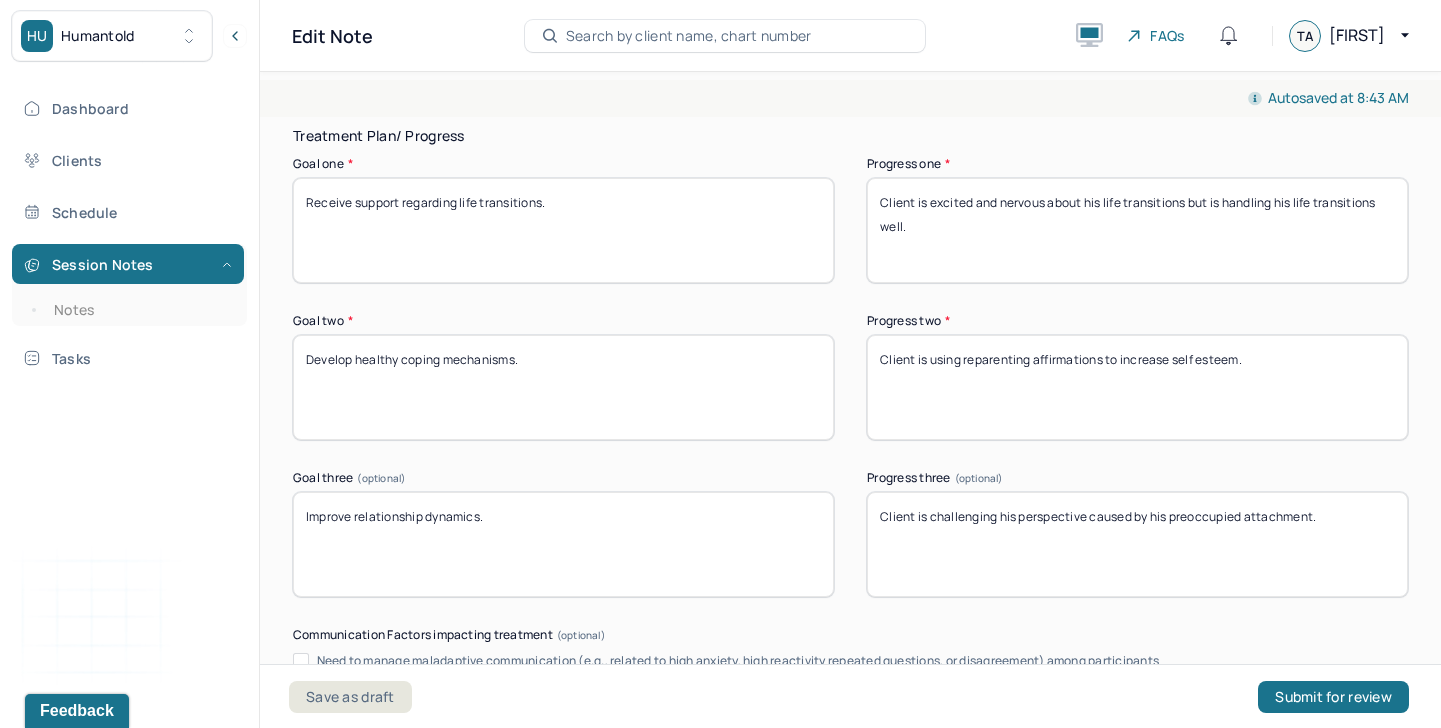 click on "Client is challenging his perspective caused by his preoccupied attachment." at bounding box center (1137, 544) 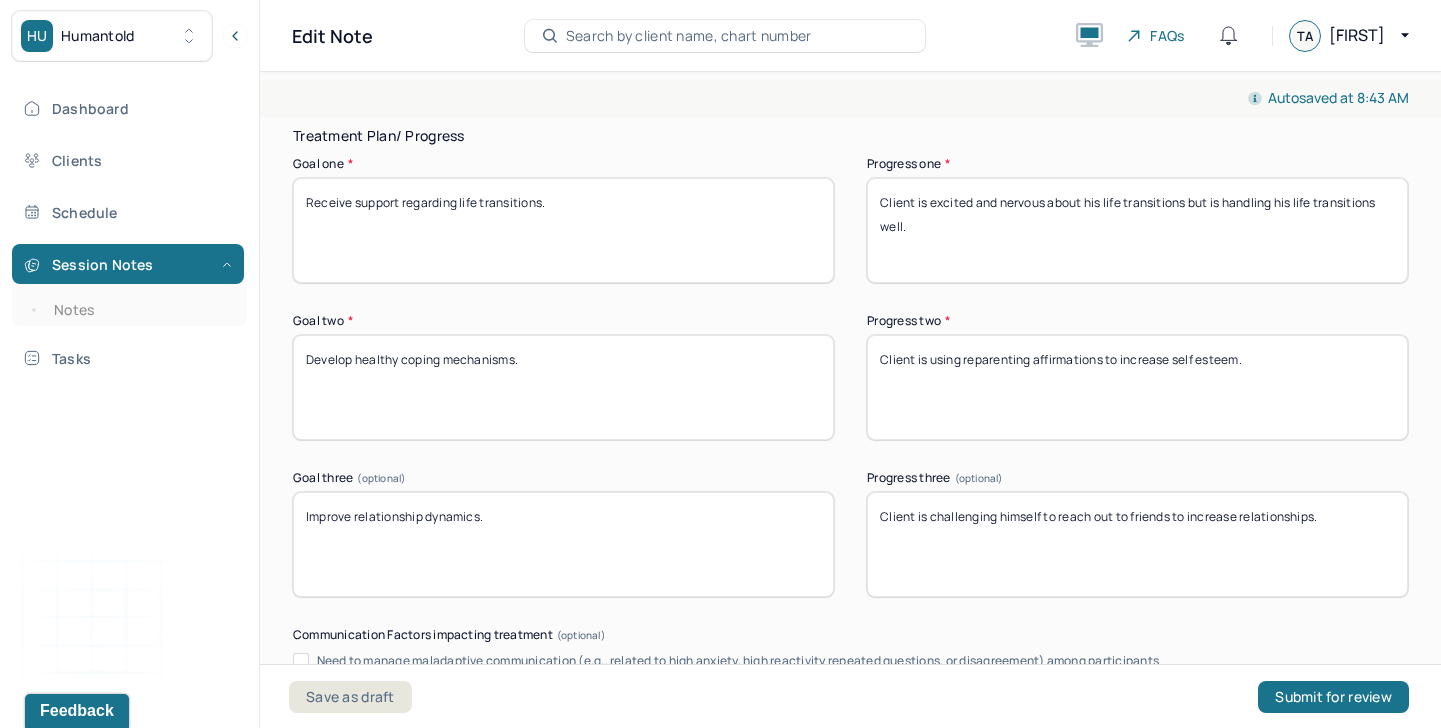 scroll, scrollTop: 3678, scrollLeft: 0, axis: vertical 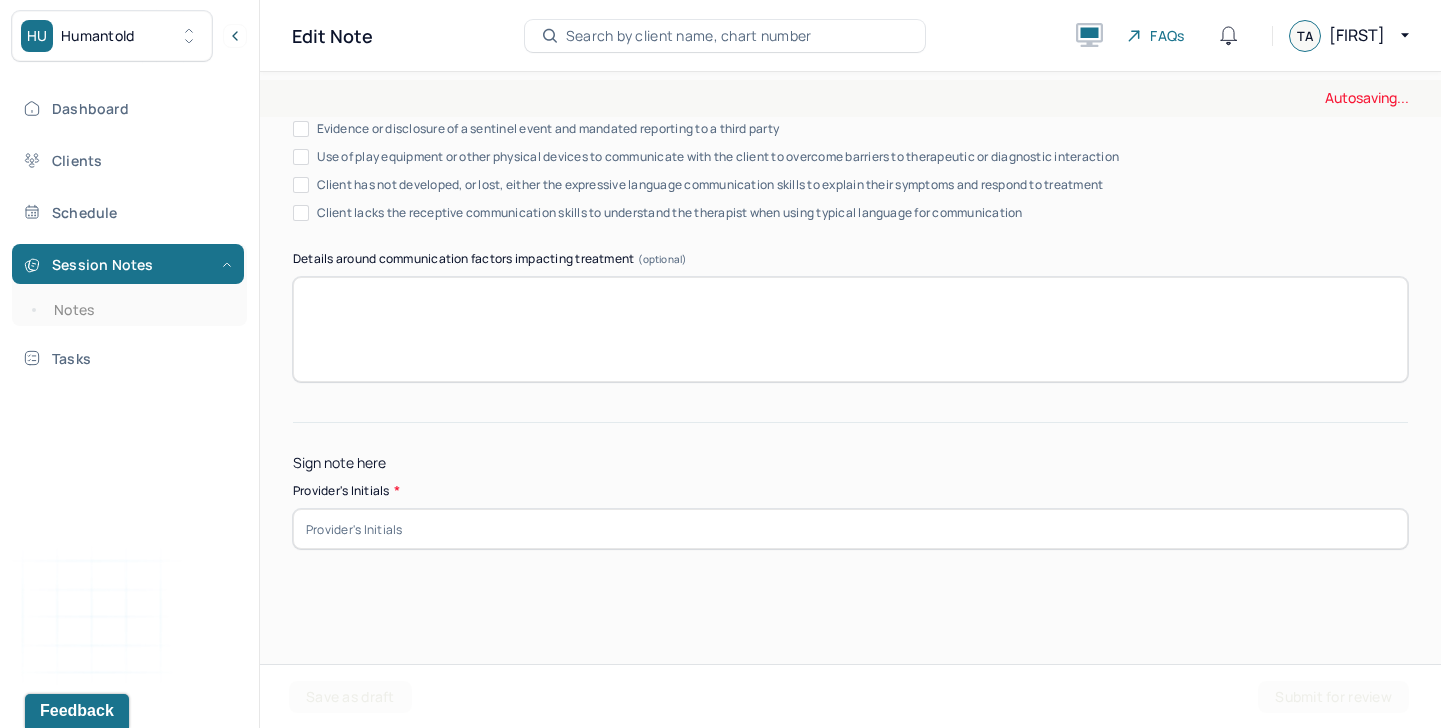 type on "Client is challenging himself to reach out to friends to increase relationships." 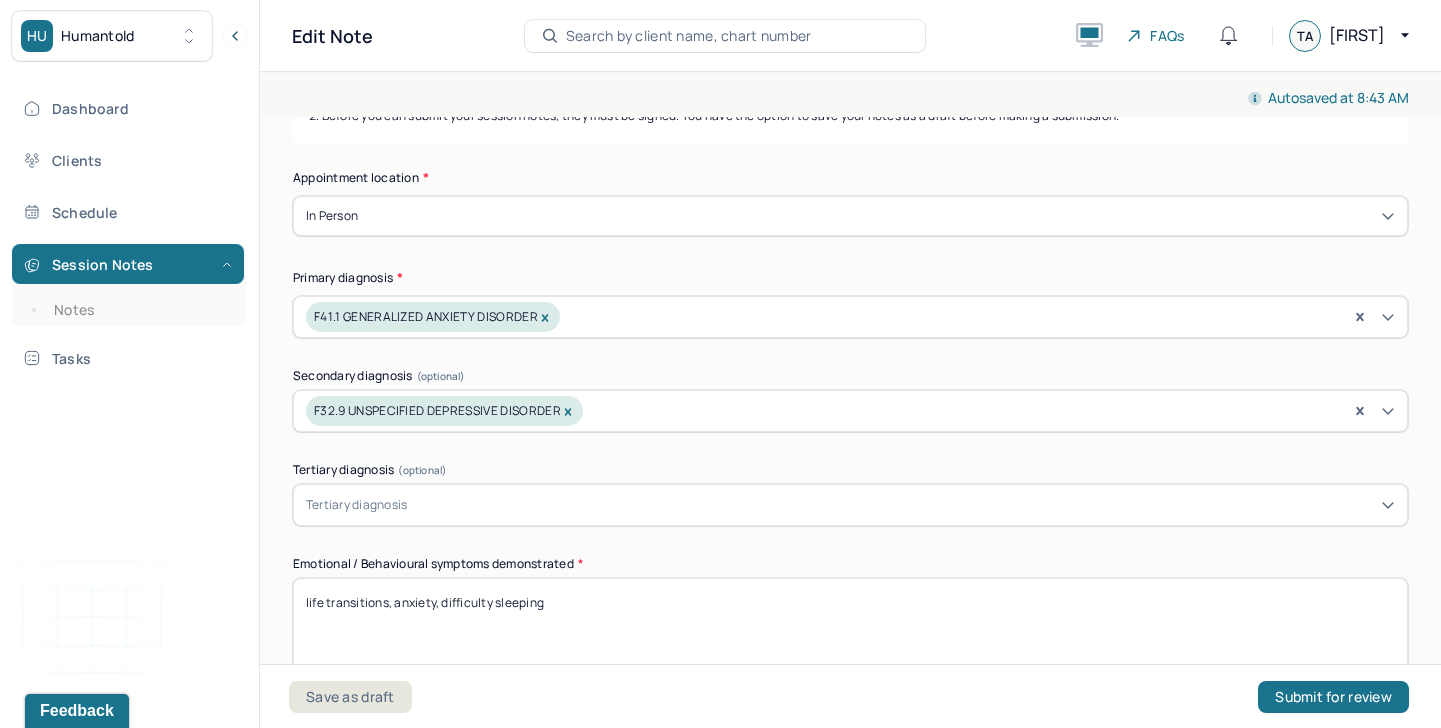 scroll, scrollTop: 0, scrollLeft: 0, axis: both 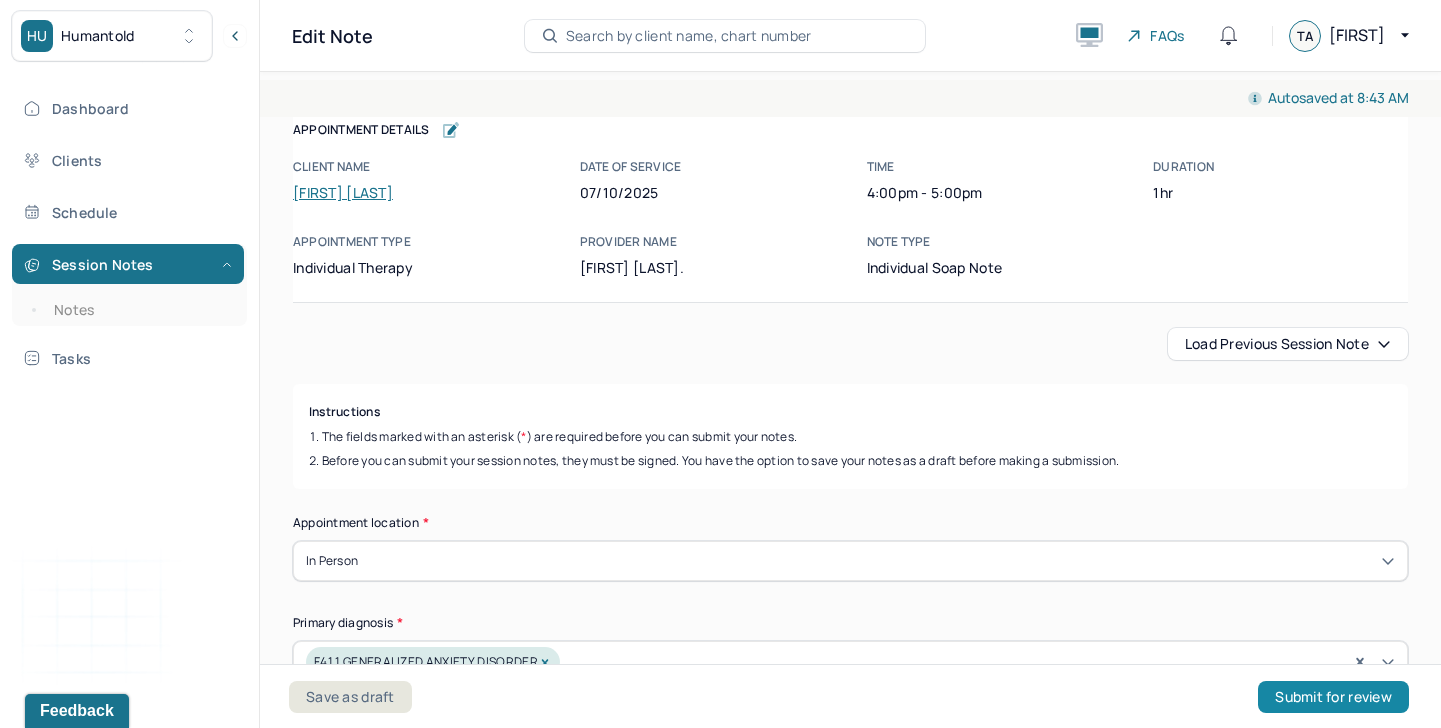 type on "TA" 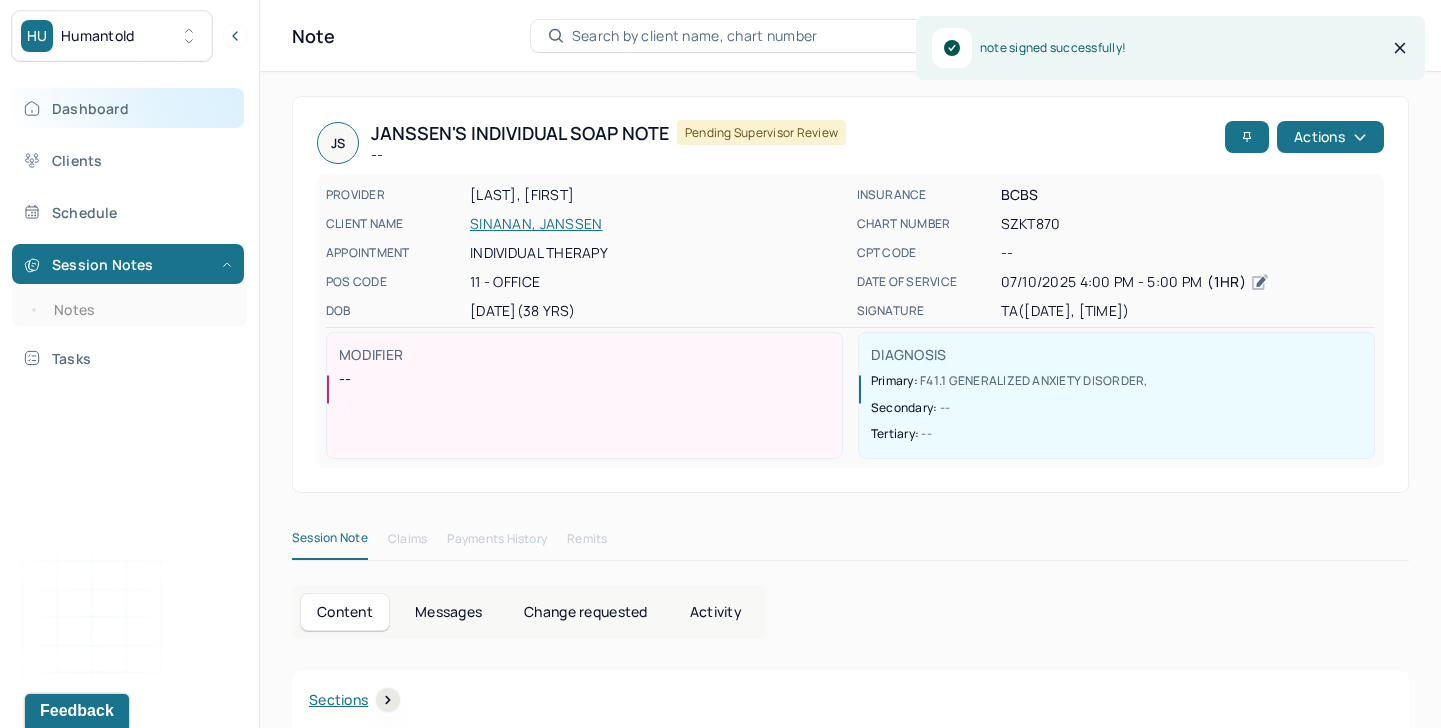 click on "Dashboard" at bounding box center (128, 108) 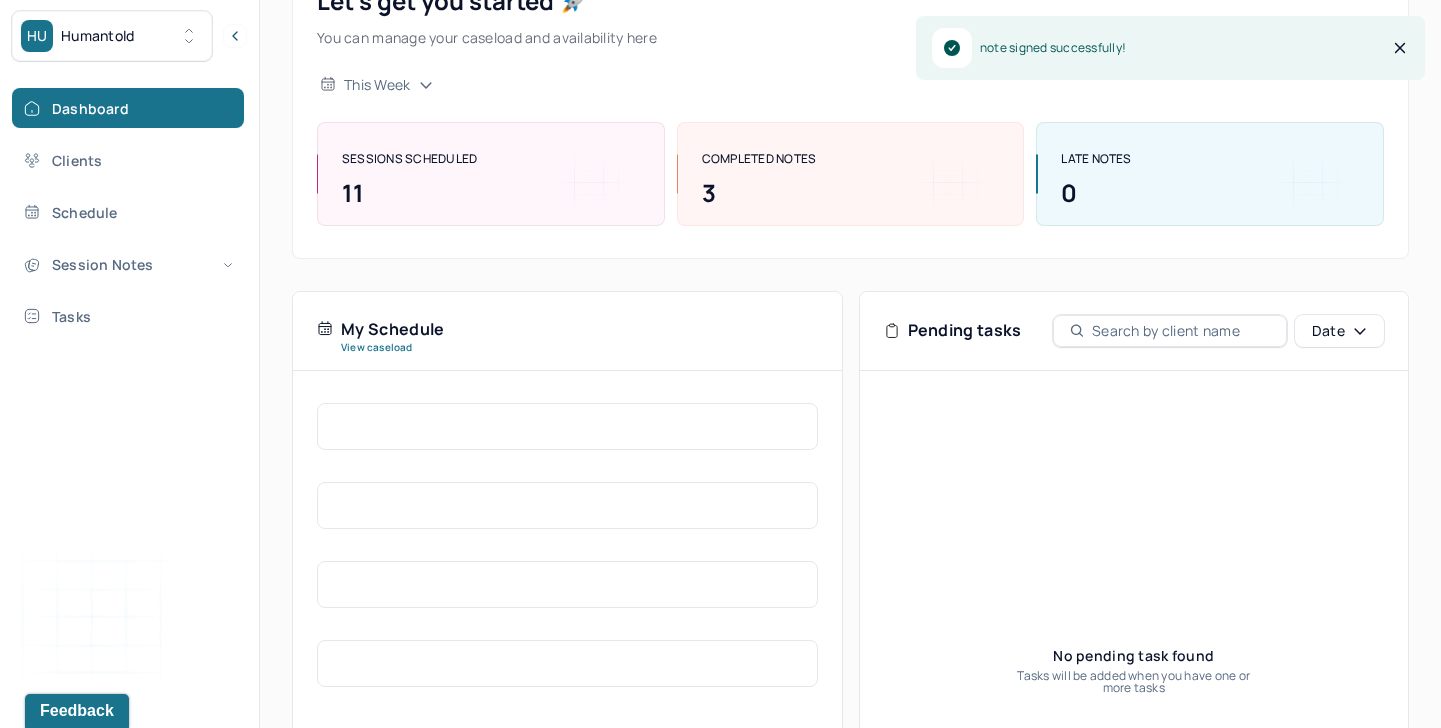 scroll, scrollTop: 437, scrollLeft: 0, axis: vertical 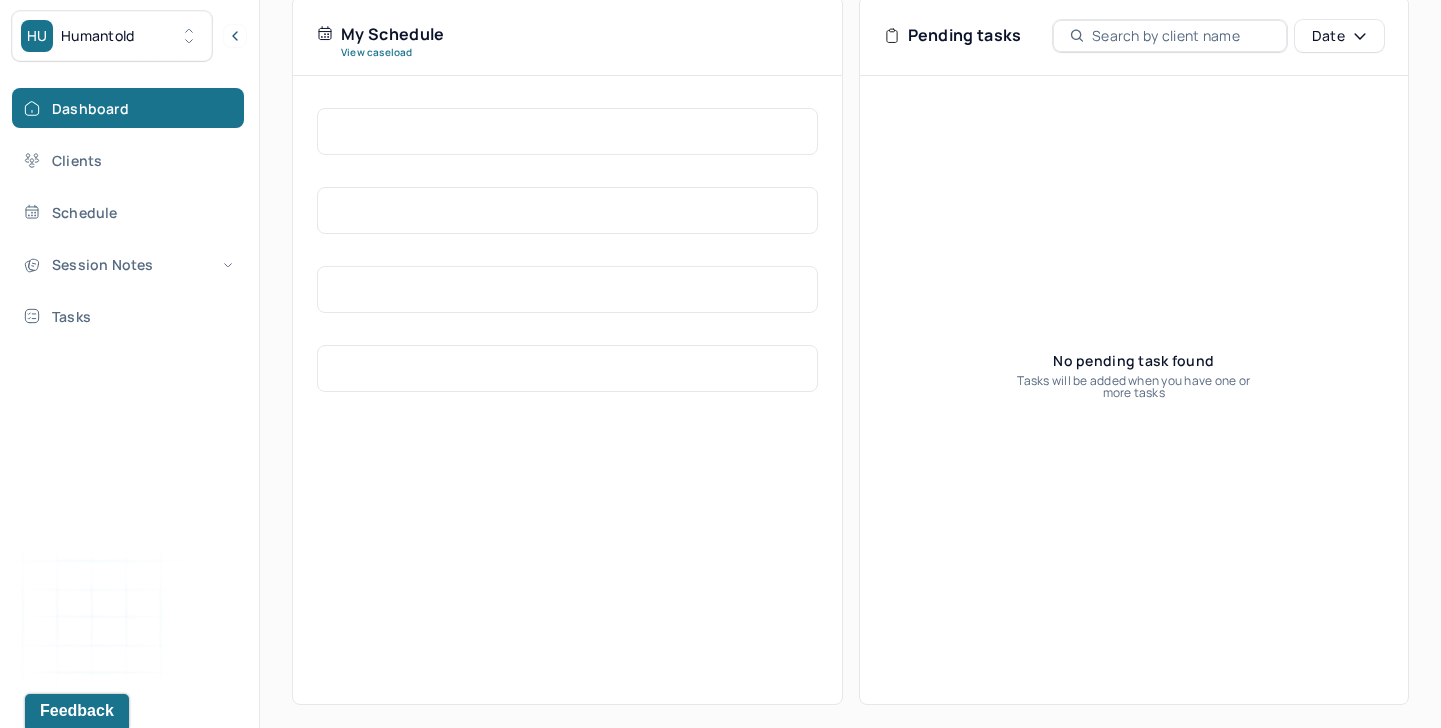 click on "Dashboard Clients Schedule Session Notes Tasks" at bounding box center [129, 212] 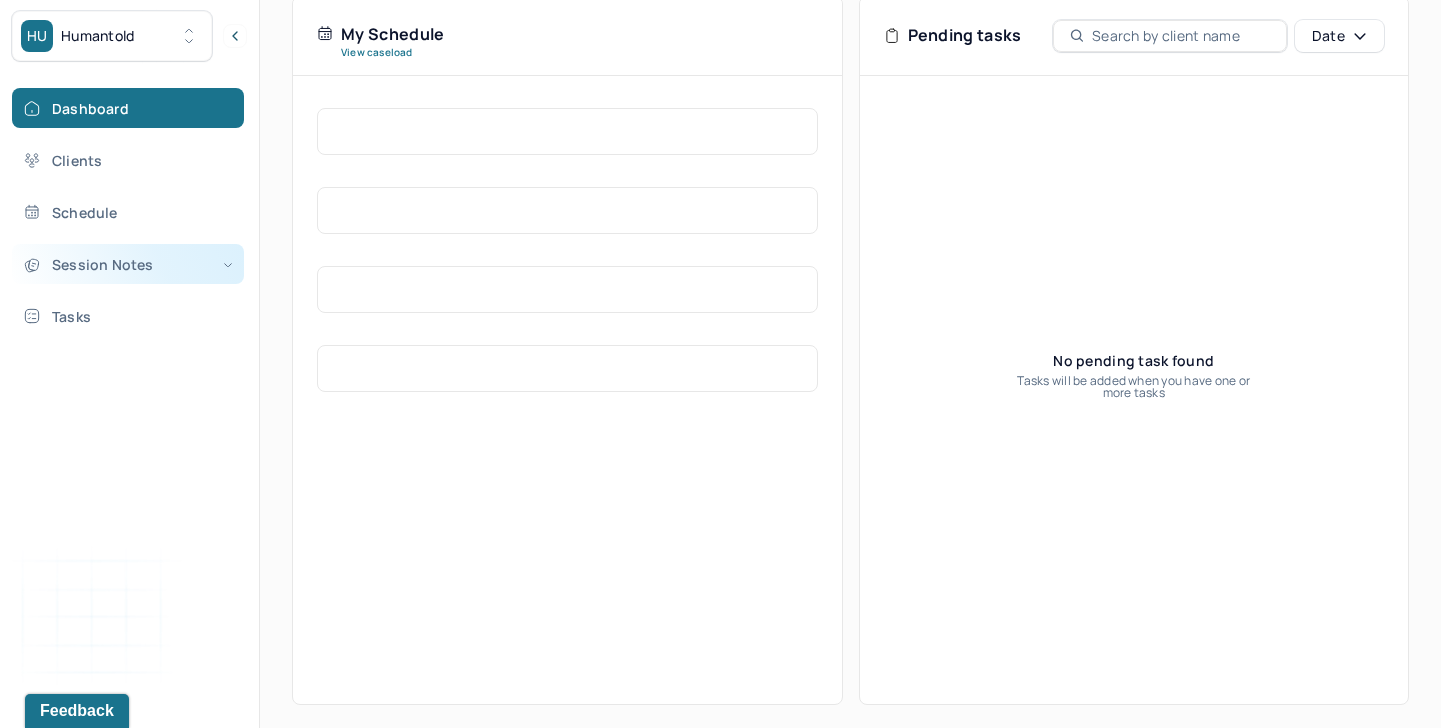click on "Session Notes" at bounding box center [128, 264] 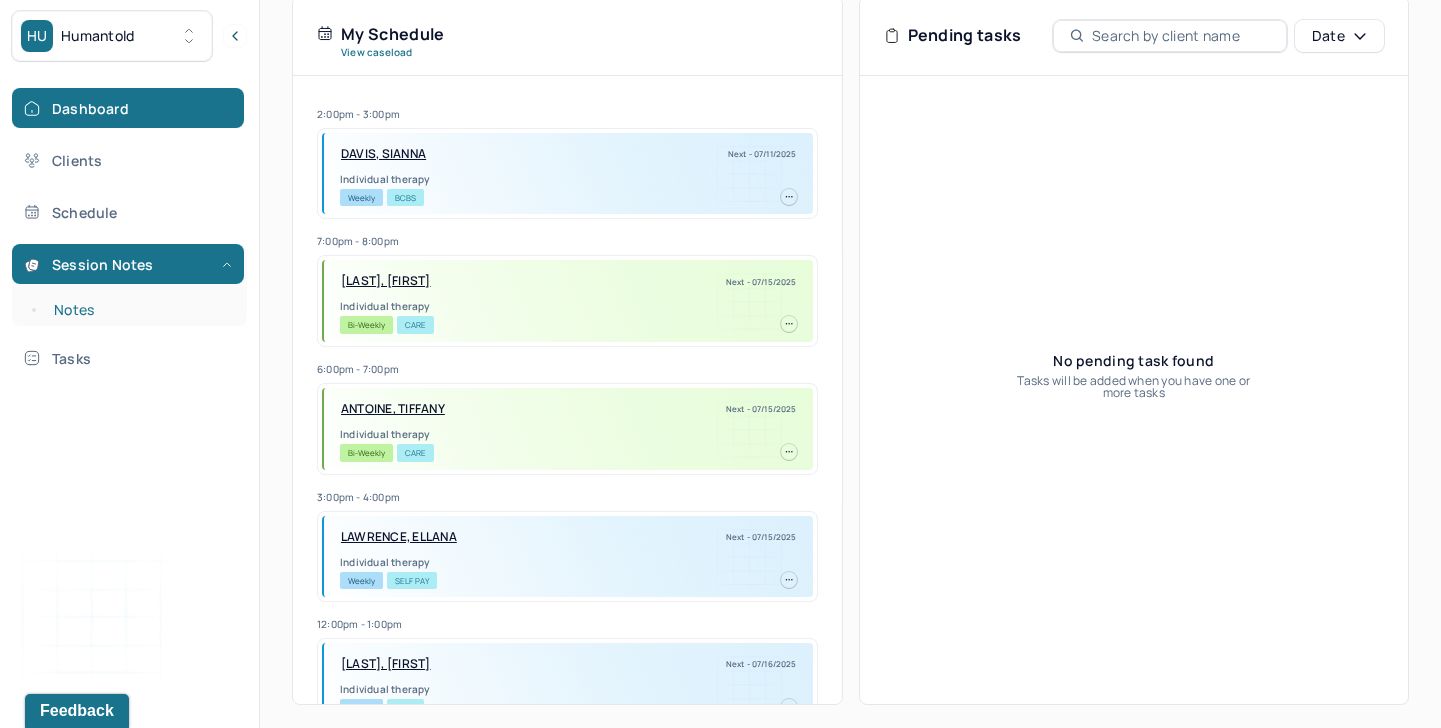 click on "Notes" at bounding box center [139, 310] 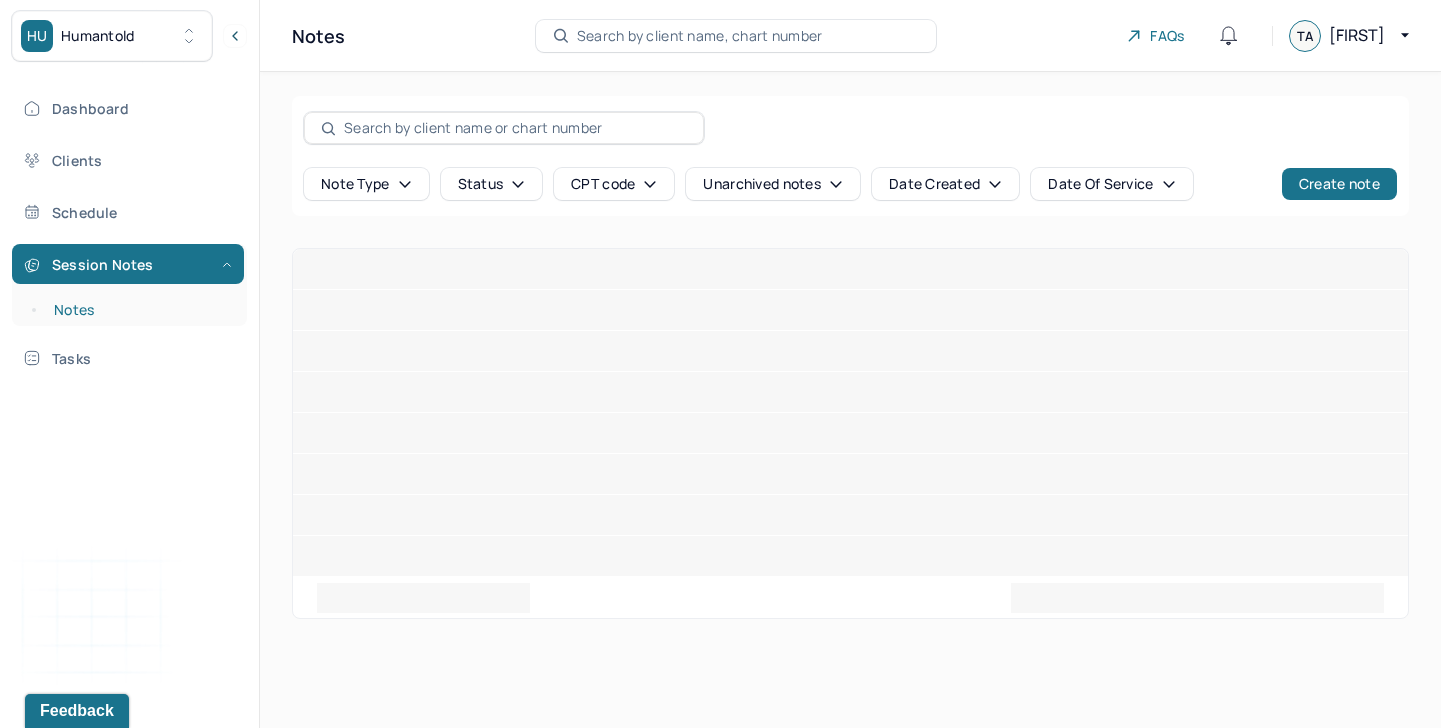 scroll, scrollTop: 0, scrollLeft: 0, axis: both 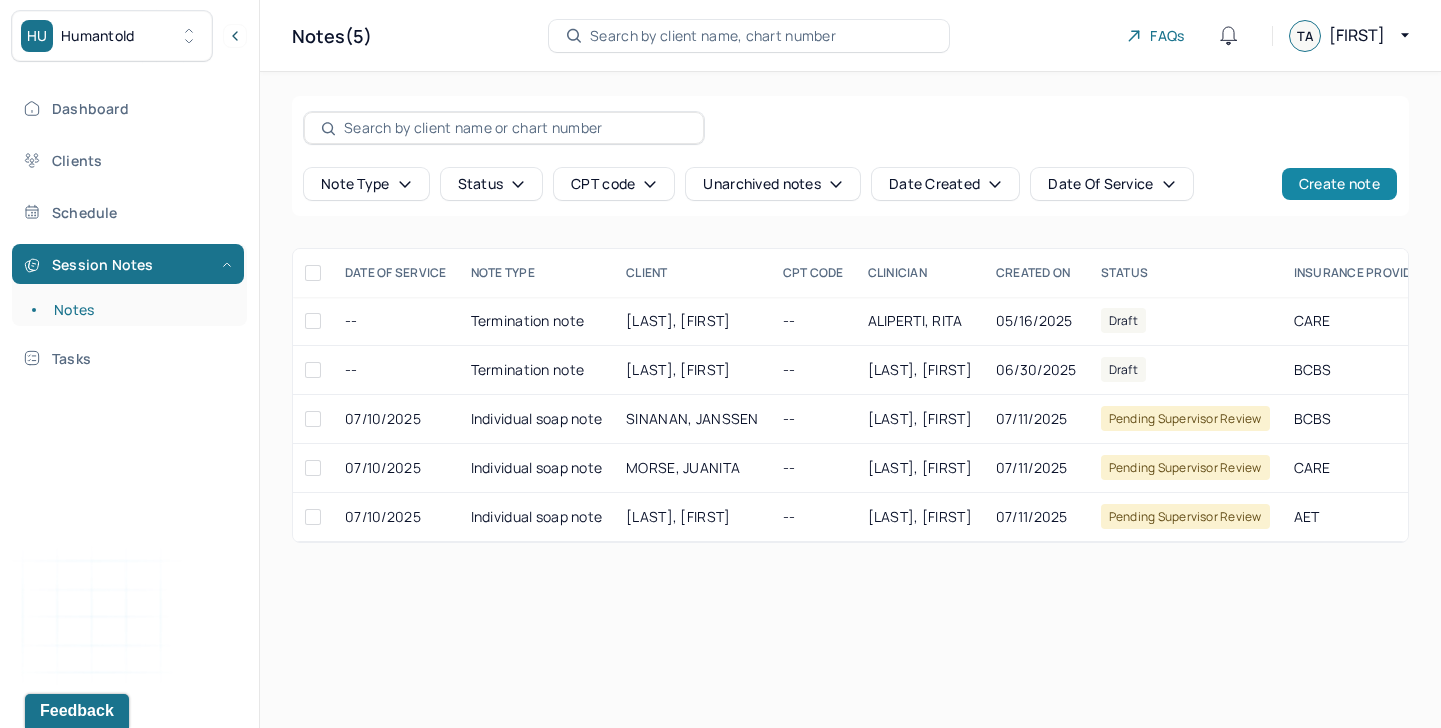 click on "Create note" at bounding box center (1339, 184) 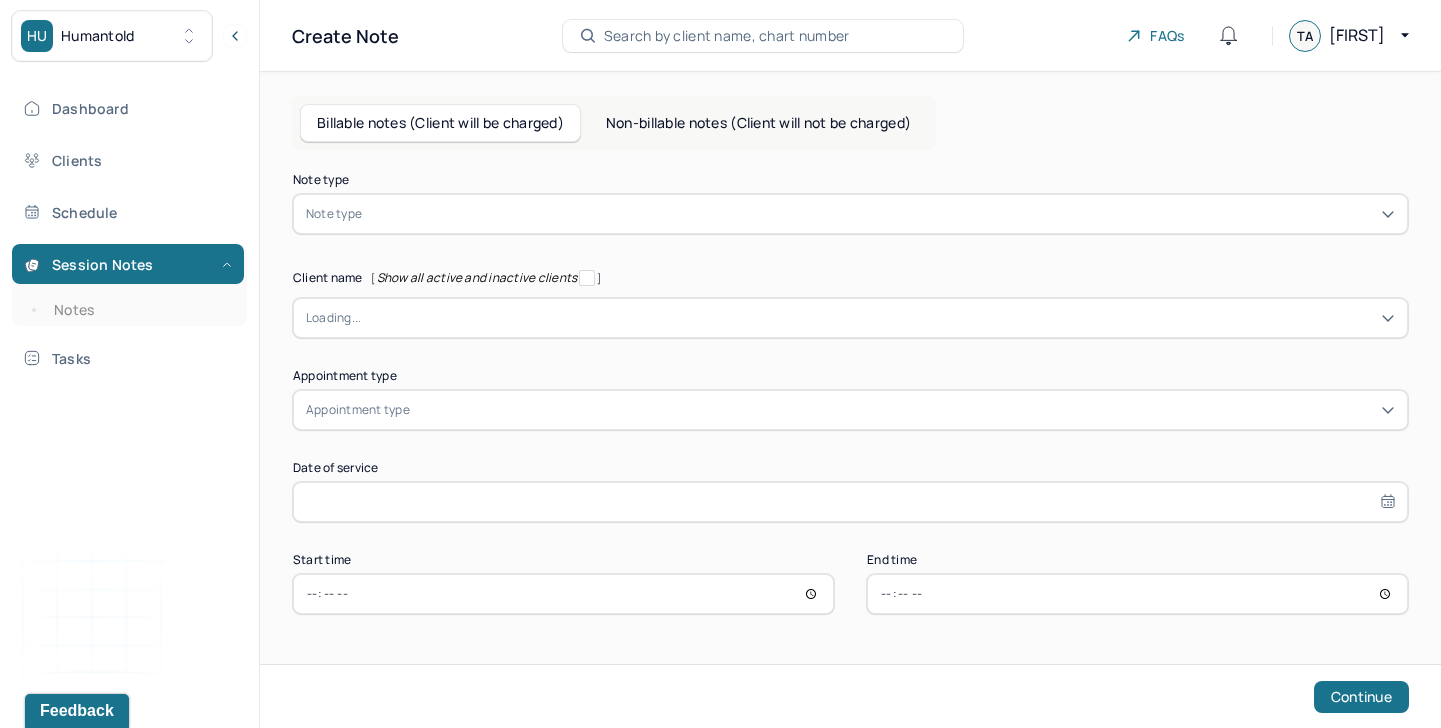 click at bounding box center (880, 214) 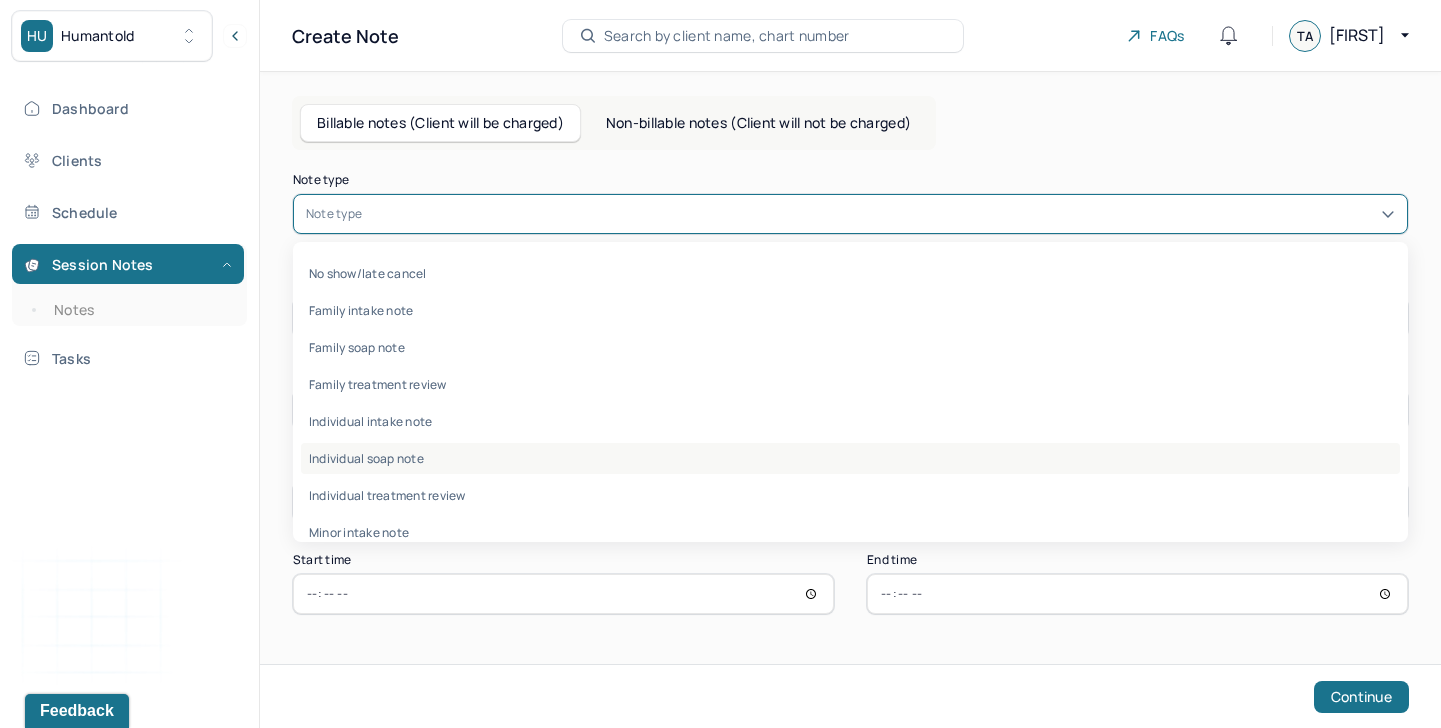 click on "Individual soap note" at bounding box center (850, 458) 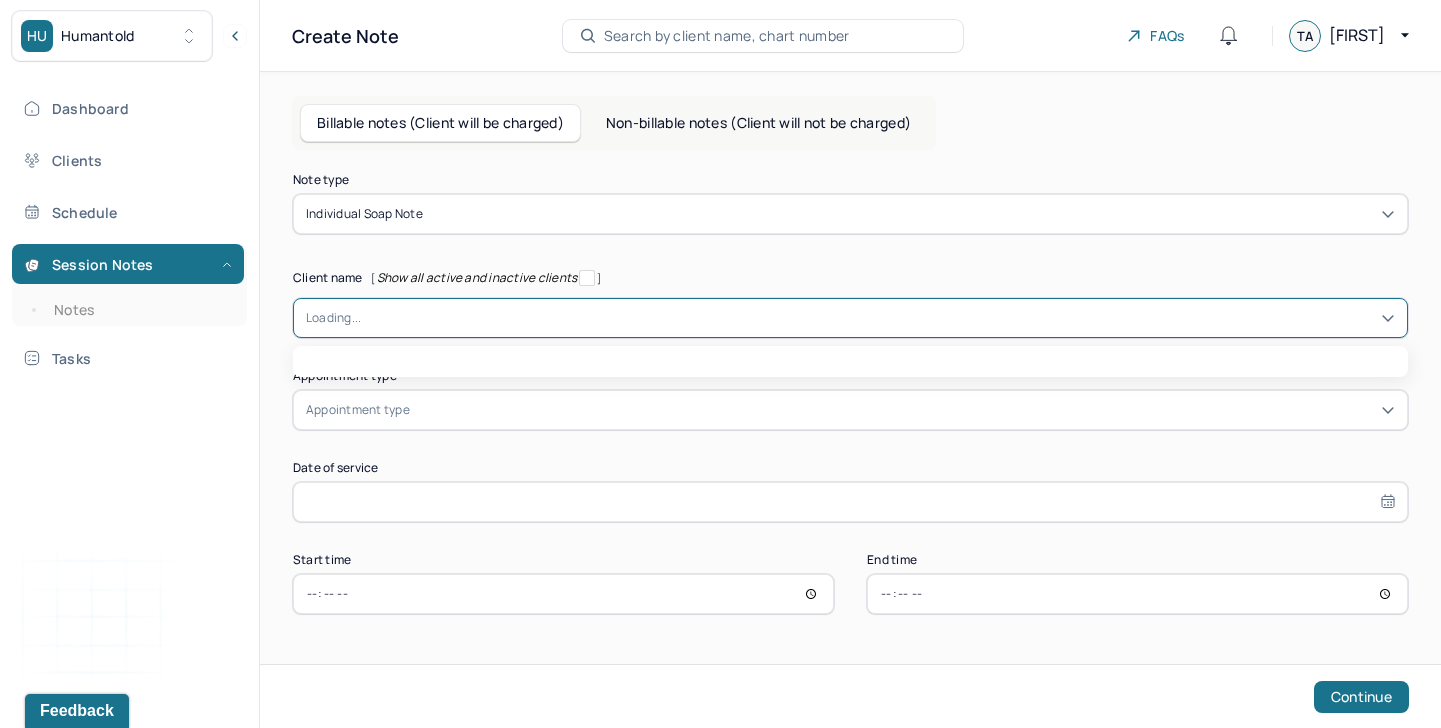 click at bounding box center (878, 318) 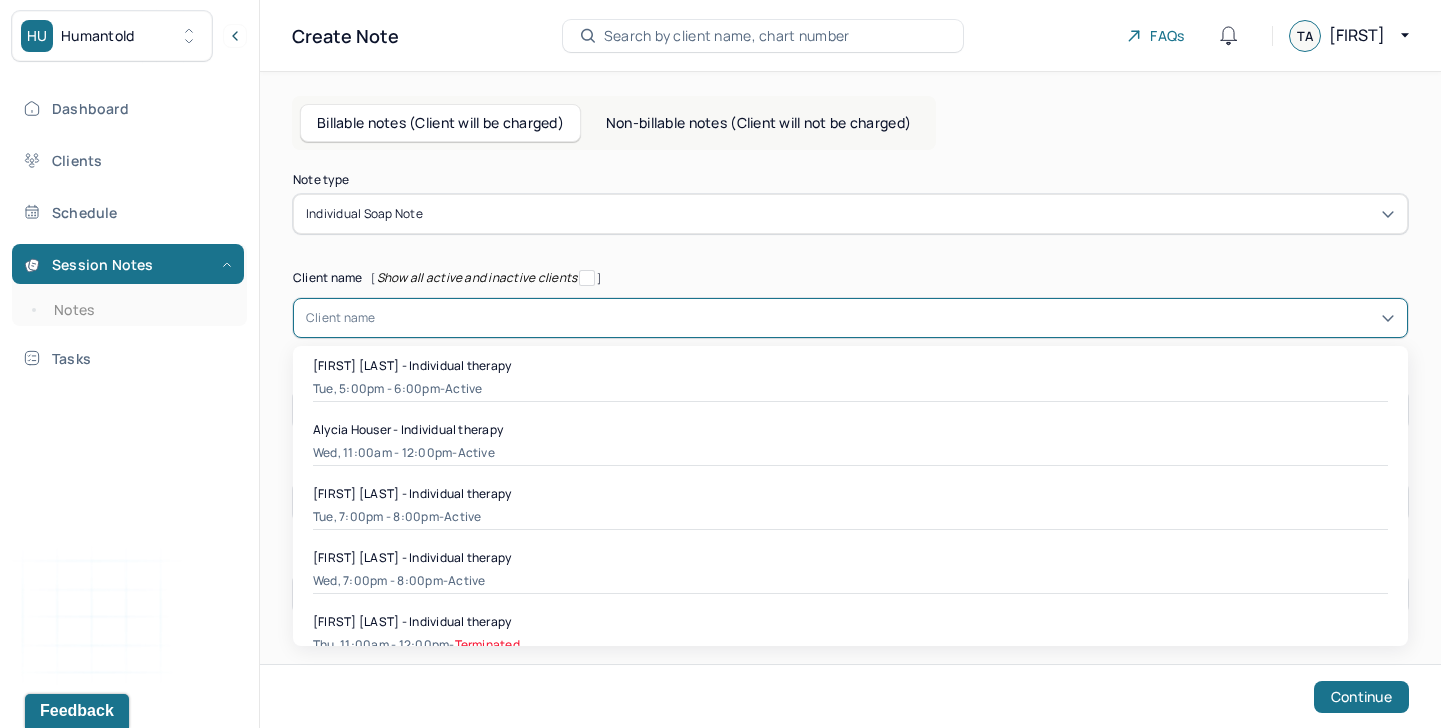 click on "[FIRST] [LAST] - Individual therapy" at bounding box center (850, 365) 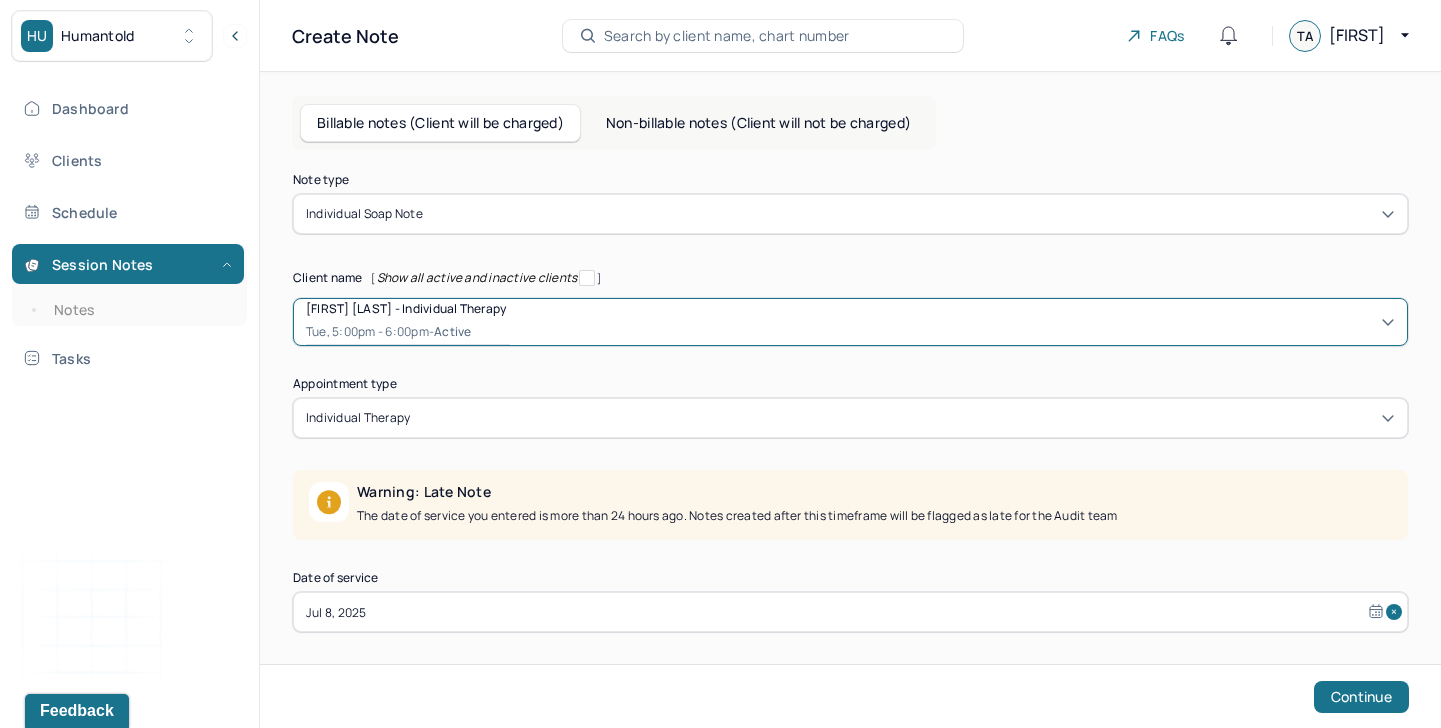 scroll, scrollTop: 101, scrollLeft: 0, axis: vertical 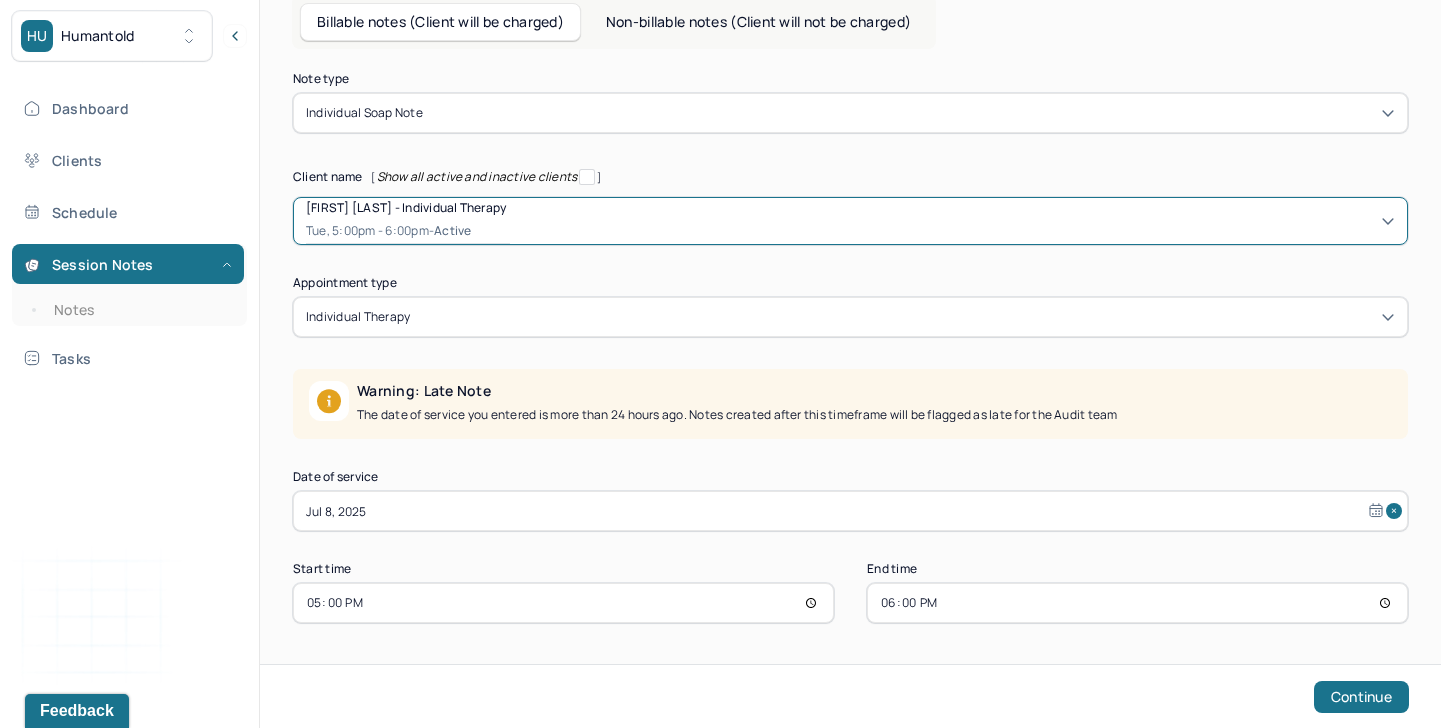 click on "Jul 8, 2025" at bounding box center (850, 511) 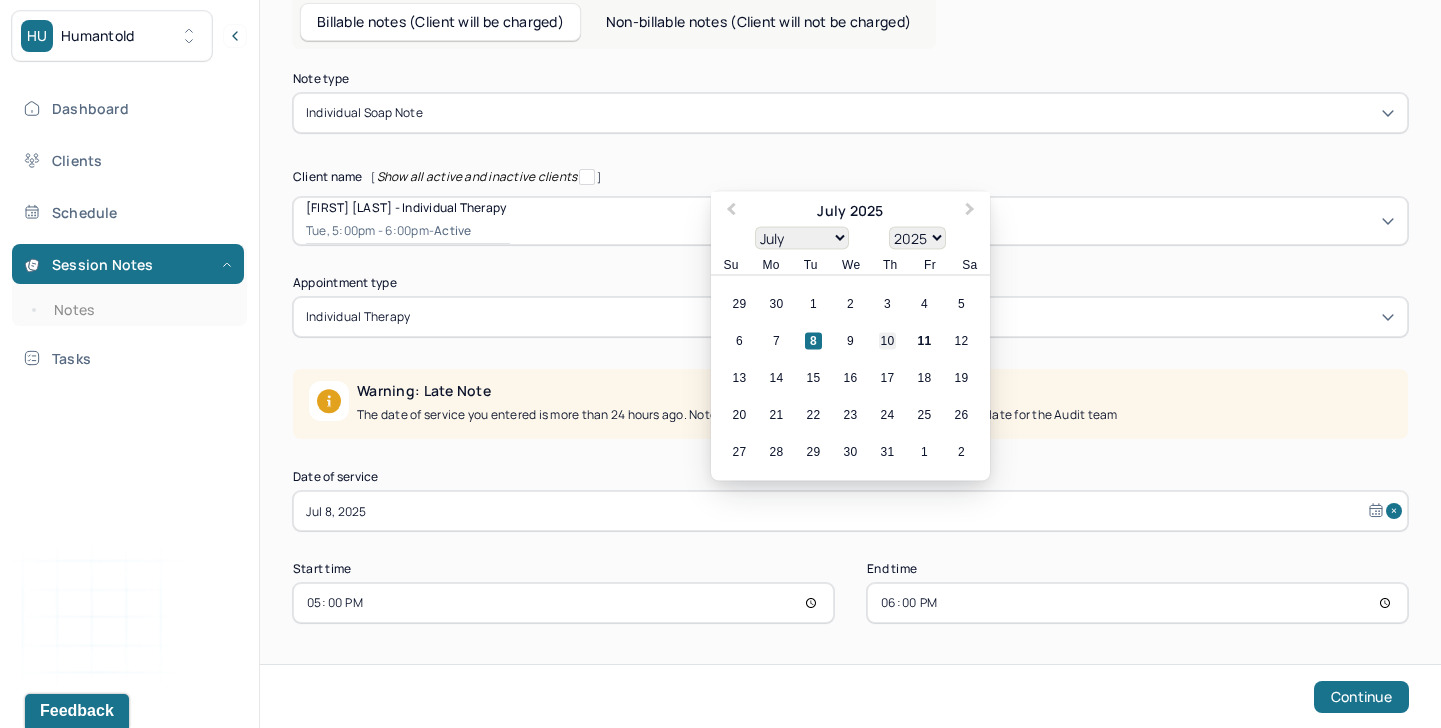 click on "10" at bounding box center [887, 341] 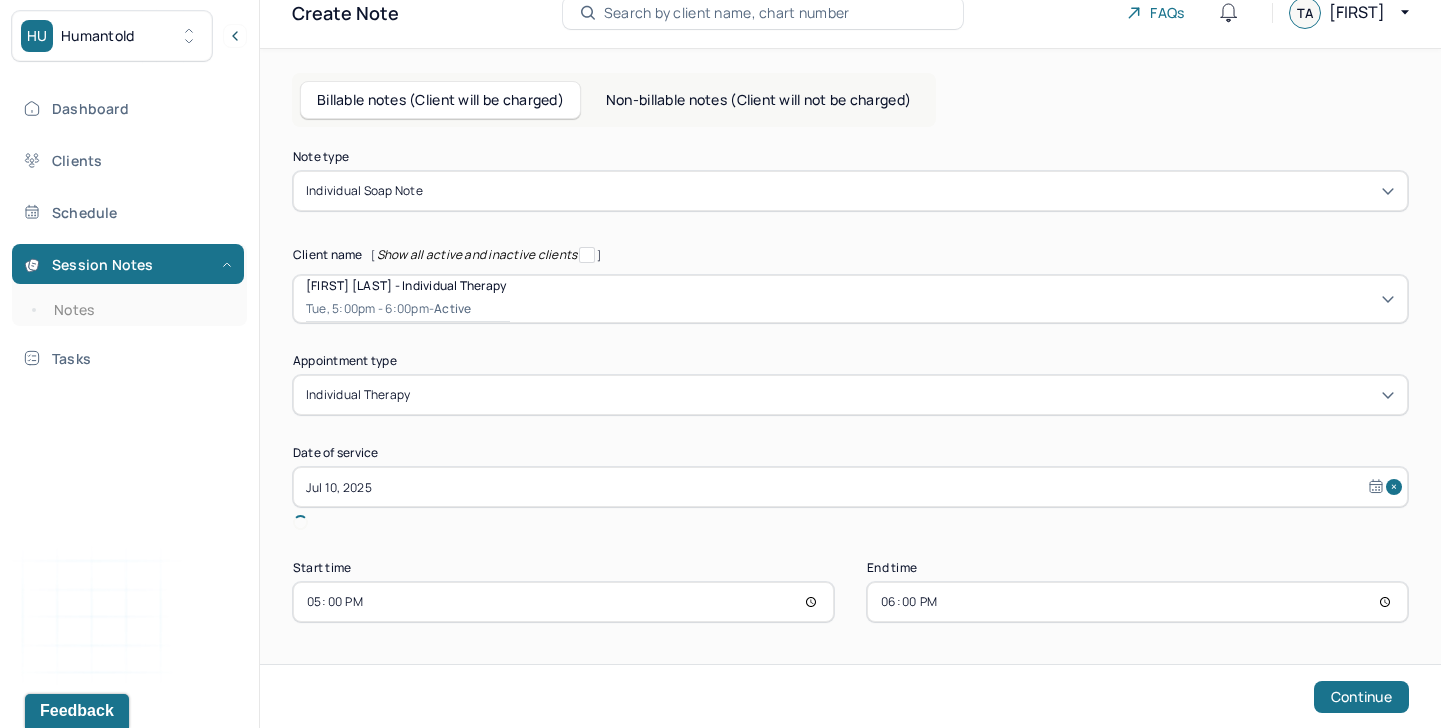 scroll, scrollTop: 0, scrollLeft: 0, axis: both 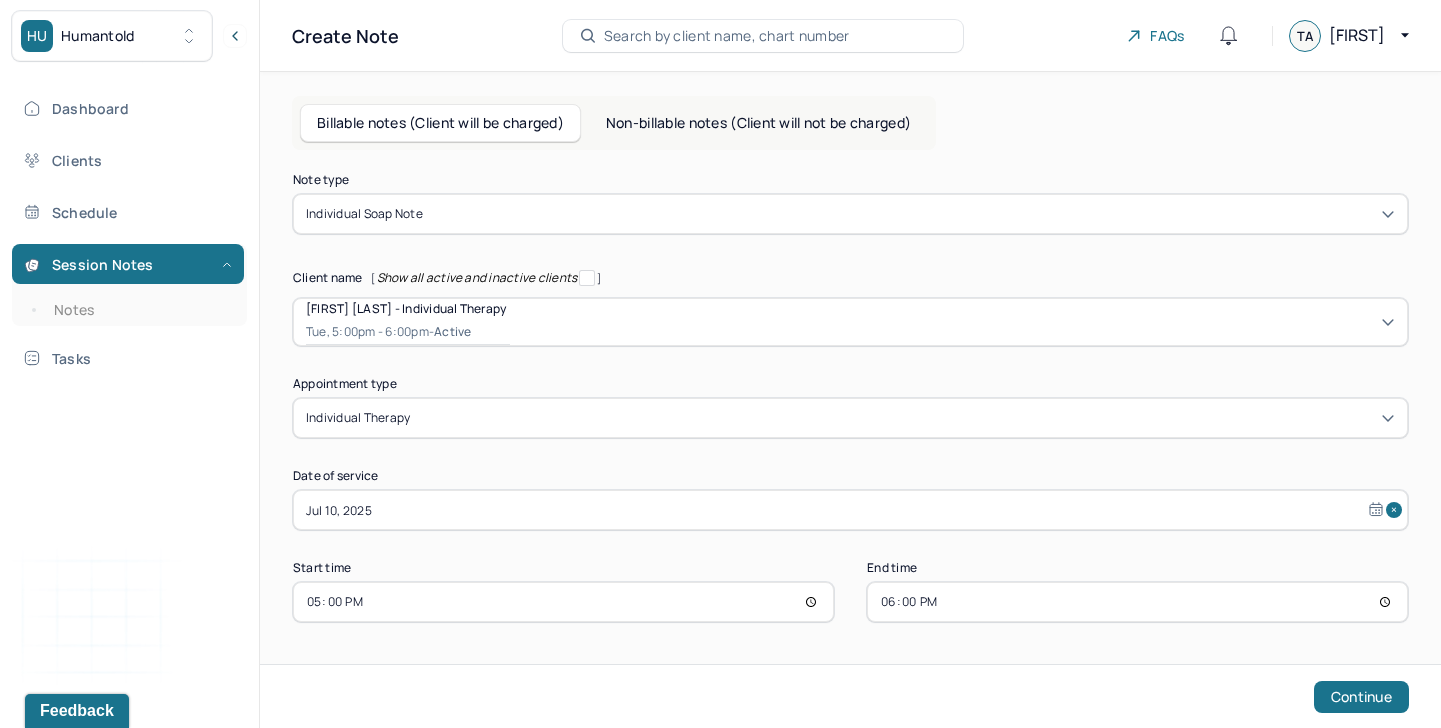 click on "17:00" at bounding box center (563, 602) 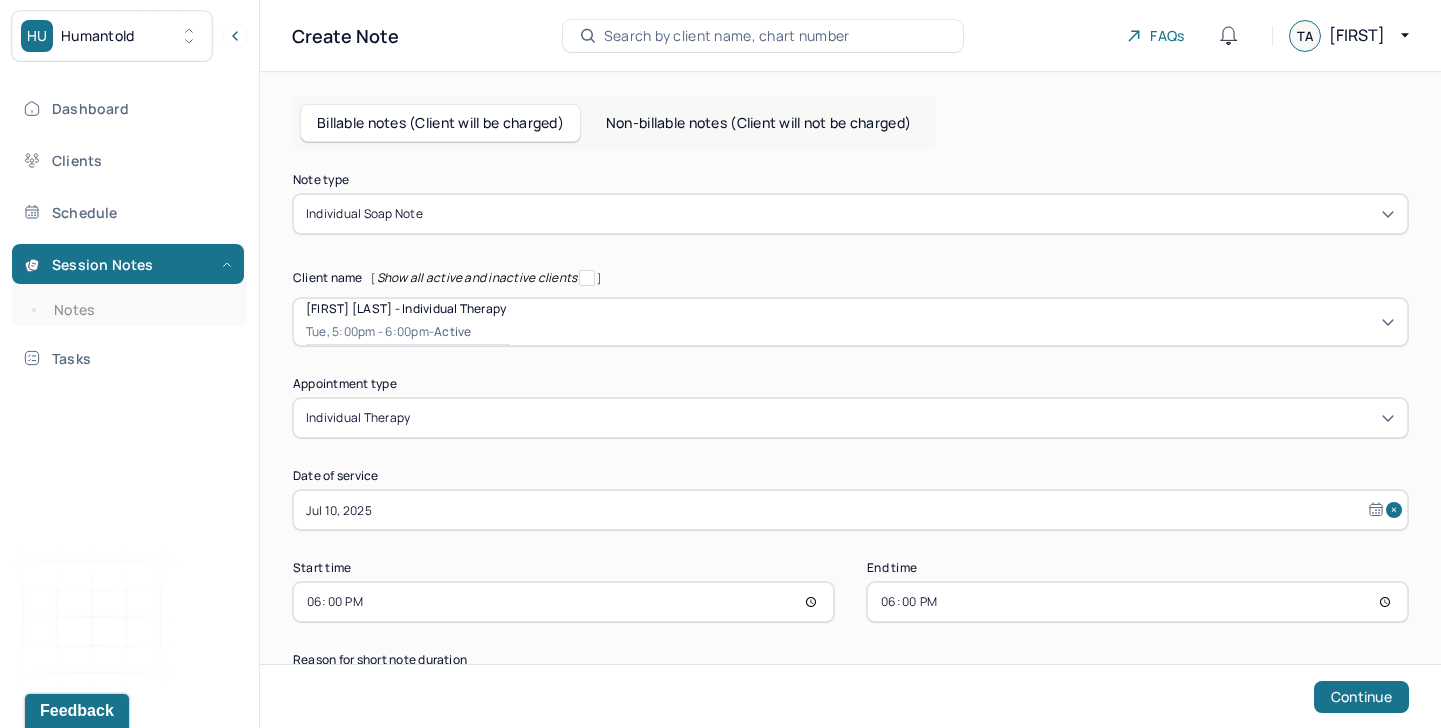 type on "18:00" 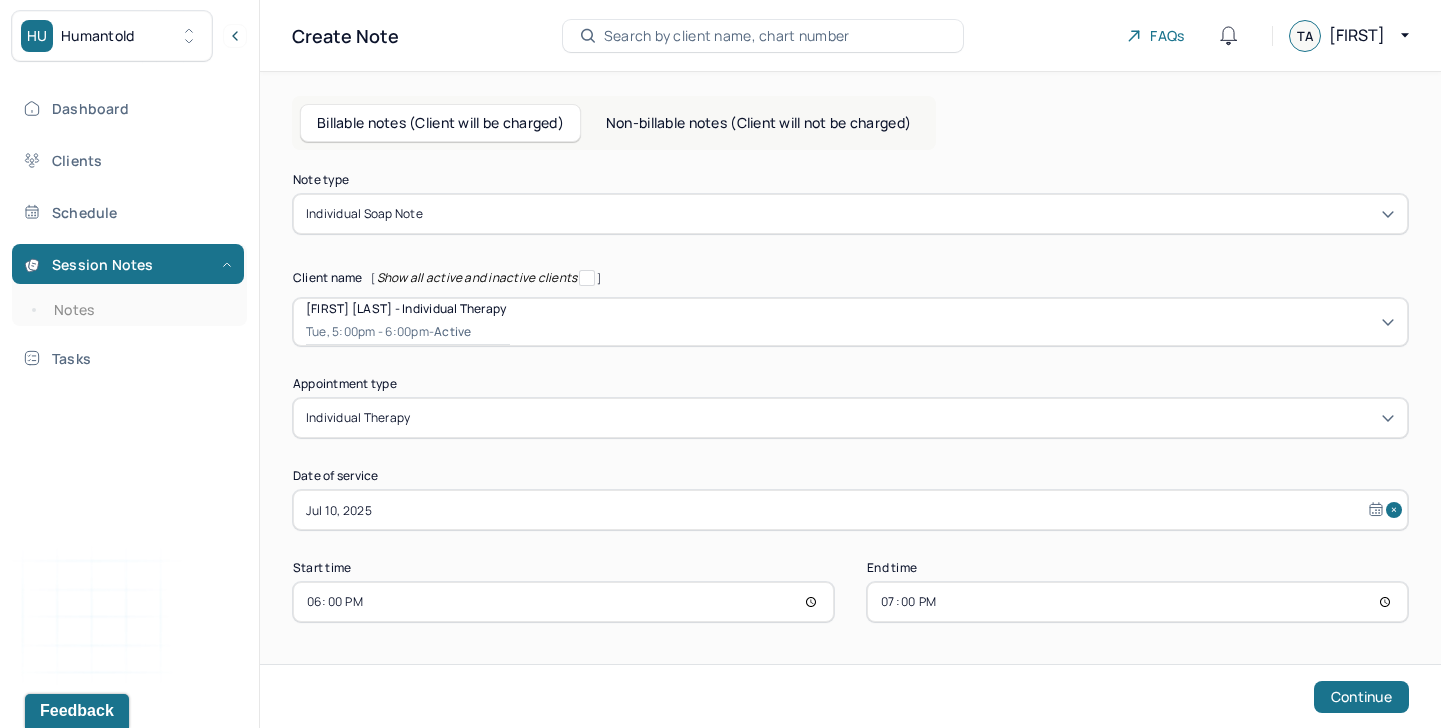 type on "19:00" 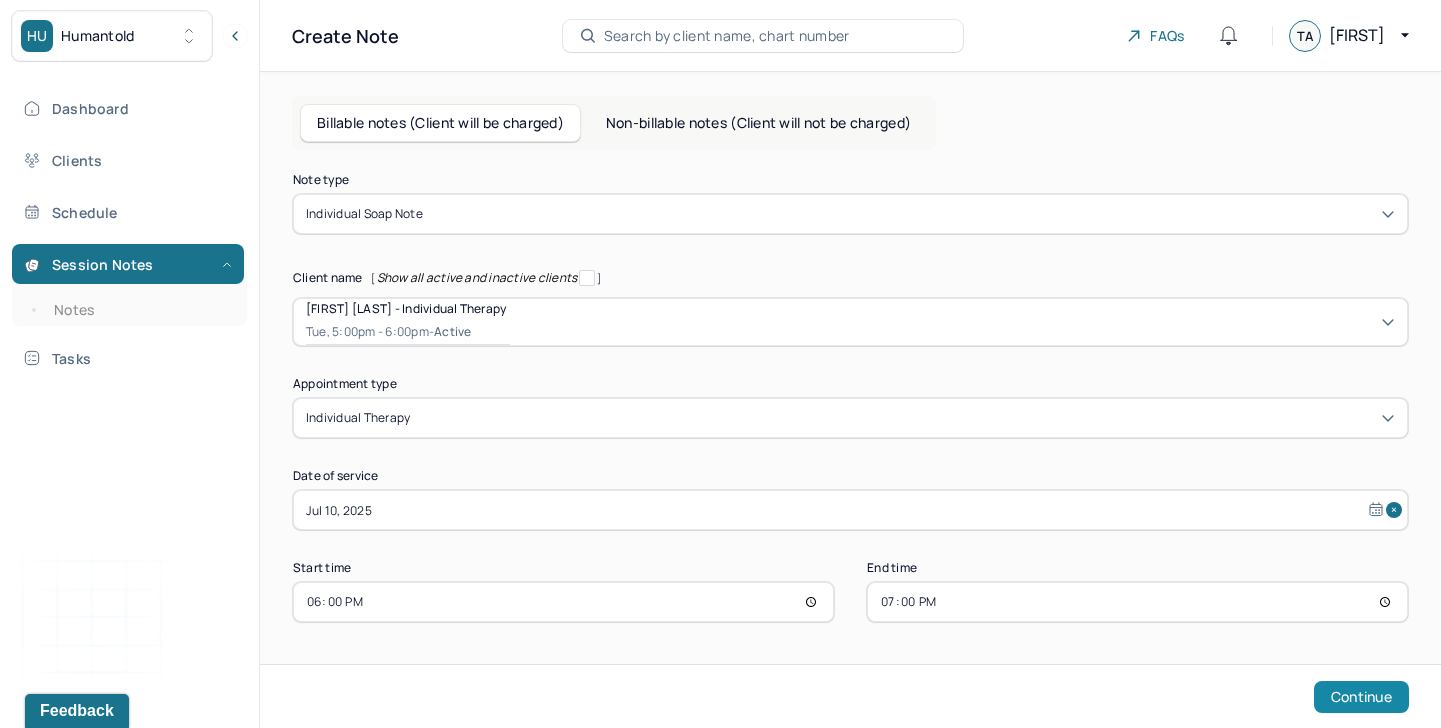 click on "Continue" at bounding box center [1361, 697] 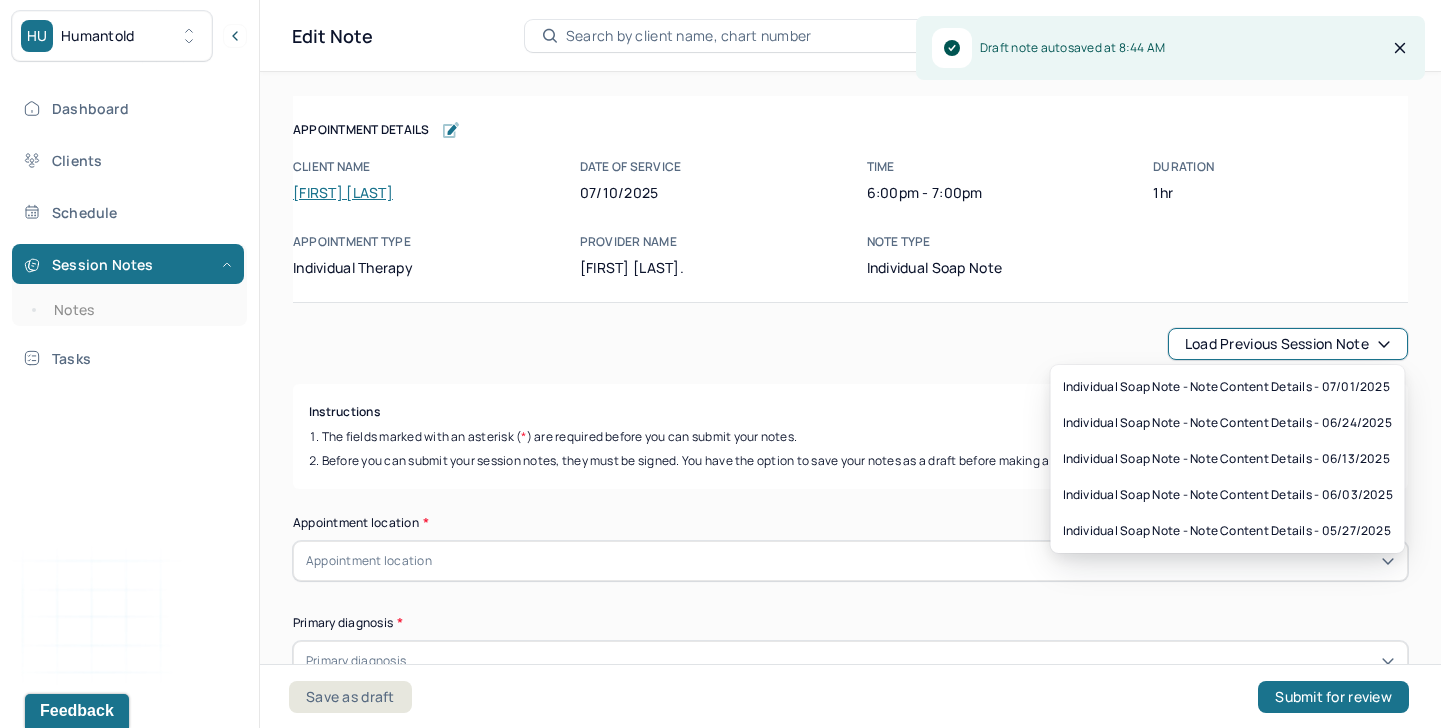click on "Load previous session note" at bounding box center (1288, 344) 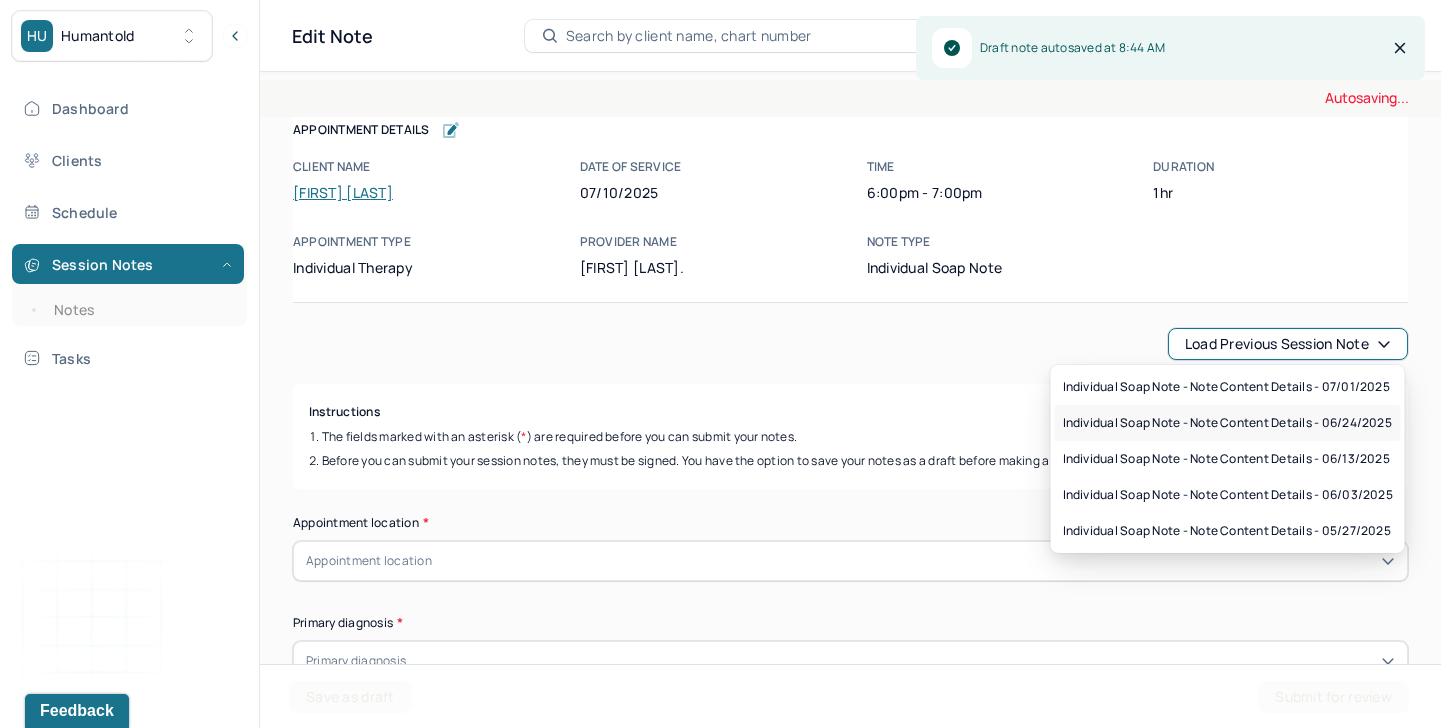 click on "Individual soap note   - Note content Details -   06/24/2025" at bounding box center [1227, 423] 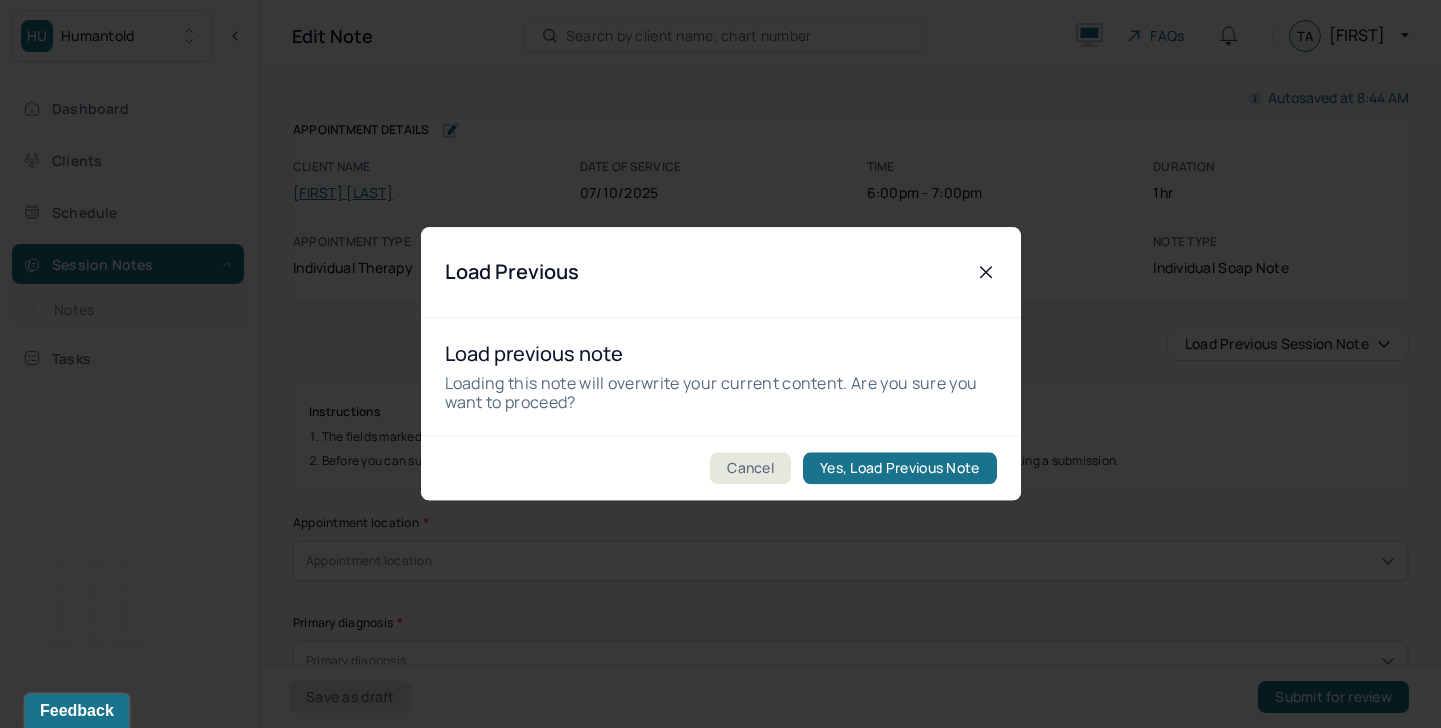 click 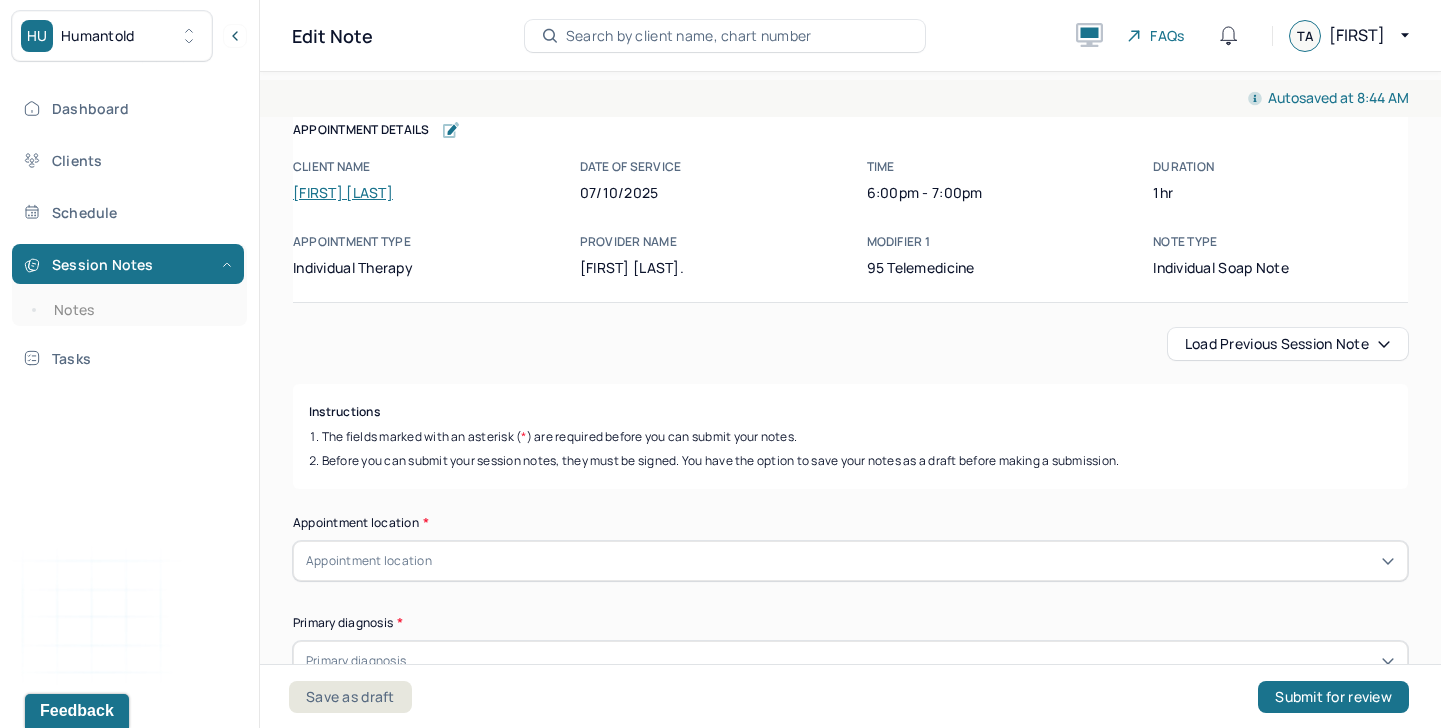 click on "Load previous session note" at bounding box center [1288, 344] 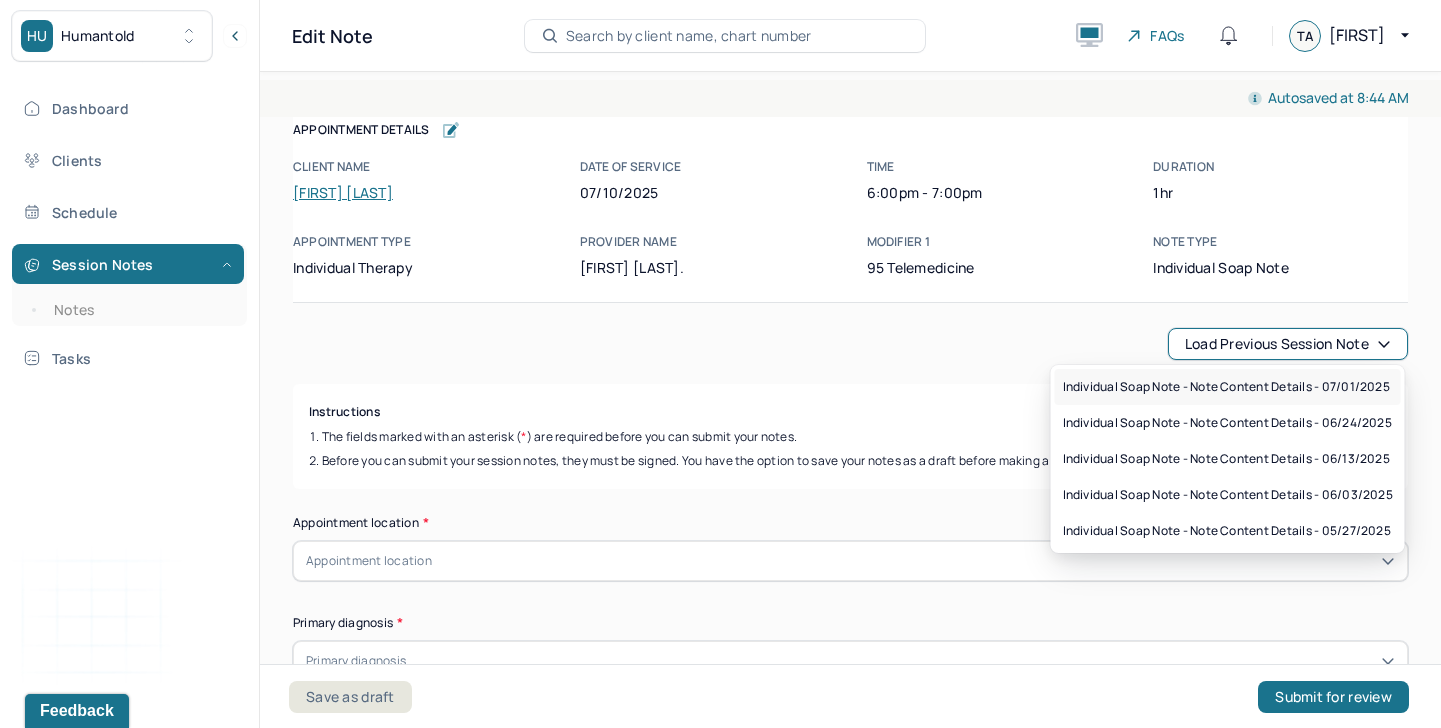 click on "Individual soap note   - Note content Details -   07/01/2025" at bounding box center [1226, 387] 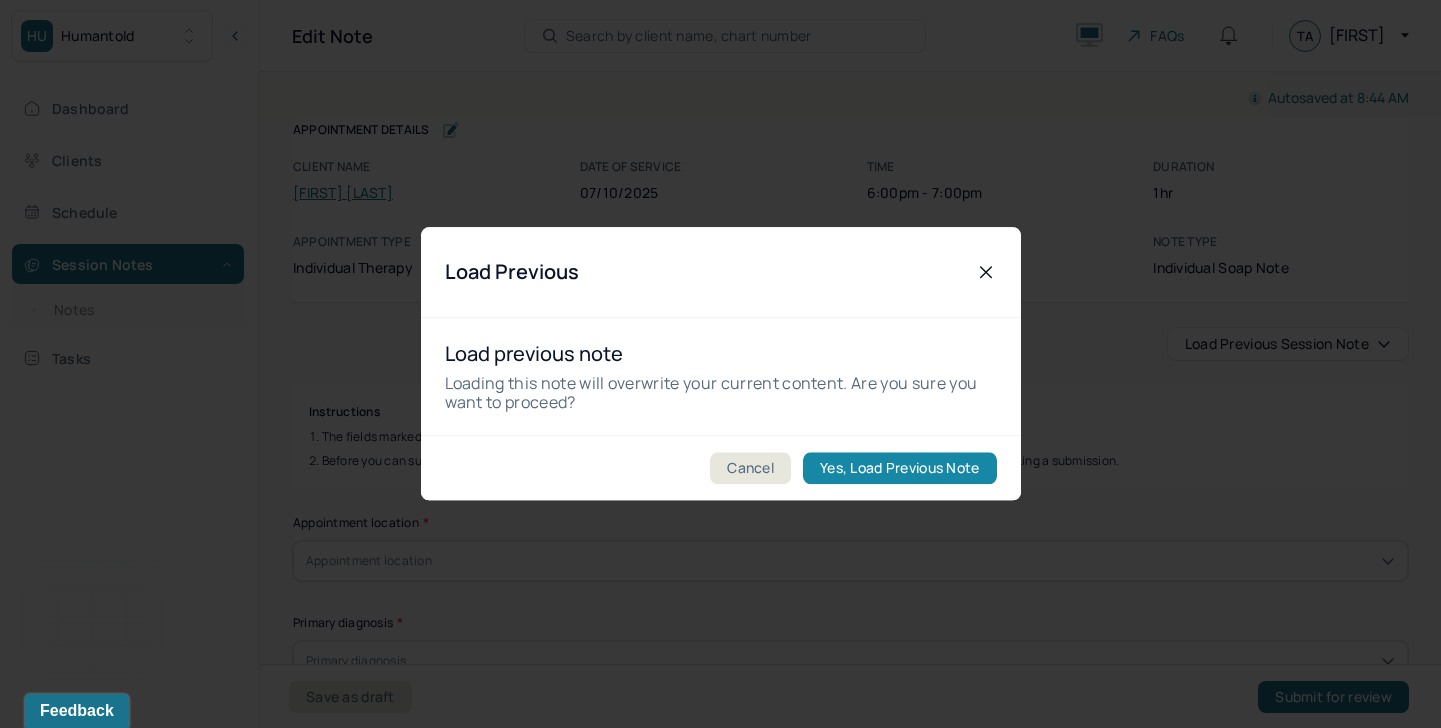 click on "Yes, Load Previous Note" at bounding box center [899, 469] 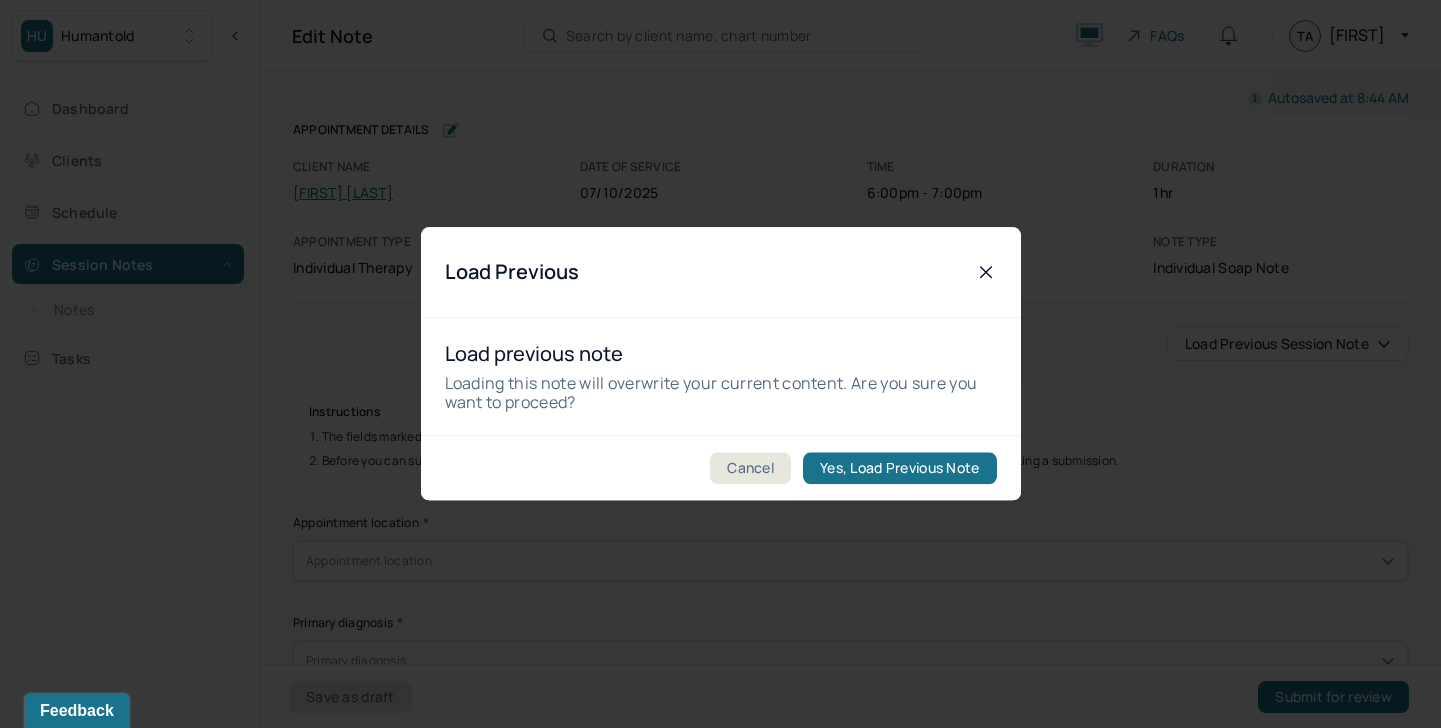 type on "conflict, sadness, anxious thoughts" 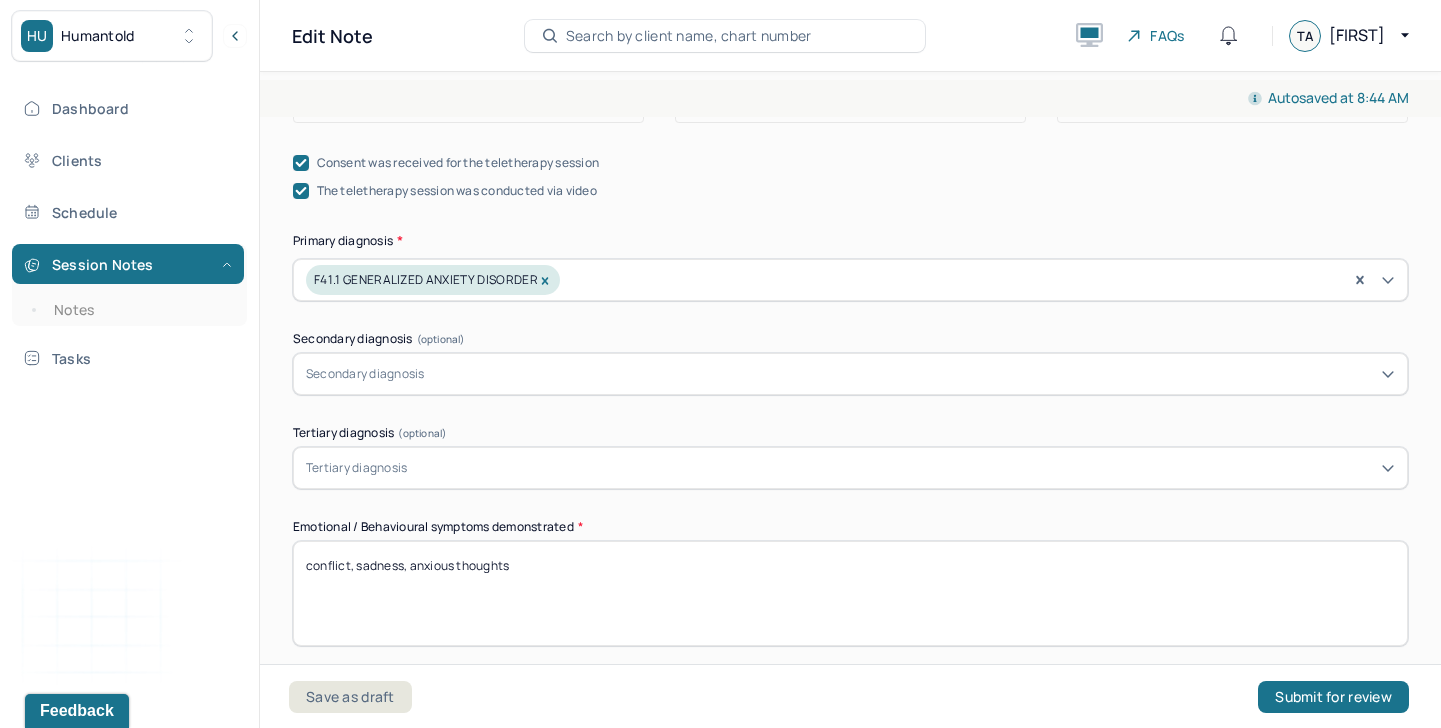 scroll, scrollTop: 697, scrollLeft: 0, axis: vertical 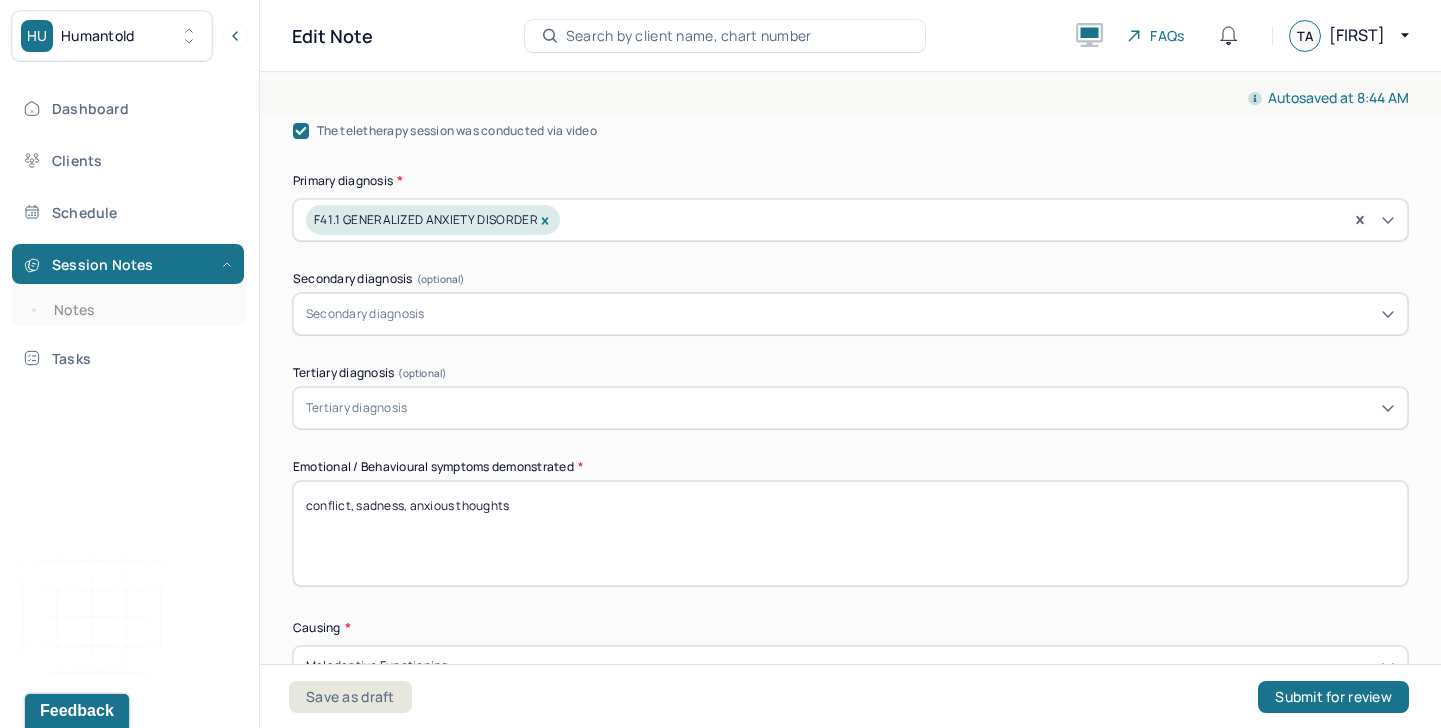click on "conflict, sadness, anxious thoughts" at bounding box center (850, 533) 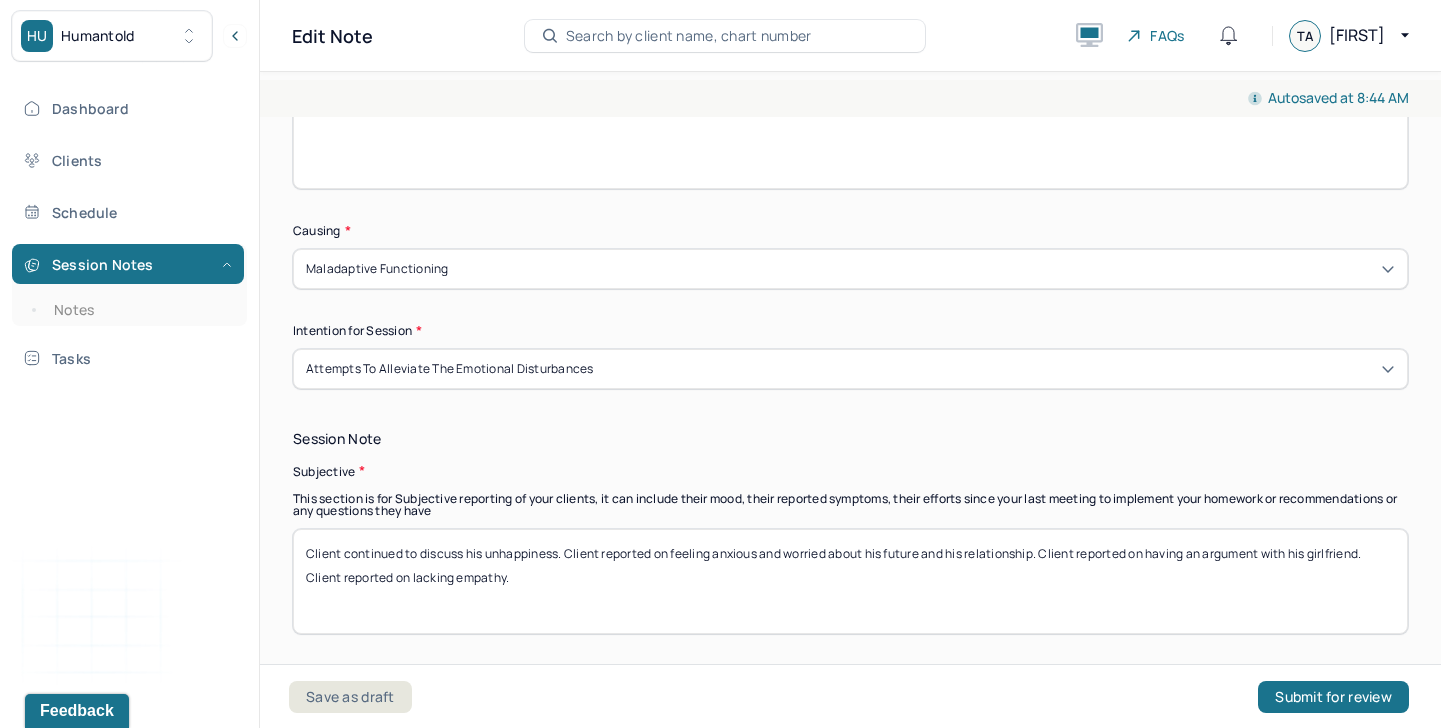 click on "Client continued to discuss his unhappiness. Client reported on feeling anxious and worried about his future and his relationship. Client reported on having an argument with his girlfriend. Client reported on lacking empathy." at bounding box center (850, 581) 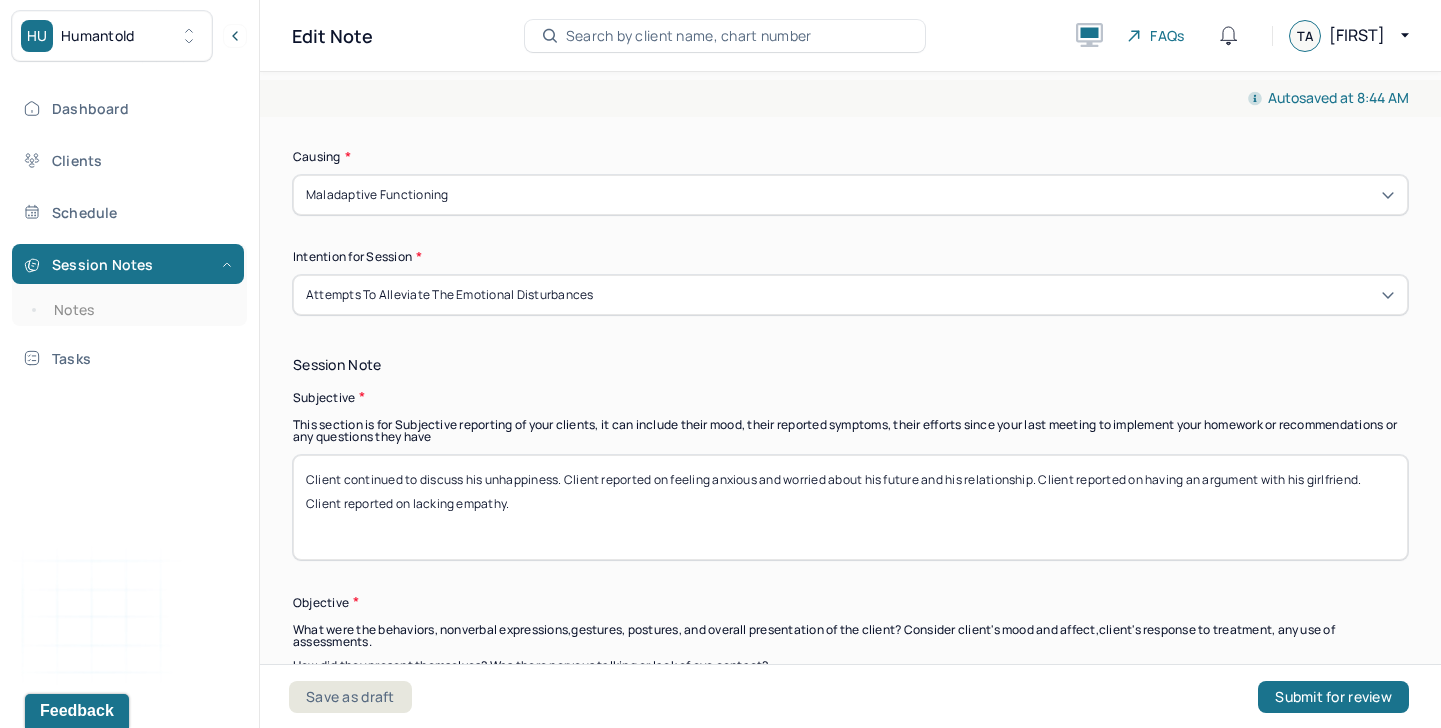 scroll, scrollTop: 1279, scrollLeft: 0, axis: vertical 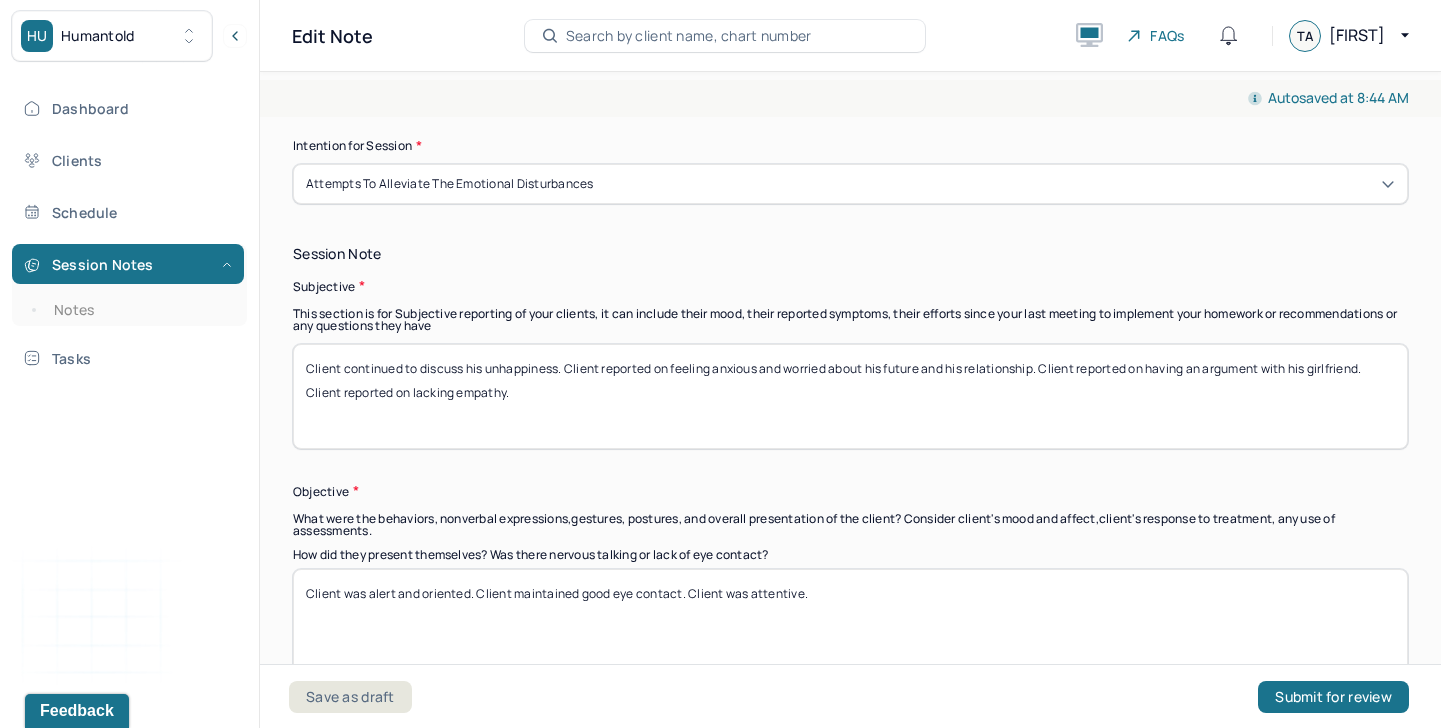 click on "Session Note Subjective This section is for Subjective reporting of your clients, it can include their mood, their reported symptoms, their efforts since your last meeting to implement your homework or recommendations or any questions they have Client continued to discuss his unhappiness. Client reported on feeling anxious and worried about his future and his relationship. Client reported on having an argument with his girlfriend. Client reported on lacking empathy.  Objective What were the behaviors, nonverbal expressions,gestures, postures, and overall presentation of the client? Consider client's mood and affect,client's response to treatment, any use of assessments. How did they present themselves? Was there nervous talking or lack of eye contact? Client was alert and oriented. Client maintained good eye contact. Client was attentive.  Assessment" at bounding box center [850, 567] 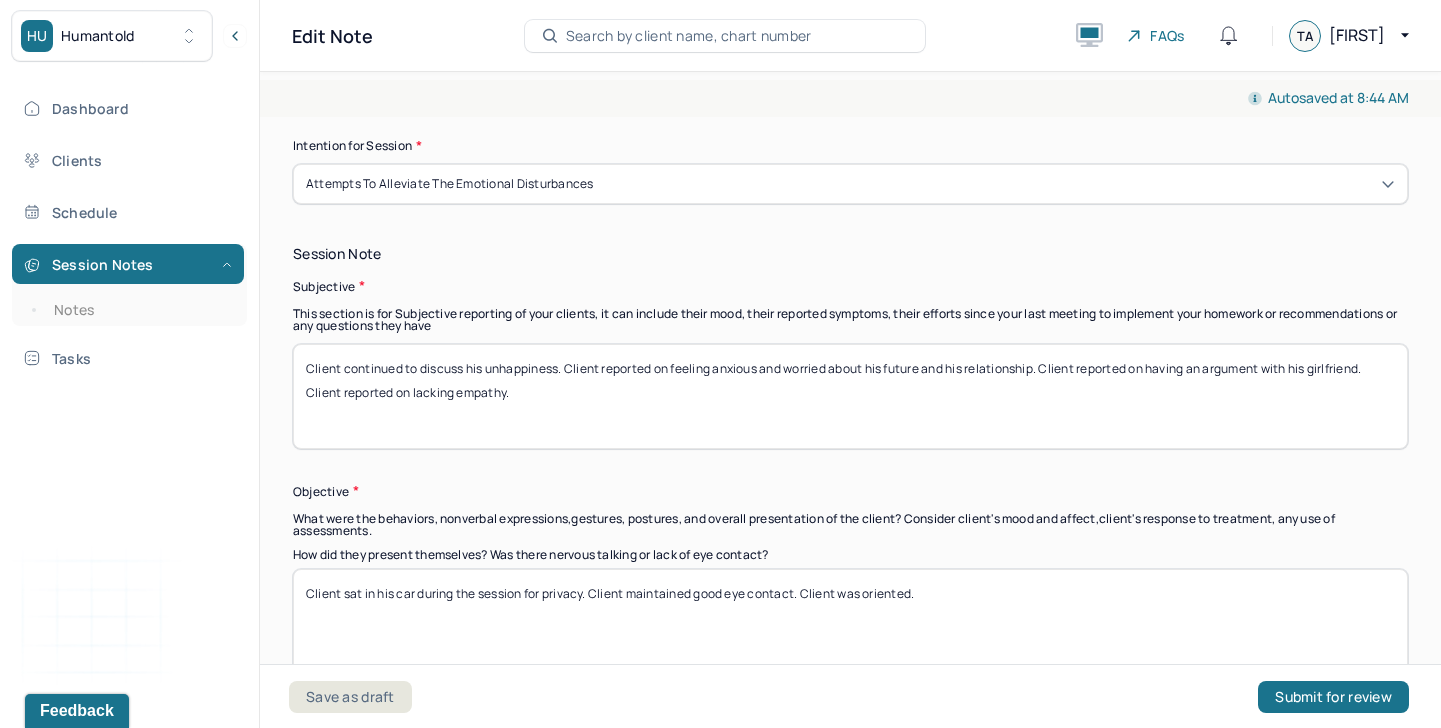 scroll, scrollTop: 1050, scrollLeft: 0, axis: vertical 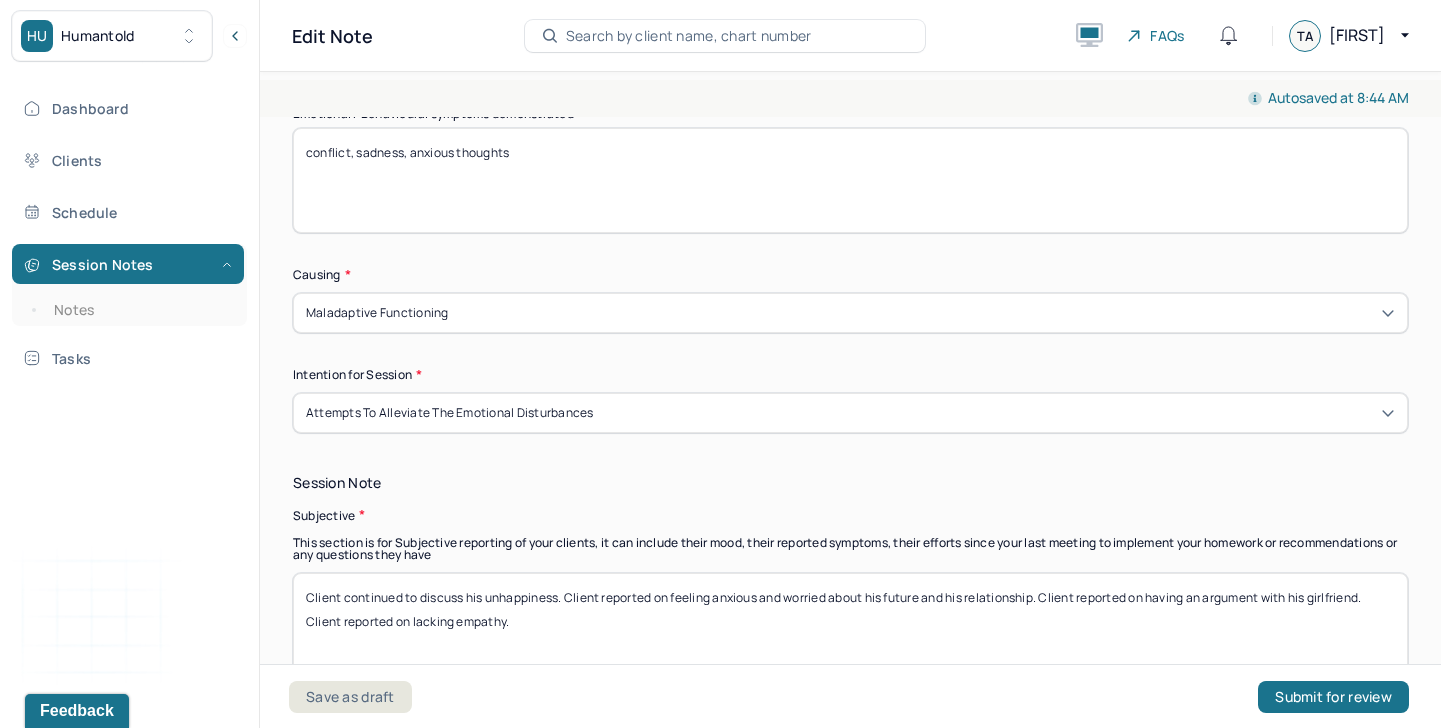 type on "Client sat in his car during the session for privacy. Client maintained good eye contact. Client was oriented." 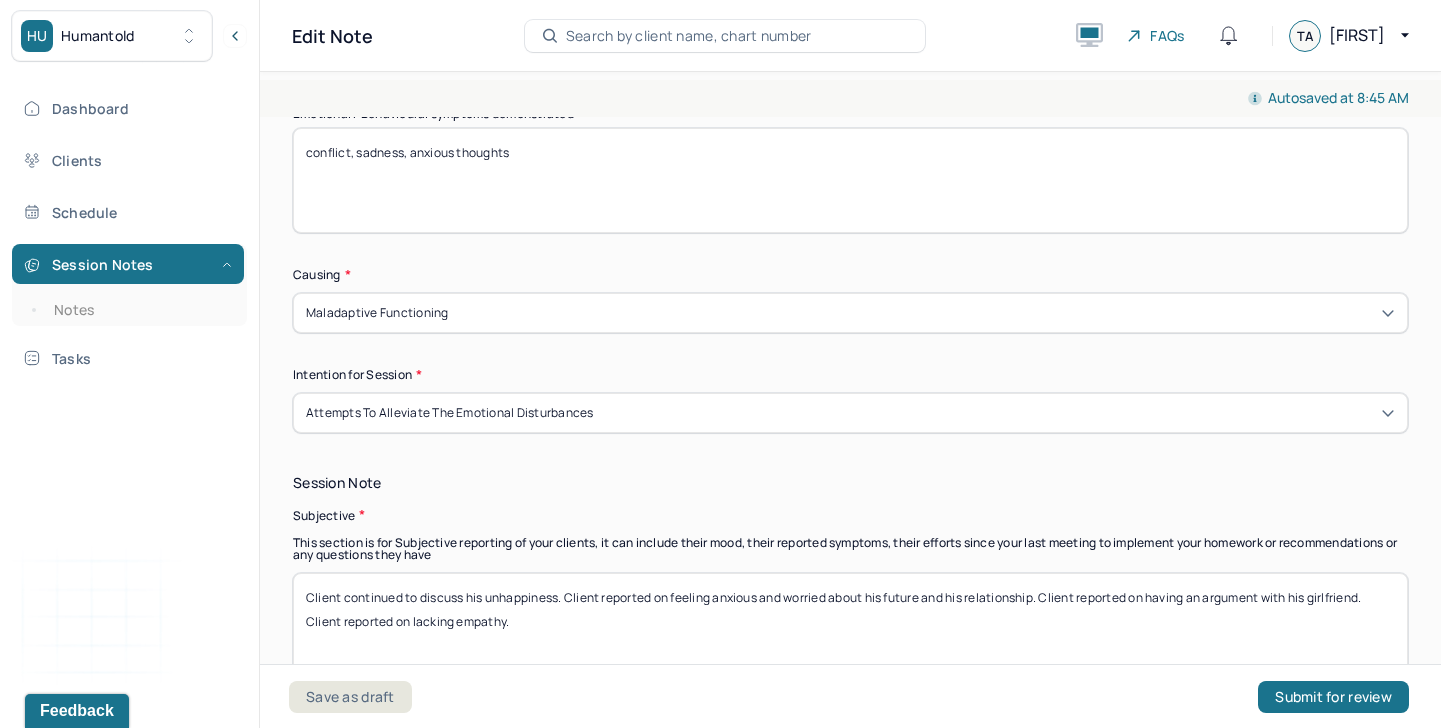 click on "conflict, sadness, anxious thoughts" at bounding box center [850, 180] 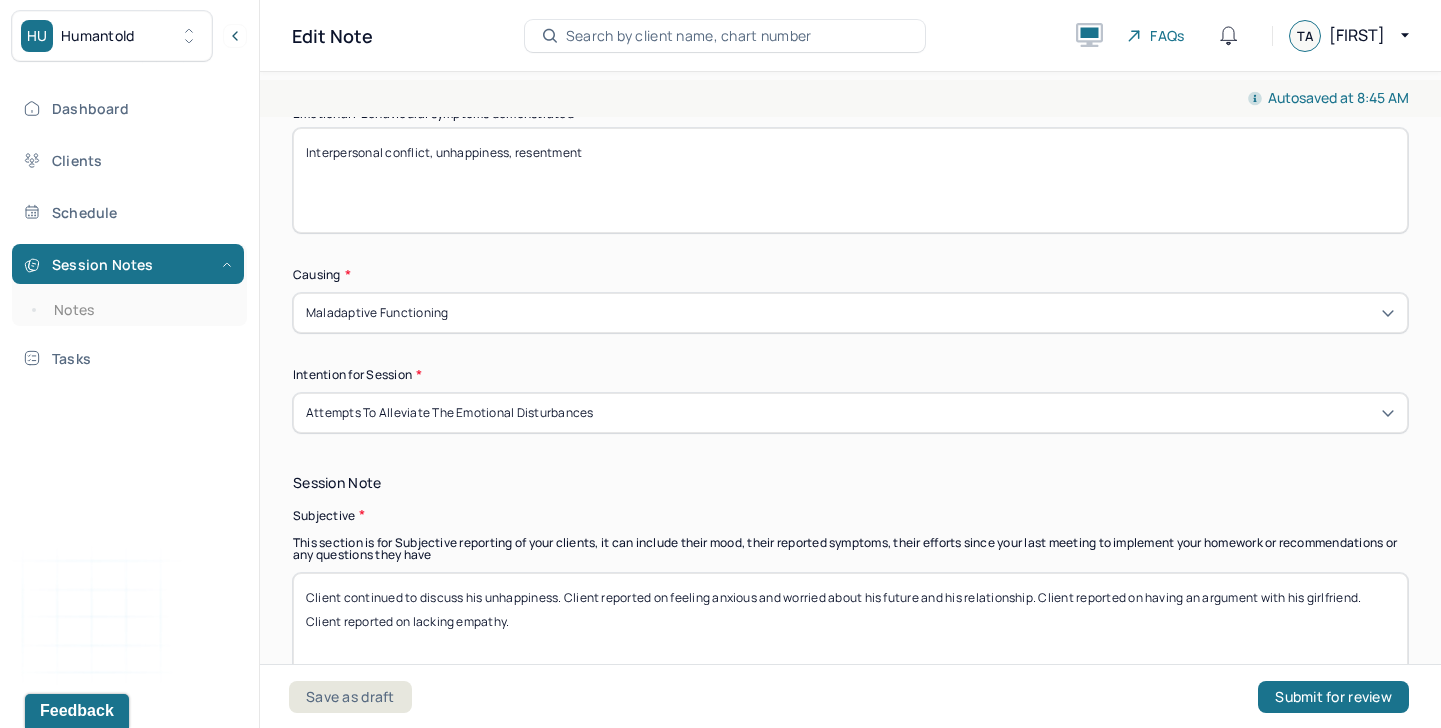 scroll, scrollTop: 1201, scrollLeft: 0, axis: vertical 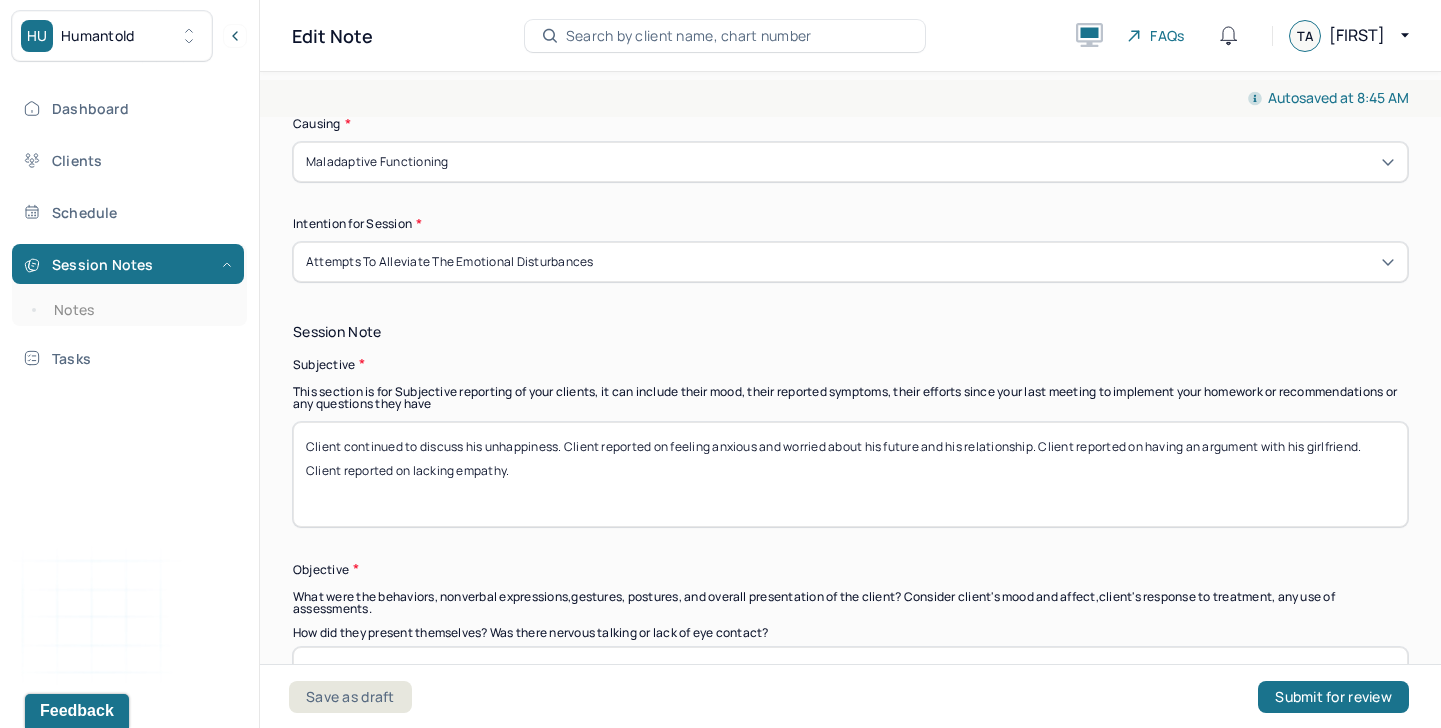 type on "Interpersonal conflict, unhappiness, resentment" 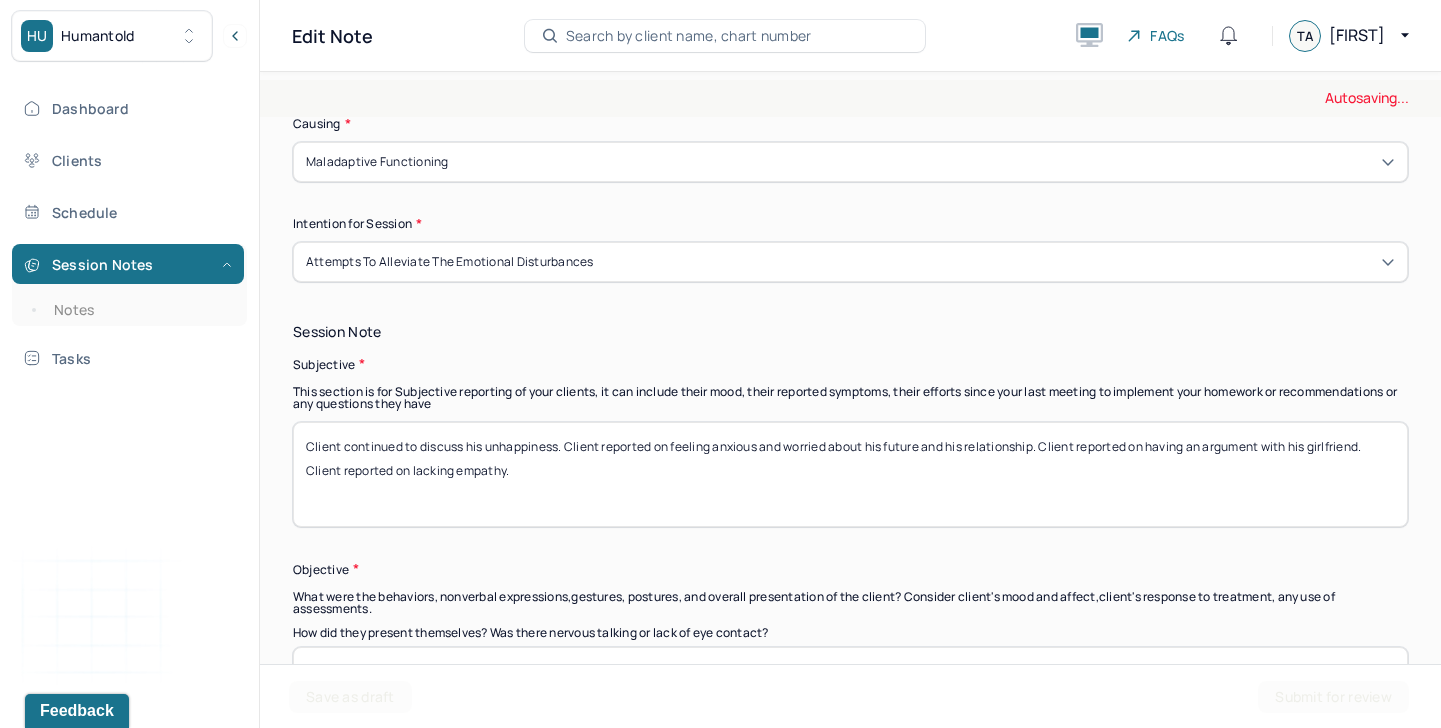 click on "Client continued to discuss his unhappiness. Client reported on feeling anxious and worried about his future and his relationship. Client reported on having an argument with his girlfriend. Client reported on lacking empathy." at bounding box center [850, 474] 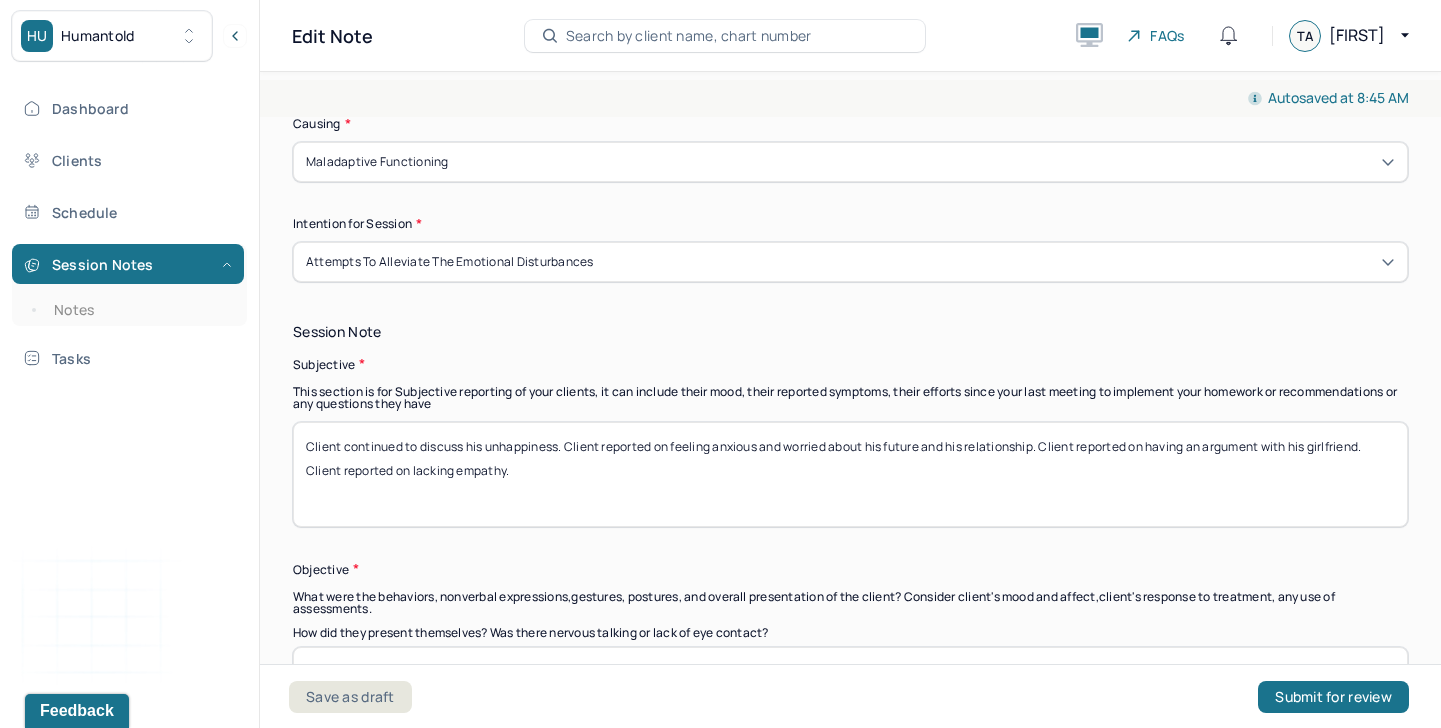 click on "Client continued to discuss his unhappiness. Client reported on feeling anxious and worried about his future and his relationship. Client reported on having an argument with his girlfriend. Client reported on lacking empathy." at bounding box center (850, 474) 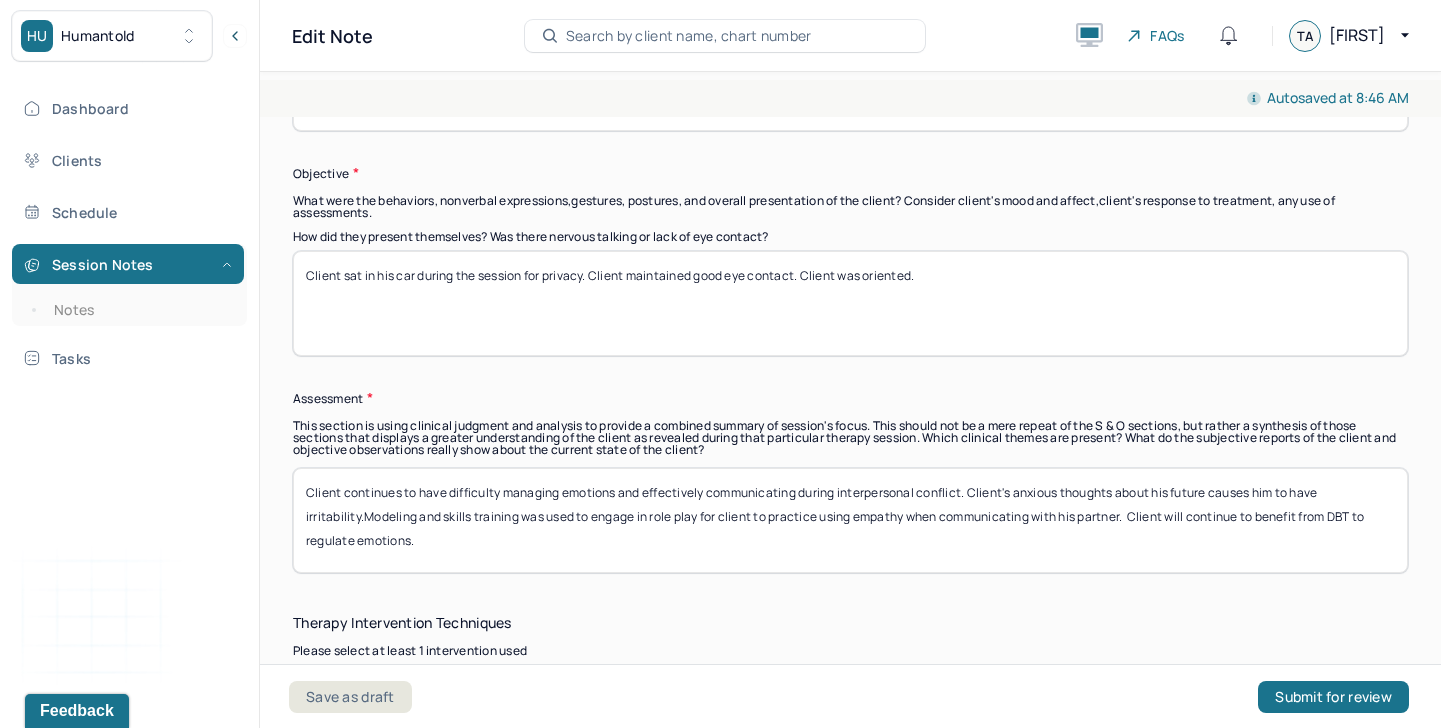 scroll, scrollTop: 1627, scrollLeft: 0, axis: vertical 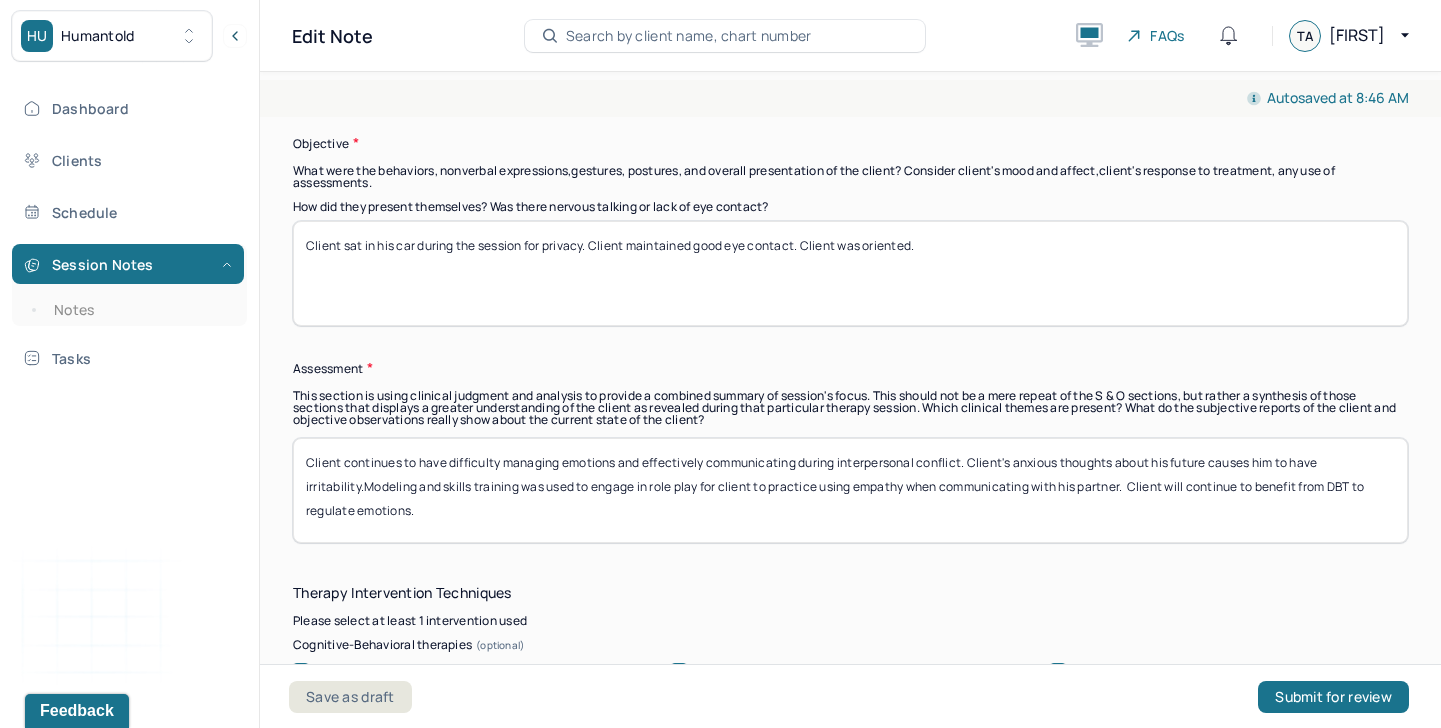type on "Client continued to discuss the conflict in his relationship. Client discussed continuing to feel unhappy in his relationship due to lack of autonomy in engaging in solo activities. Client expressed wanting his girlfriend to have hobbies of her own." 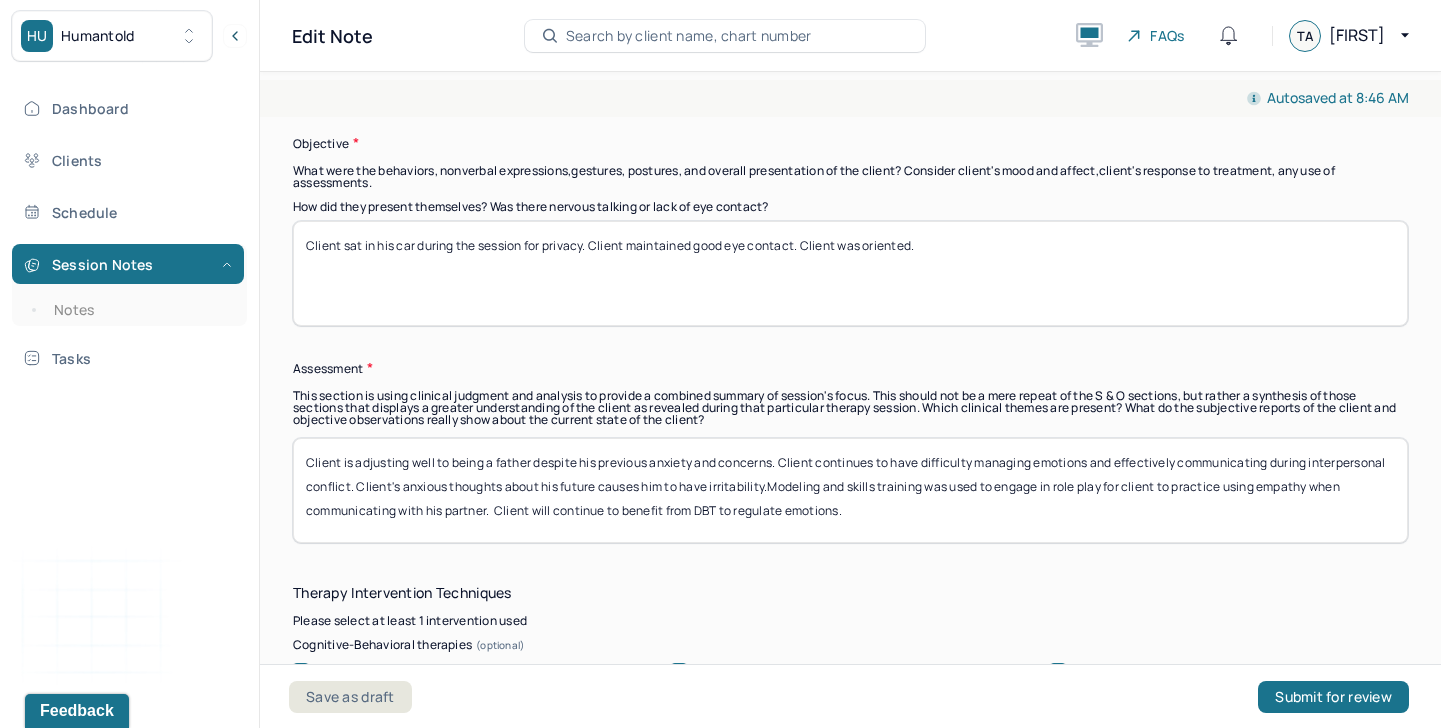 click on "Client continues to have difficulty managing emotions and effectively communicating during interpersonal conflict. Client's anxious thoughts about his future causes him to have irritability.Modeling and skills training was used to engage in role play for client to practice using empathy when communicating with his partner.  Client will continue to benefit from DBT to regulate emotions." at bounding box center (850, 490) 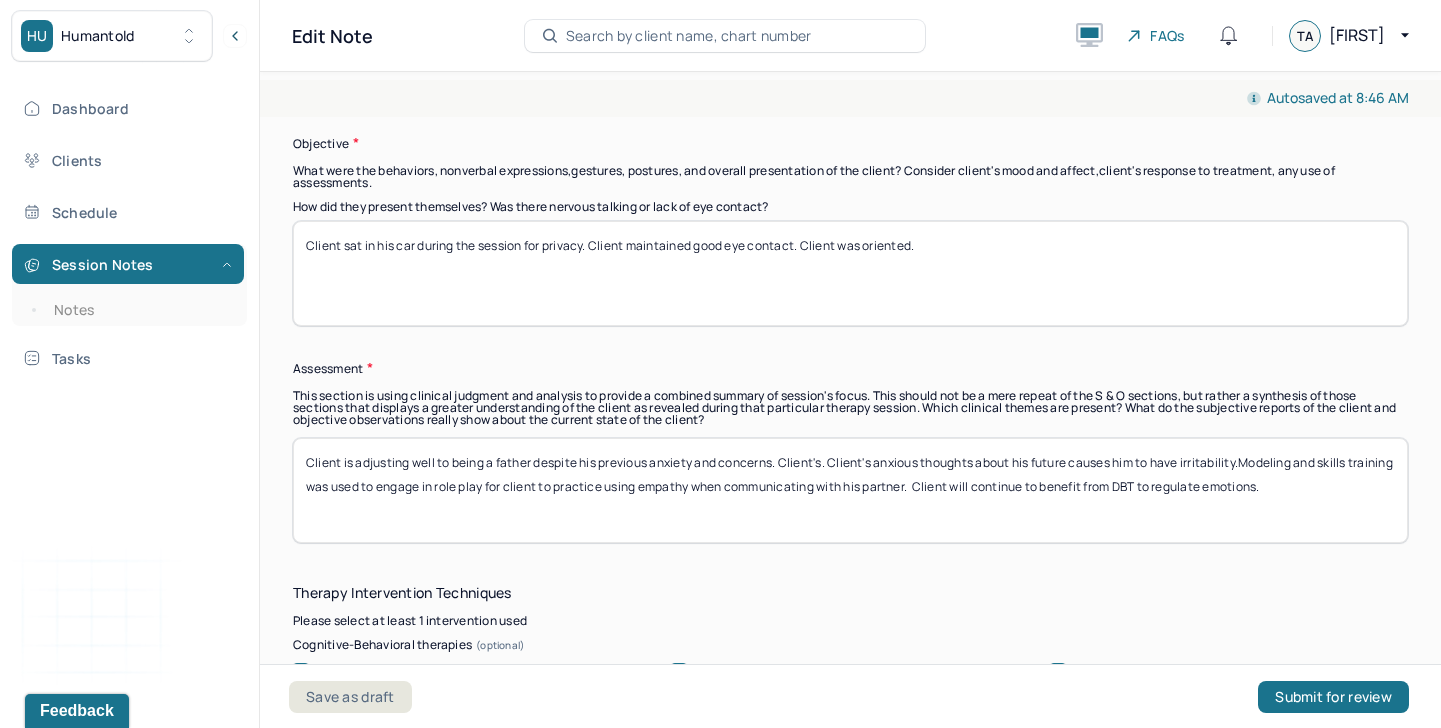scroll, scrollTop: 0, scrollLeft: 0, axis: both 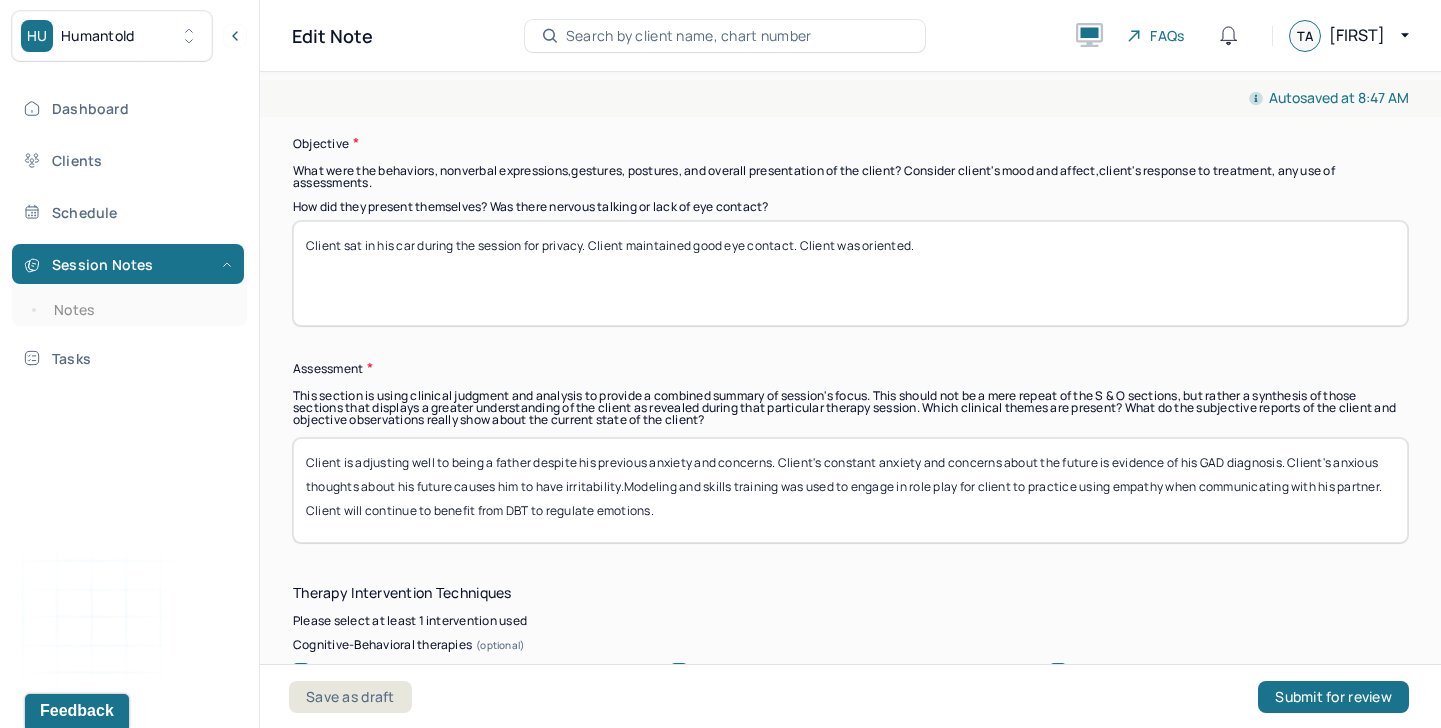drag, startPoint x: 1296, startPoint y: 457, endPoint x: 1307, endPoint y: 512, distance: 56.089214 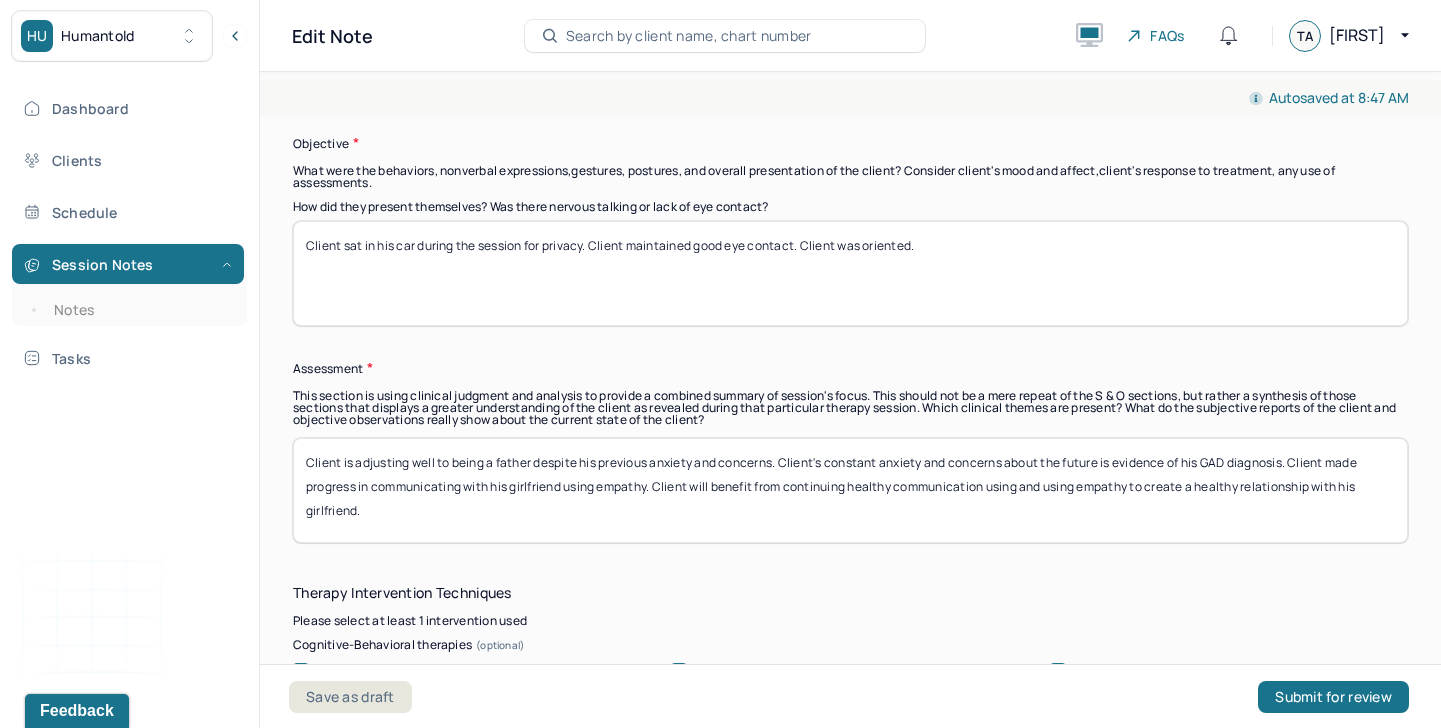 scroll, scrollTop: 16, scrollLeft: 0, axis: vertical 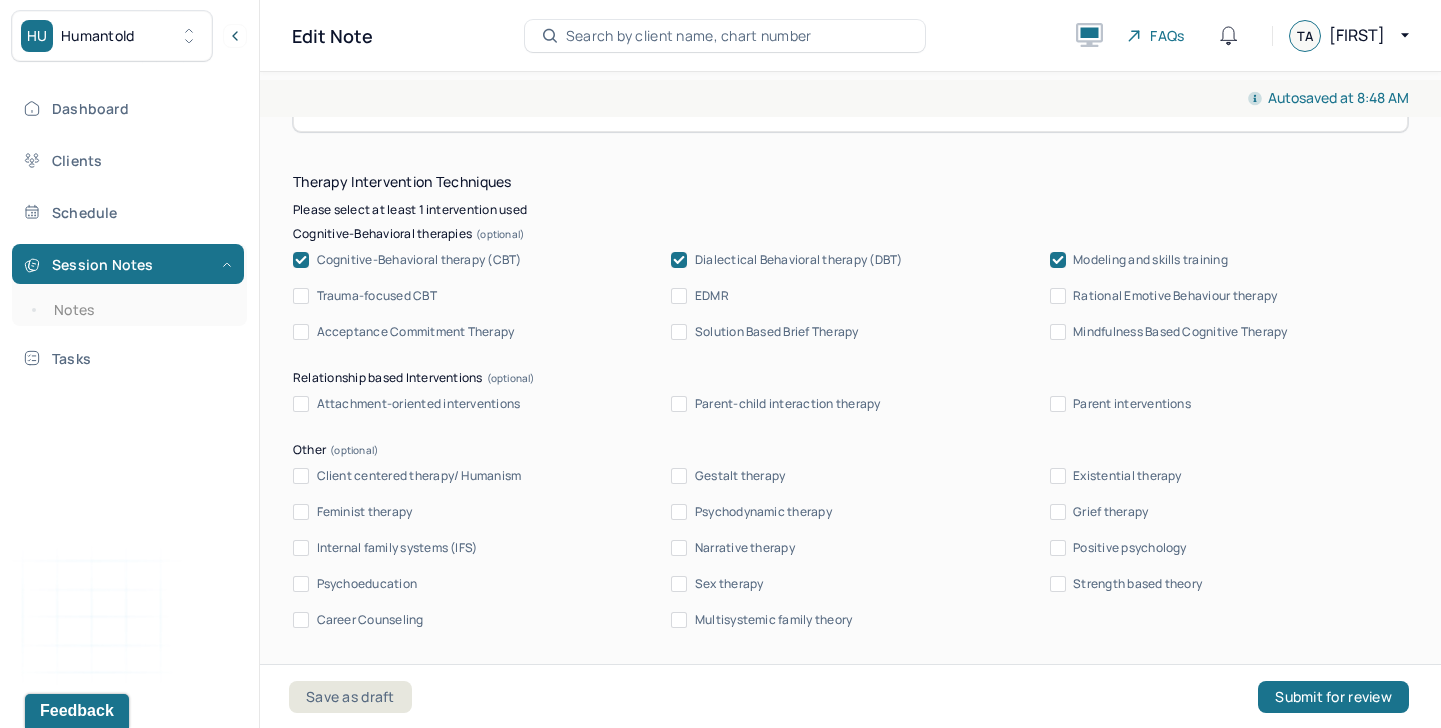 type on "Client is adjusting well to being a father despite his previous anxiety and concerns. Client's constant anxiety and concerns about the future is evidence of his GAD diagnosis. Client made progress in communicating with his girlfriend using empathy. Client will benefit from continuing healthy communication using and using empathy to create a healthy relationship with his girlfriend." 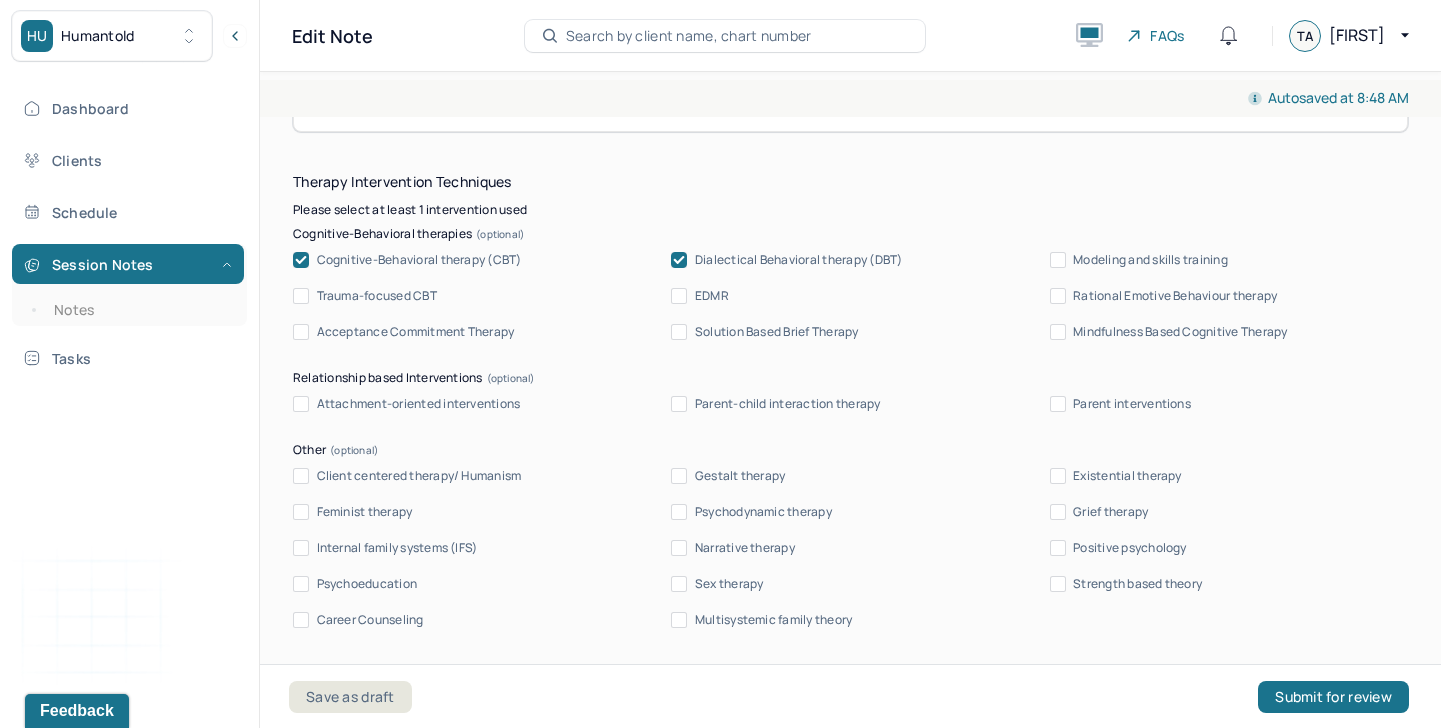 click on "Dialectical Behavioral therapy (DBT)" at bounding box center [799, 260] 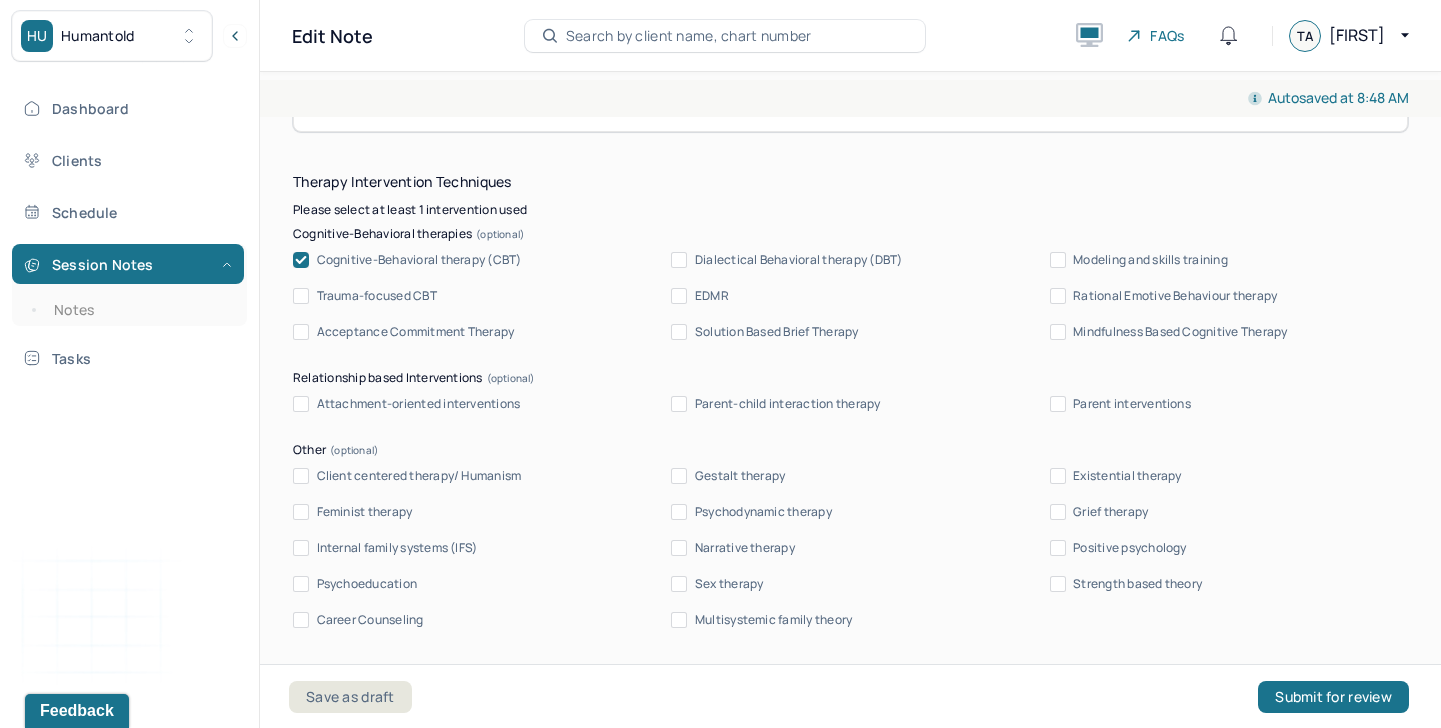 click on "Therapy Intervention Techniques Please select at least 1 intervention used Cognitive-Behavioral therapies Cognitive-Behavioral therapy (CBT) Dialectical Behavioral therapy (DBT) Modeling and skills training Trauma-focused CBT EDMR Rational Emotive Behaviour therapy Acceptance Commitment Therapy Solution Based Brief Therapy Mindfulness Based Cognitive Therapy Relationship based Interventions Attachment-oriented interventions Parent-child interaction therapy Parent interventions Other Client centered therapy/ Humanism Gestalt therapy Existential therapy Feminist therapy Psychodynamic therapy Grief therapy Internal family systems (IFS) Narrative therapy Positive psychology Psychoeducation Sex therapy Strength based theory Career Counseling Multisystemic family theory Plan What specific steps has the client committed to work on as homework or during the next session? What specific interventions or treatment plan changes will the clinician be focused on in the upcoming sessions? Frequency of sessions Weekly Other" at bounding box center (850, 782) 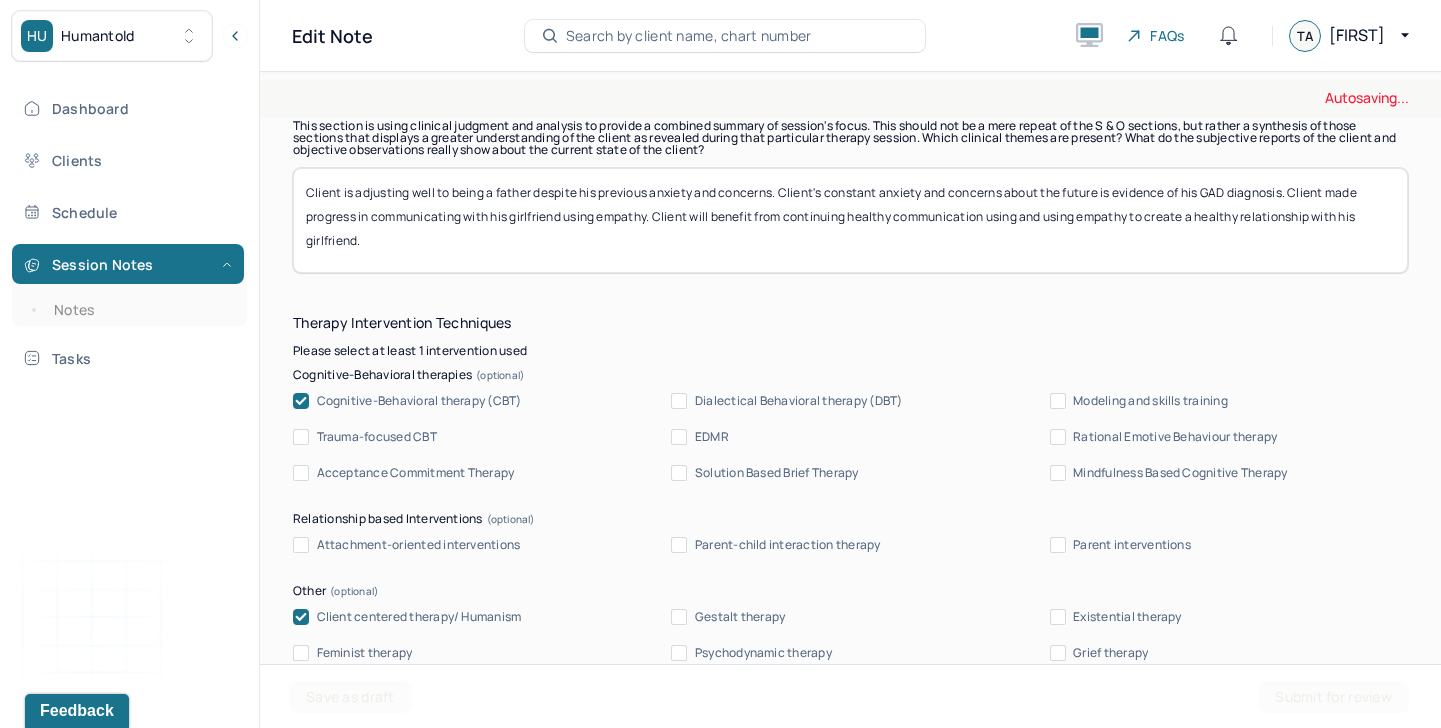 scroll, scrollTop: 1830, scrollLeft: 0, axis: vertical 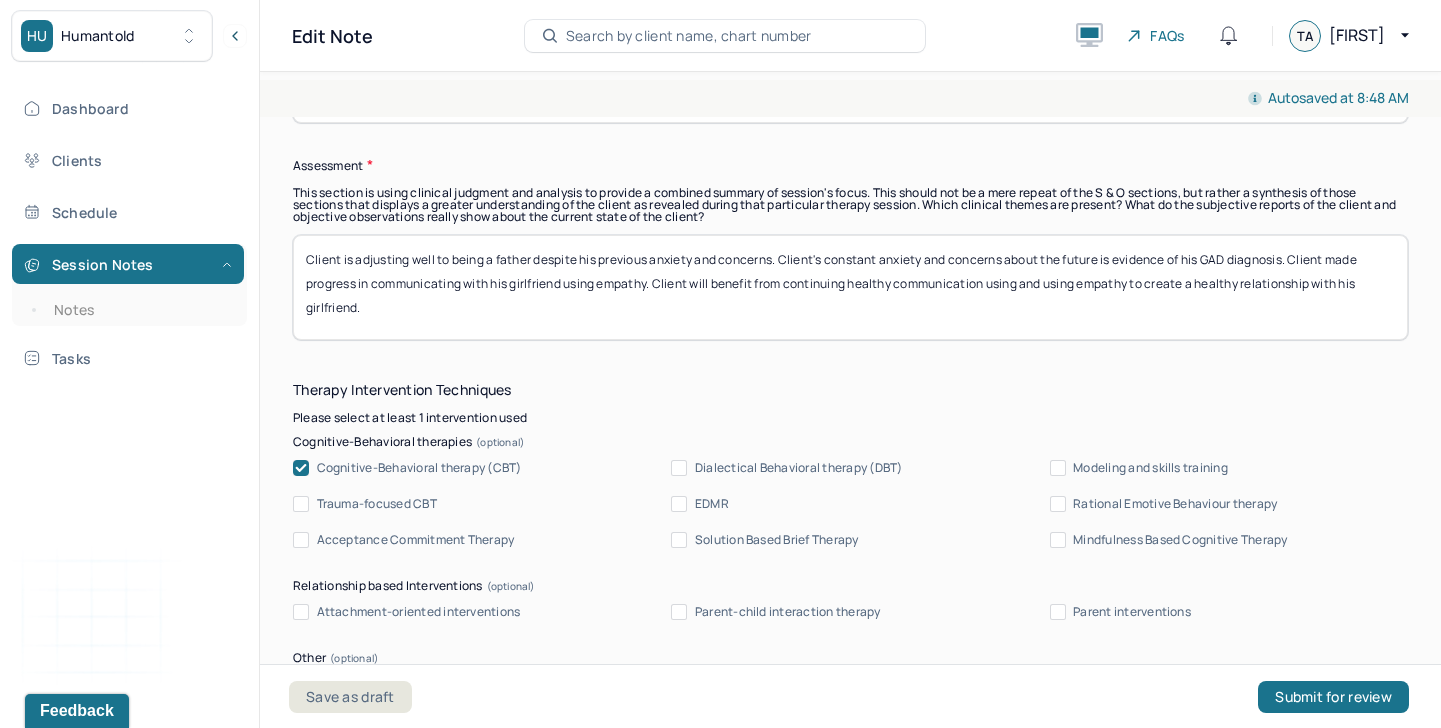 click on "Client is adjusting well to being a father despite his previous anxiety and concerns. Client's constant anxiety and concerns about the future is evidence of his GAD diagnosis. Client made progress in communicating with his girlfriend using empathy. Client will benefit from continuing healthy communication using and using empathy to create a healthy relationship with his girlfriend." at bounding box center (850, 287) 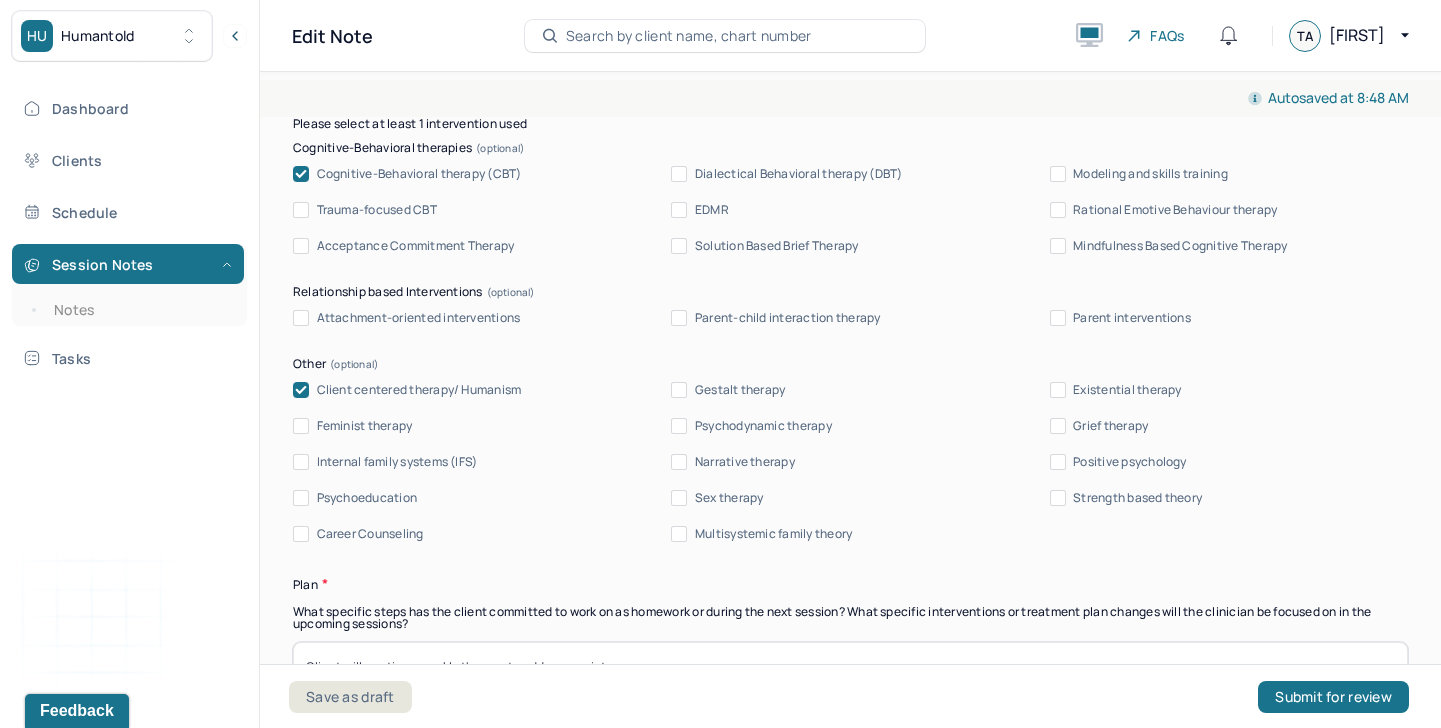 scroll, scrollTop: 2226, scrollLeft: 0, axis: vertical 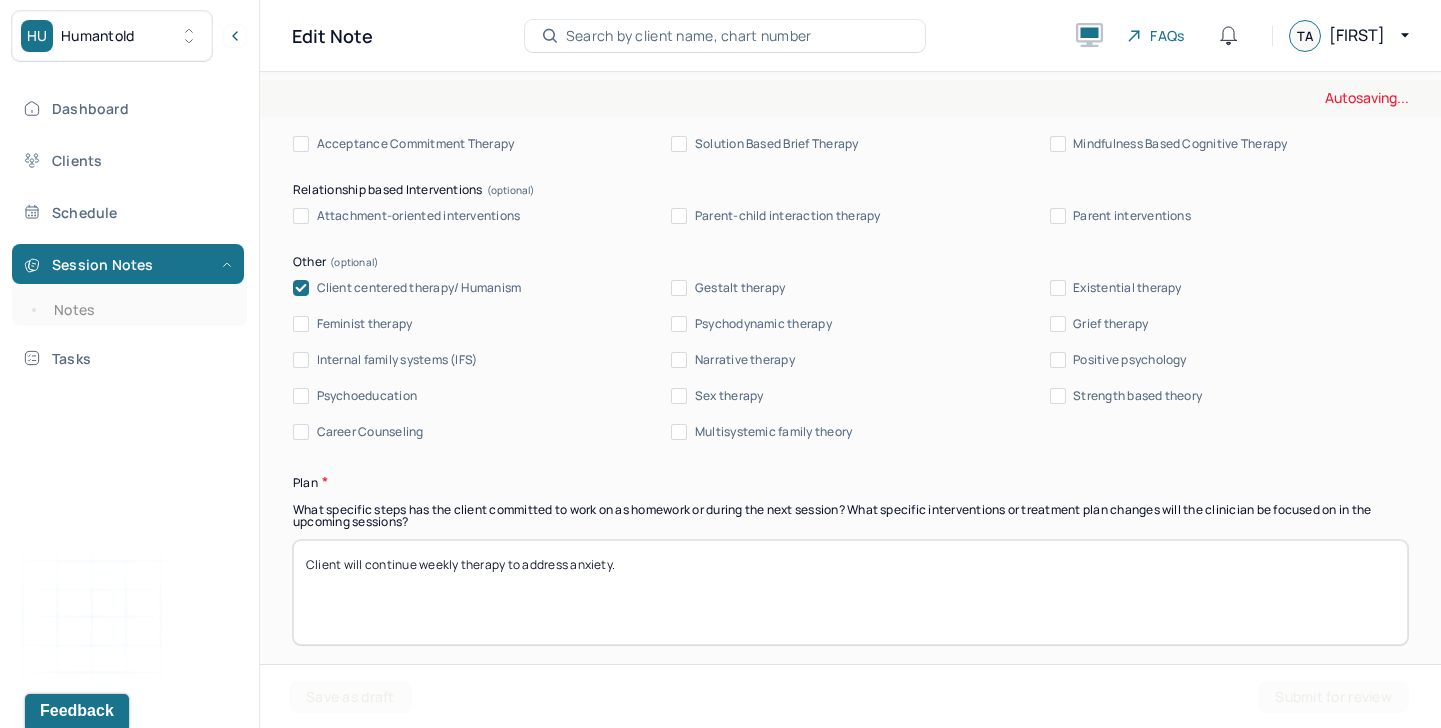 type on "Client is adjusting well to being a father despite his previous anxiety and concerns. Client's constant anxiety and concerns about the future is evidence of his GAD diagnosis. Client made progress in communicating with his girlfriend using empathy. Client will benefit from continuing healthy communication using and using empathy to create a healthy relationship with his girlfriend. CBT was used to explore client's thoughts that is causing him to feel unhappy, using the ABC model." 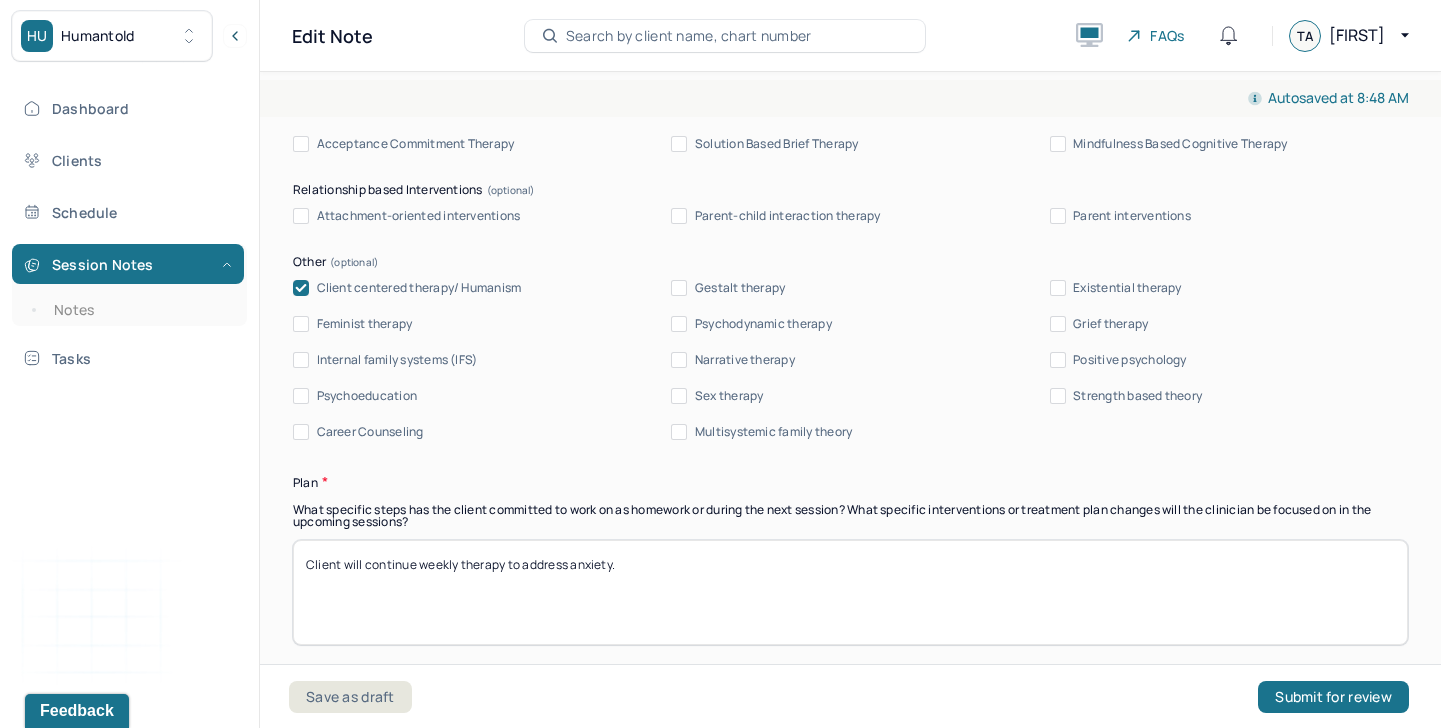 click on "Client will continue weekly therapy to address anxiety." at bounding box center [850, 592] 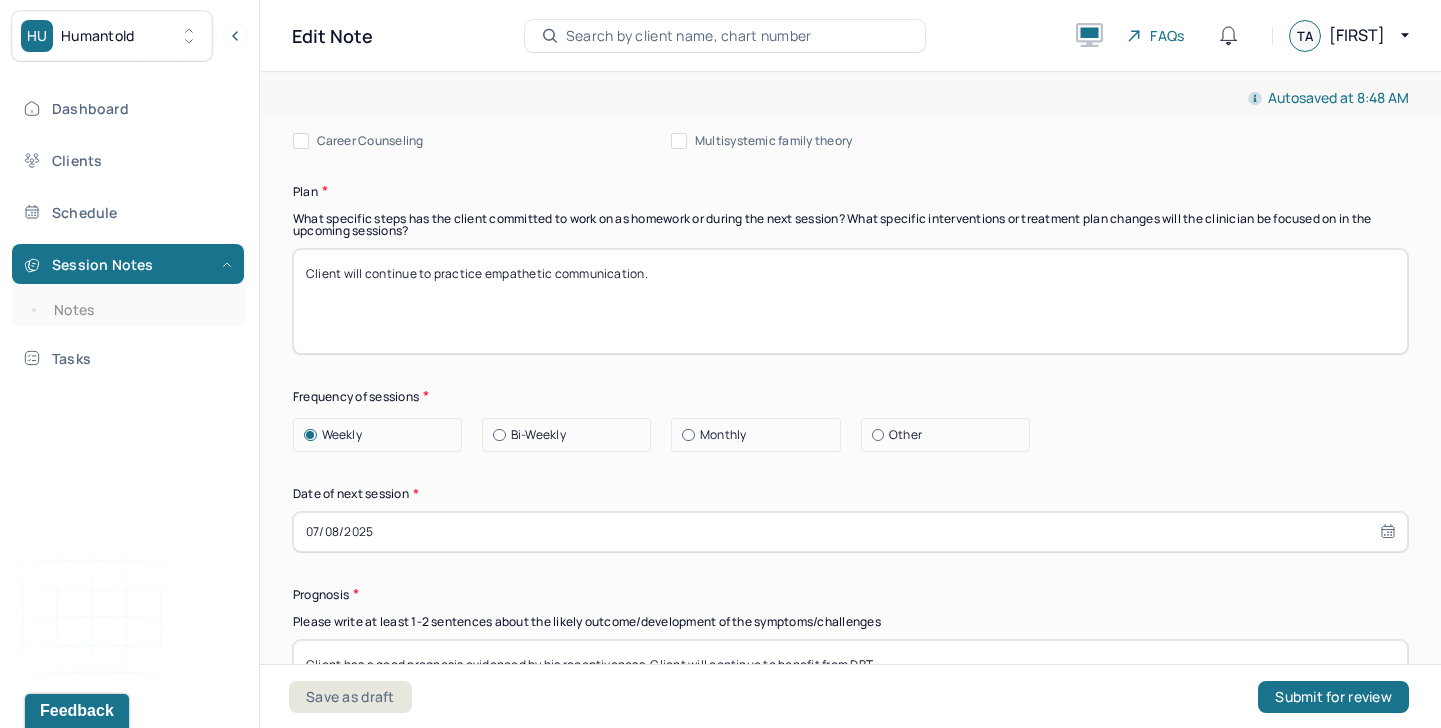 scroll, scrollTop: 2686, scrollLeft: 0, axis: vertical 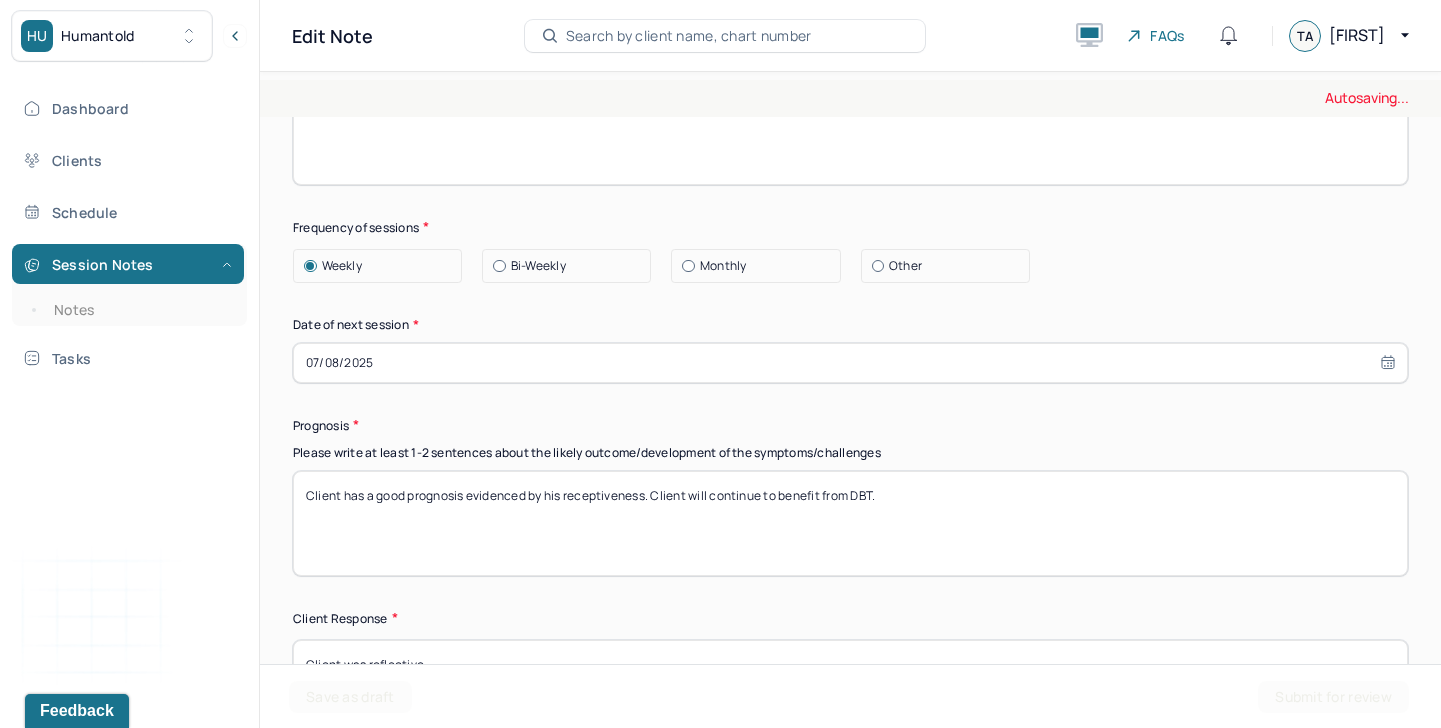 type on "Client will continue to practice empathetic communication." 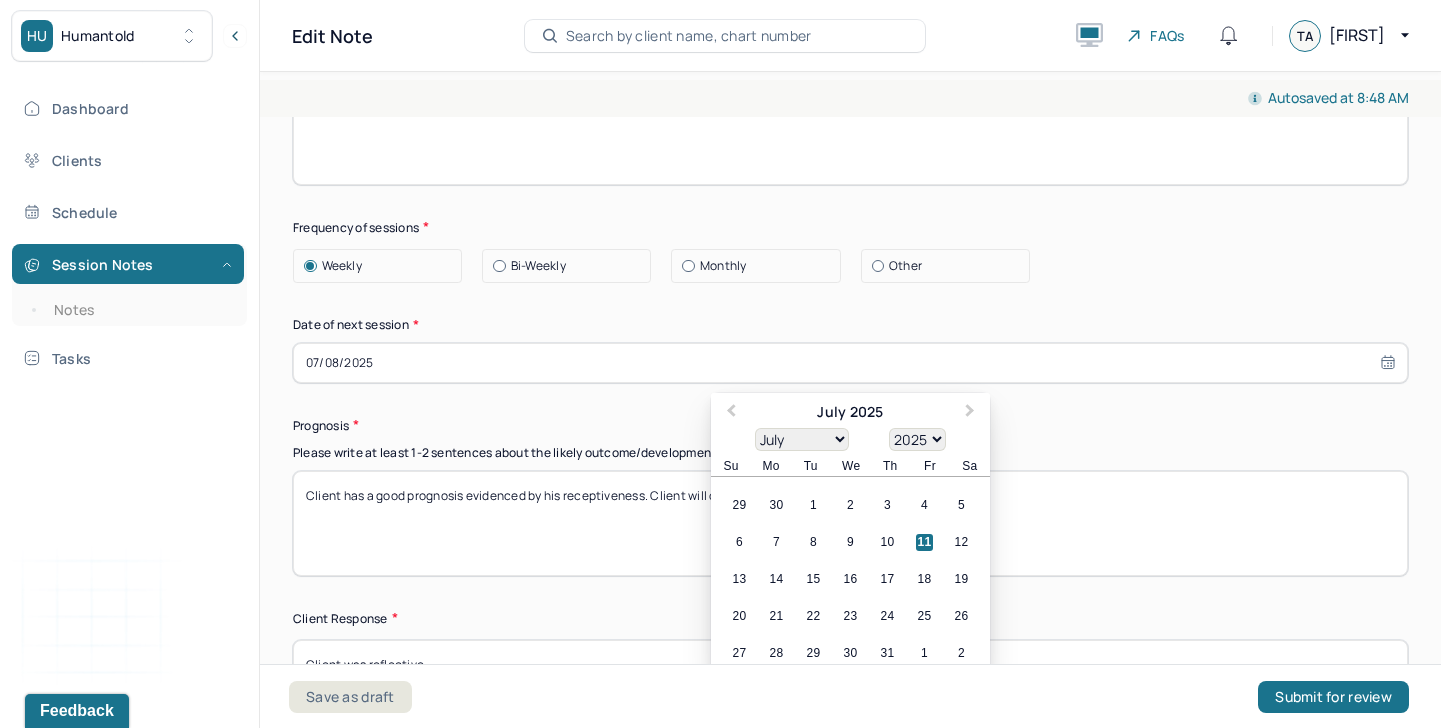 click on "07/08/2025" at bounding box center (850, 363) 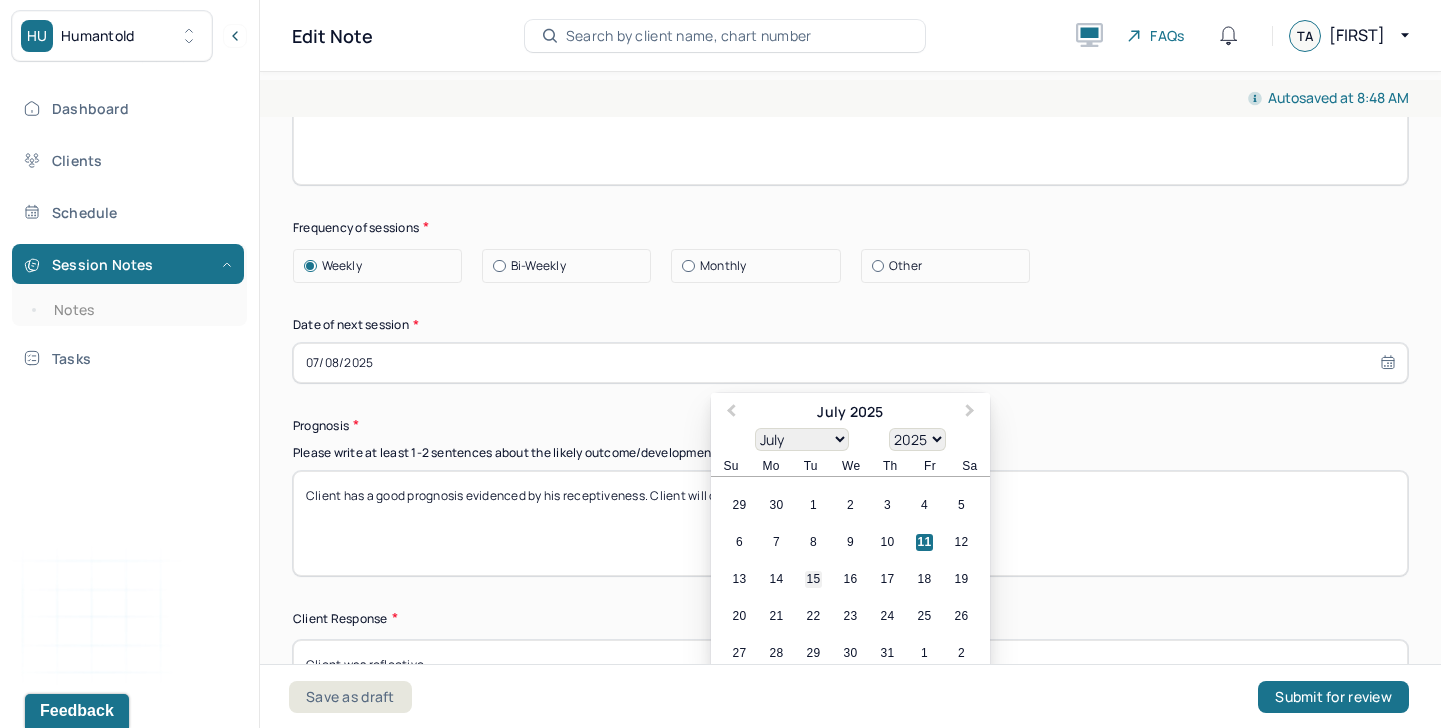 click on "15" at bounding box center [813, 579] 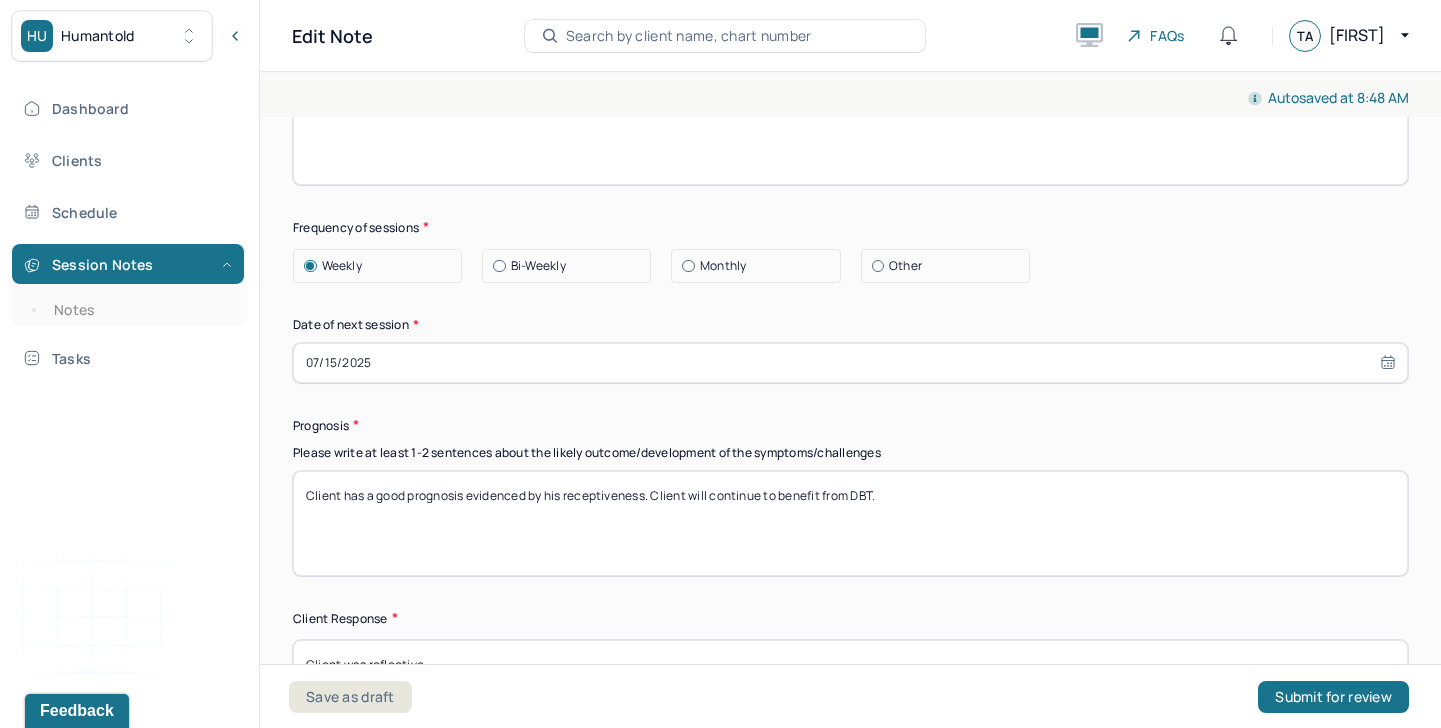 drag, startPoint x: 998, startPoint y: 497, endPoint x: 566, endPoint y: 490, distance: 432.0567 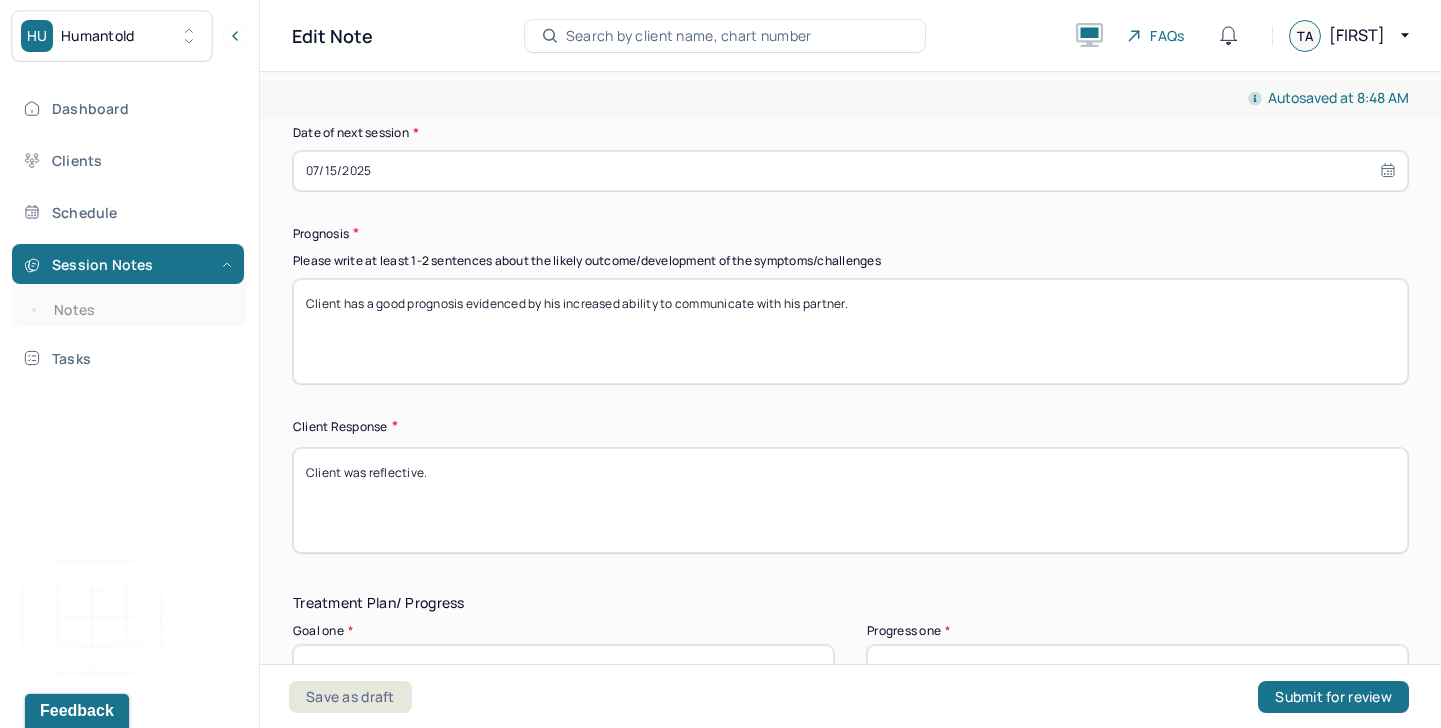 scroll, scrollTop: 2939, scrollLeft: 0, axis: vertical 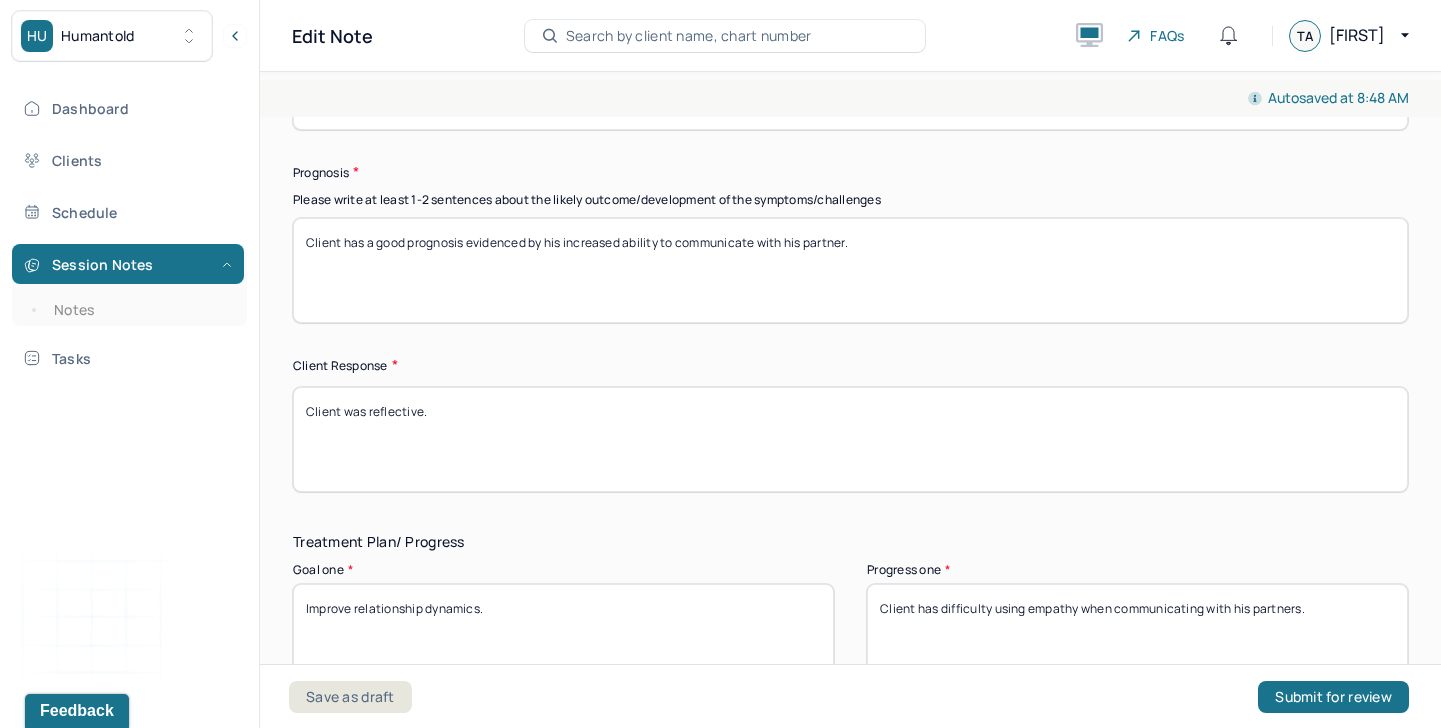 type on "Client has a good prognosis evidenced by his increased ability to communicate with his partner." 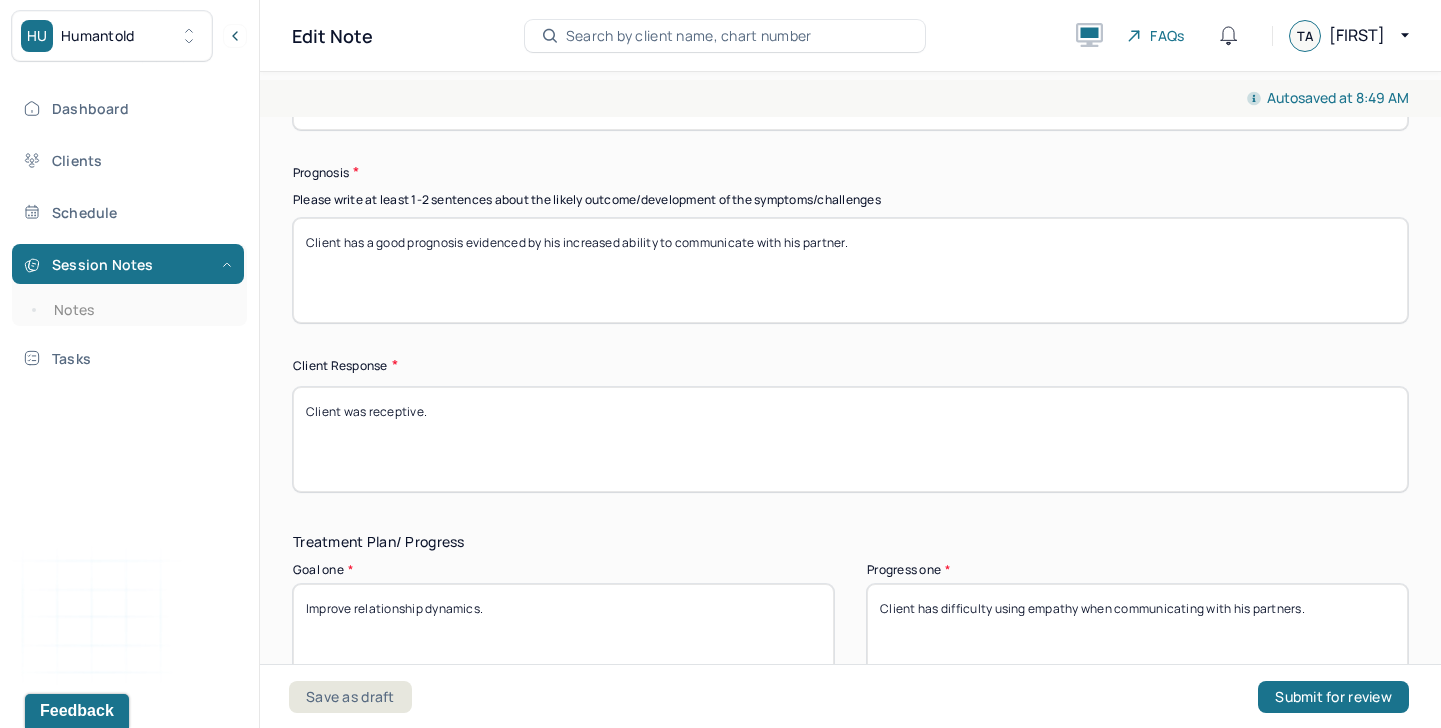 type on "Client was receptive." 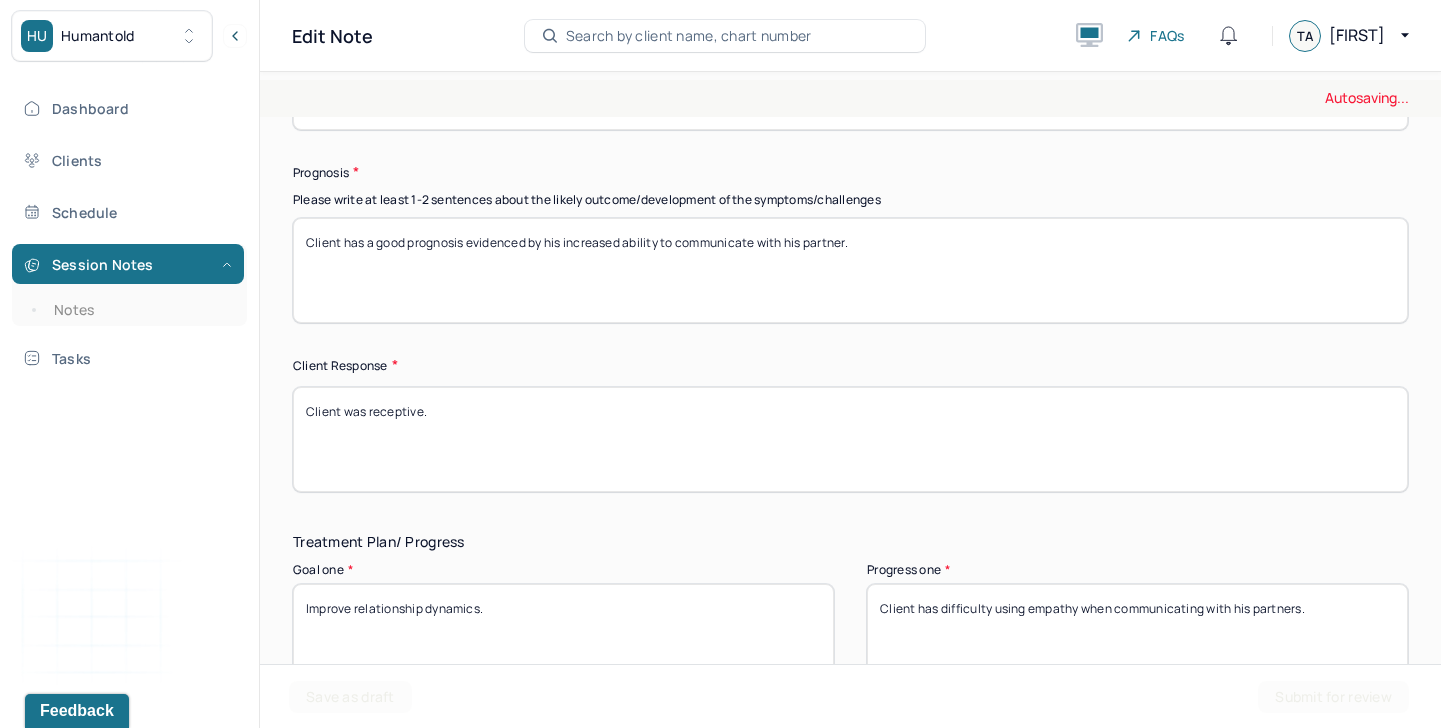 click on "Client has difficulty using empathy when communicating with his partners." at bounding box center [1137, 636] 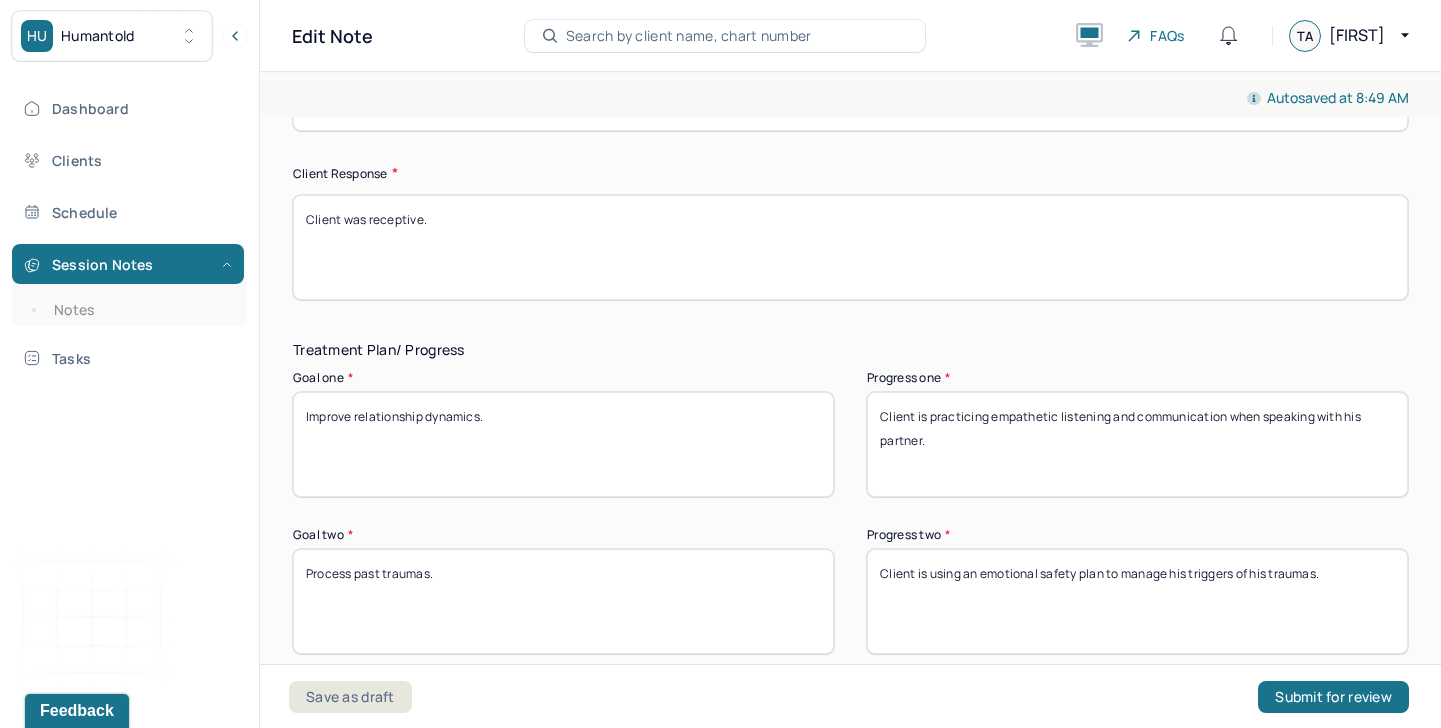 scroll, scrollTop: 3236, scrollLeft: 0, axis: vertical 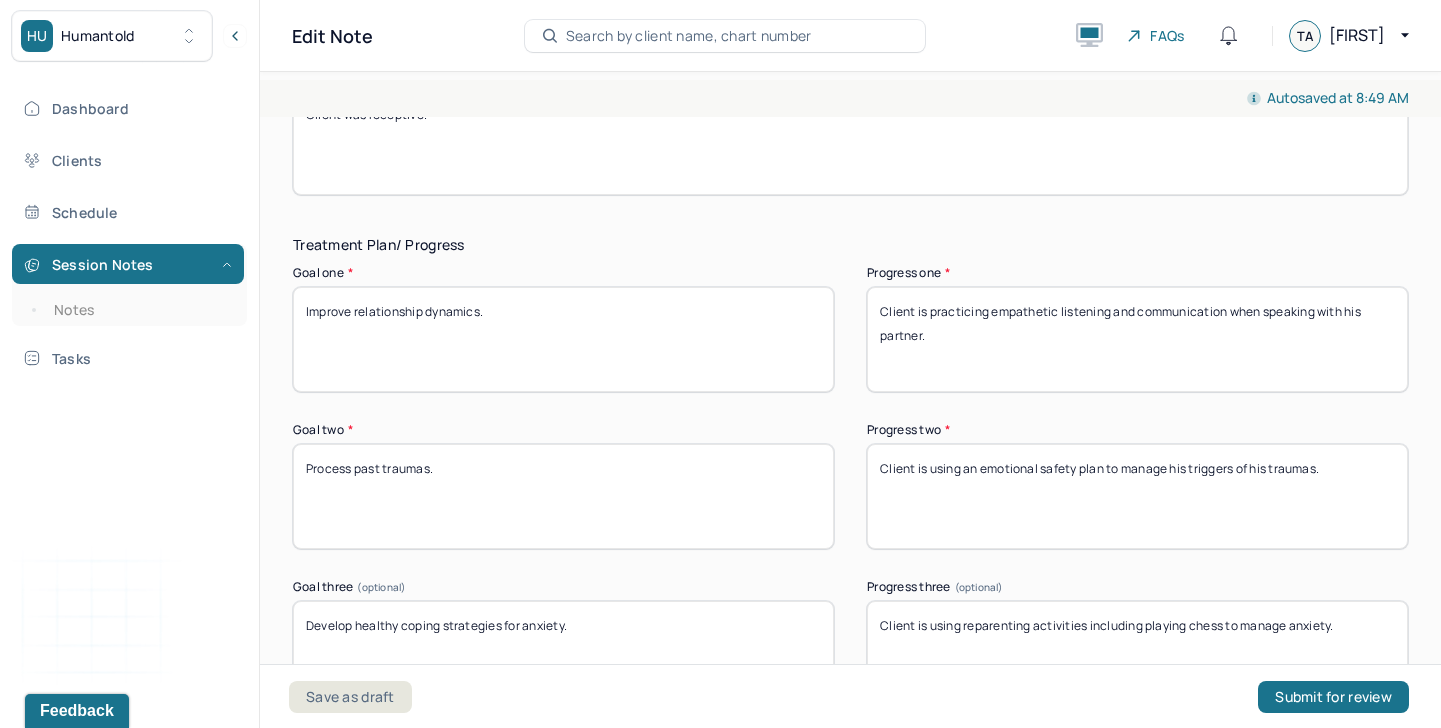 type on "Client is practicing empathetic listening and communication when speaking with his partner." 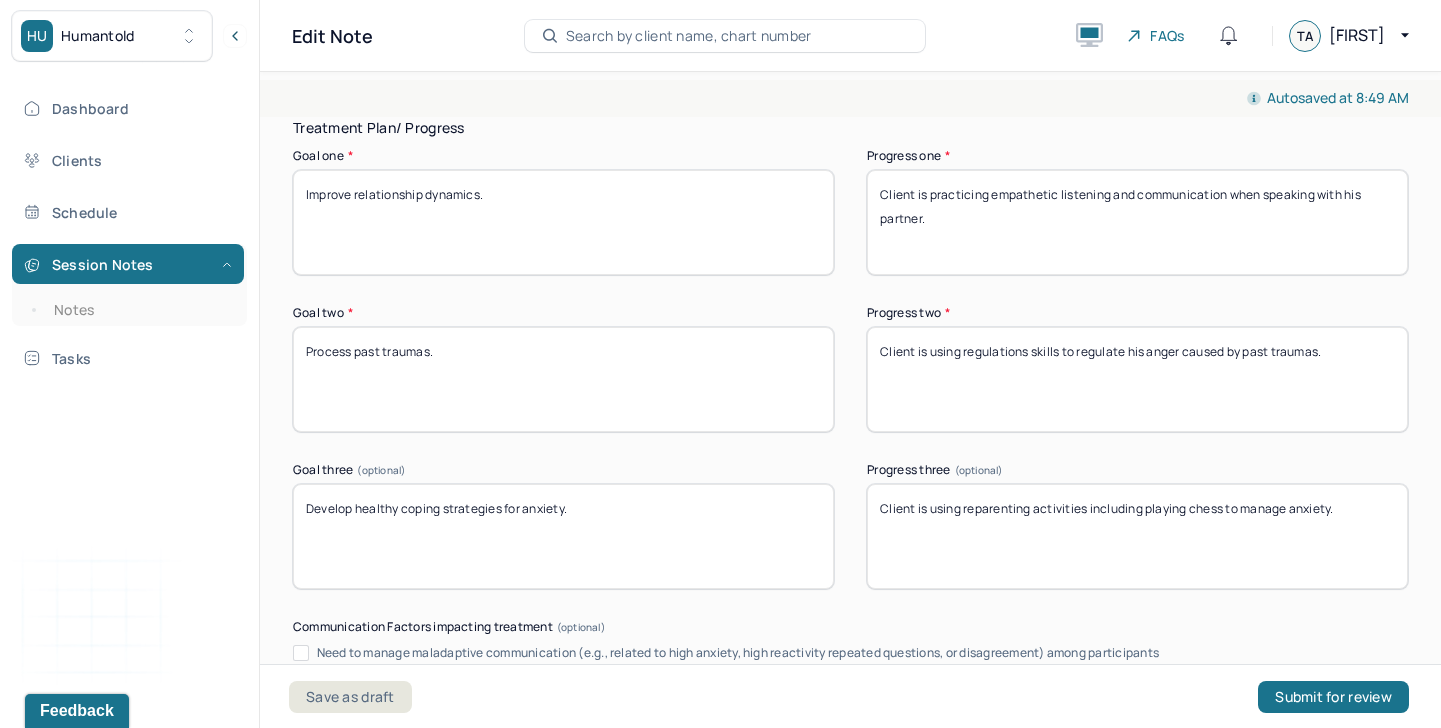 scroll, scrollTop: 3364, scrollLeft: 0, axis: vertical 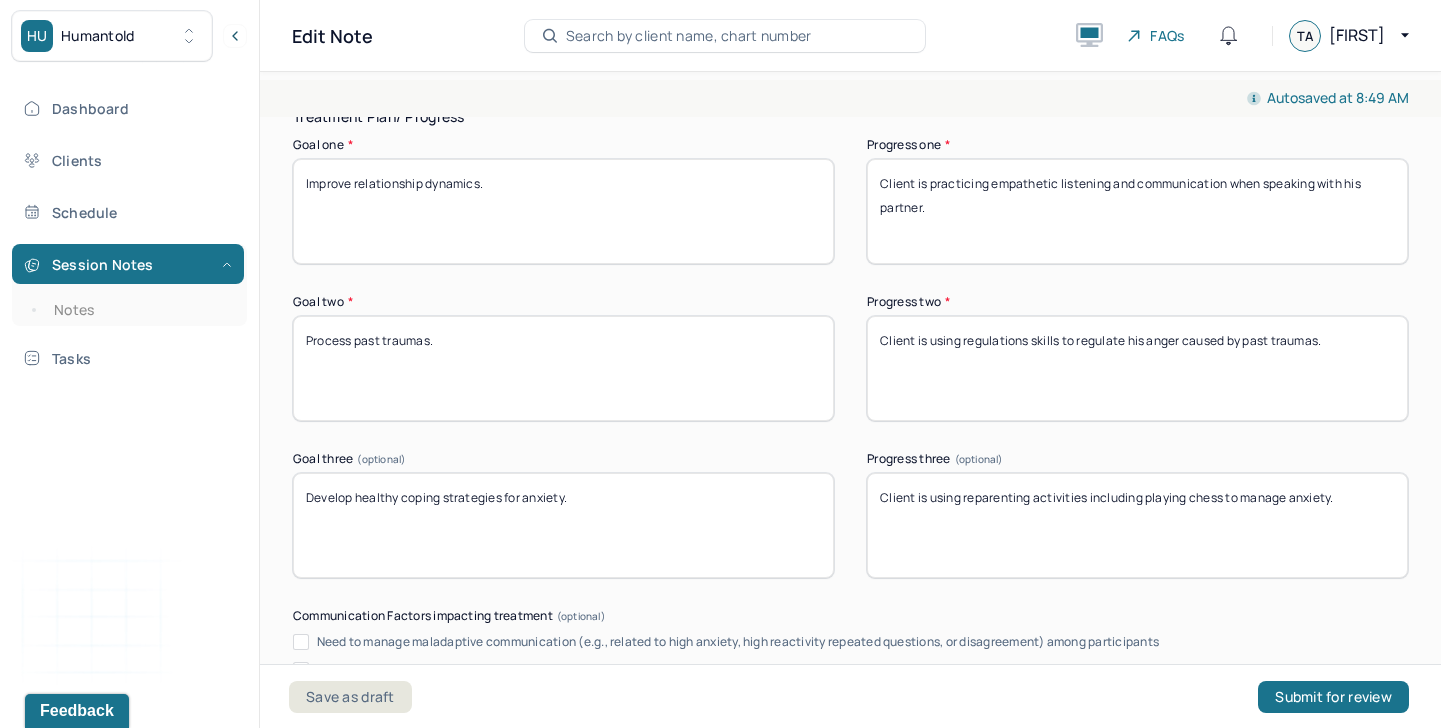 type on "Client is using regulations skills to regulate his anger caused by past traumas." 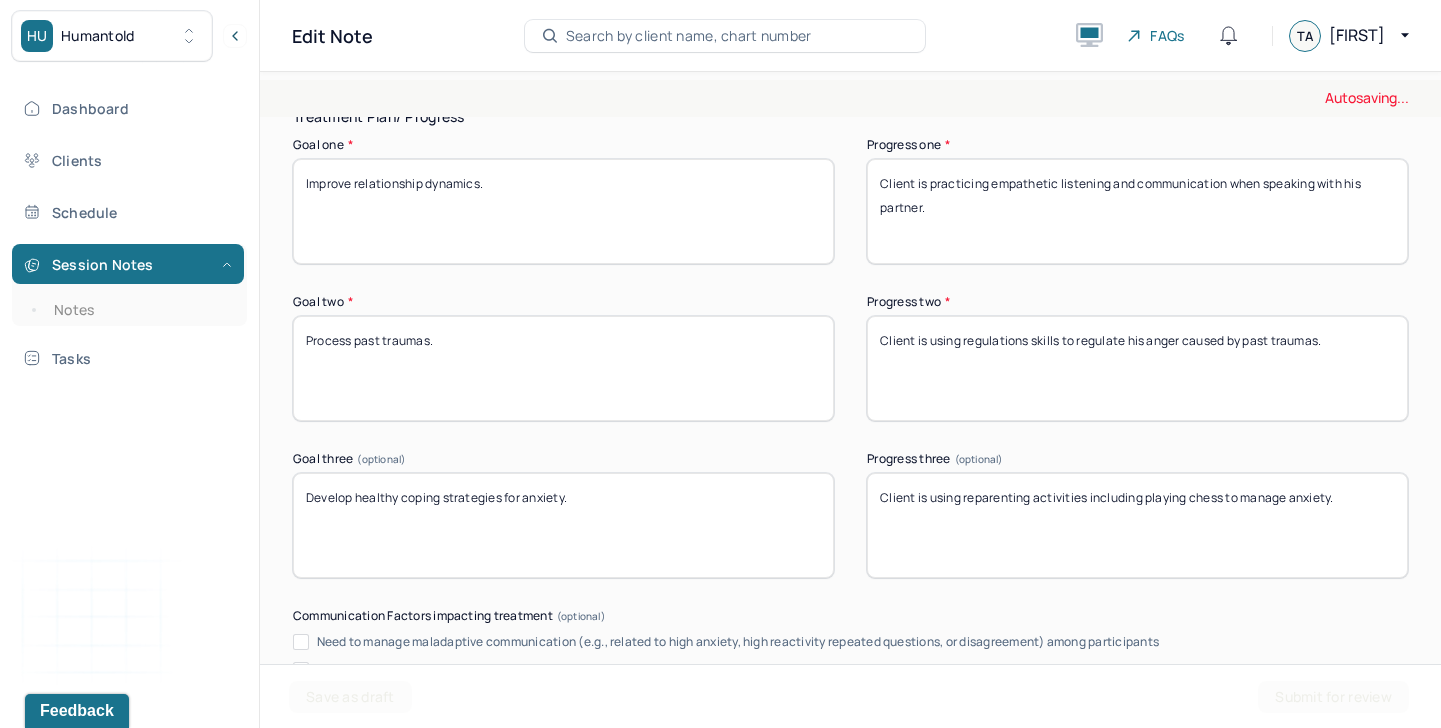 click on "Client is using reparenting activities including playing chess to manage anxiety." at bounding box center (1137, 525) 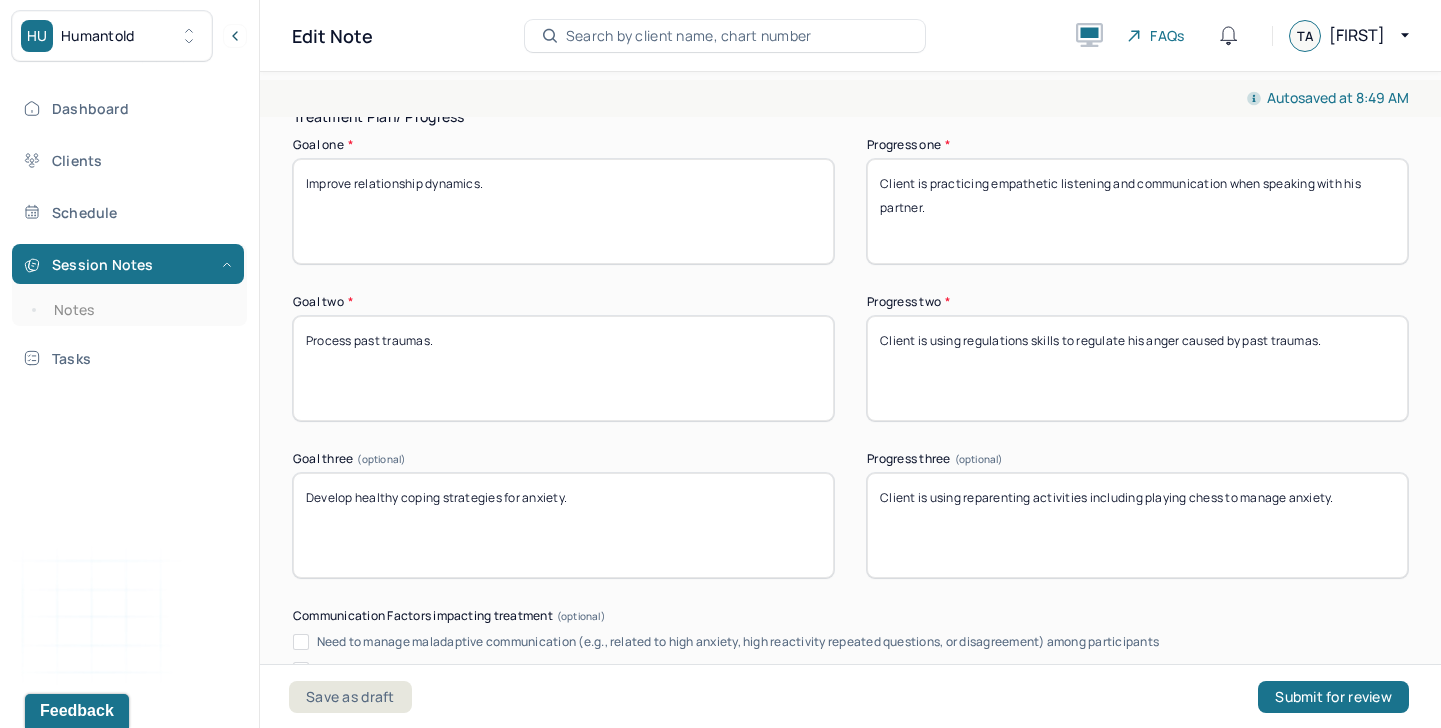 click on "Client is using reparenting activities including playing chess to manage anxiety." at bounding box center [1137, 525] 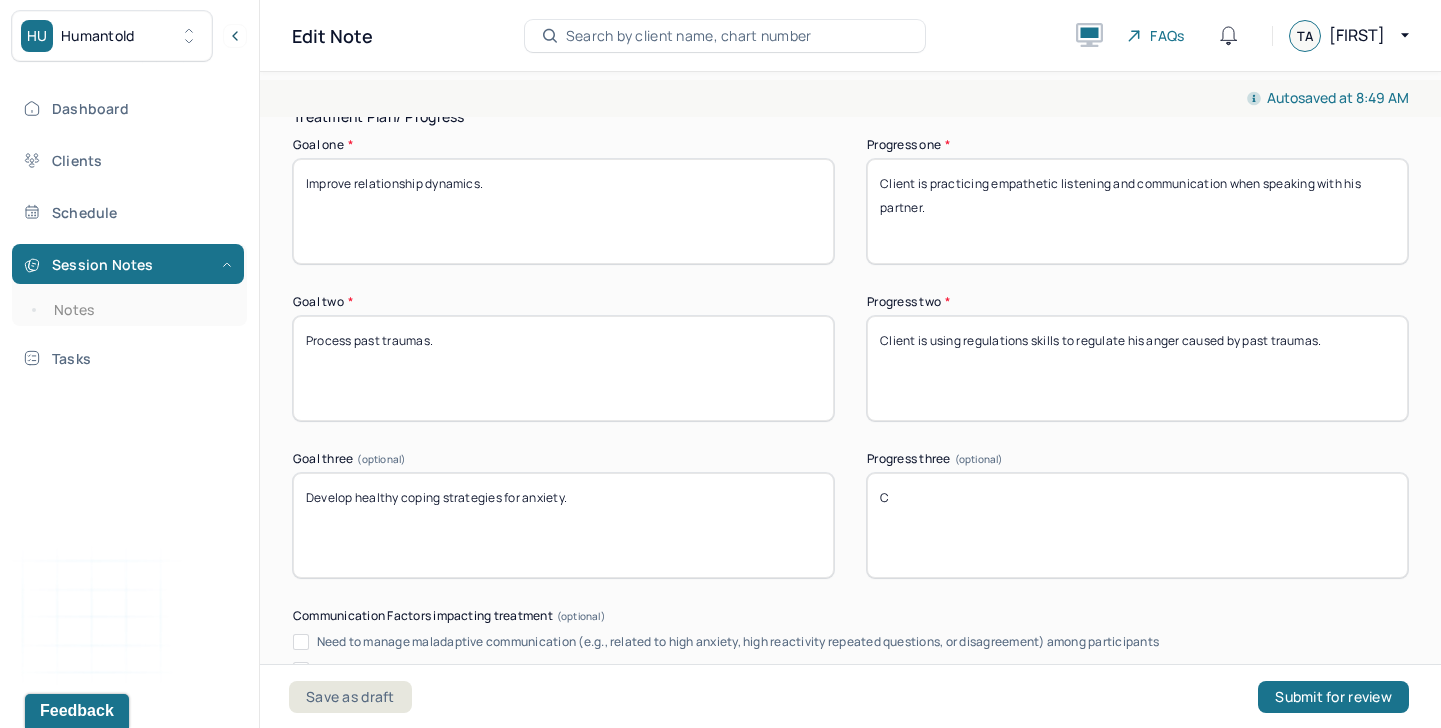 type on "Cl" 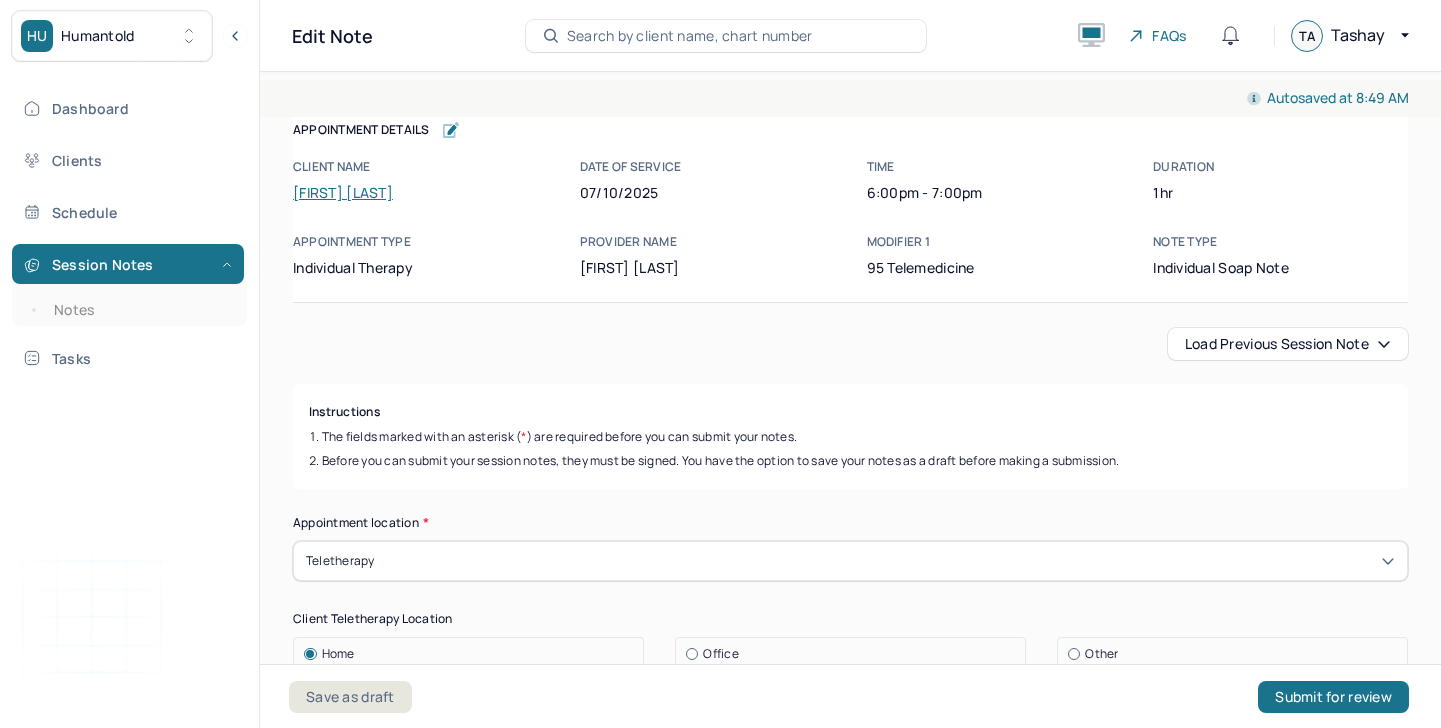 scroll, scrollTop: 0, scrollLeft: 0, axis: both 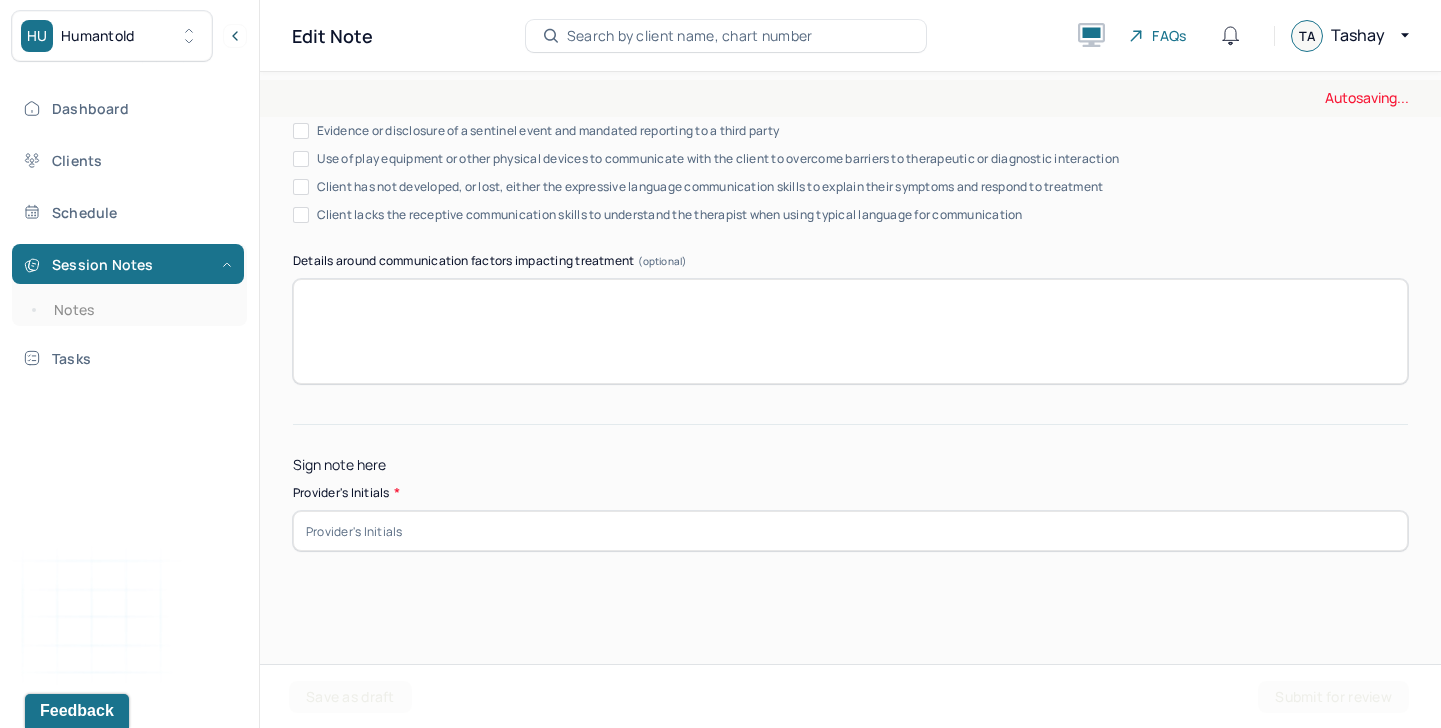 type on "Client is using bike riding." 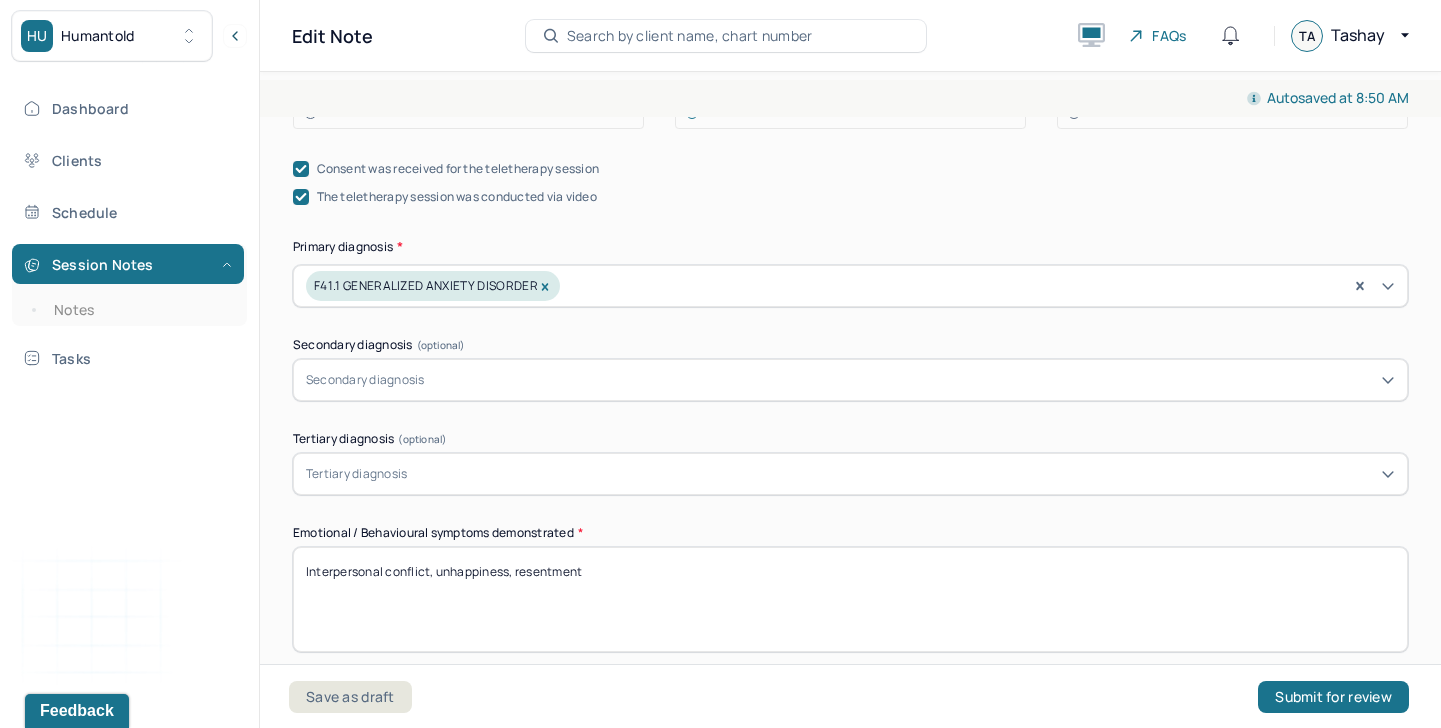 scroll, scrollTop: 632, scrollLeft: 0, axis: vertical 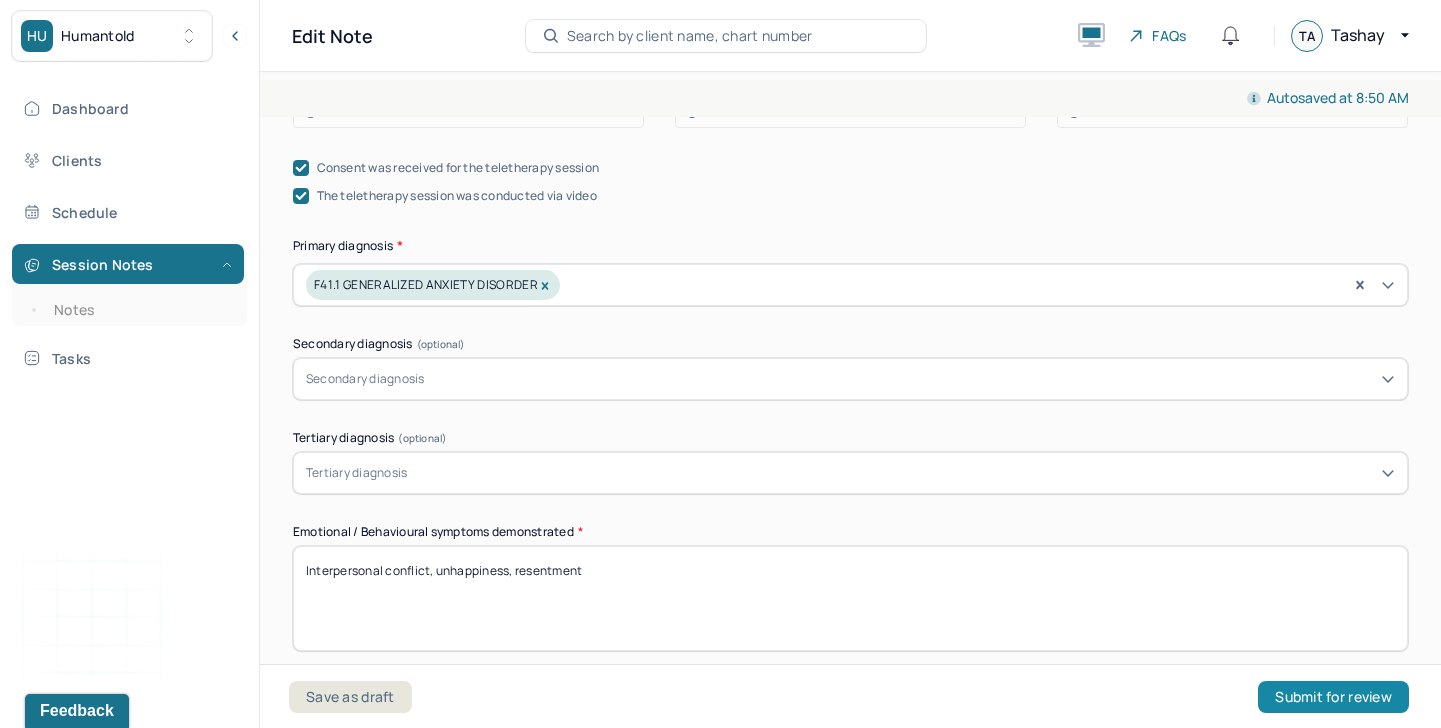 type on "TA" 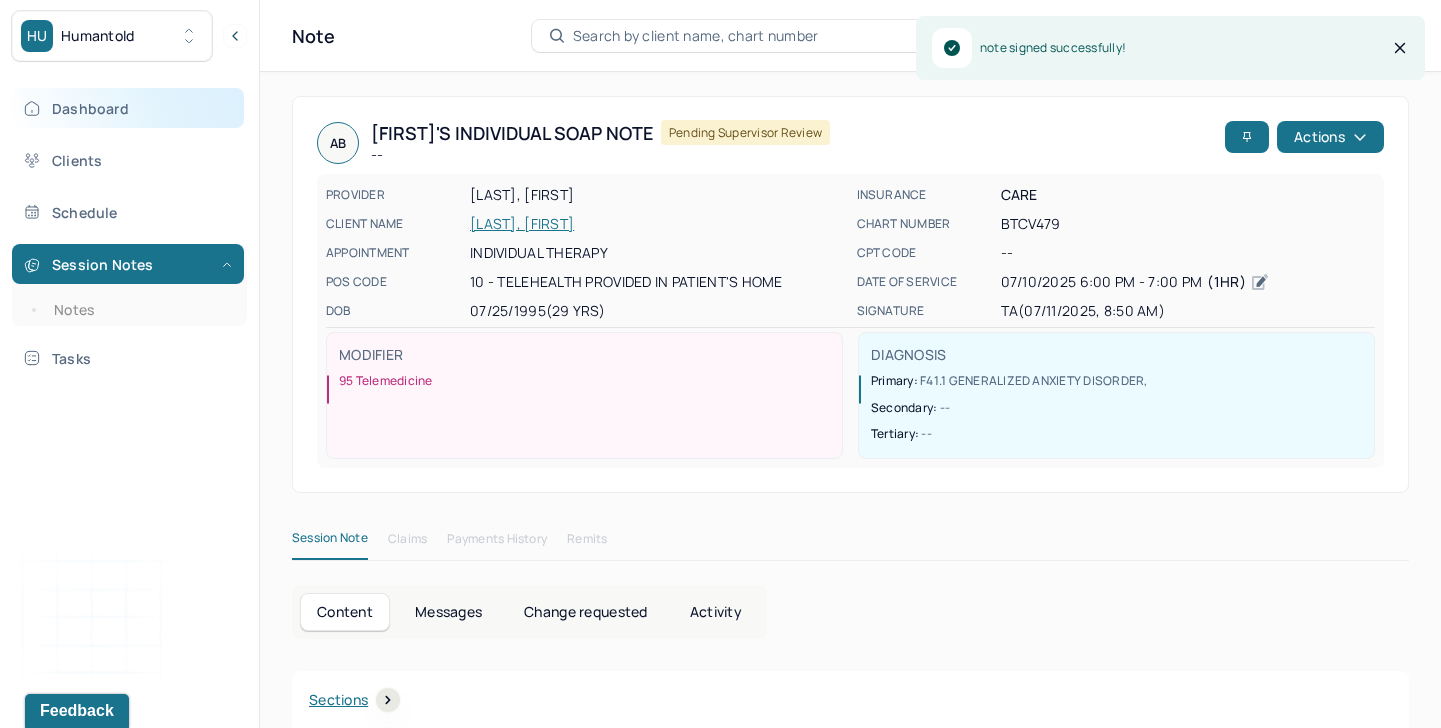 click on "Dashboard" at bounding box center [128, 108] 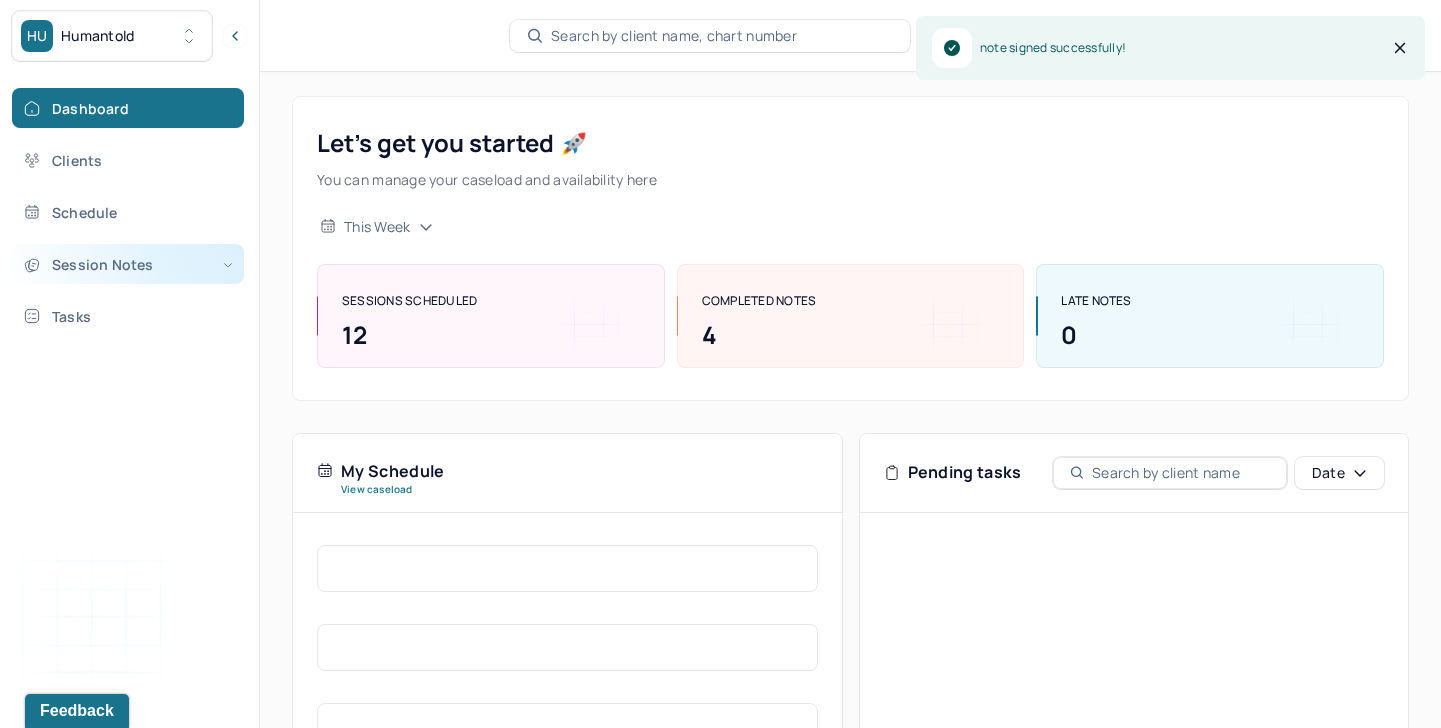 click on "Session Notes" at bounding box center (128, 264) 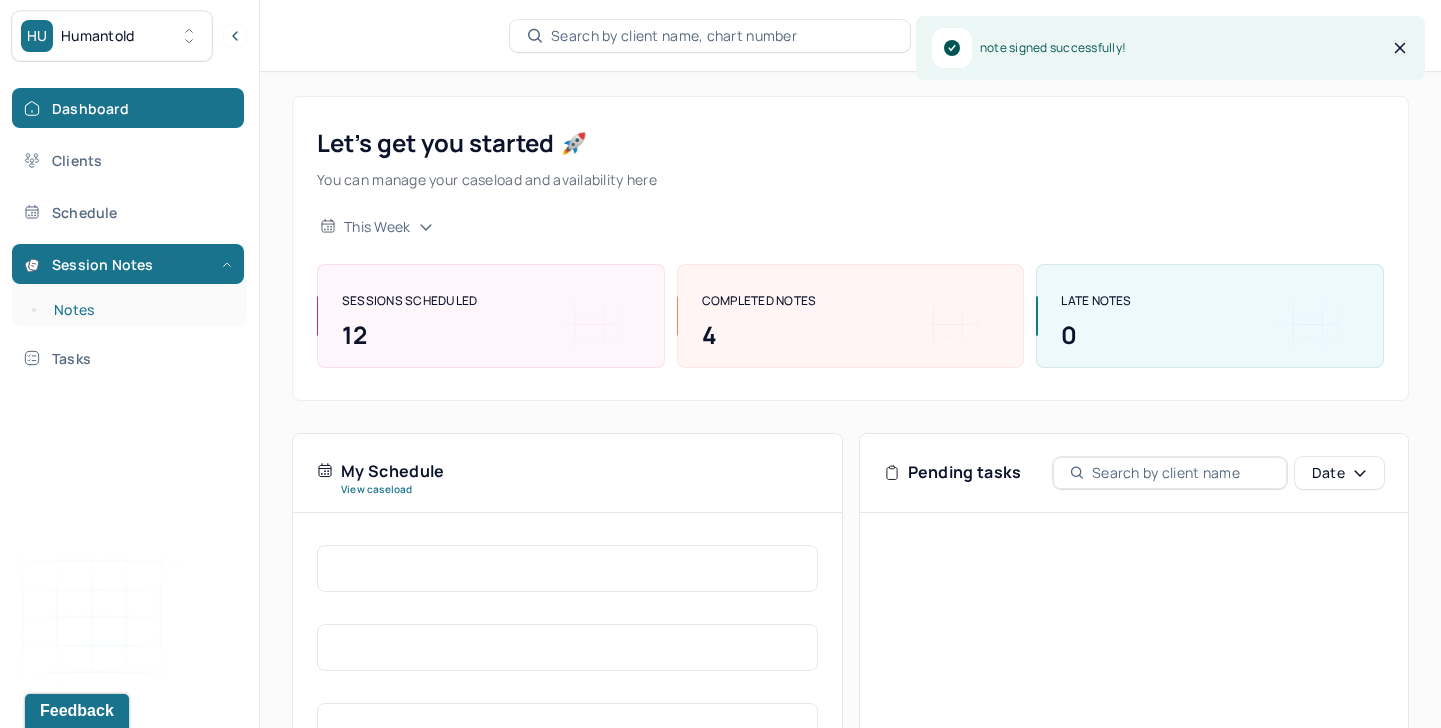 click on "Notes" at bounding box center (139, 310) 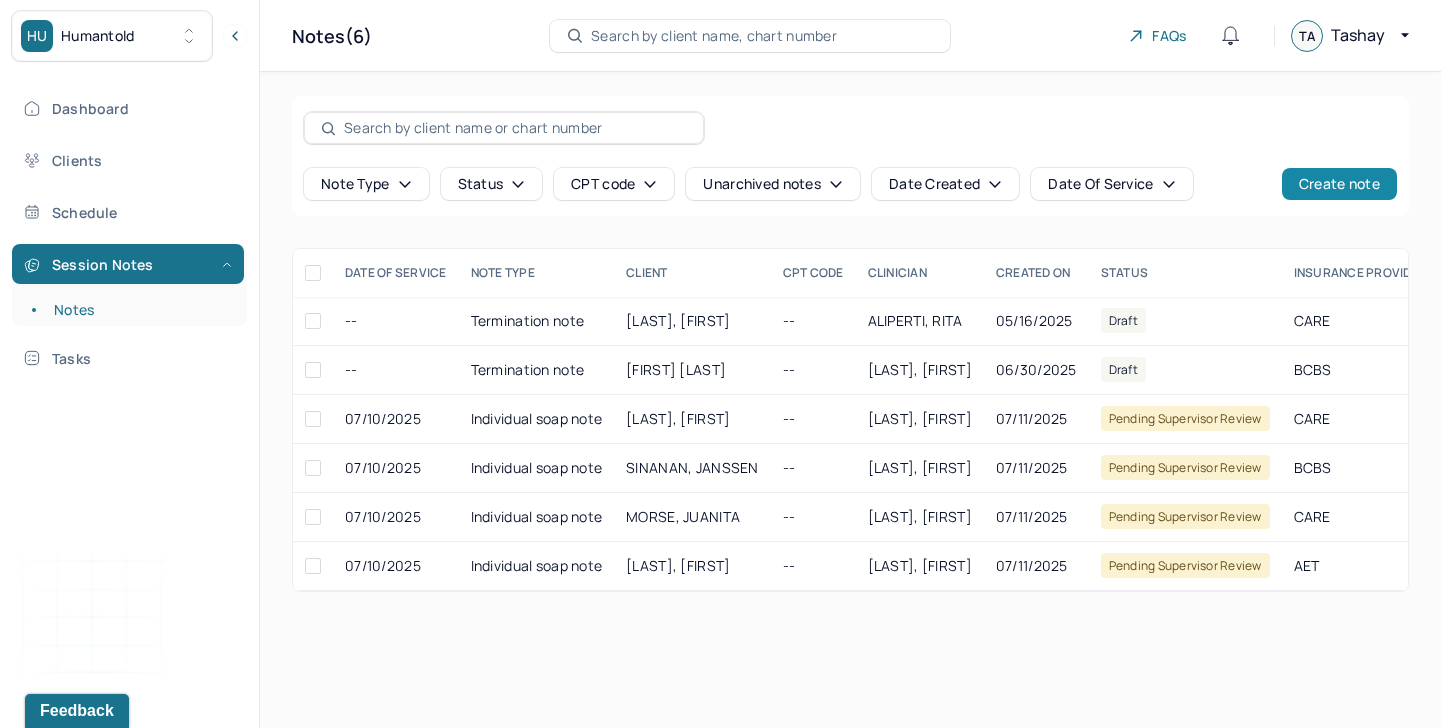 click on "Create note" at bounding box center (1339, 184) 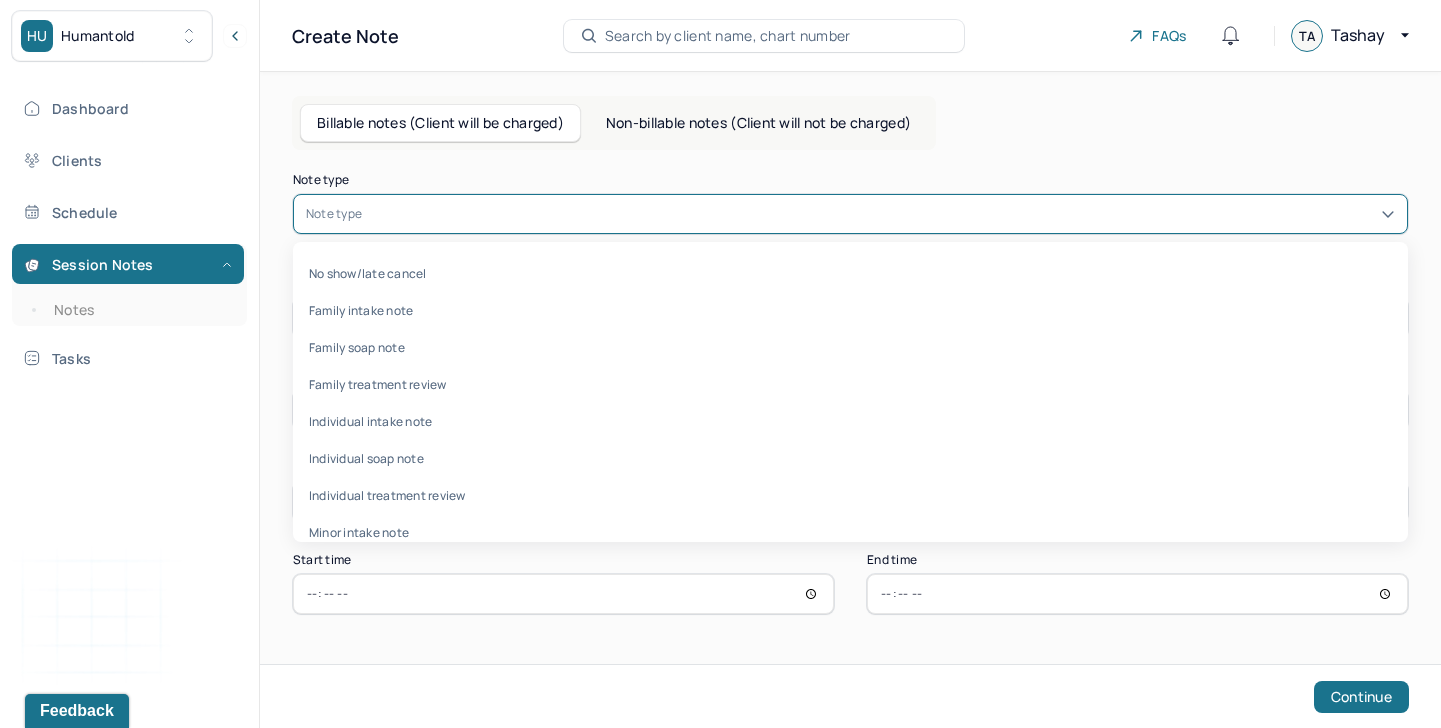 click on "Note type" at bounding box center [850, 214] 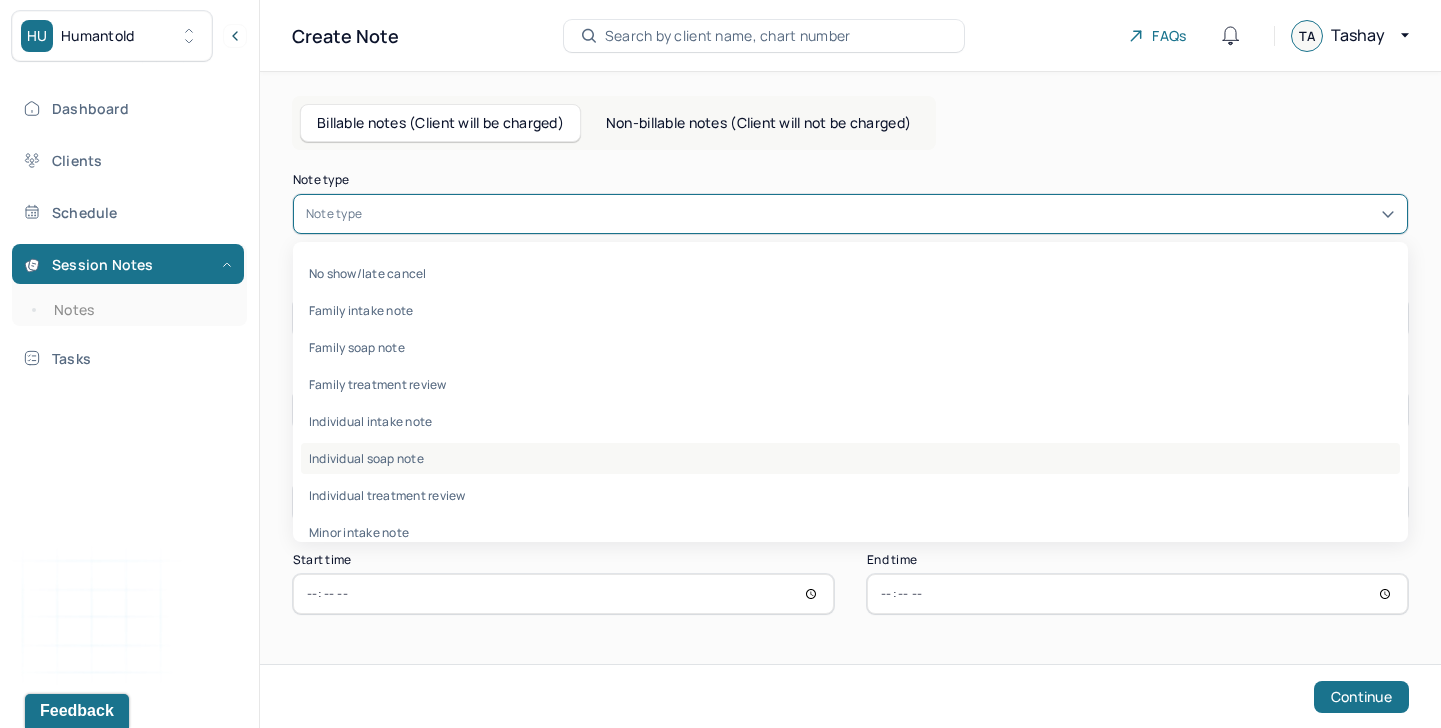 click on "Individual soap note" at bounding box center (850, 458) 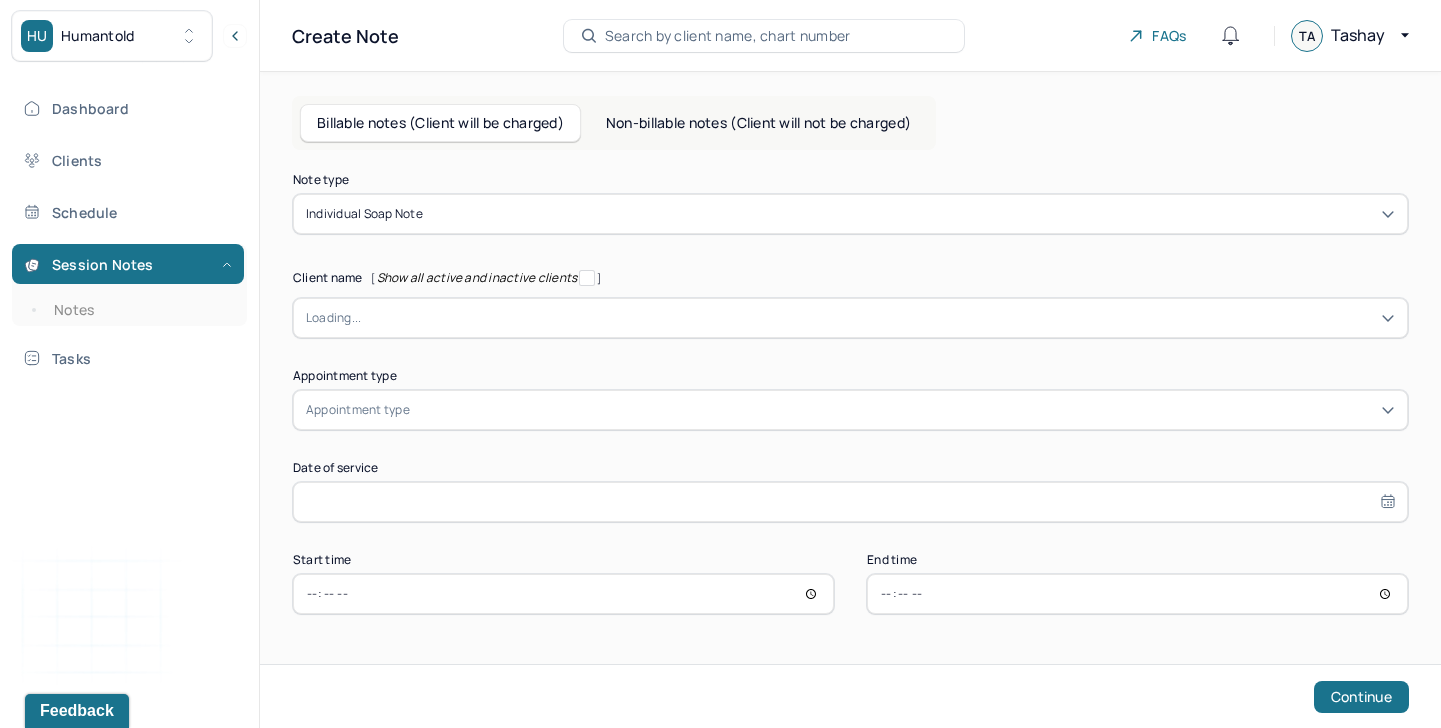 click on "Client name [ Show all active and inactive clients ]" at bounding box center (850, 278) 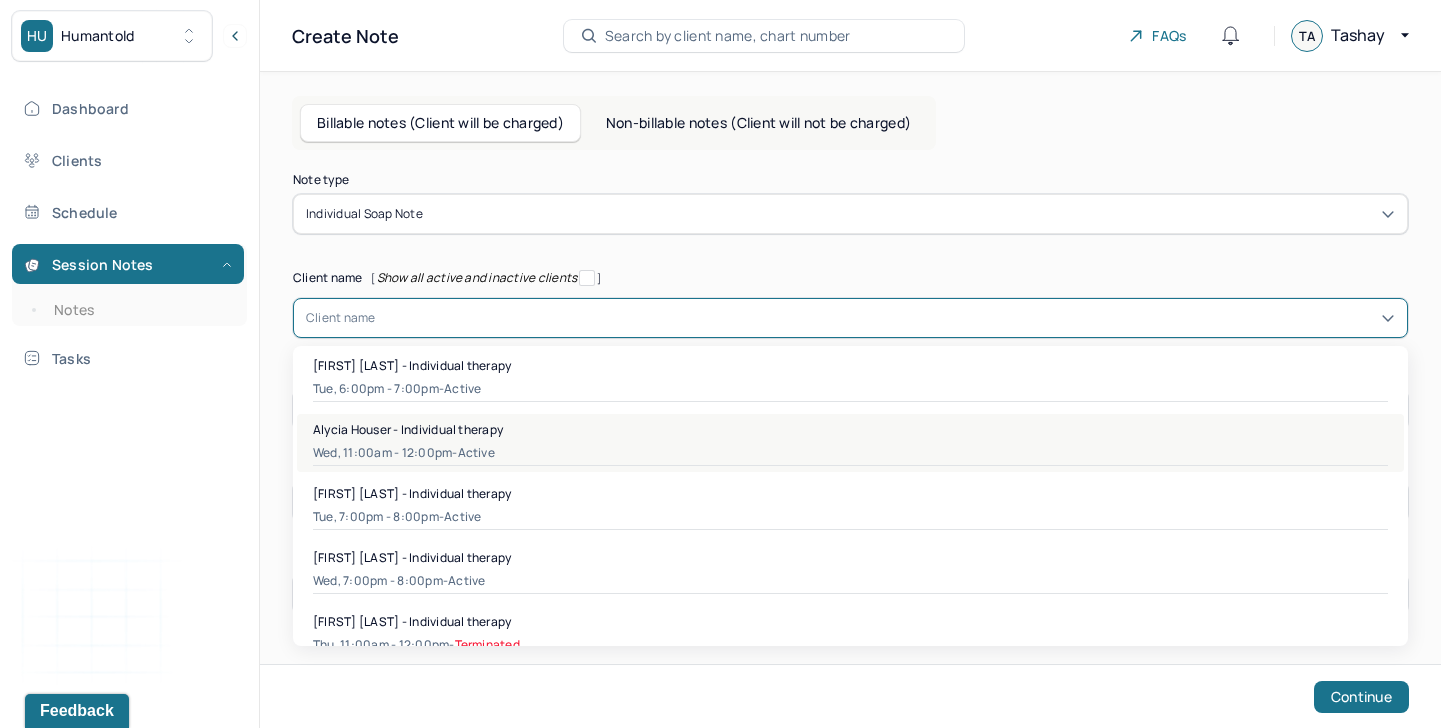 click on "Wed, 11:00am - 12:00pm  -  active" at bounding box center [850, 453] 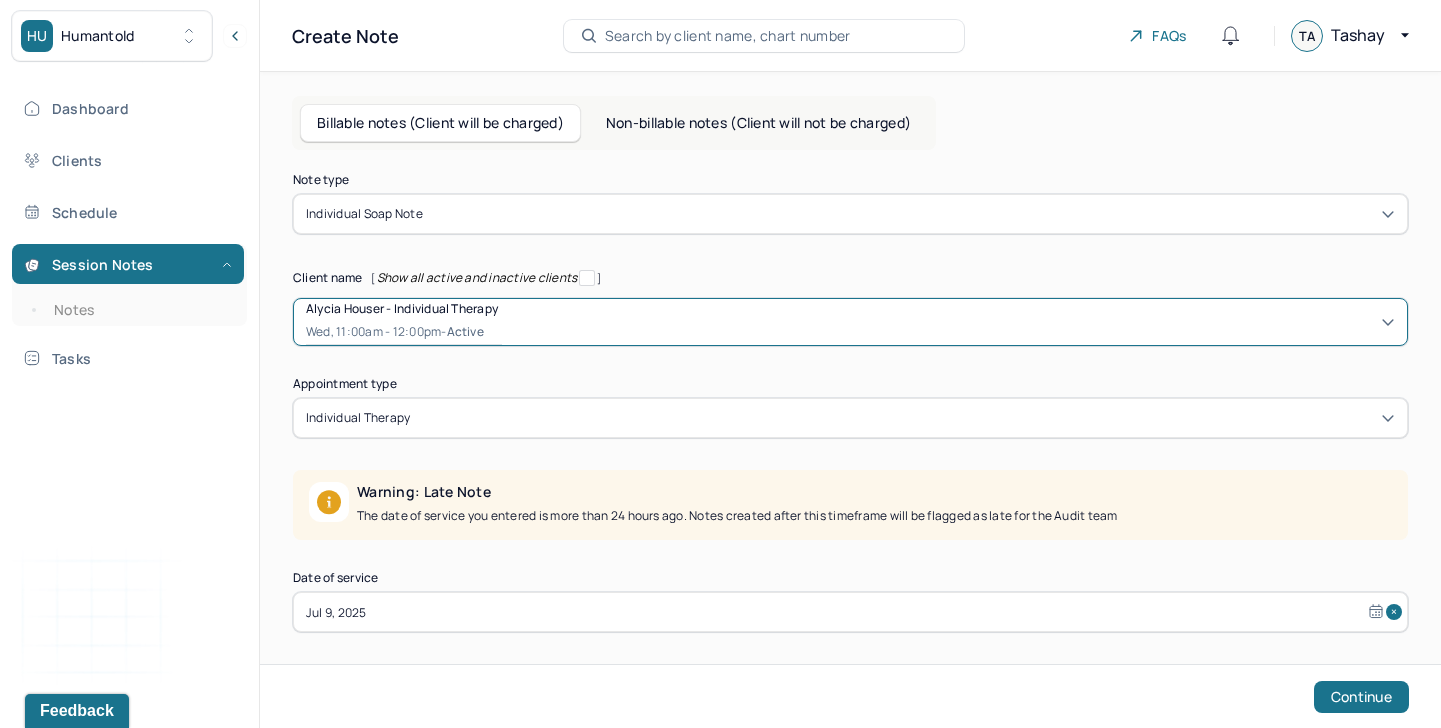 scroll, scrollTop: 101, scrollLeft: 0, axis: vertical 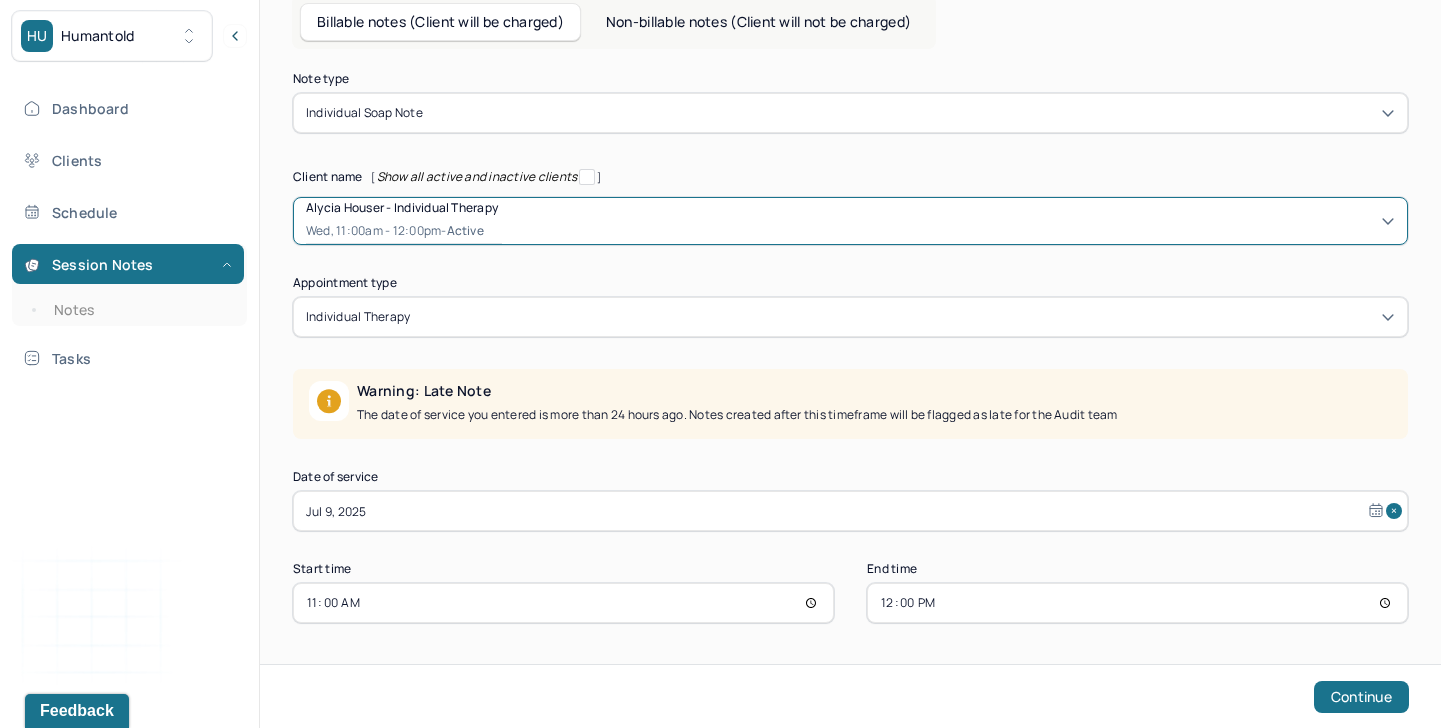 click on "Jul 9, 2025" at bounding box center [850, 511] 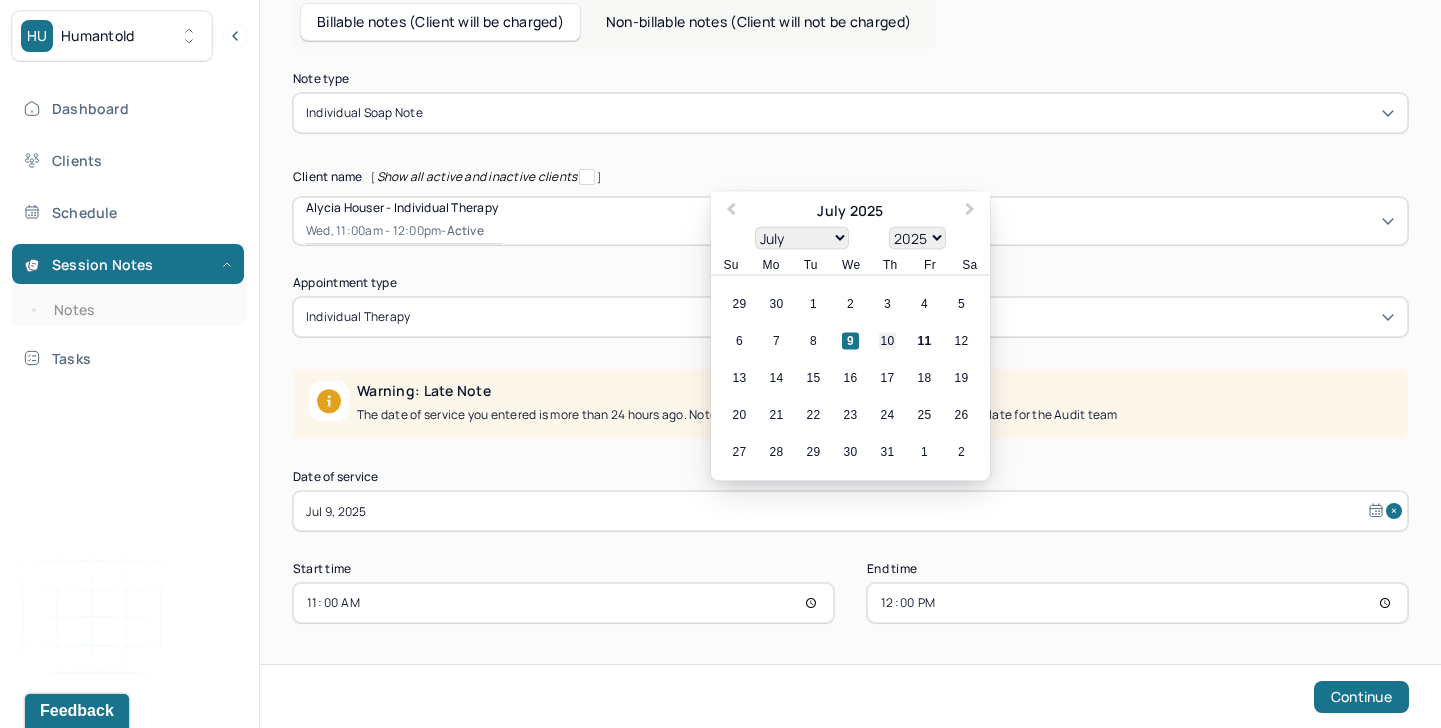 click on "10" at bounding box center [887, 341] 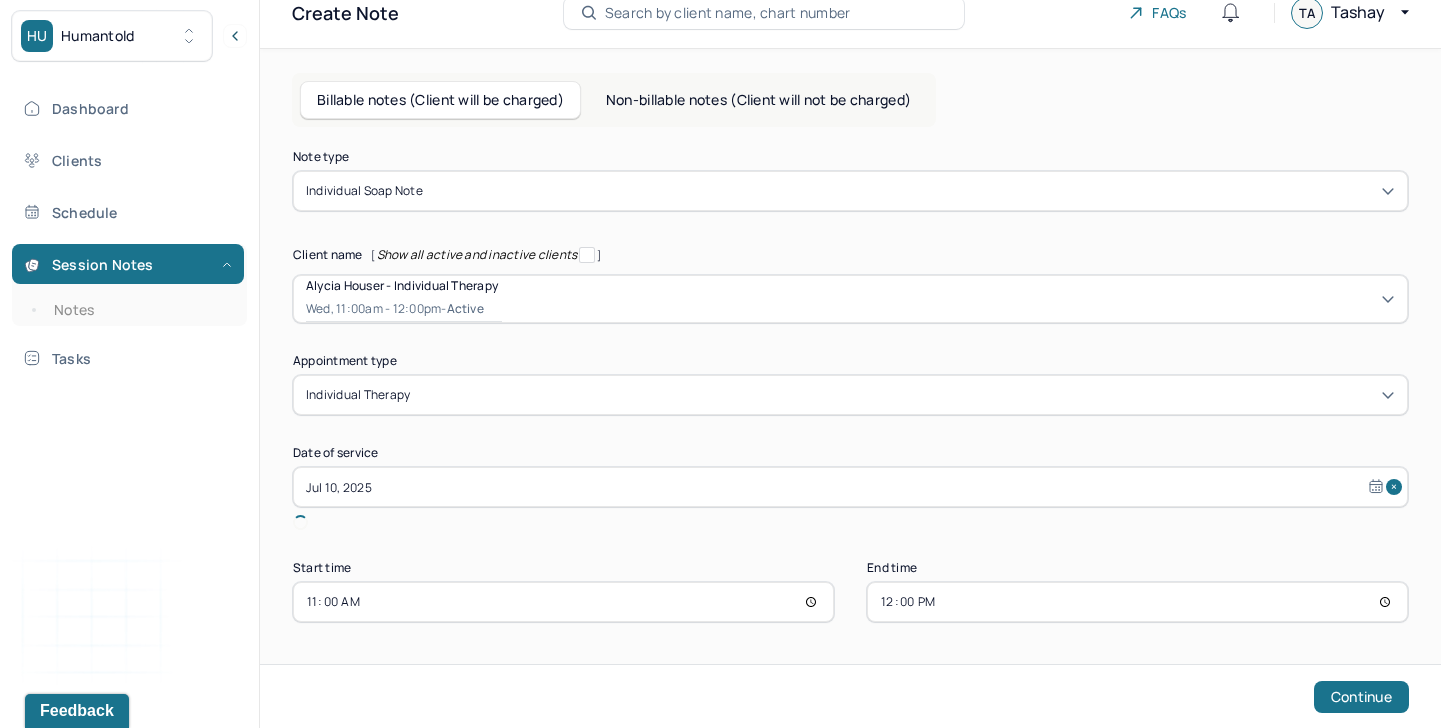 scroll, scrollTop: 0, scrollLeft: 0, axis: both 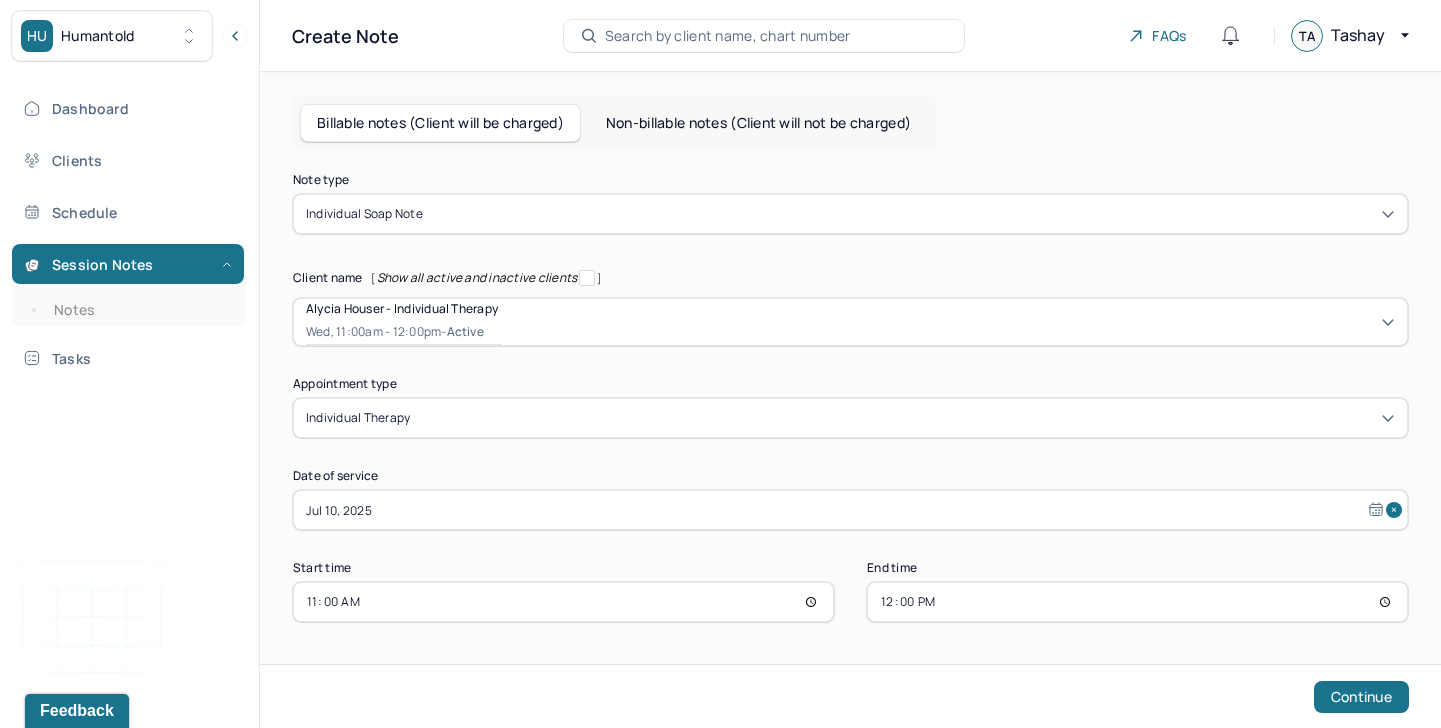 click on "11:00" at bounding box center [563, 602] 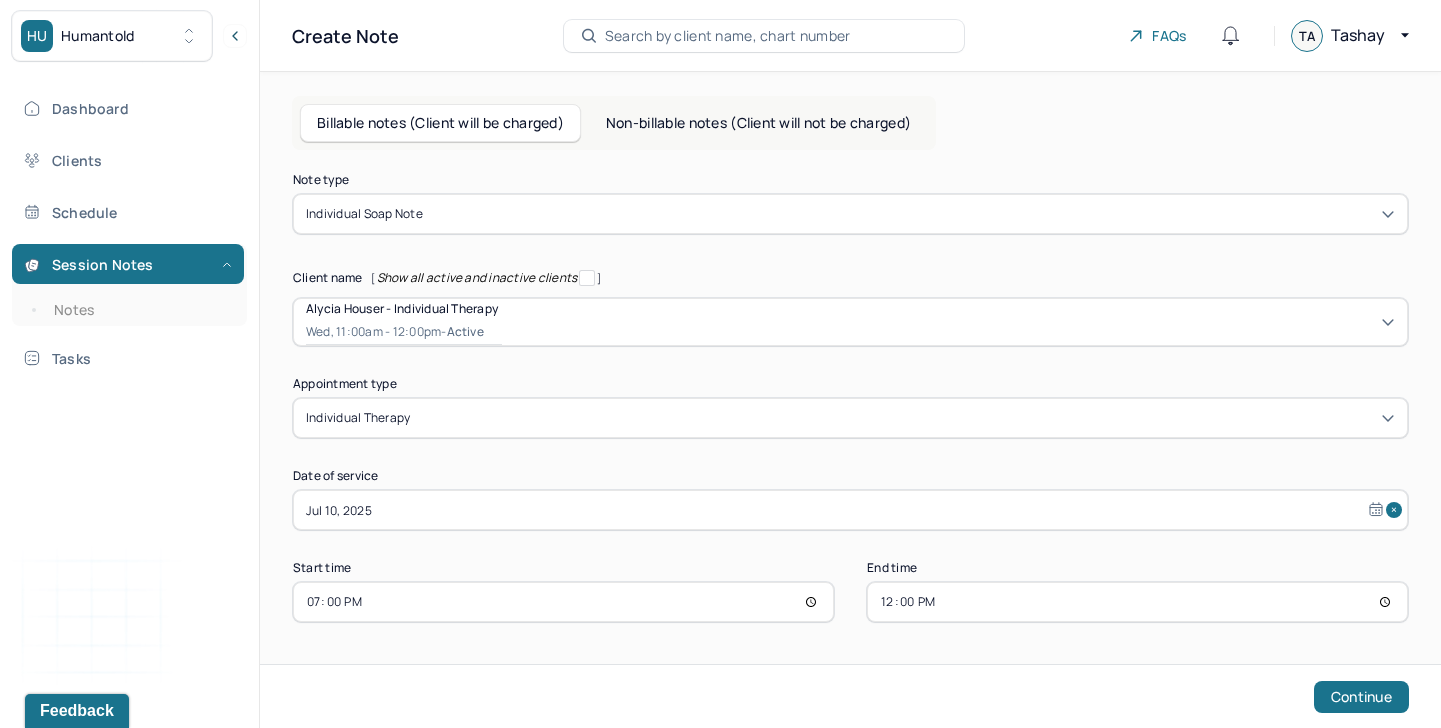type on "19:00" 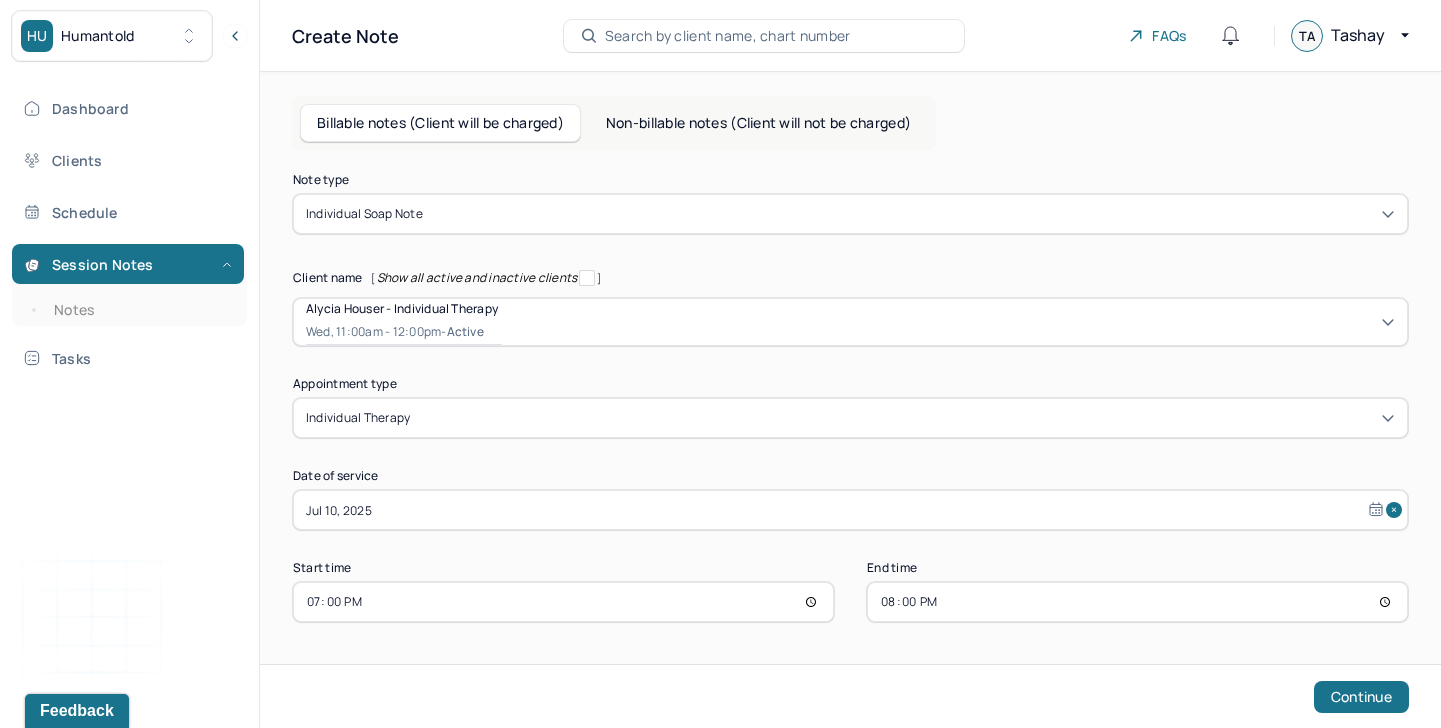type on "20:00" 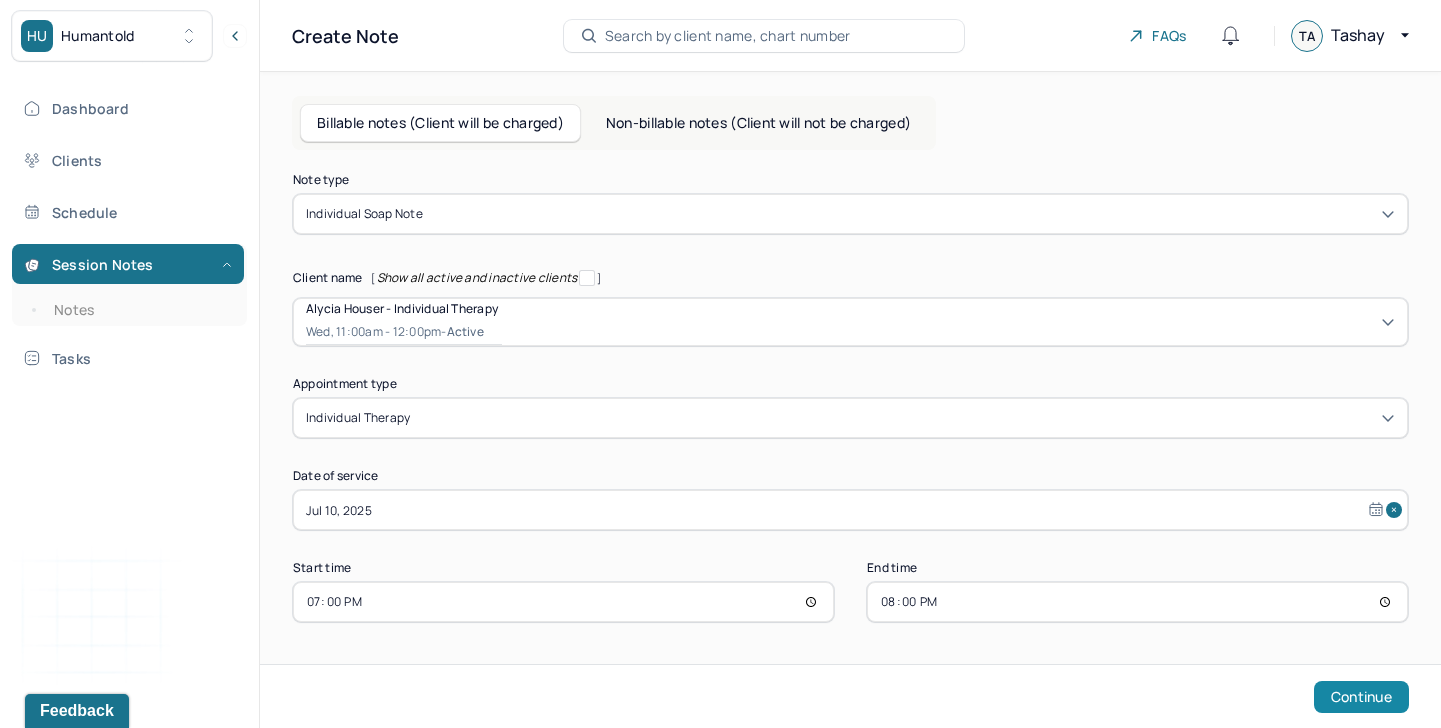 click on "Continue" at bounding box center [1361, 697] 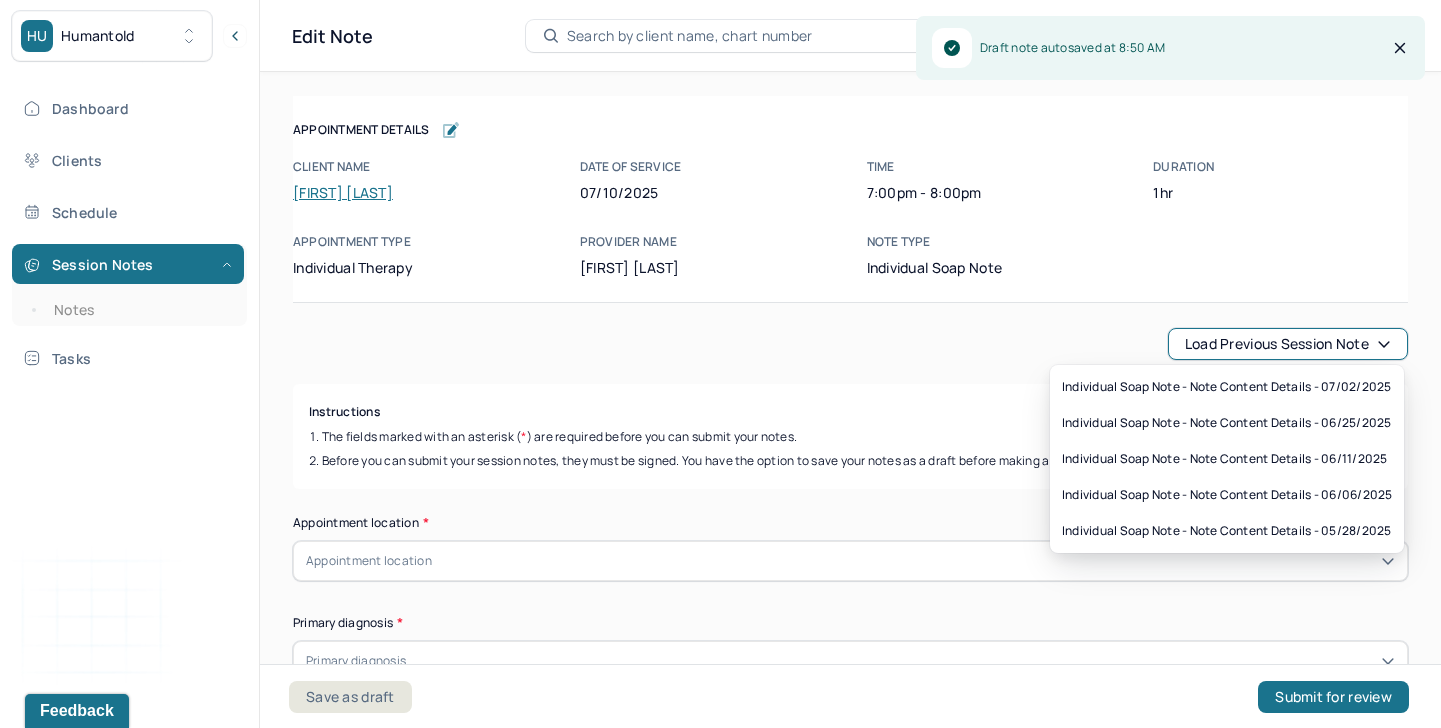 click on "Load previous session note" at bounding box center (1288, 344) 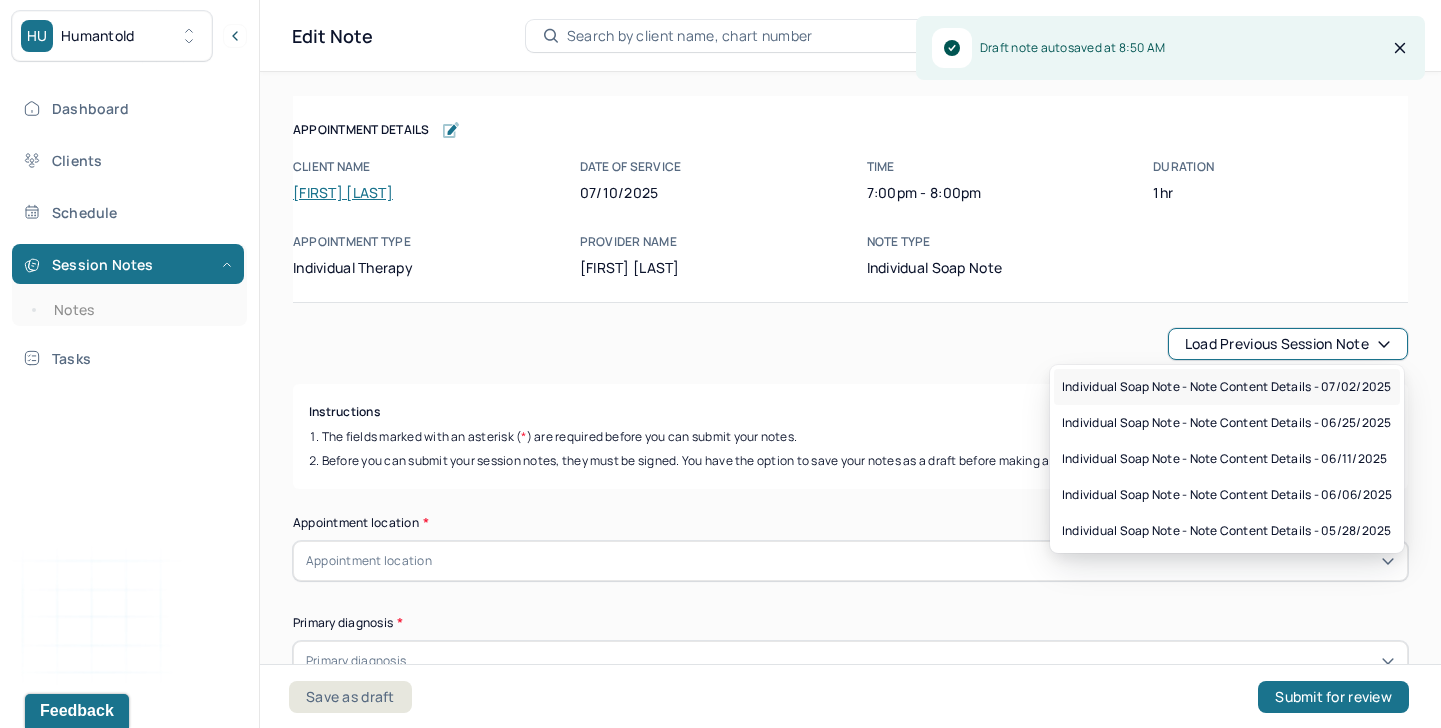 click on "Individual soap note   - Note content Details -   07/02/2025" at bounding box center [1226, 387] 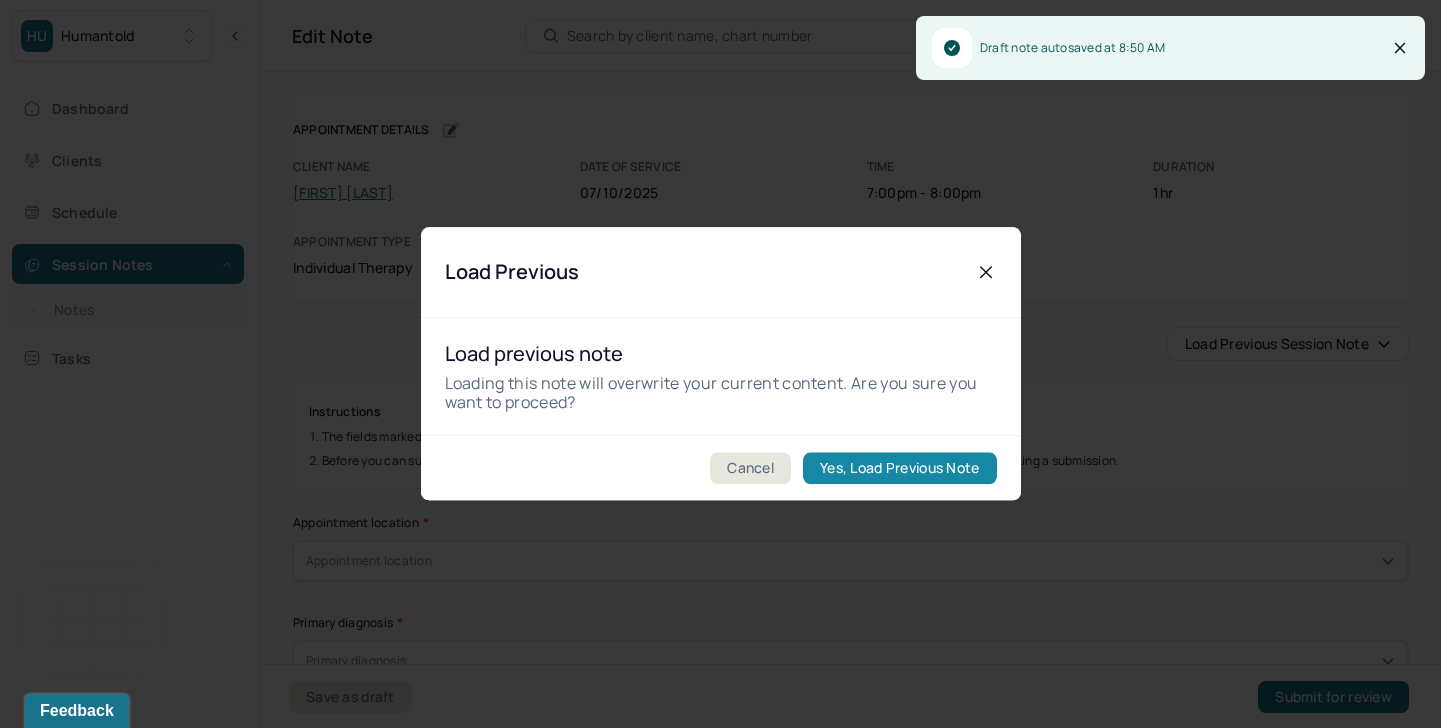 click on "Yes, Load Previous Note" at bounding box center (899, 469) 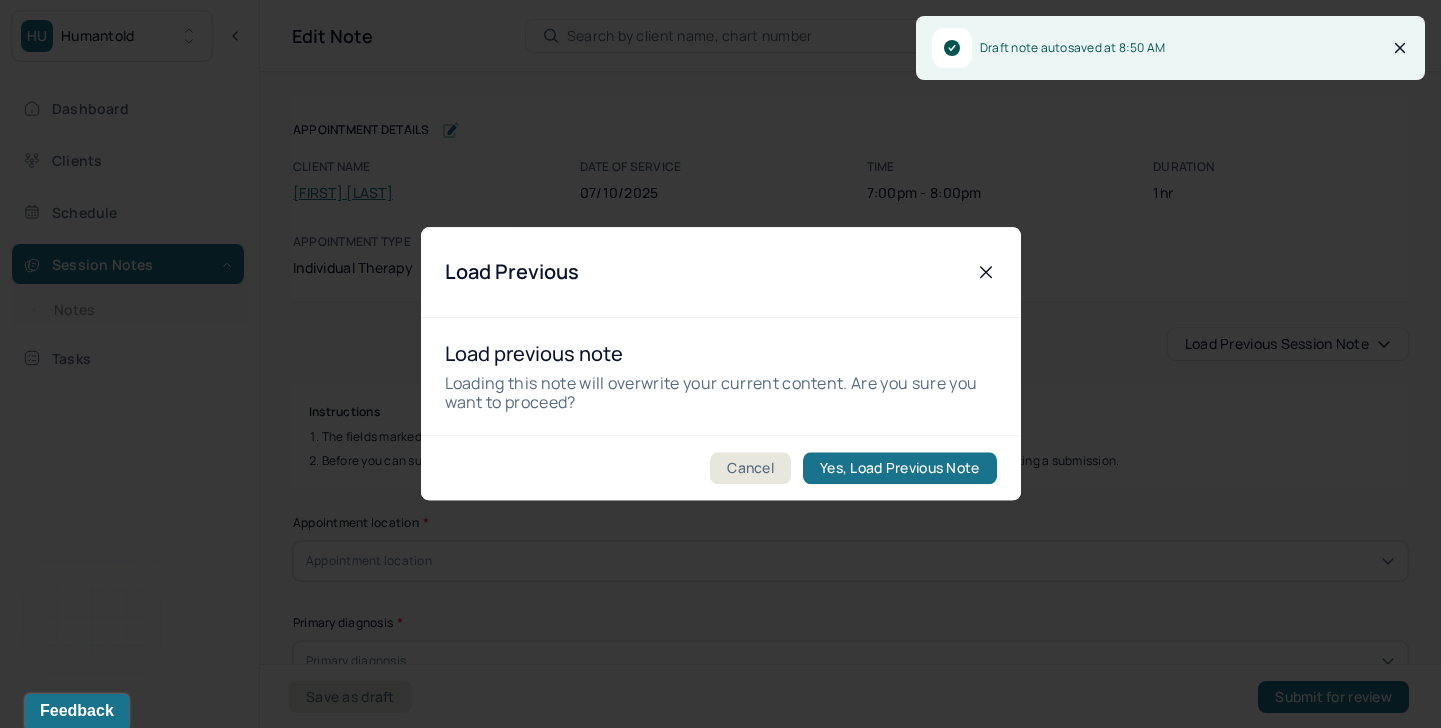 type on "racing thoughts, flustered, frustrated" 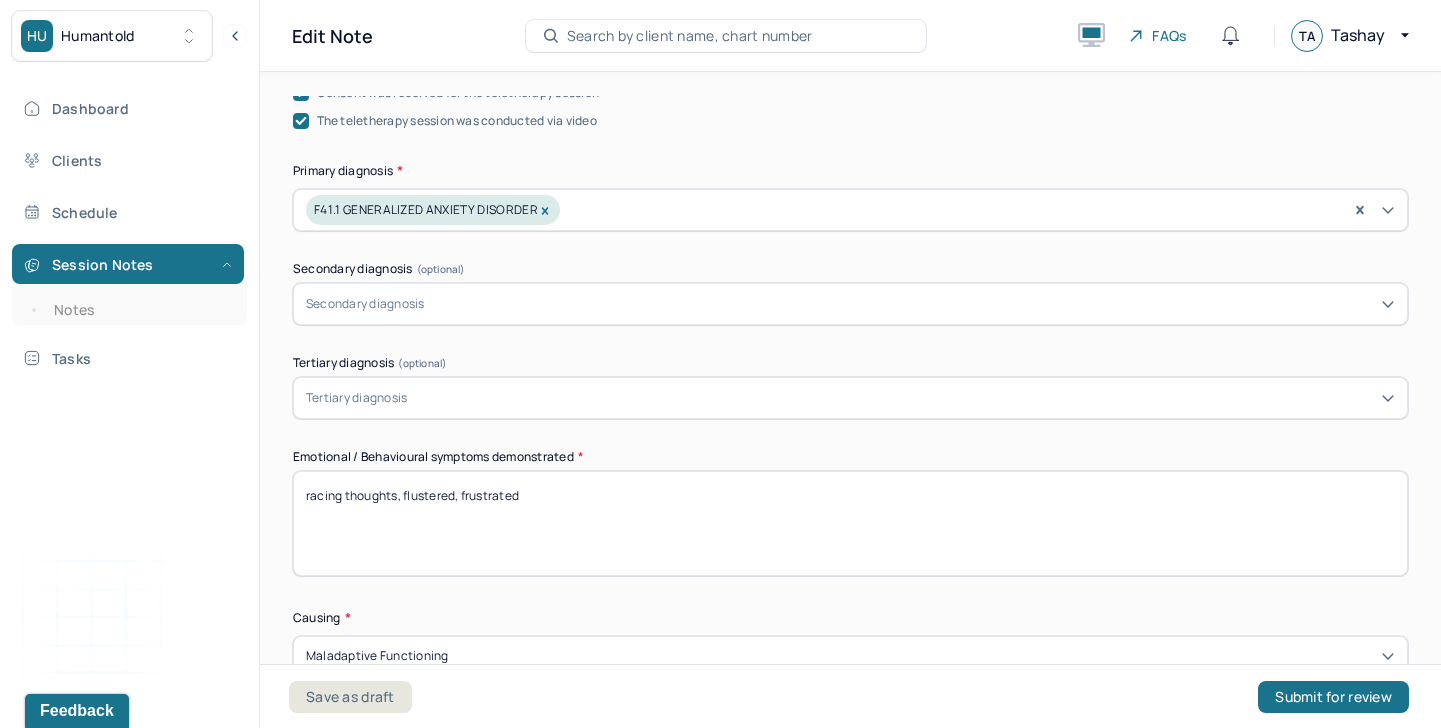 scroll, scrollTop: 710, scrollLeft: 0, axis: vertical 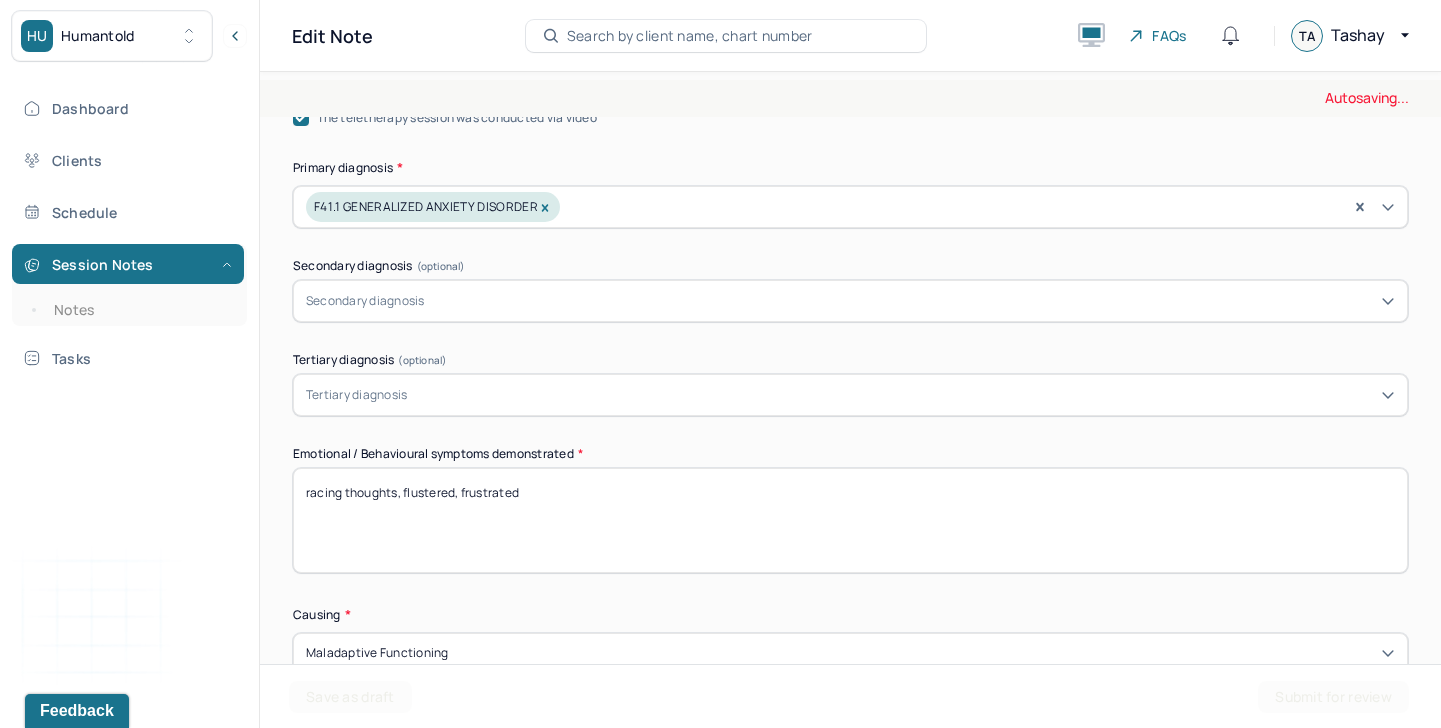 click on "racing thoughts, flustered, frustrated" at bounding box center (850, 520) 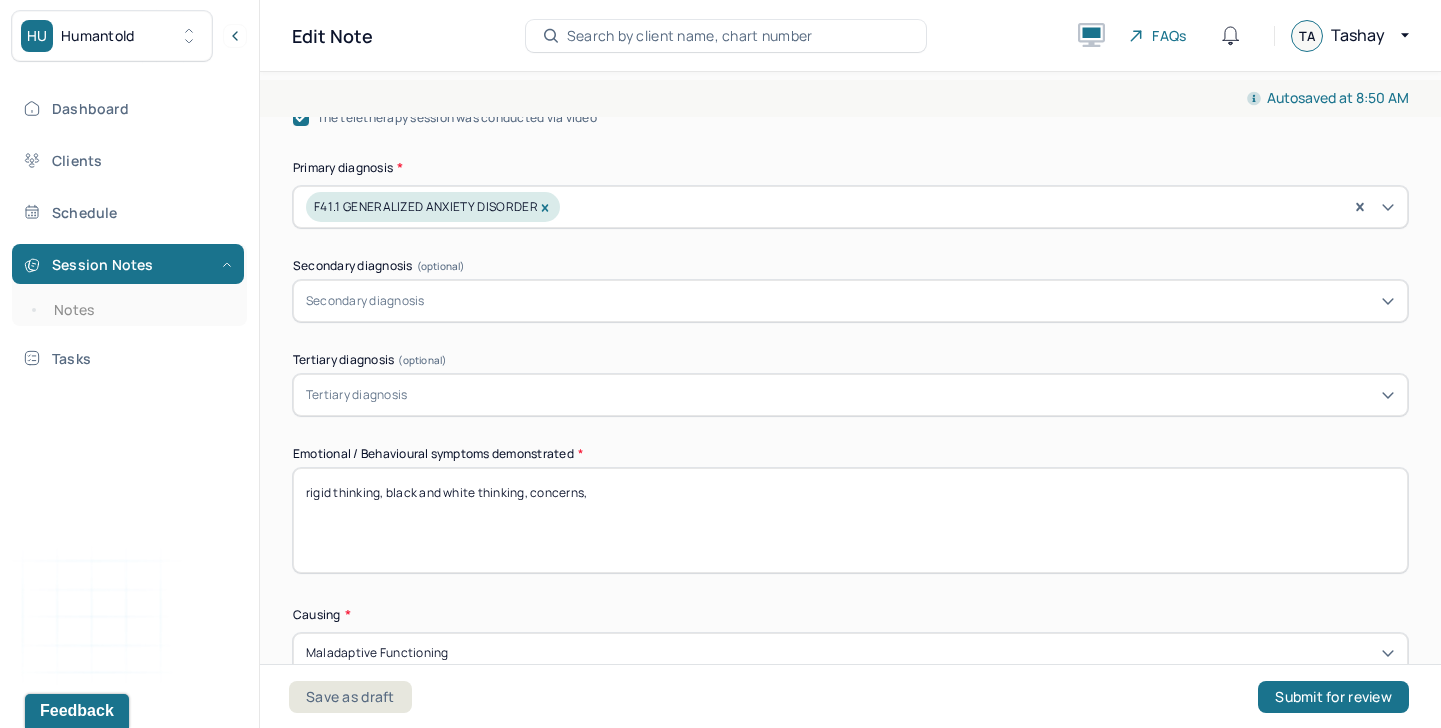 scroll, scrollTop: 1262, scrollLeft: 0, axis: vertical 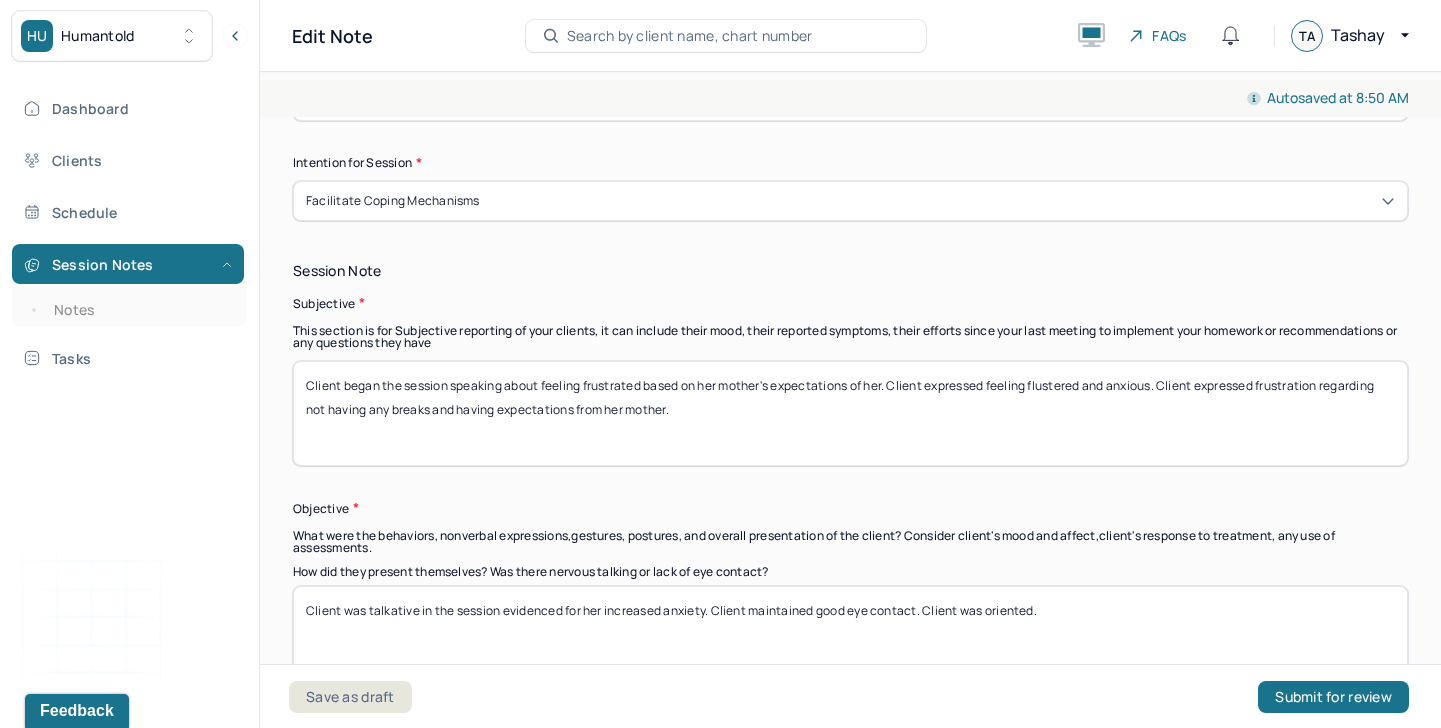 type on "rigid thinking, black and white thinking, concerns," 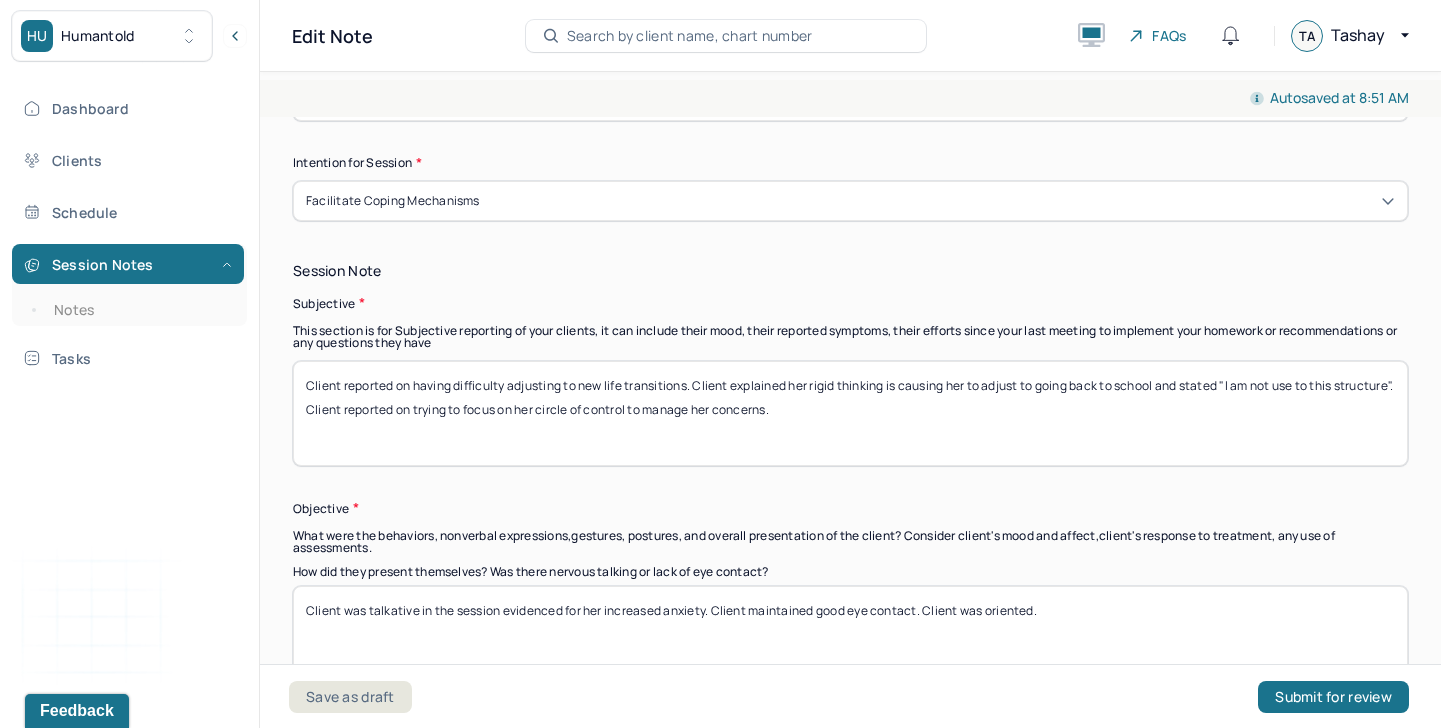 type on "Client reported on having difficulty adjusting to new life transitions. Client explained her rigid thinking is causing her to adjust to going back to school and stated "I am not use to this structure". Client reported on trying to focus on her circle of control to manage her concerns." 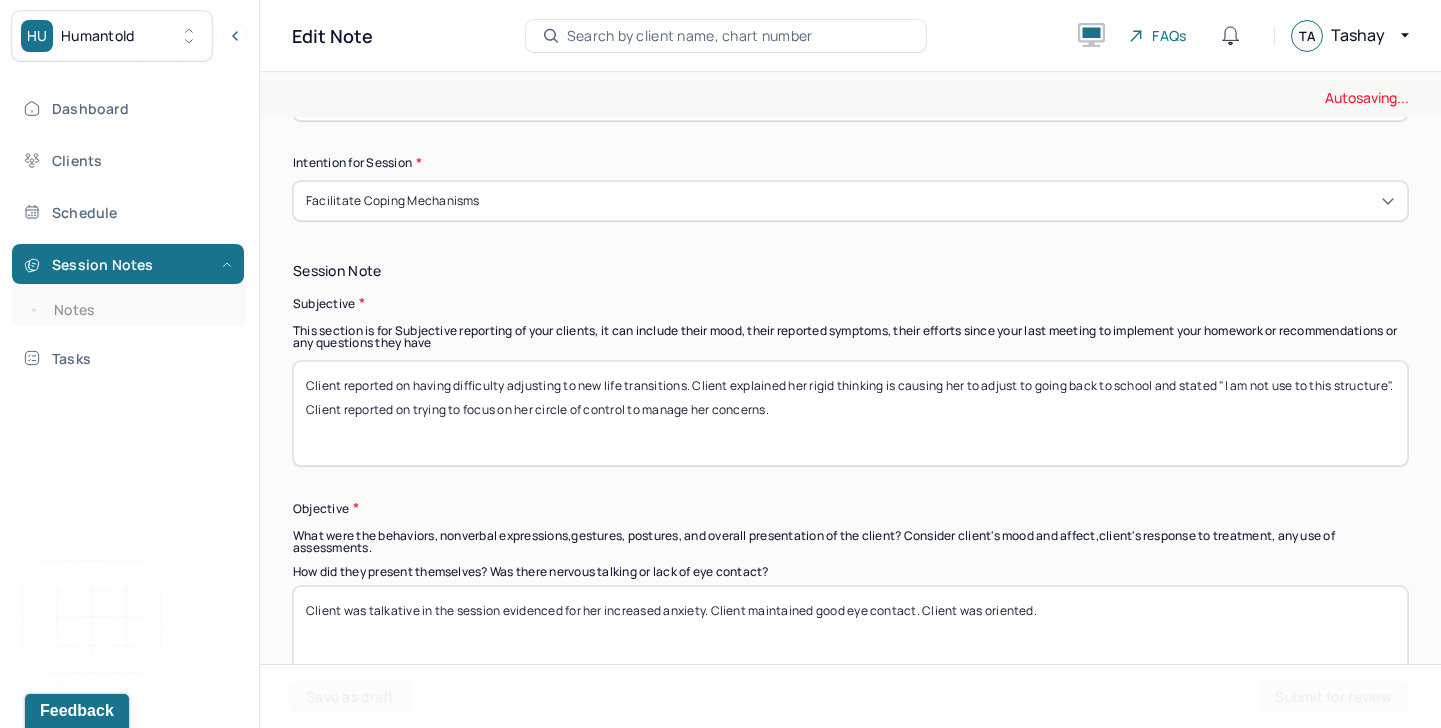 click on "Client was talkative in the session evidenced for her increased anxiety. Client maintained good eye contact. Client was oriented." at bounding box center [850, 638] 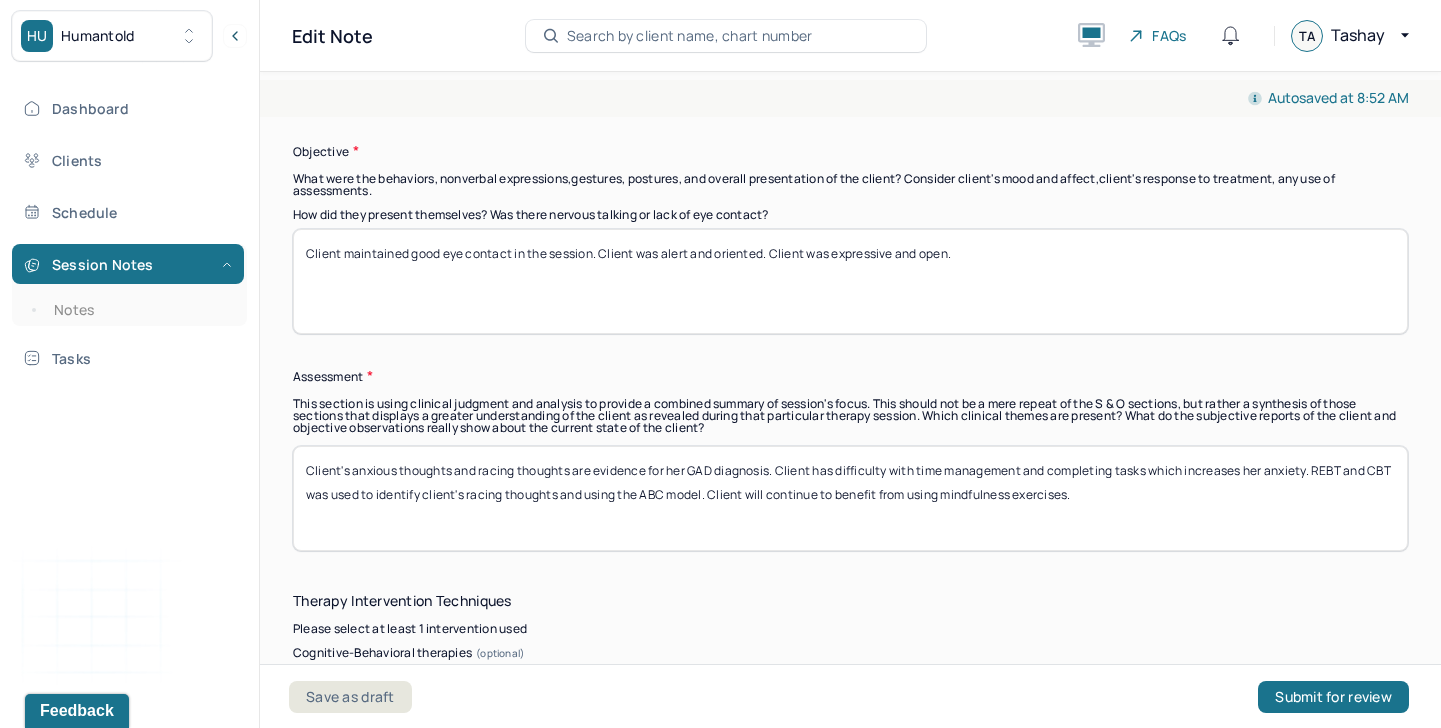 scroll, scrollTop: 1699, scrollLeft: 0, axis: vertical 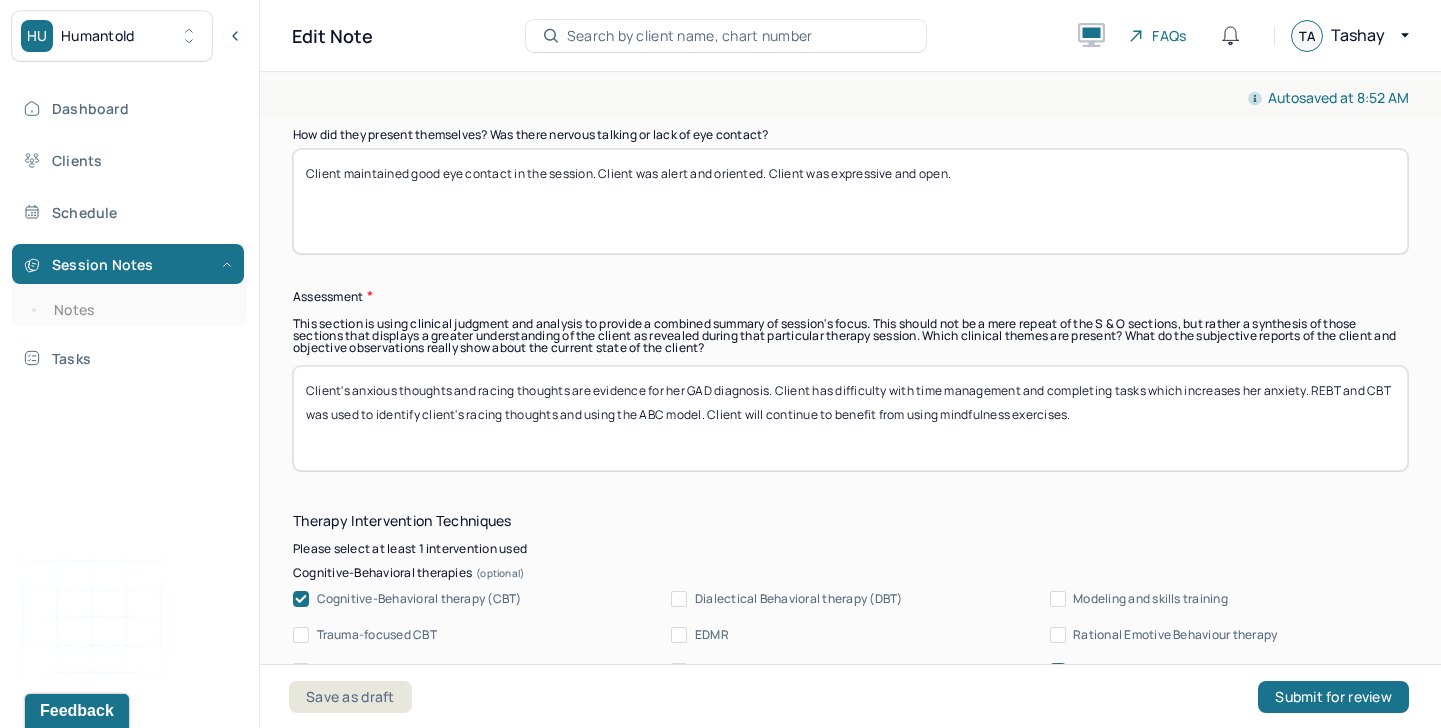 type on "Client maintained good eye contact in the session. Client was alert and oriented. Client was expressive and open." 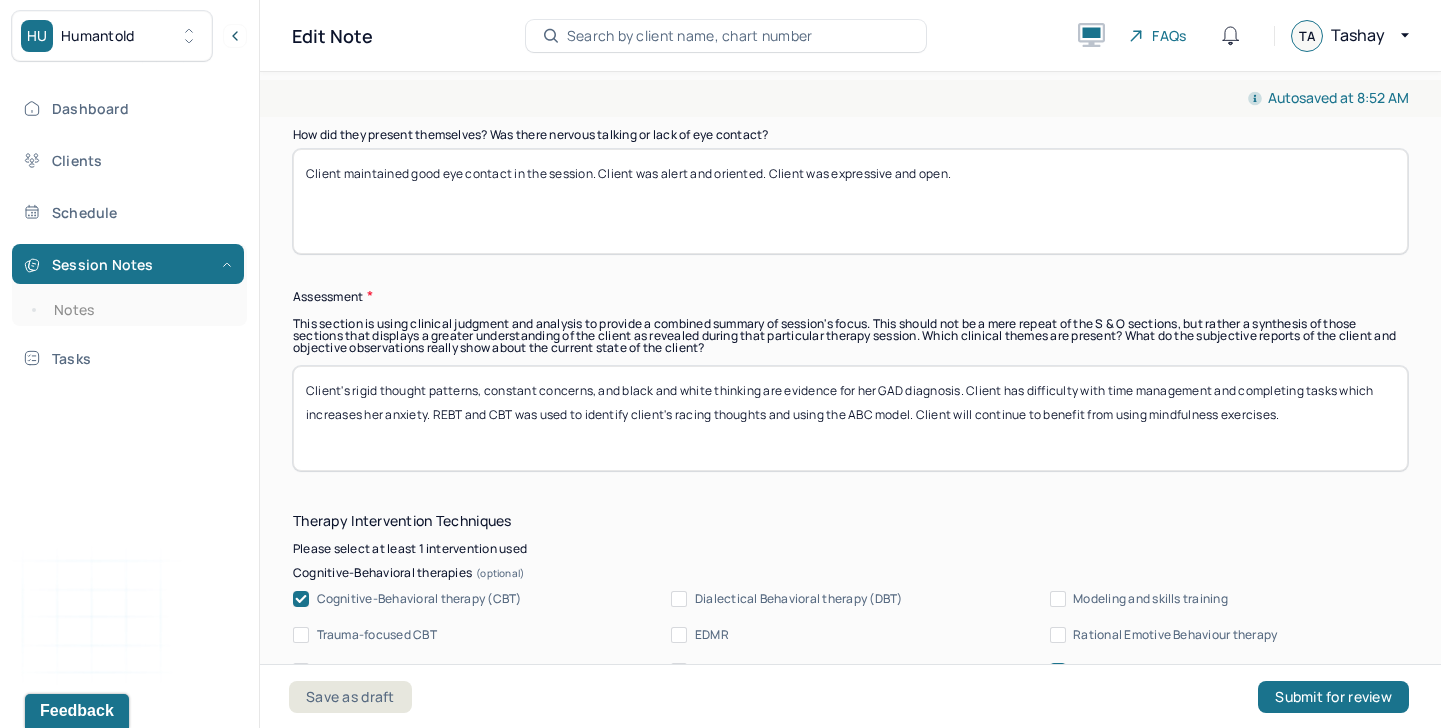drag, startPoint x: 1091, startPoint y: 393, endPoint x: 432, endPoint y: 411, distance: 659.2458 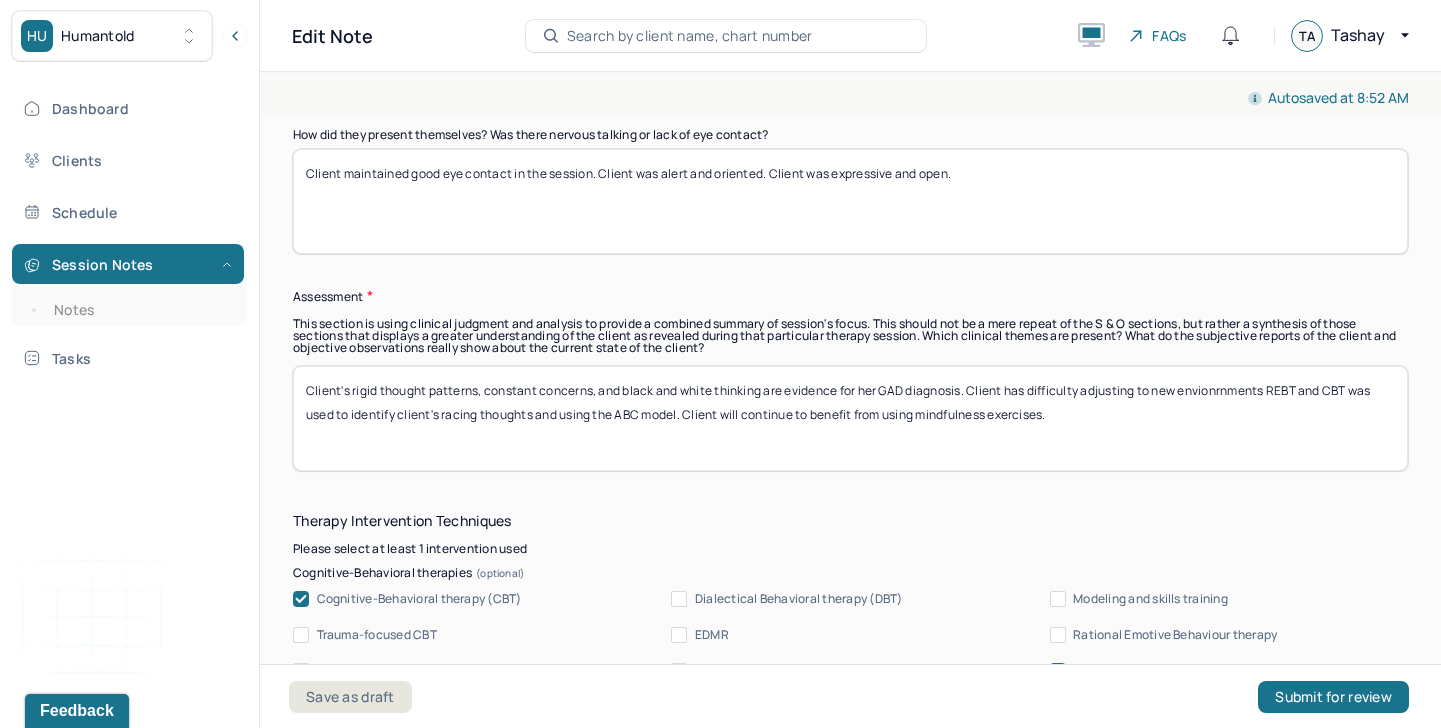 click on "Client's rigid thought patterns, constant concerns, and black and white thinking are evidence for her GAD diagnosis. Client has difficulty adjusting to new envionrnments REBT and CBT was used to identify client's racing thoughts and using the ABC model. Client will continue to benefit from using mindfulness exercises." at bounding box center (850, 418) 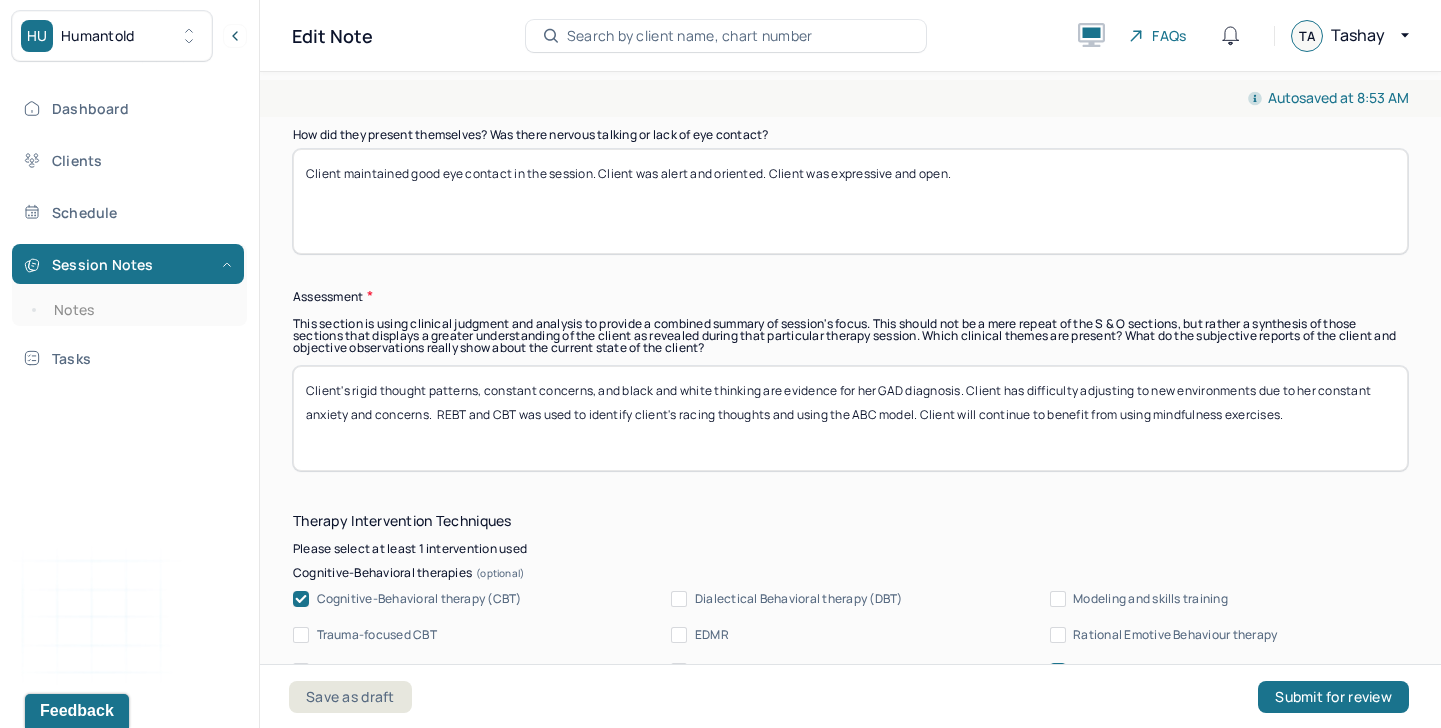 drag, startPoint x: 637, startPoint y: 414, endPoint x: 820, endPoint y: 413, distance: 183.00273 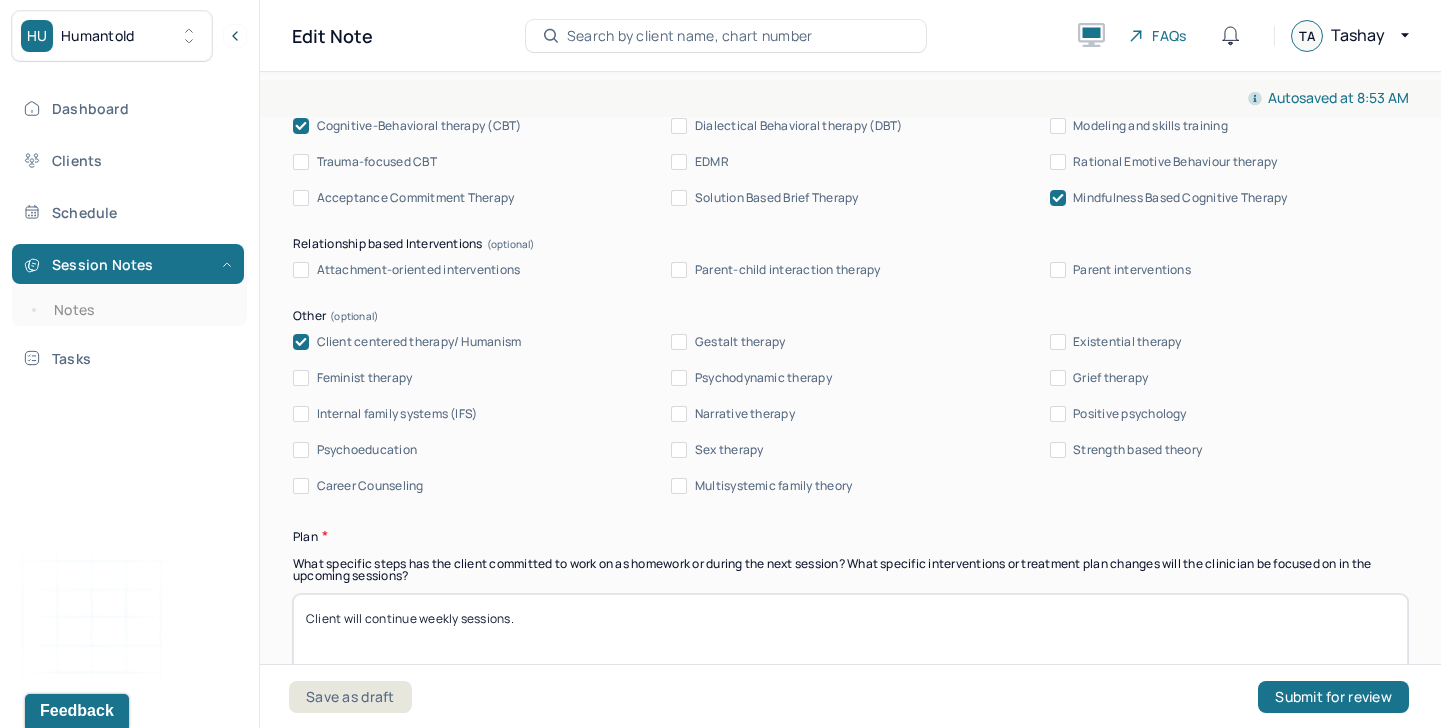 scroll, scrollTop: 2242, scrollLeft: 0, axis: vertical 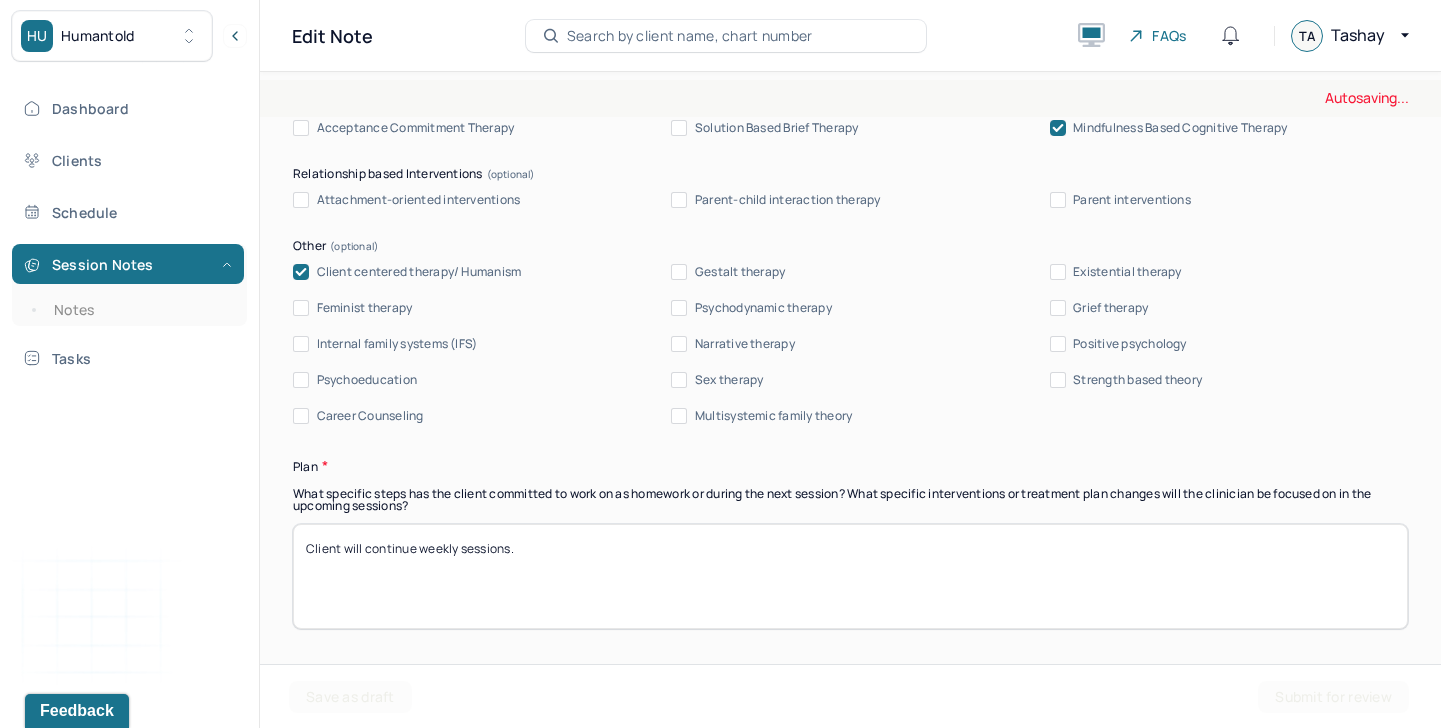type on "Client's rigid thought patterns, constant concerns, and black and white thinking are evidence for her GAD diagnosis. Client has difficulty adjusting to new environments due to her constant anxiety and concerns.  REBT and CBT was used to identify client's cognitive distortions and to implement coping skills to challenge and reframe thoughts patterns." 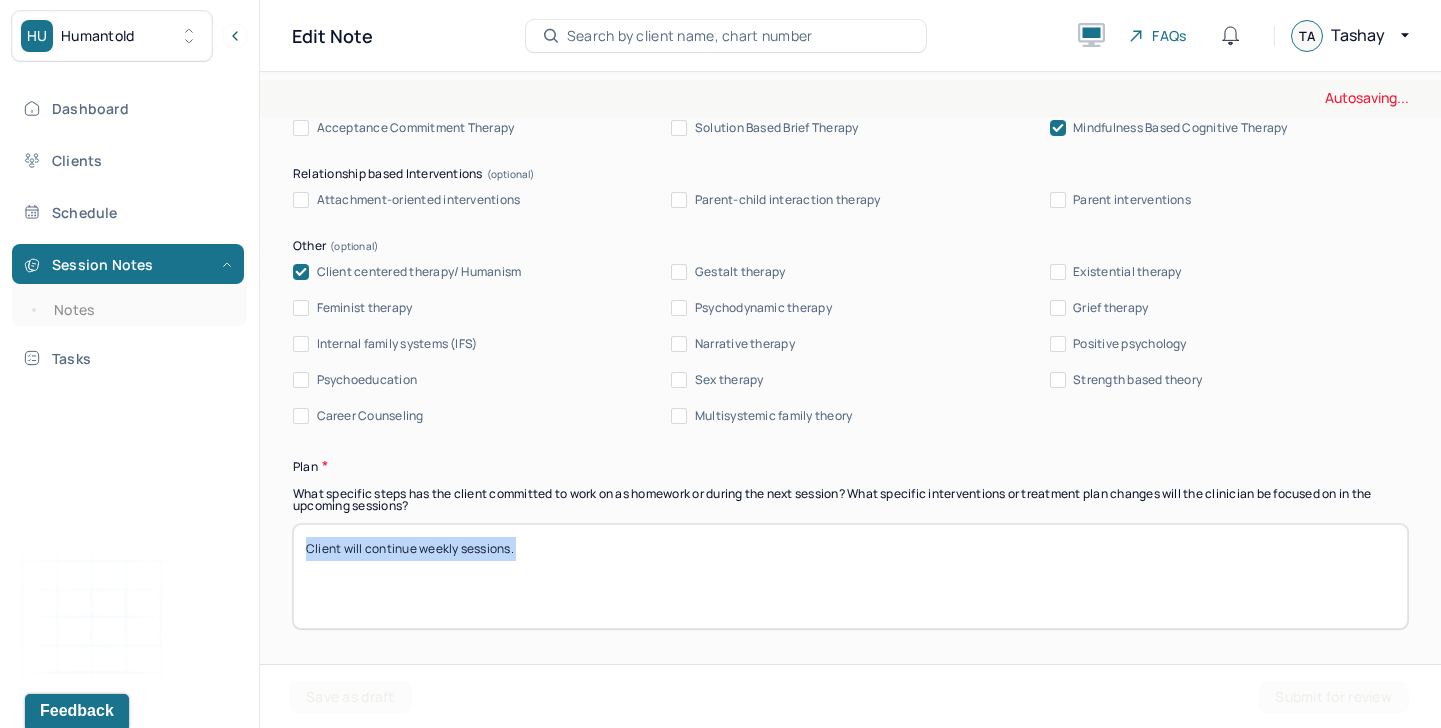 click on "Therapy Intervention Techniques Please select at least 1 intervention used Cognitive-Behavioral therapies Cognitive-Behavioral therapy (CBT) Dialectical Behavioral therapy (DBT) Modeling and skills training Trauma-focused CBT EDMR Rational Emotive Behaviour therapy Acceptance Commitment Therapy Solution Based Brief Therapy Mindfulness Based Cognitive Therapy Relationship based Interventions Attachment-oriented interventions Parent-child interaction therapy Parent interventions Other Client centered therapy/ Humanism Gestalt therapy Existential therapy Feminist therapy Psychodynamic therapy Grief therapy Internal family systems (IFS) Narrative therapy Positive psychology Psychoeducation Sex therapy Strength based theory Career Counseling Multisystemic family theory Plan What specific steps has the client committed to work on as homework or during the next session? What specific interventions or treatment plan changes will the clinician be focused on in the upcoming sessions? Frequency of sessions Weekly Other" at bounding box center (850, 578) 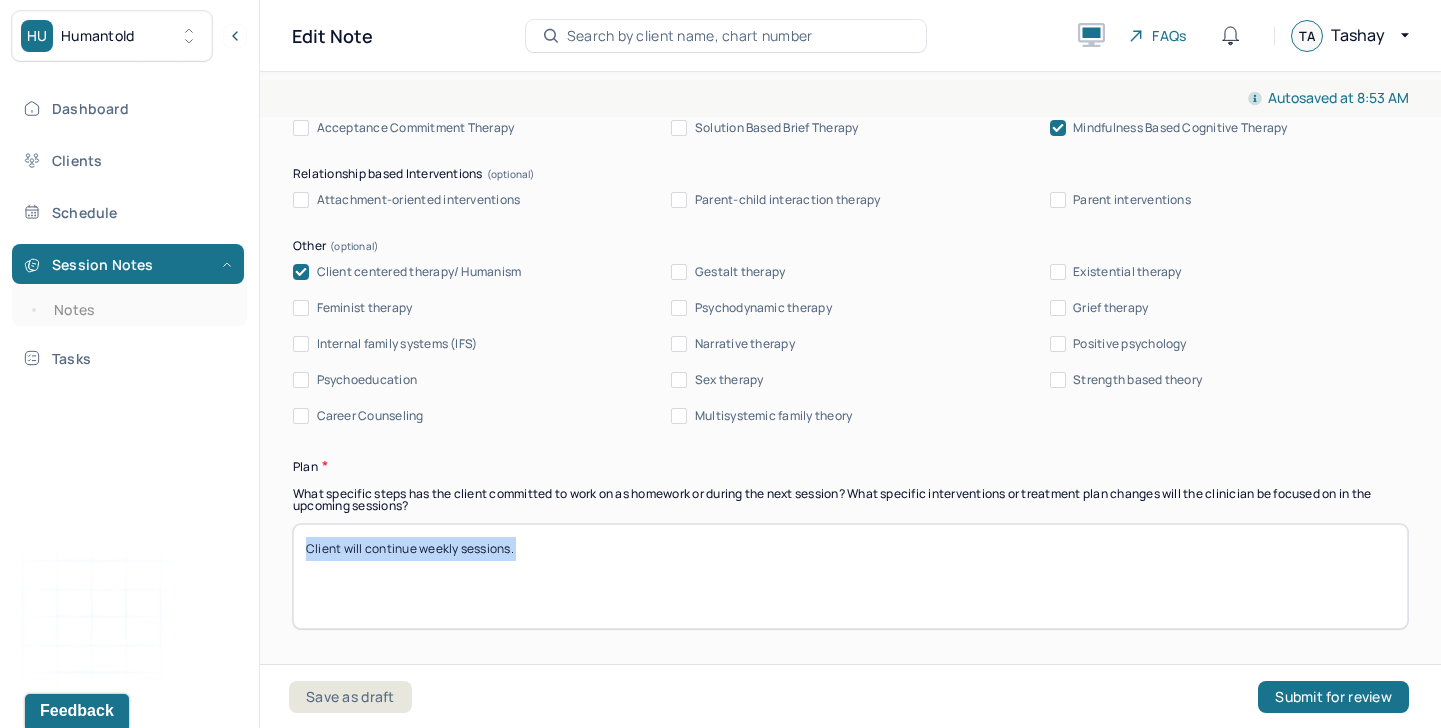 click on "Therapy Intervention Techniques Please select at least 1 intervention used Cognitive-Behavioral therapies Cognitive-Behavioral therapy (CBT) Dialectical Behavioral therapy (DBT) Modeling and skills training Trauma-focused CBT EDMR Rational Emotive Behaviour therapy Acceptance Commitment Therapy Solution Based Brief Therapy Mindfulness Based Cognitive Therapy Relationship based Interventions Attachment-oriented interventions Parent-child interaction therapy Parent interventions Other Client centered therapy/ Humanism Gestalt therapy Existential therapy Feminist therapy Psychodynamic therapy Grief therapy Internal family systems (IFS) Narrative therapy Positive psychology Psychoeducation Sex therapy Strength based theory Career Counseling Multisystemic family theory Plan What specific steps has the client committed to work on as homework or during the next session? What specific interventions or treatment plan changes will the clinician be focused on in the upcoming sessions? Frequency of sessions Weekly Other" at bounding box center (850, 578) 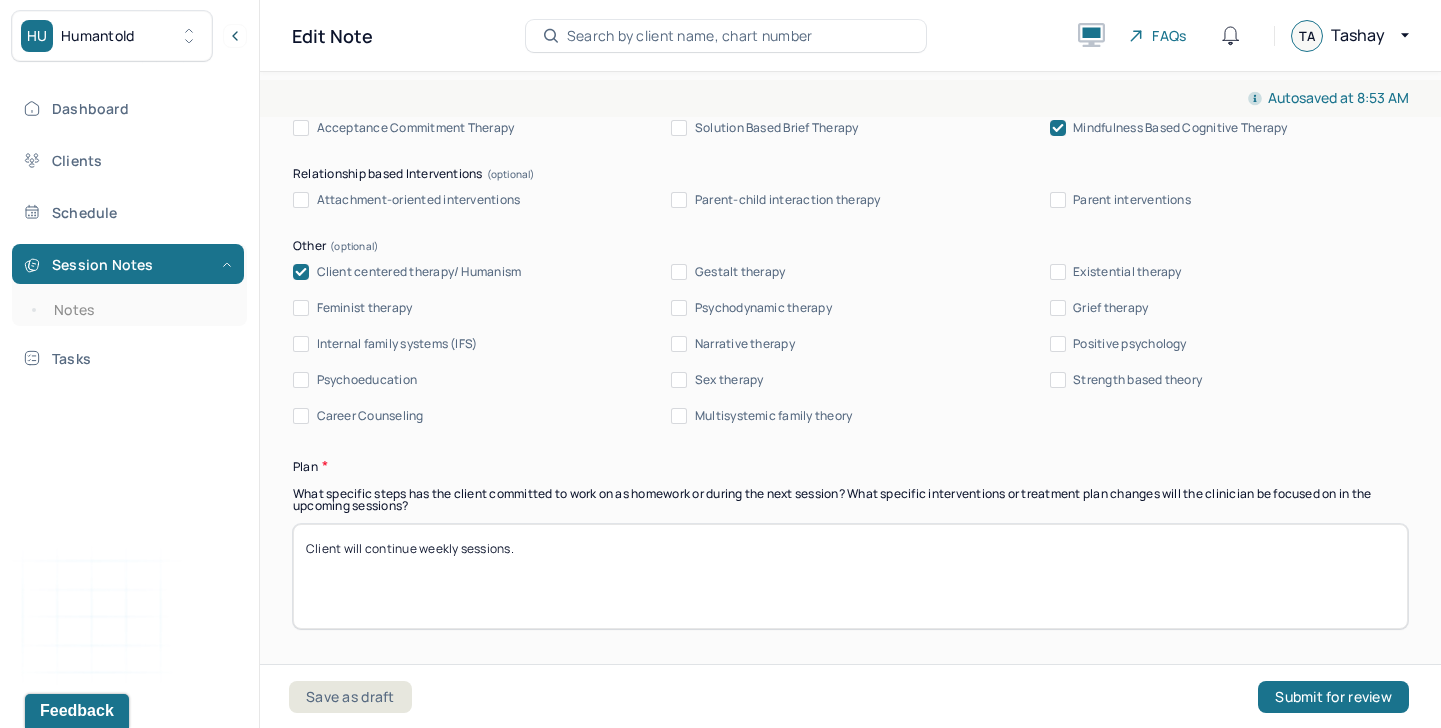 click on "Client will continue weekly sessions." at bounding box center (850, 576) 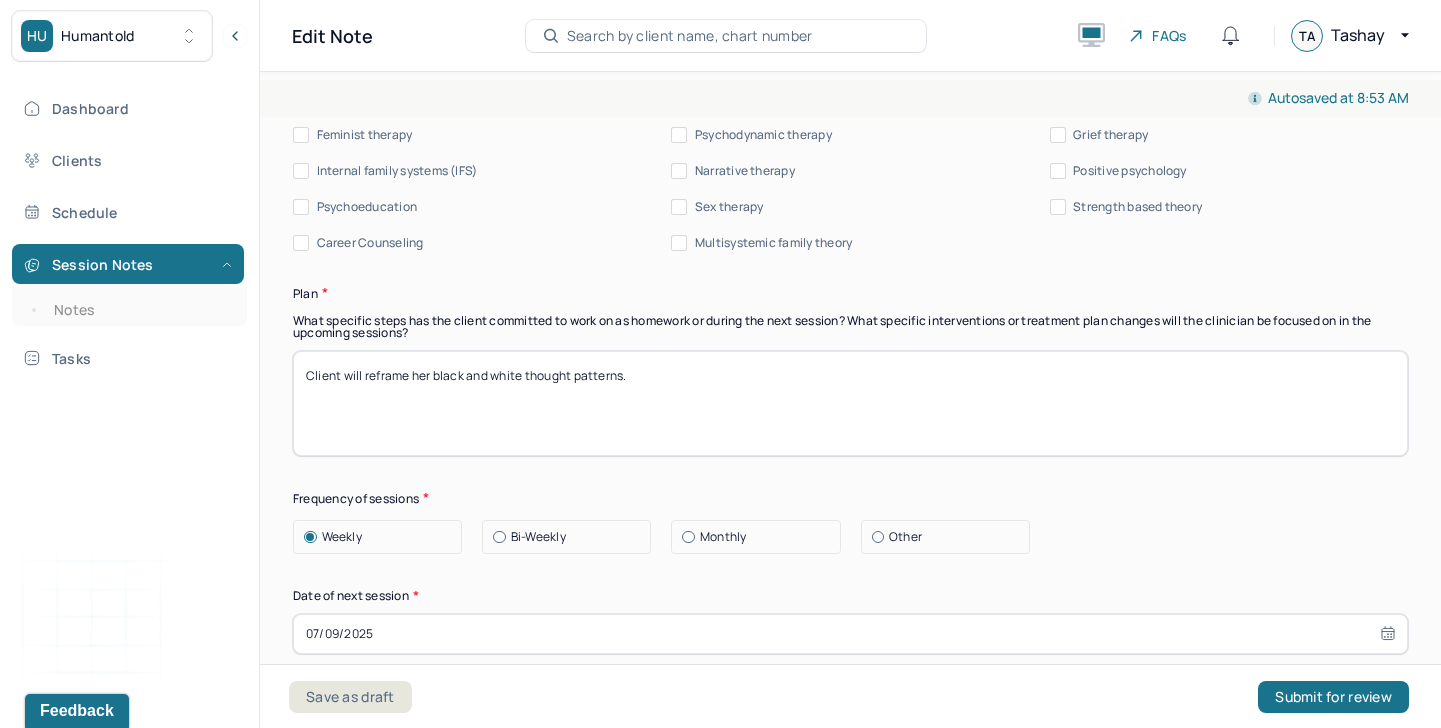 scroll, scrollTop: 2506, scrollLeft: 0, axis: vertical 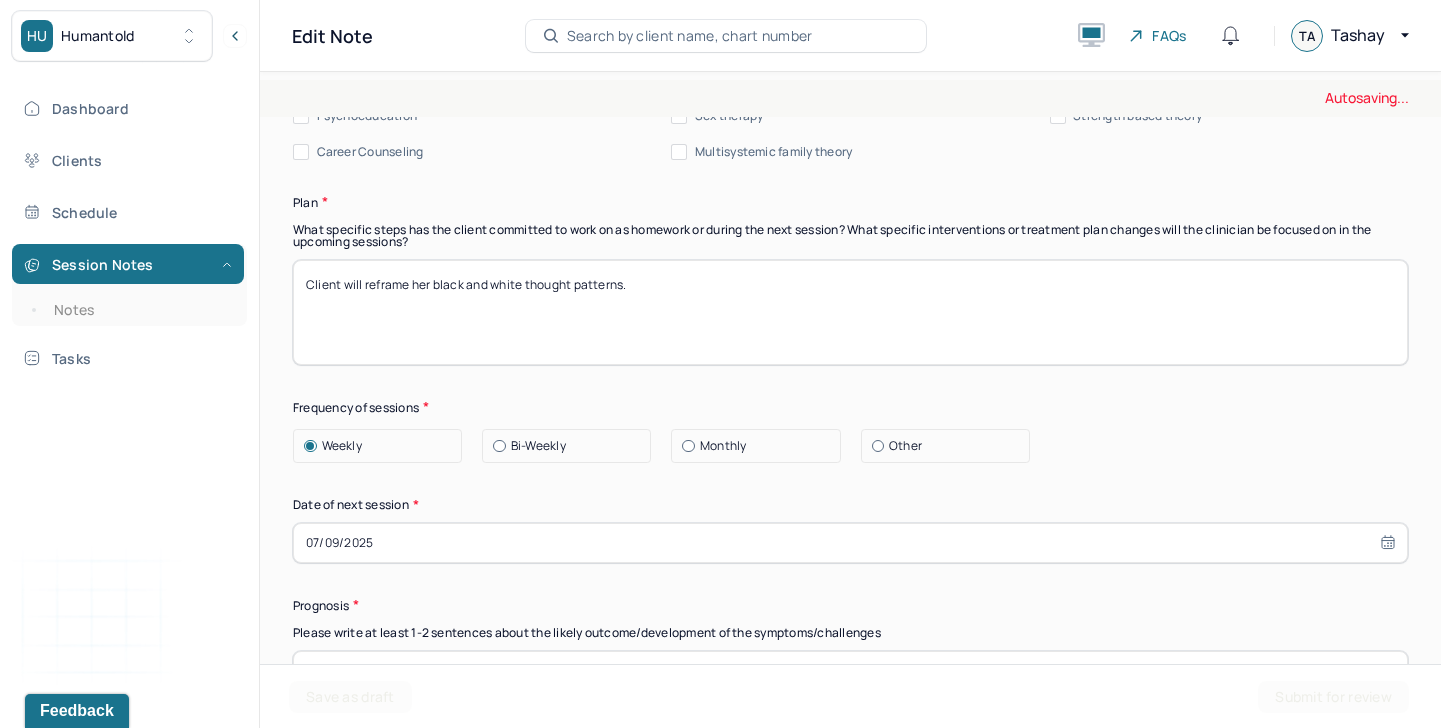 type on "Client will reframe her black and white thought patterns." 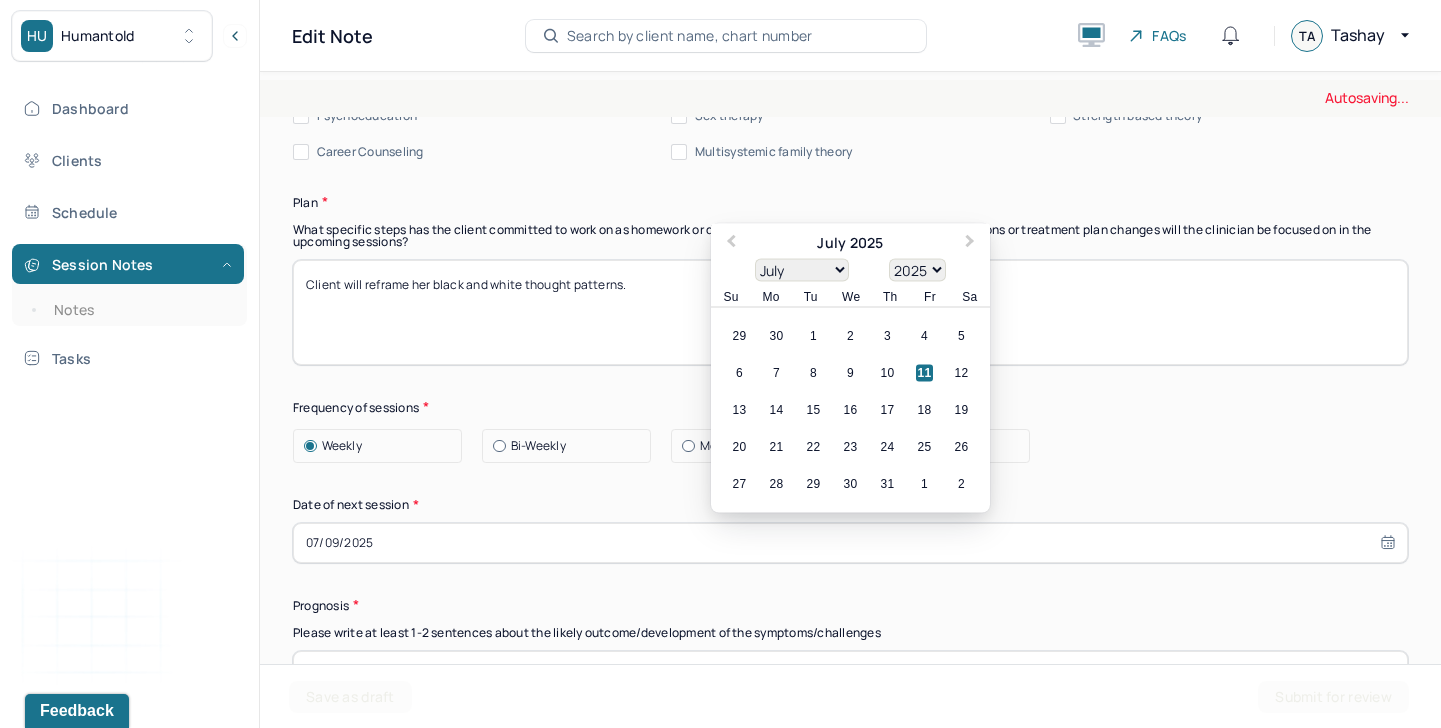 click on "07/09/2025" at bounding box center (850, 543) 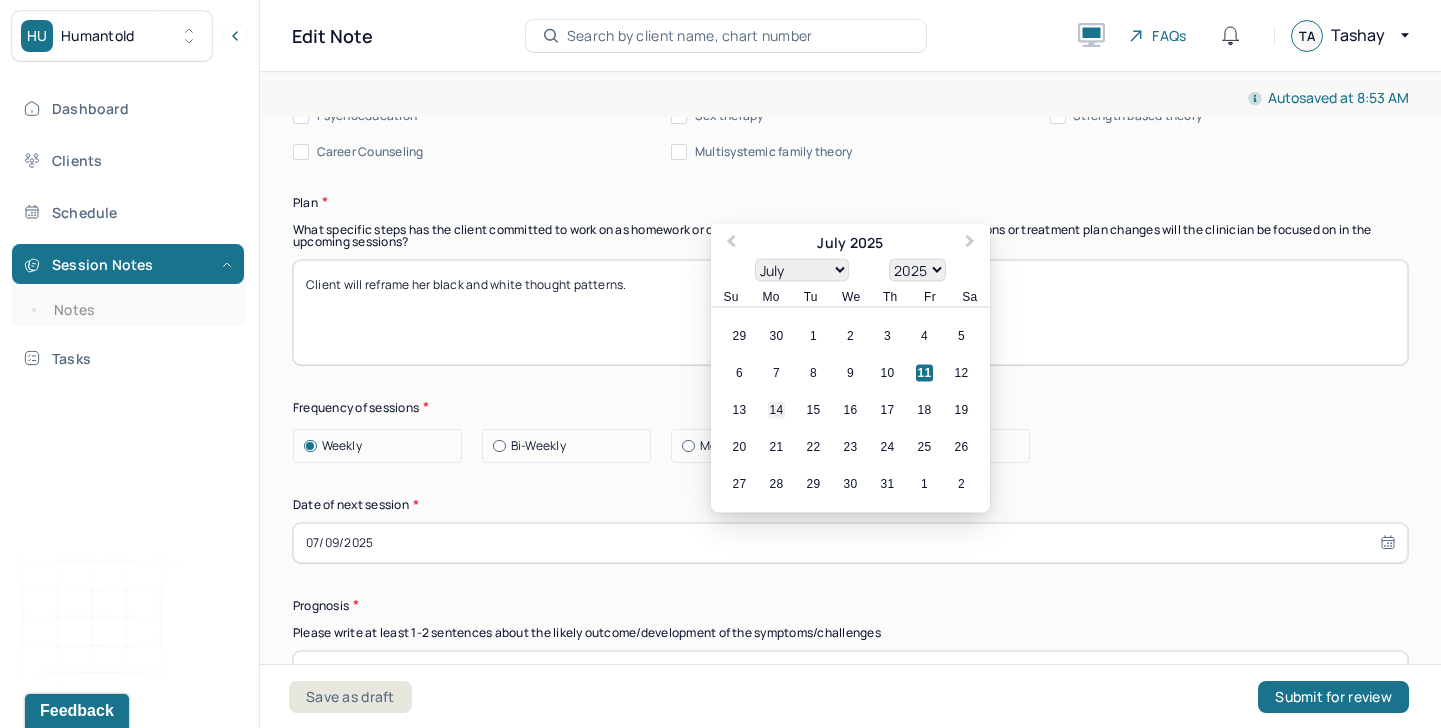 click on "14" at bounding box center (776, 409) 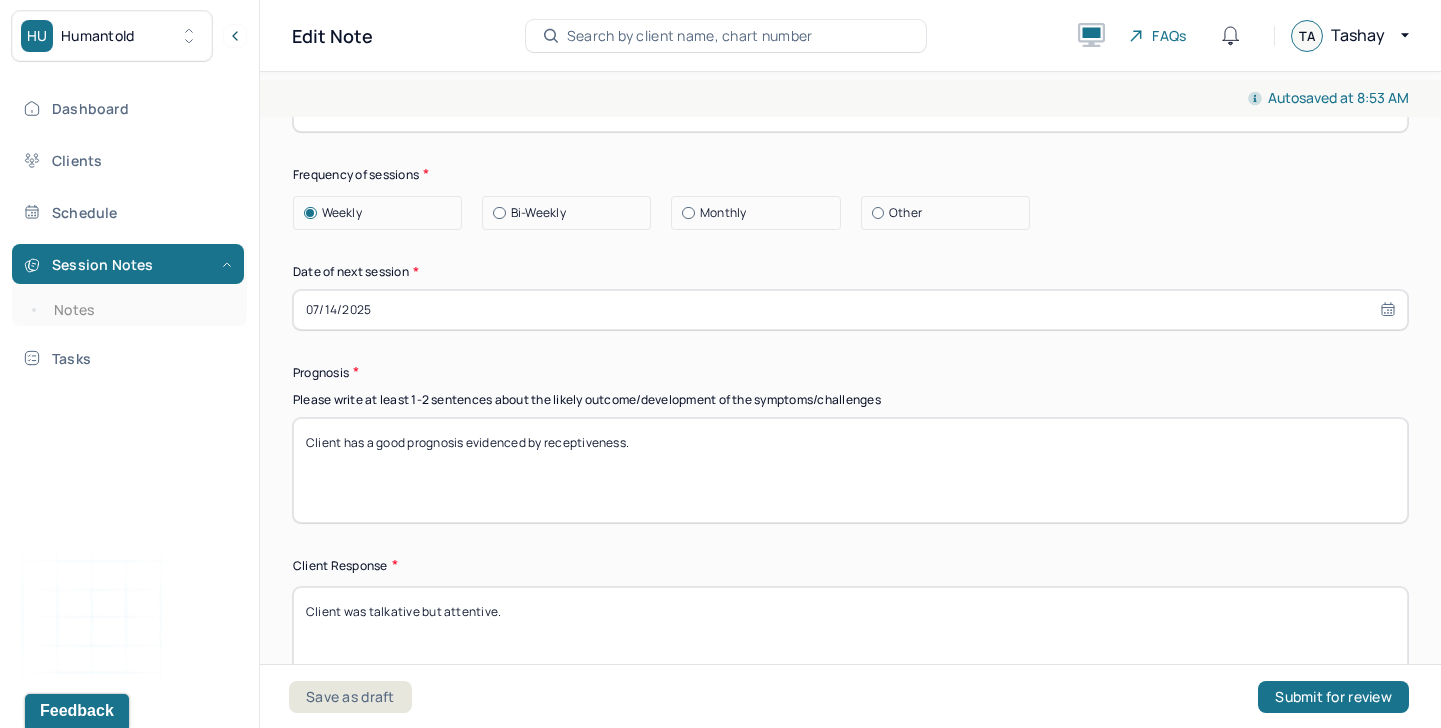 scroll, scrollTop: 2823, scrollLeft: 0, axis: vertical 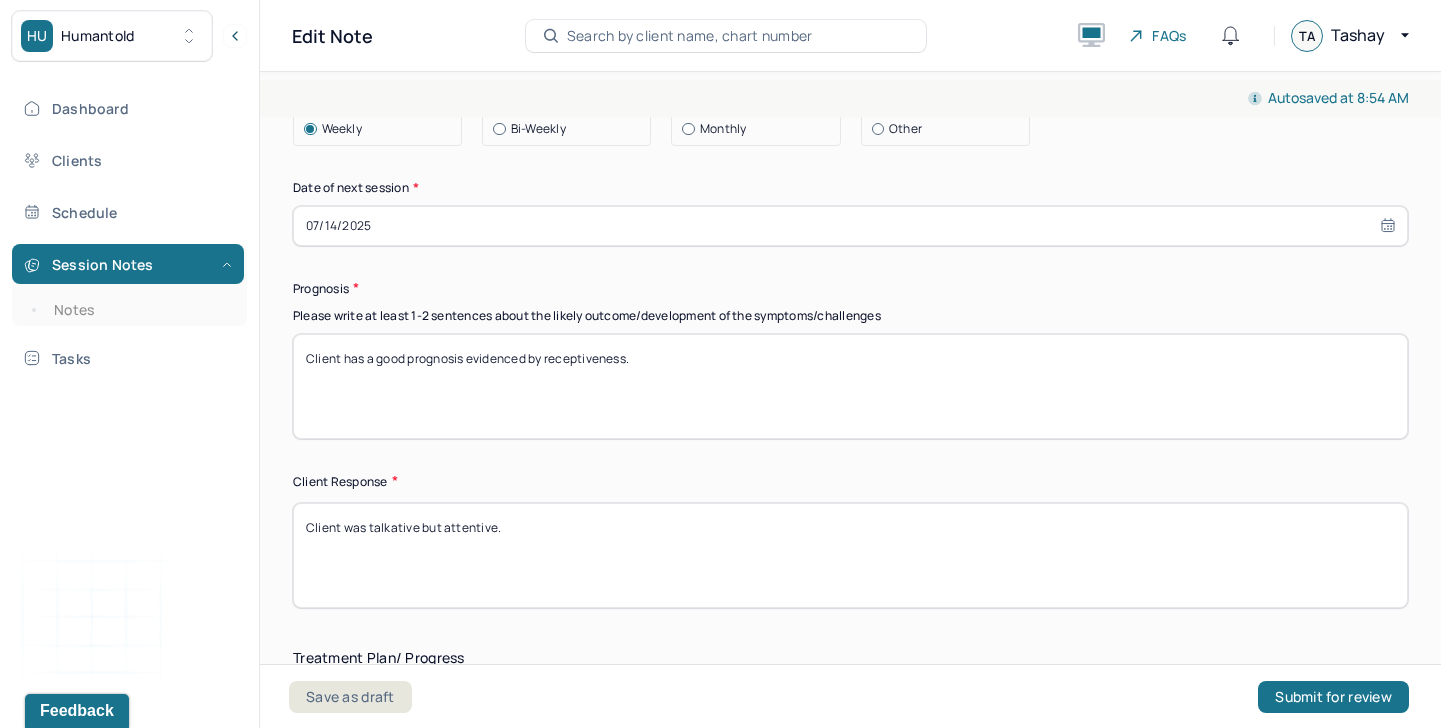 click on "Client has a good prognosis evidenced by receptiveness." at bounding box center [850, 386] 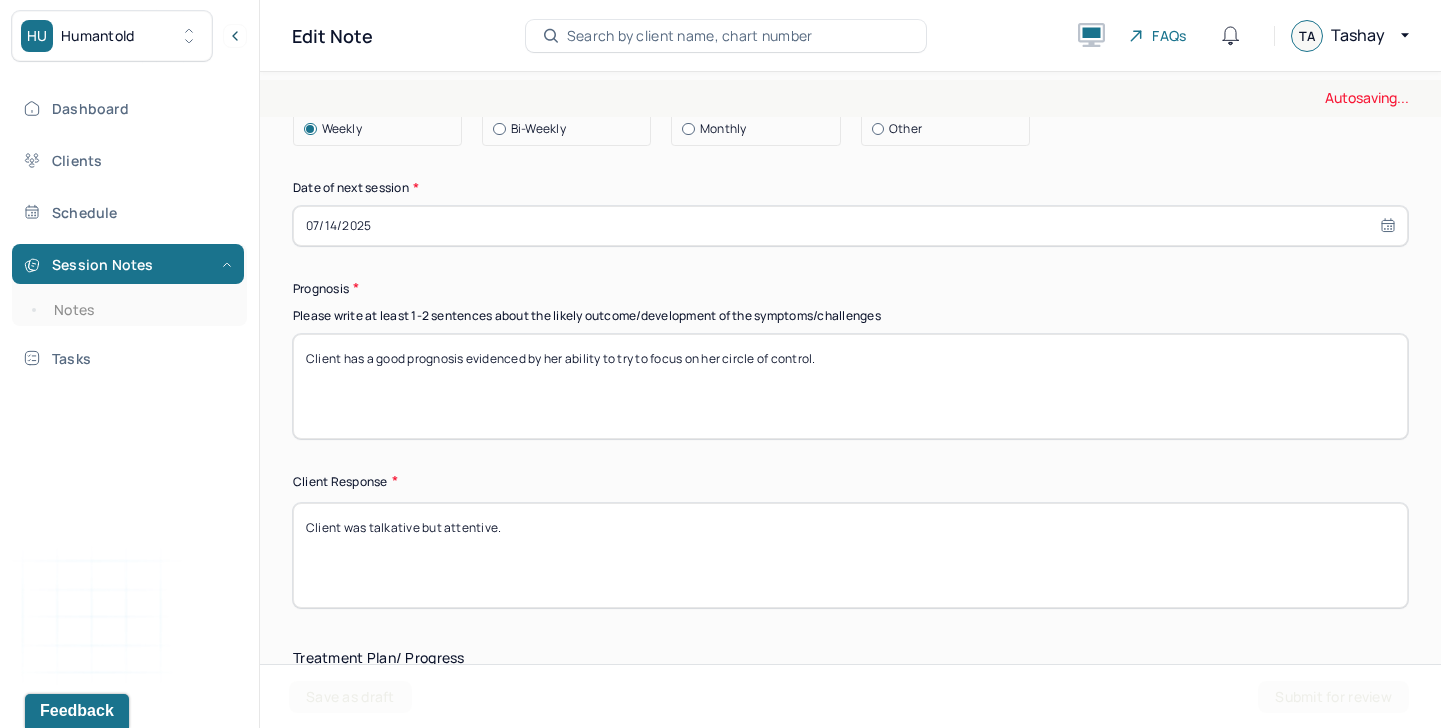 type on "Client has a good prognosis evidenced by her ability to try to focus on her circle of control." 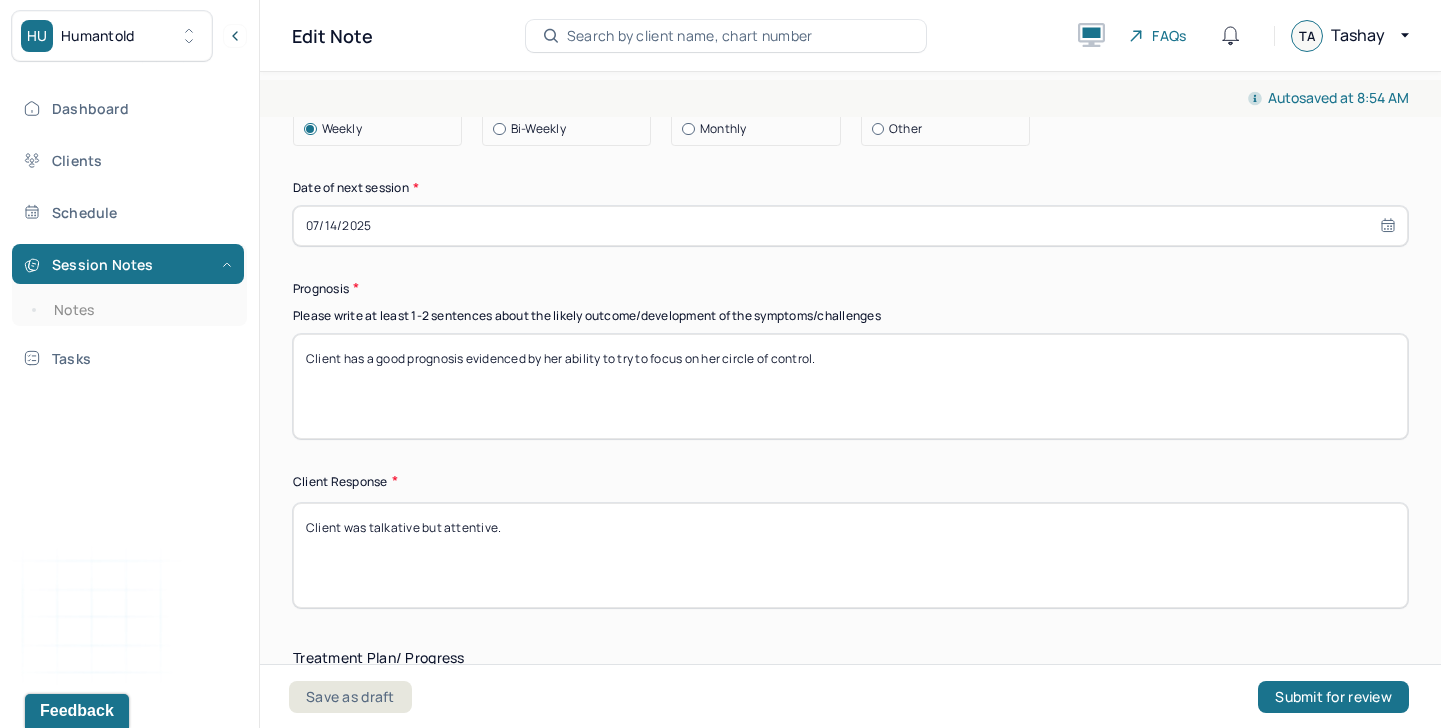 drag, startPoint x: 539, startPoint y: 522, endPoint x: 368, endPoint y: 522, distance: 171 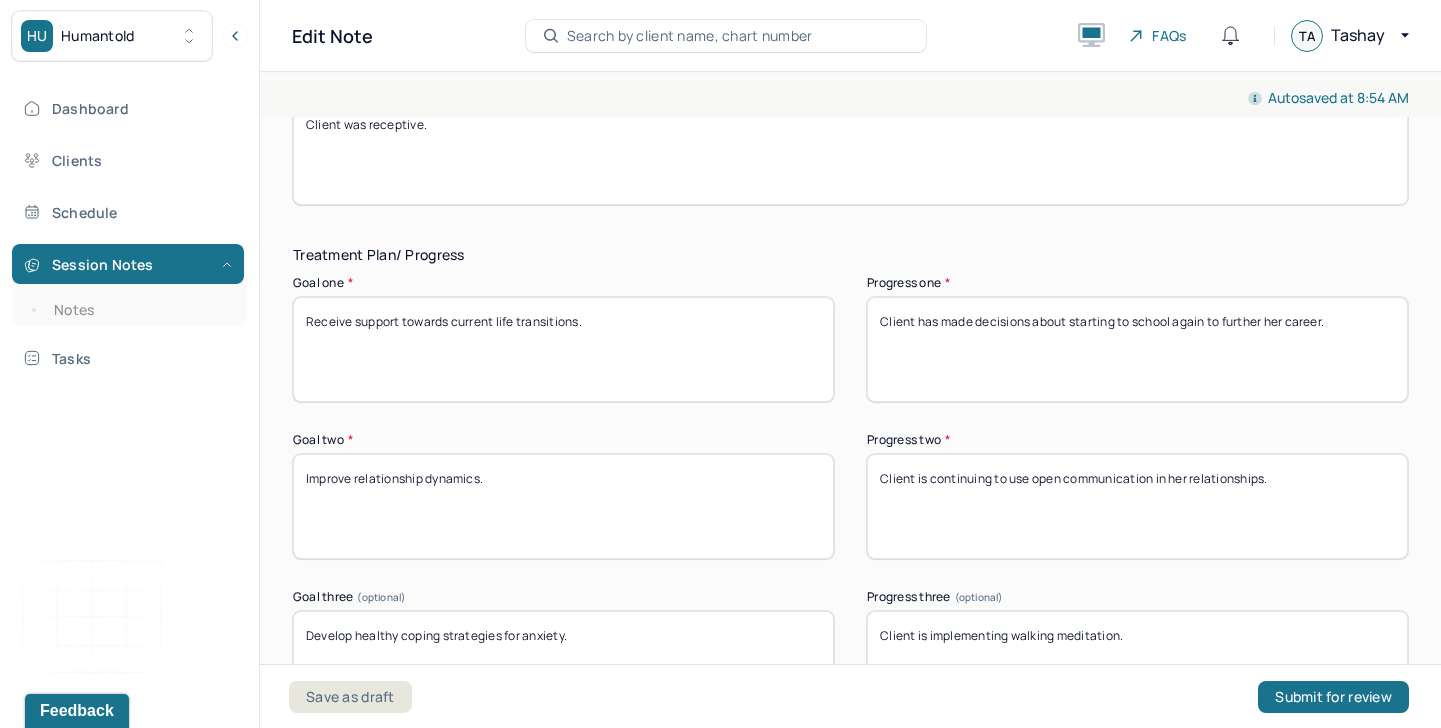 scroll, scrollTop: 3277, scrollLeft: 0, axis: vertical 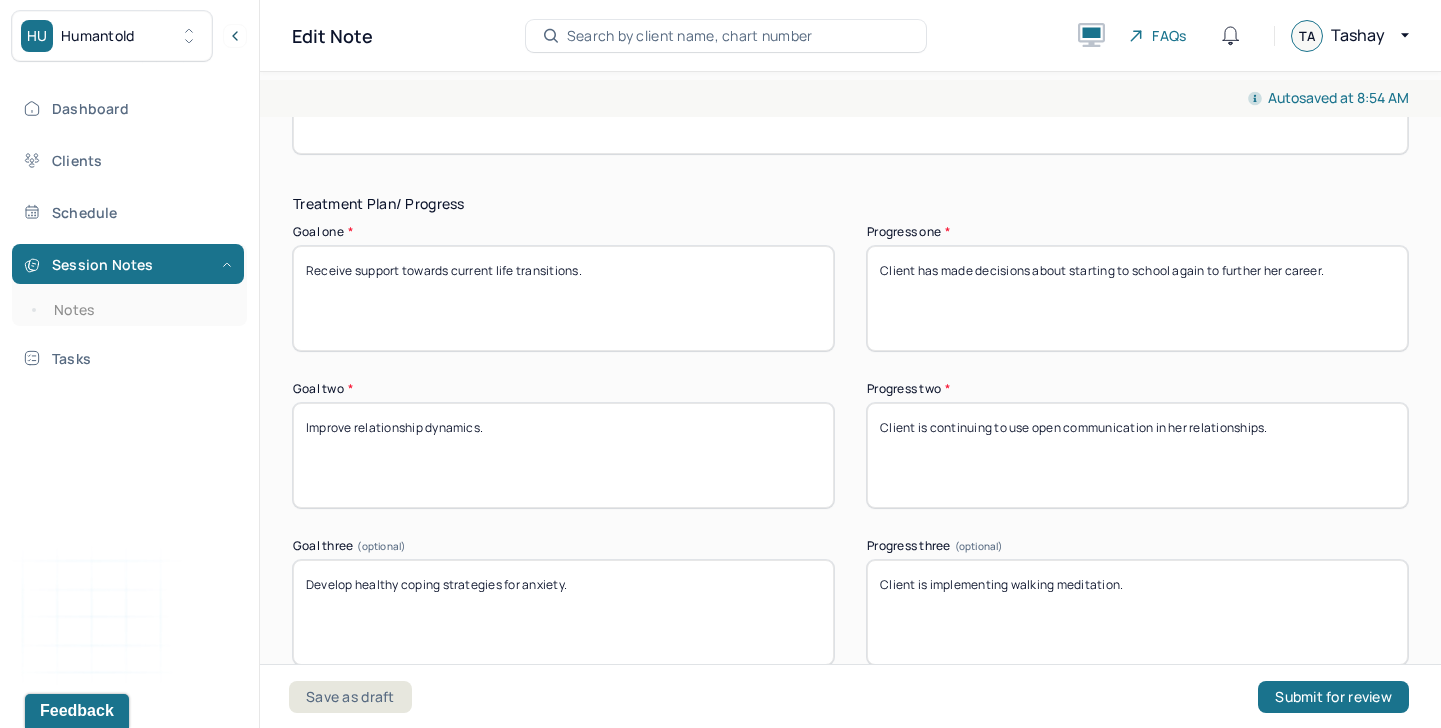type on "Client was receptive." 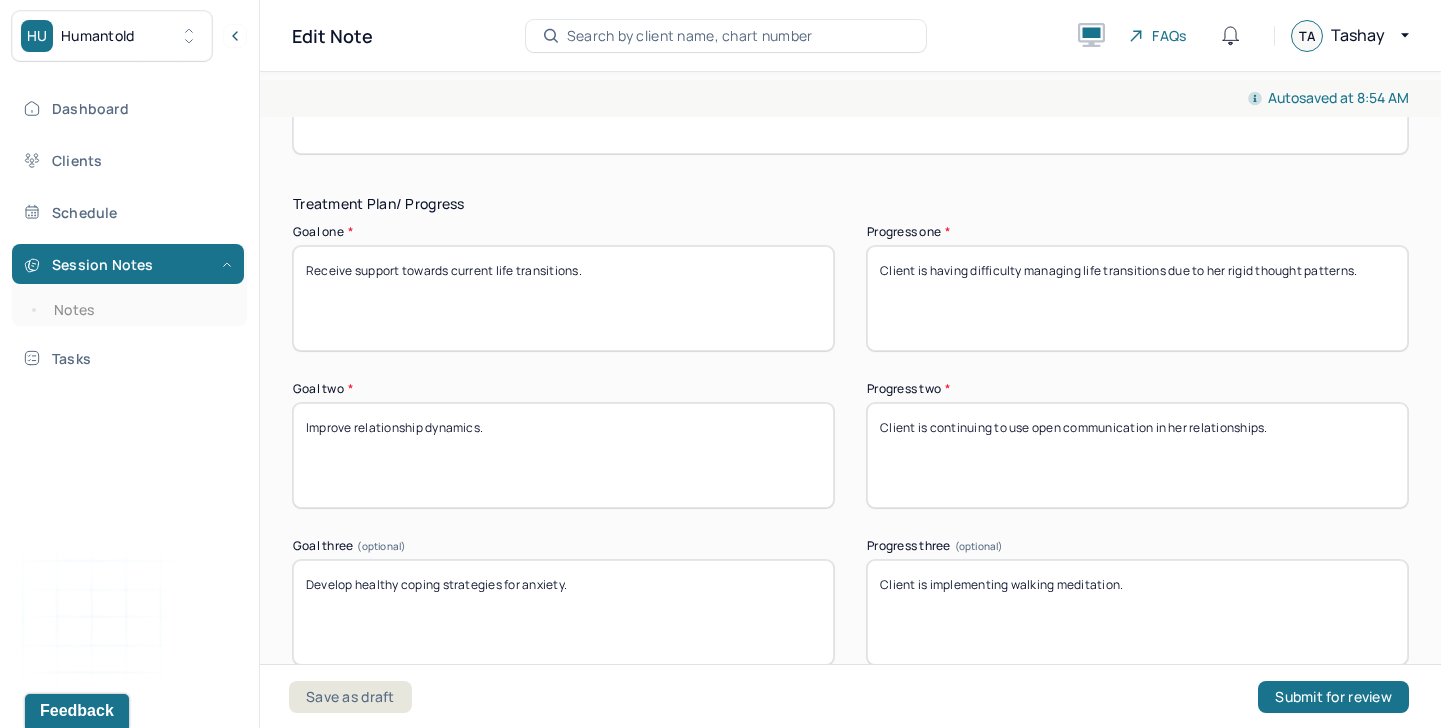 type on "Client is having difficulty managing life transitions due to her rigid thought patterns." 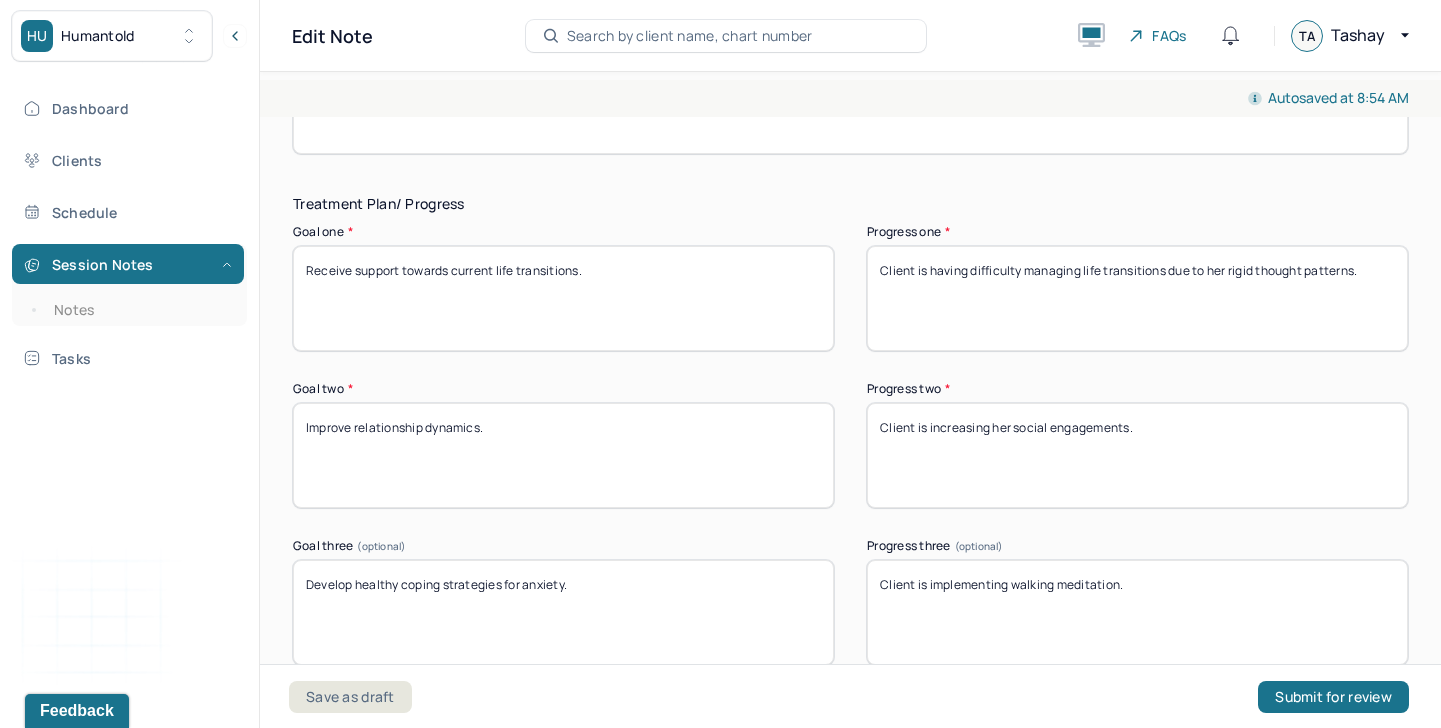 type on "Client is increasing her social engagements." 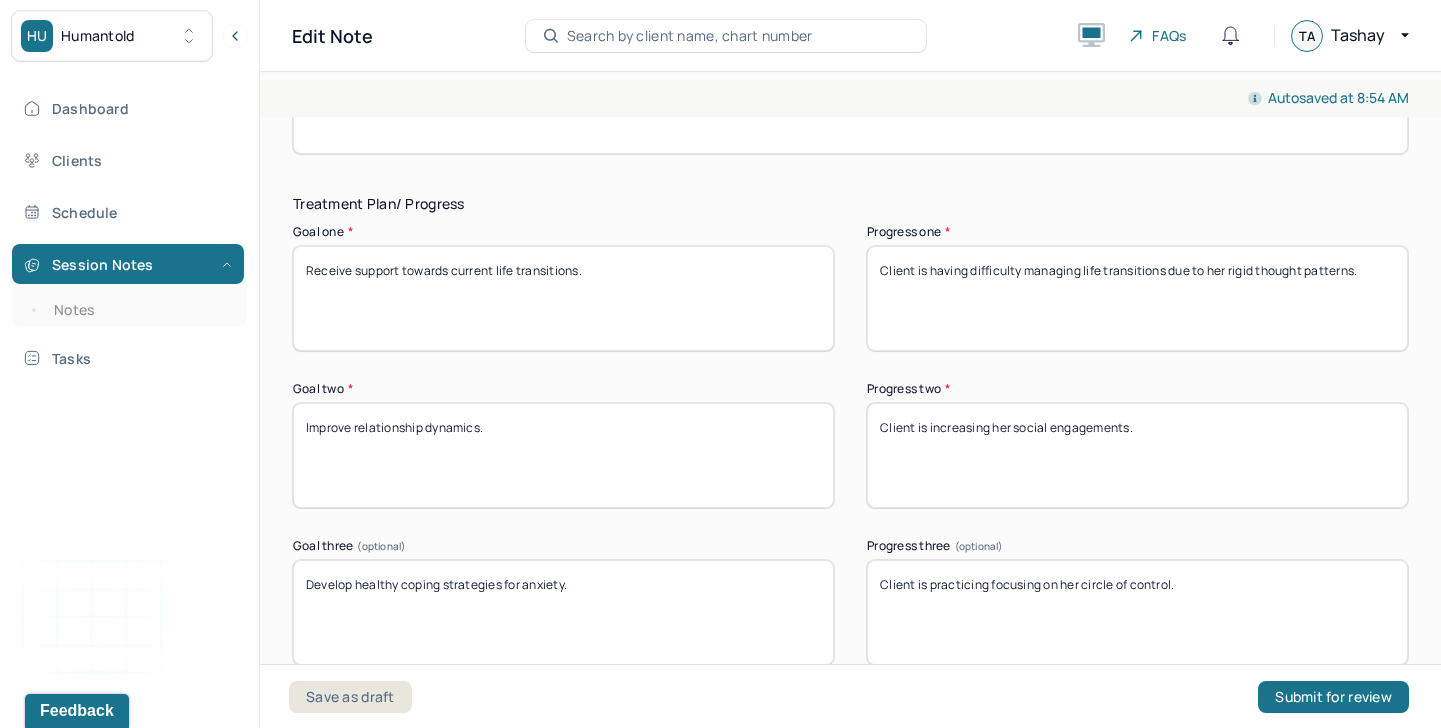 scroll, scrollTop: 3931, scrollLeft: 0, axis: vertical 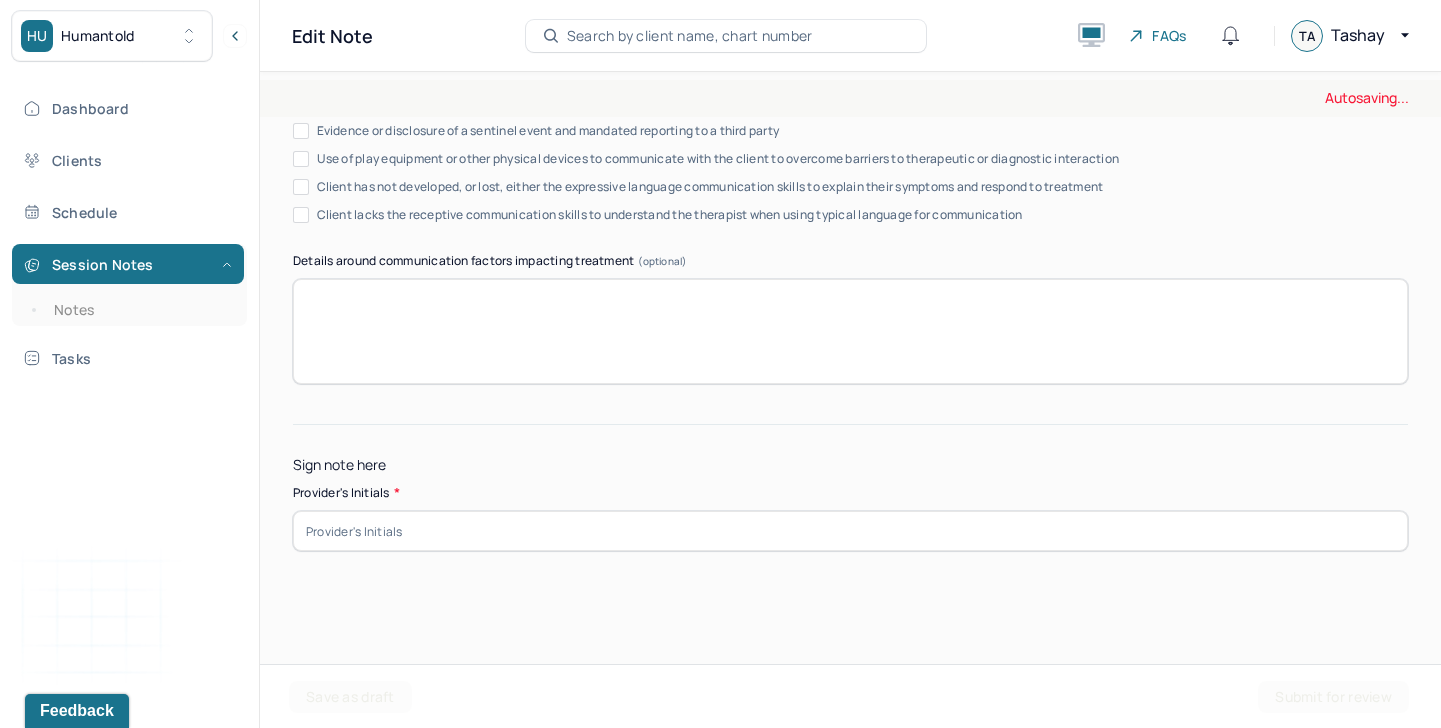 type on "Client is practicing focusing on her circle of control." 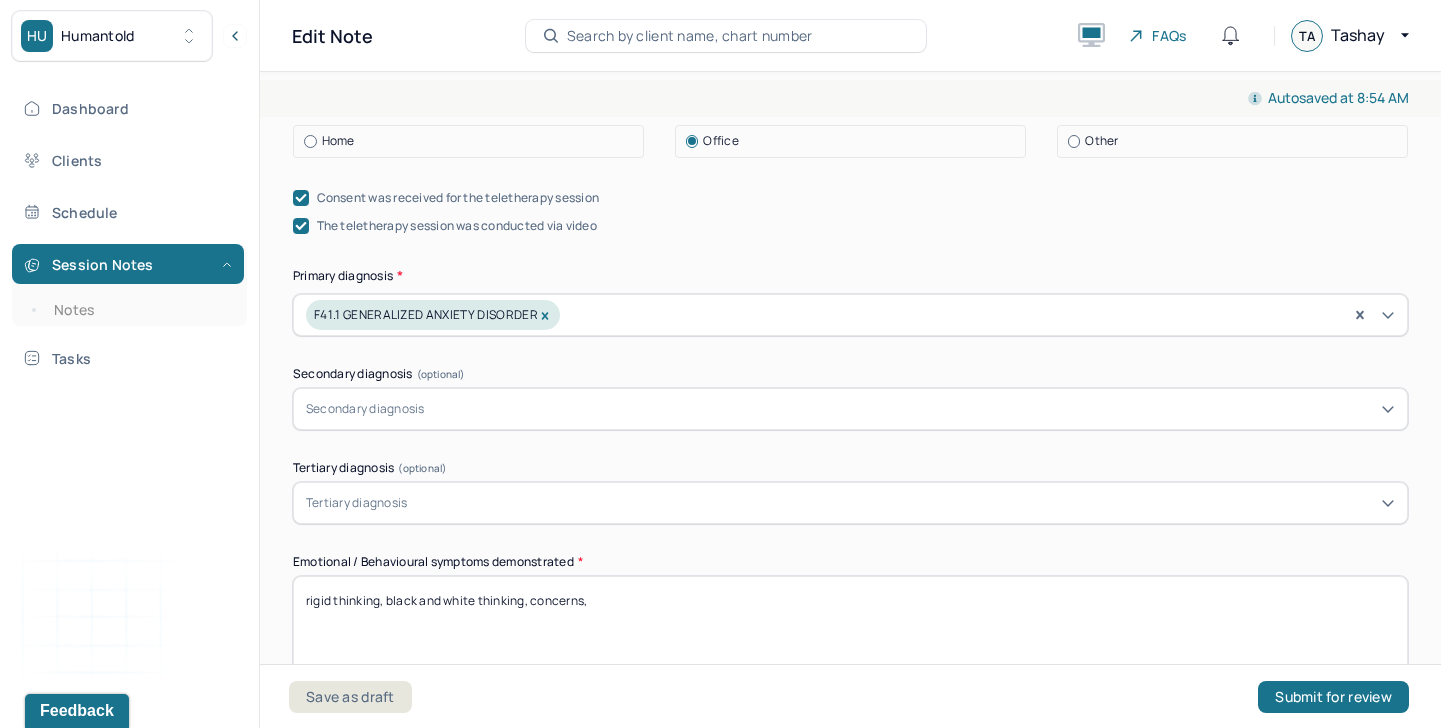 scroll, scrollTop: 605, scrollLeft: 0, axis: vertical 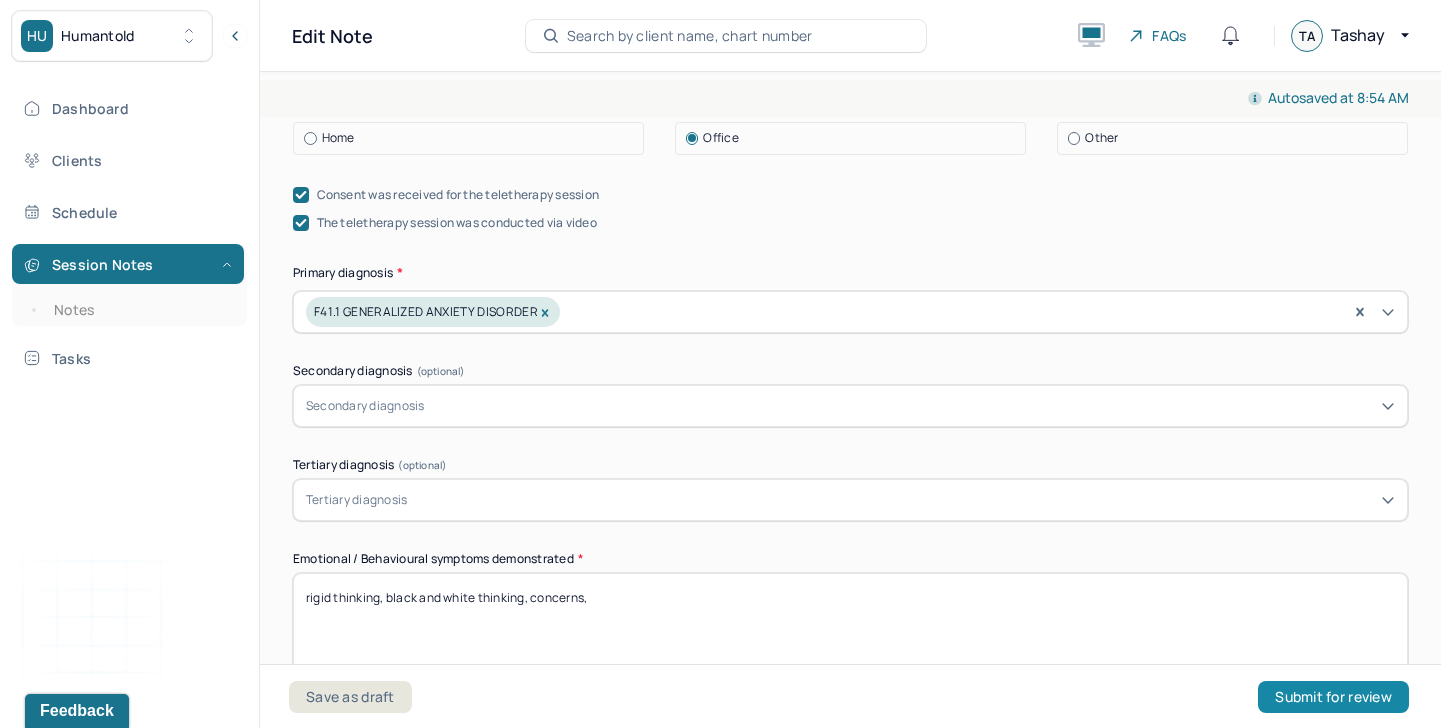 type on "TA" 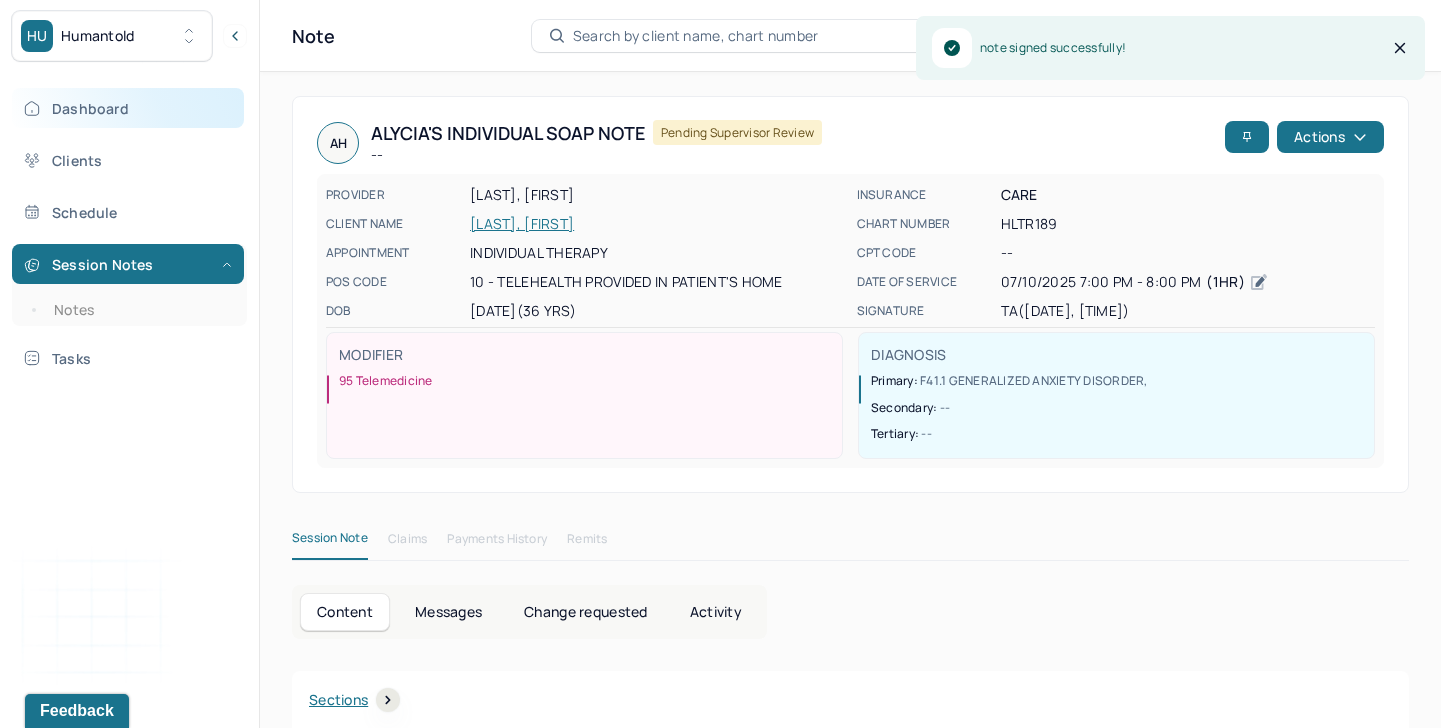 click on "Dashboard" at bounding box center [128, 108] 